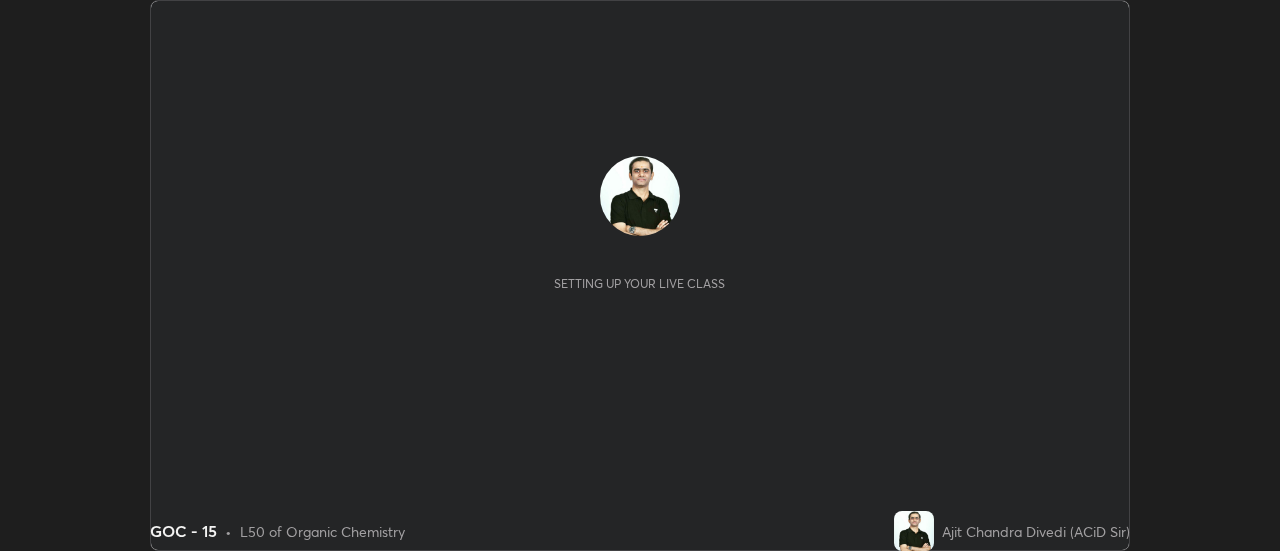 scroll, scrollTop: 0, scrollLeft: 0, axis: both 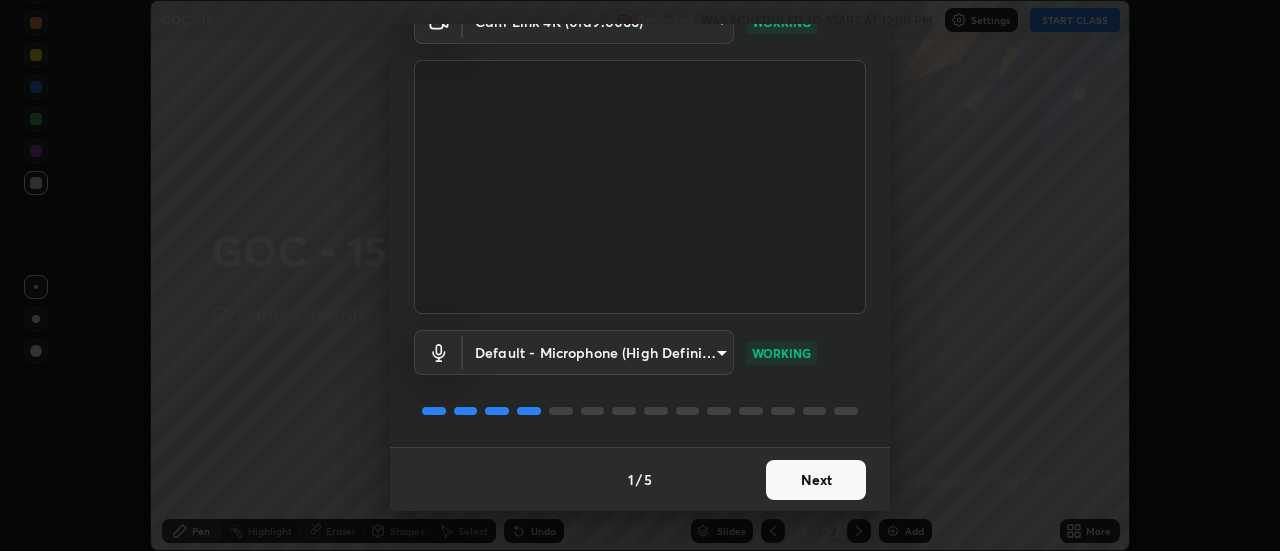 click on "Next" at bounding box center (816, 480) 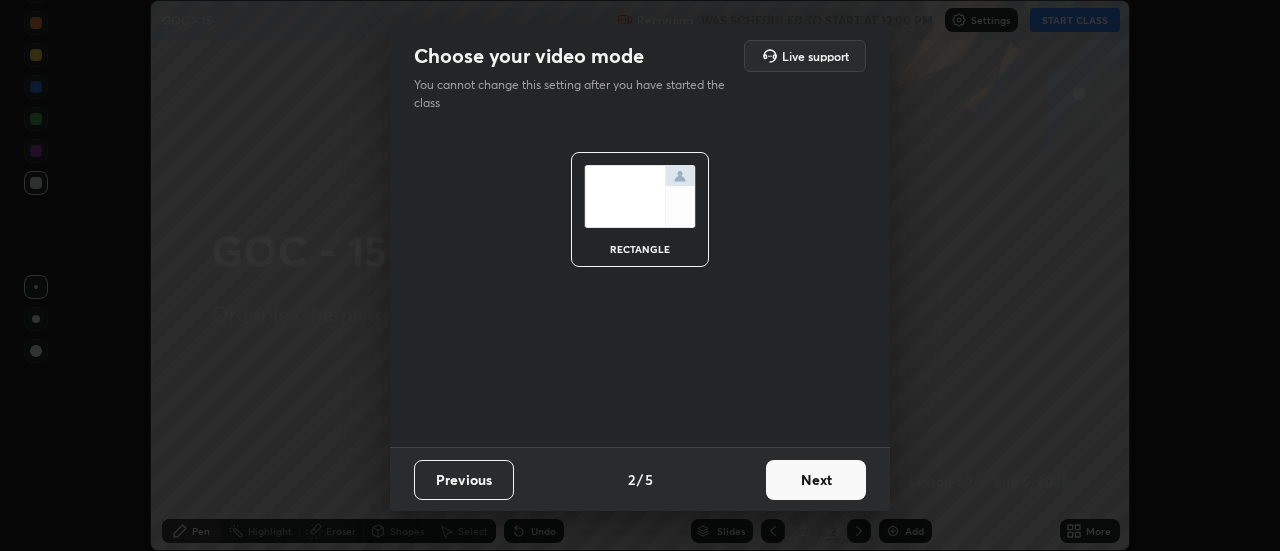 scroll, scrollTop: 0, scrollLeft: 0, axis: both 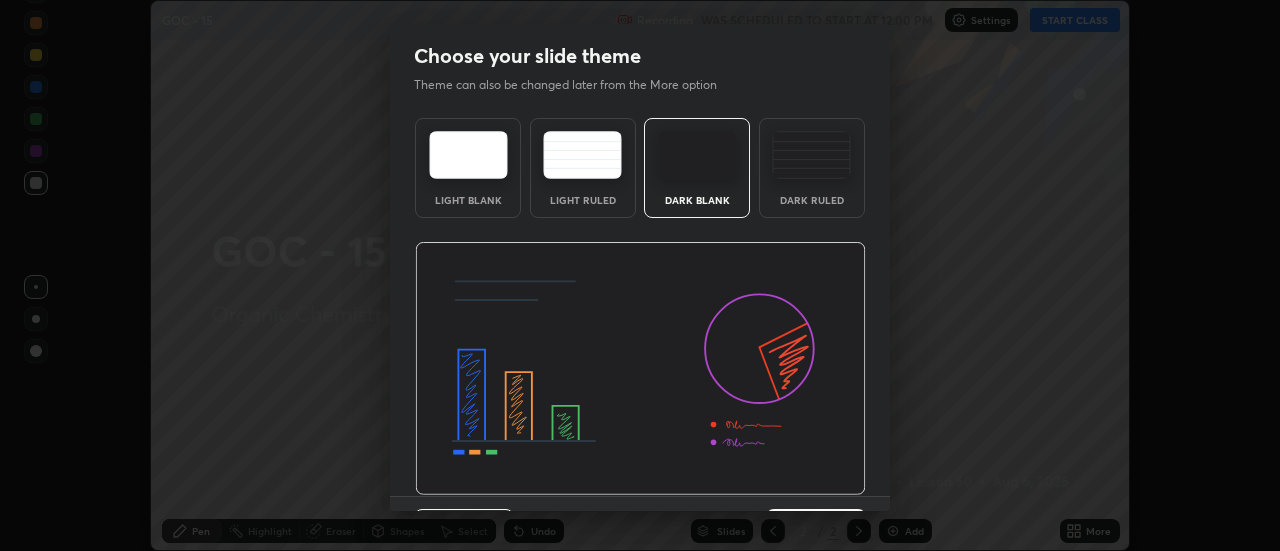 click on "Dark Blank" at bounding box center (697, 168) 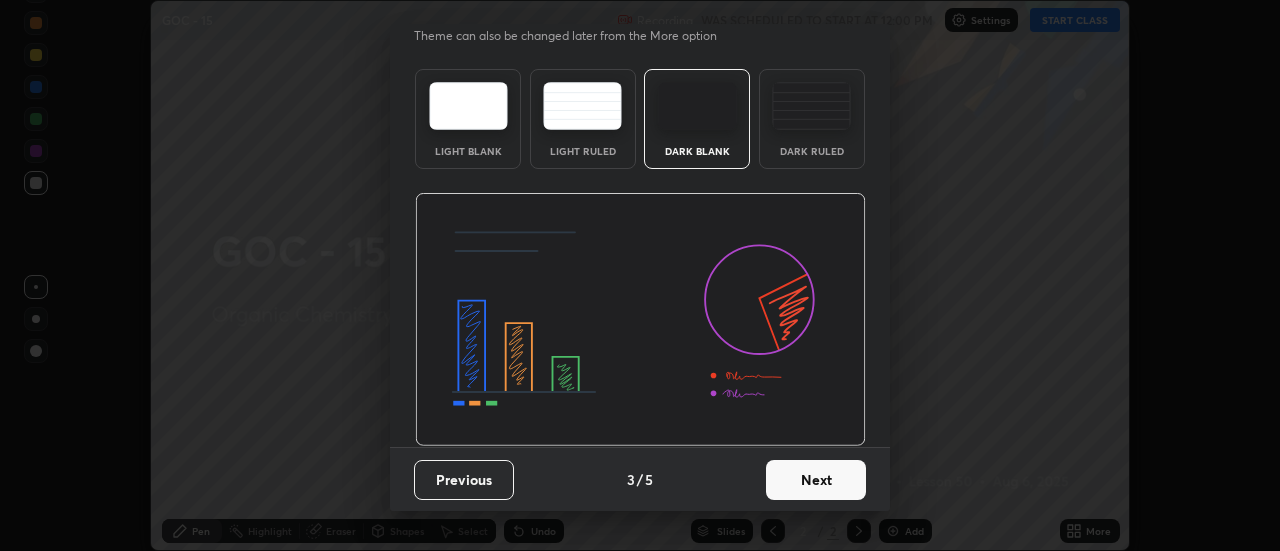click on "Next" at bounding box center [816, 480] 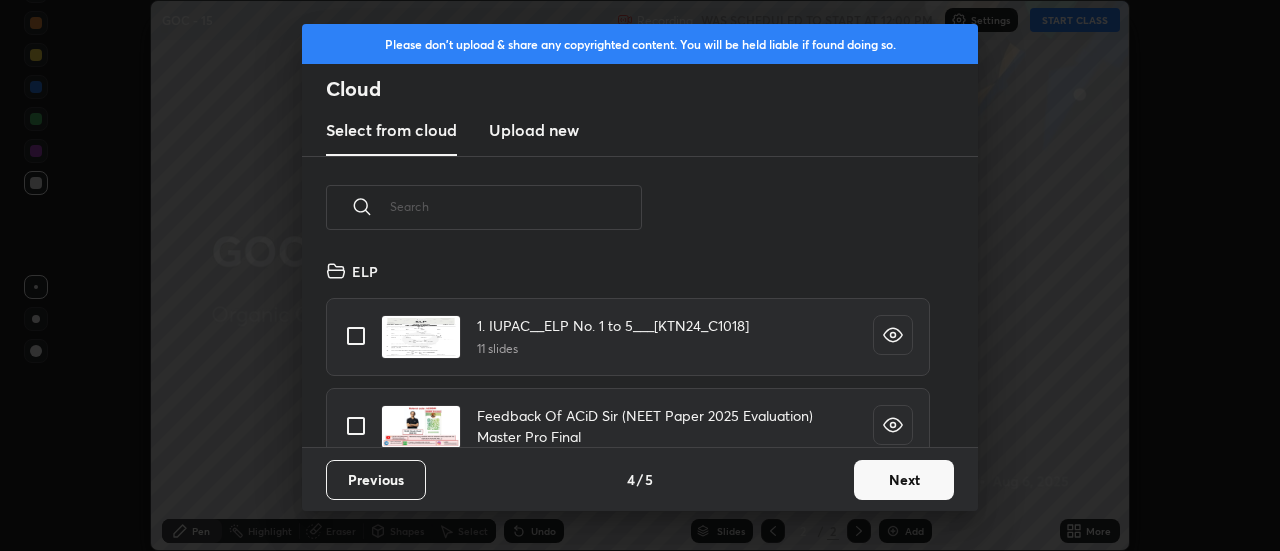 scroll, scrollTop: 7, scrollLeft: 11, axis: both 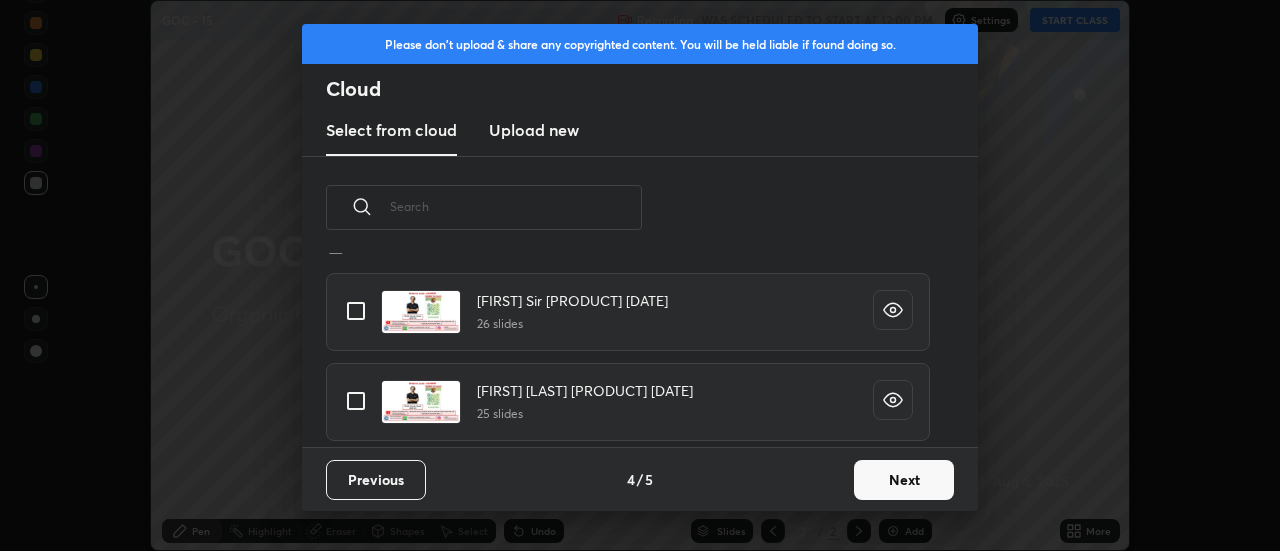 click at bounding box center [356, 401] 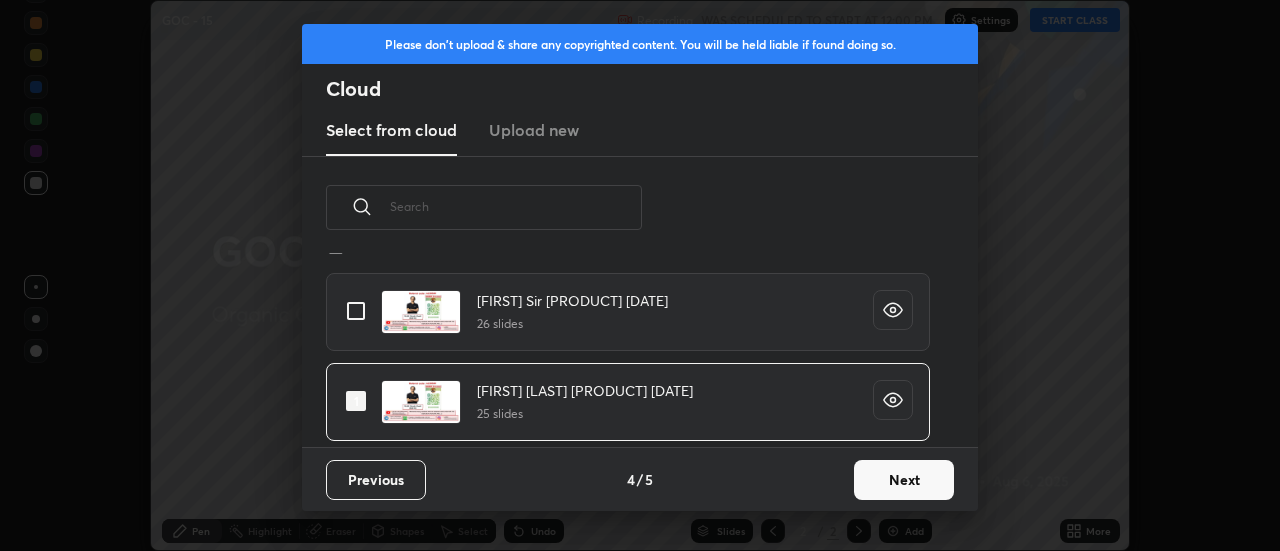 click on "Next" at bounding box center [904, 480] 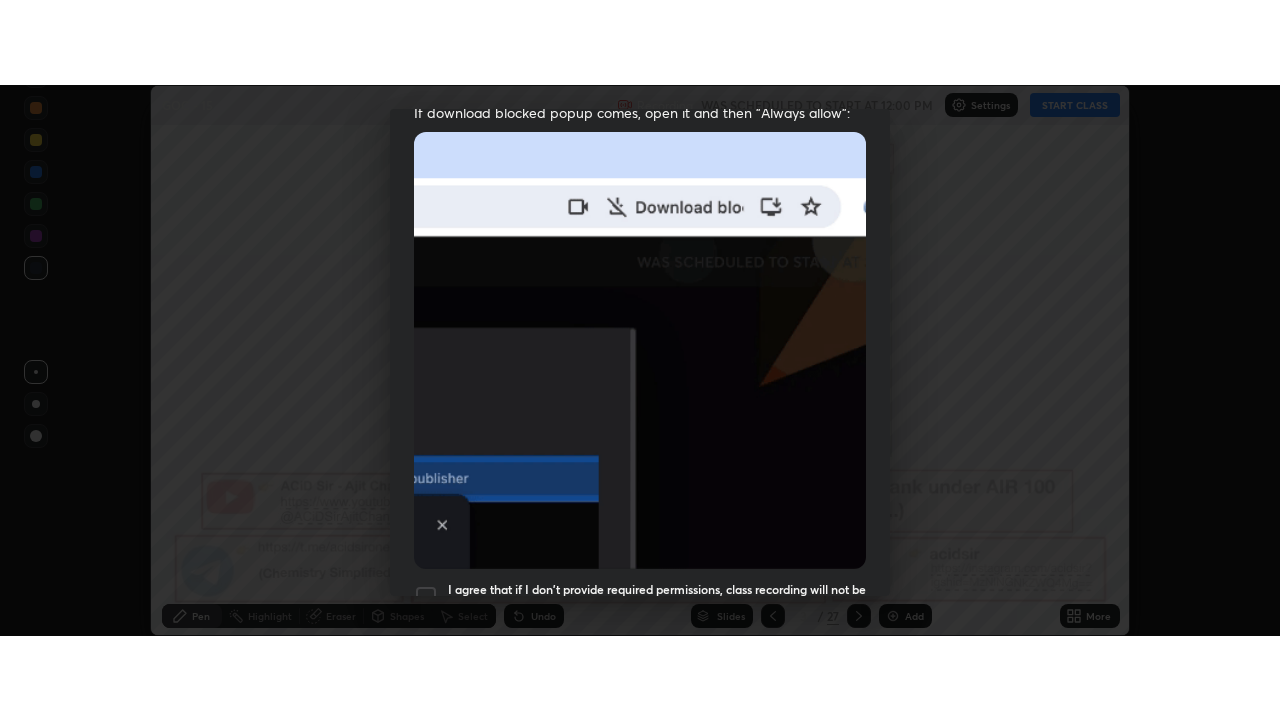 scroll, scrollTop: 513, scrollLeft: 0, axis: vertical 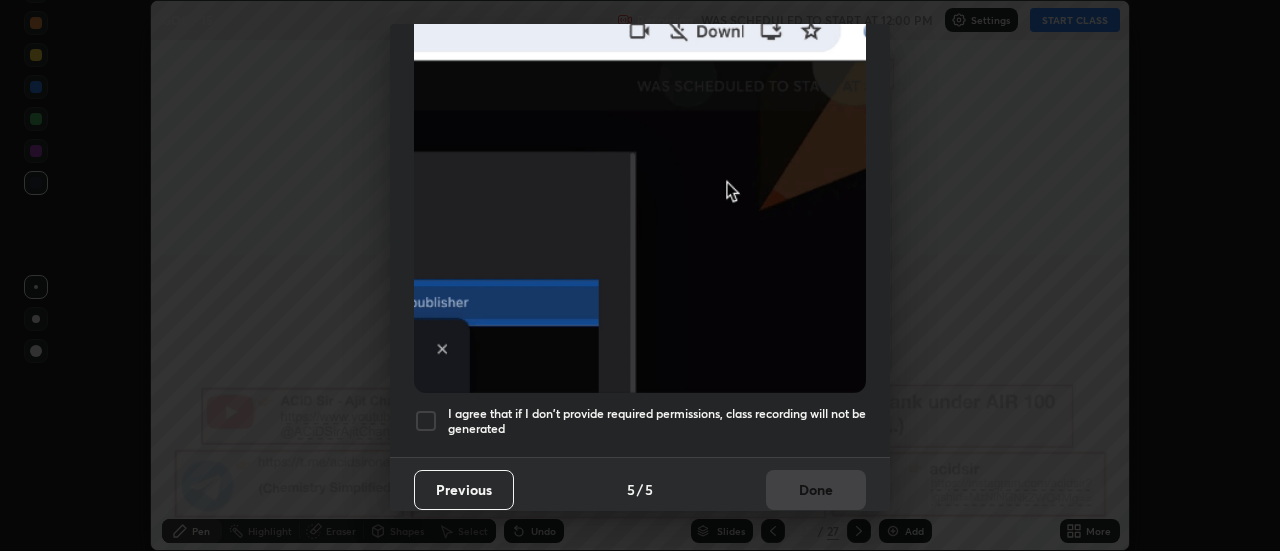click at bounding box center (426, 421) 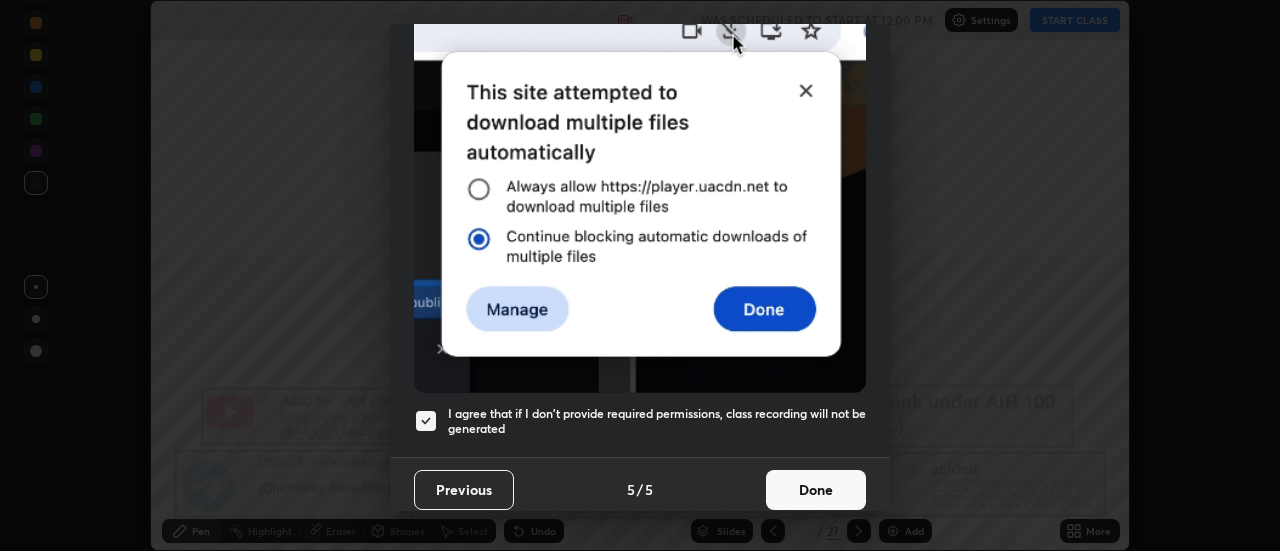click on "Done" at bounding box center (816, 490) 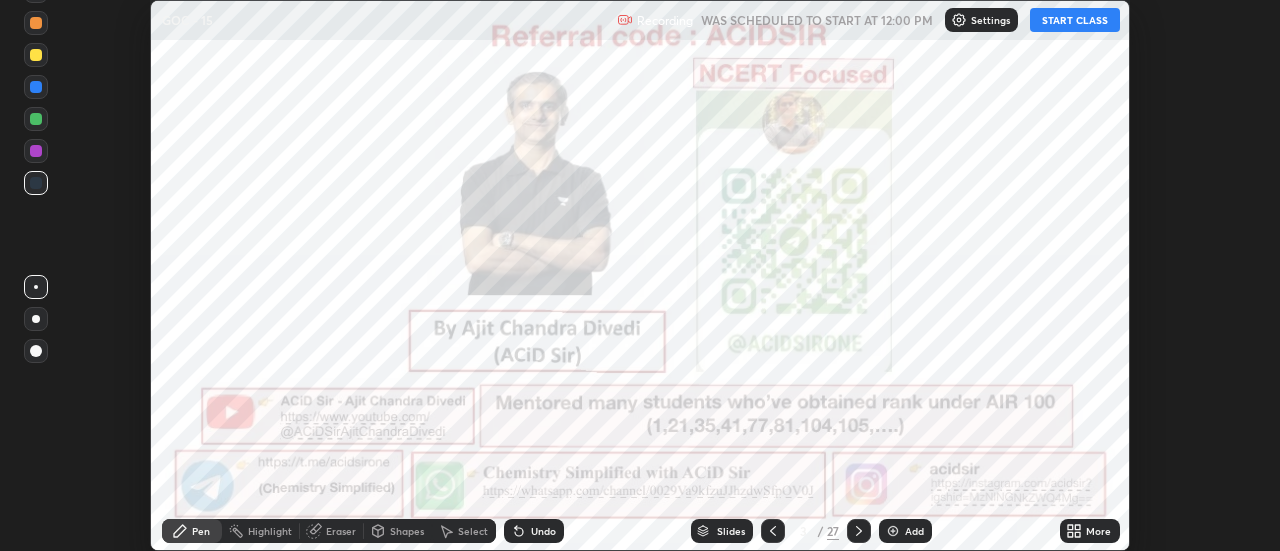 click on "More" at bounding box center [1098, 531] 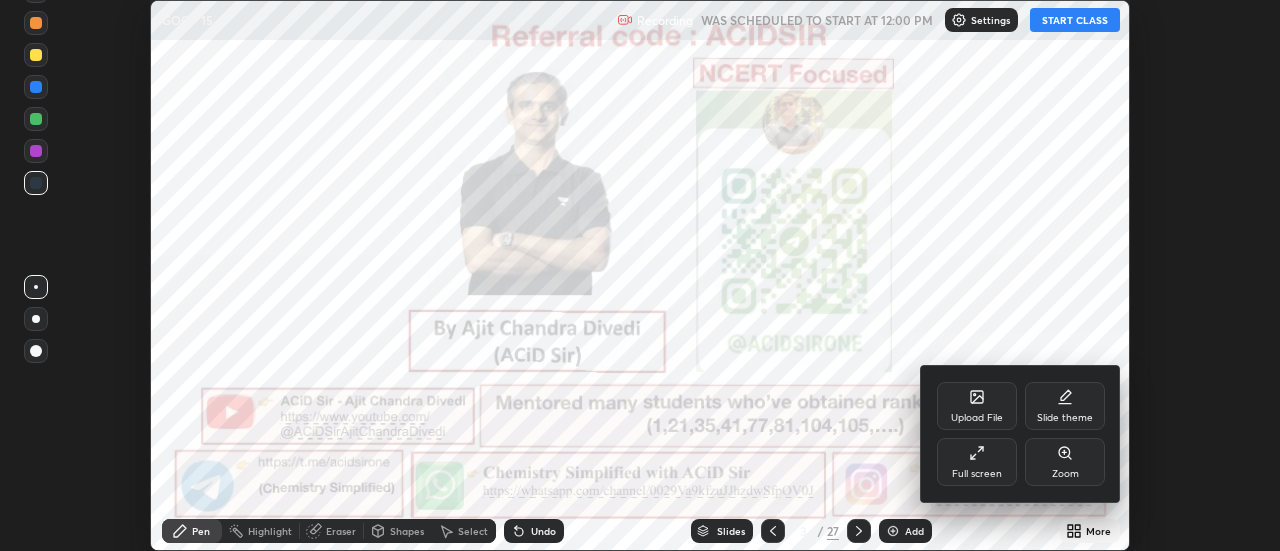 click on "Full screen" at bounding box center (977, 474) 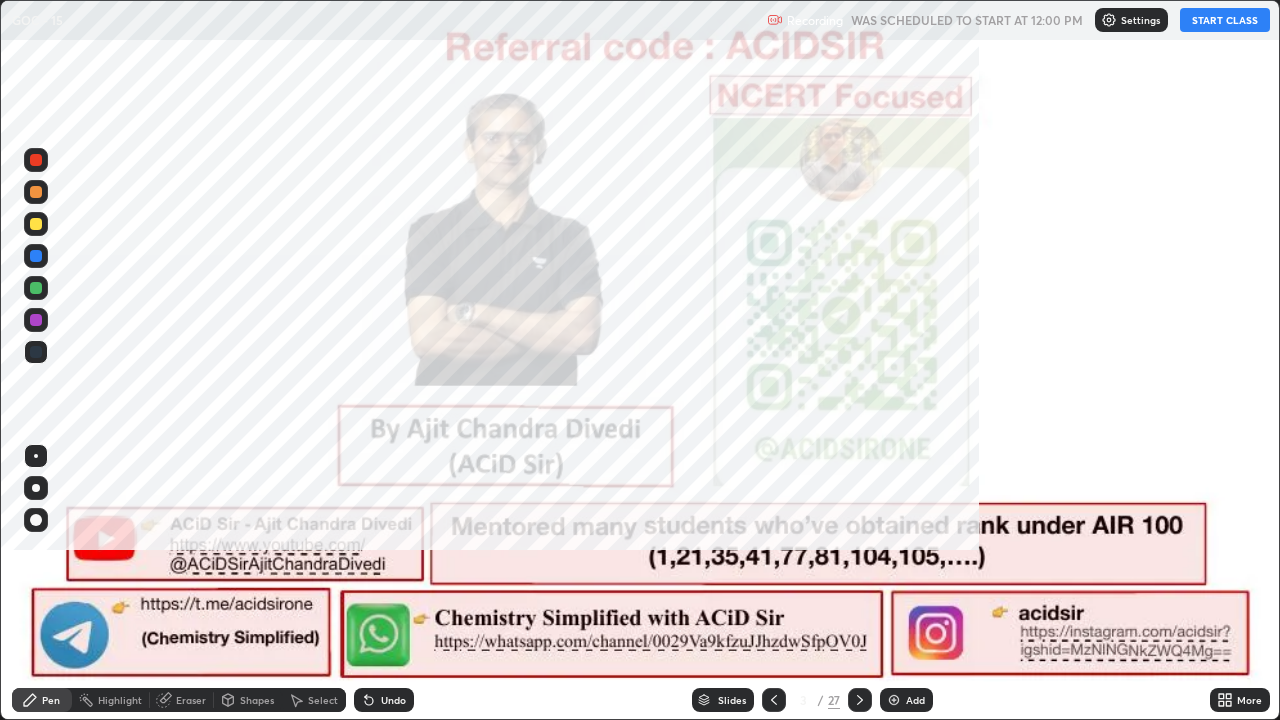 scroll, scrollTop: 99280, scrollLeft: 98720, axis: both 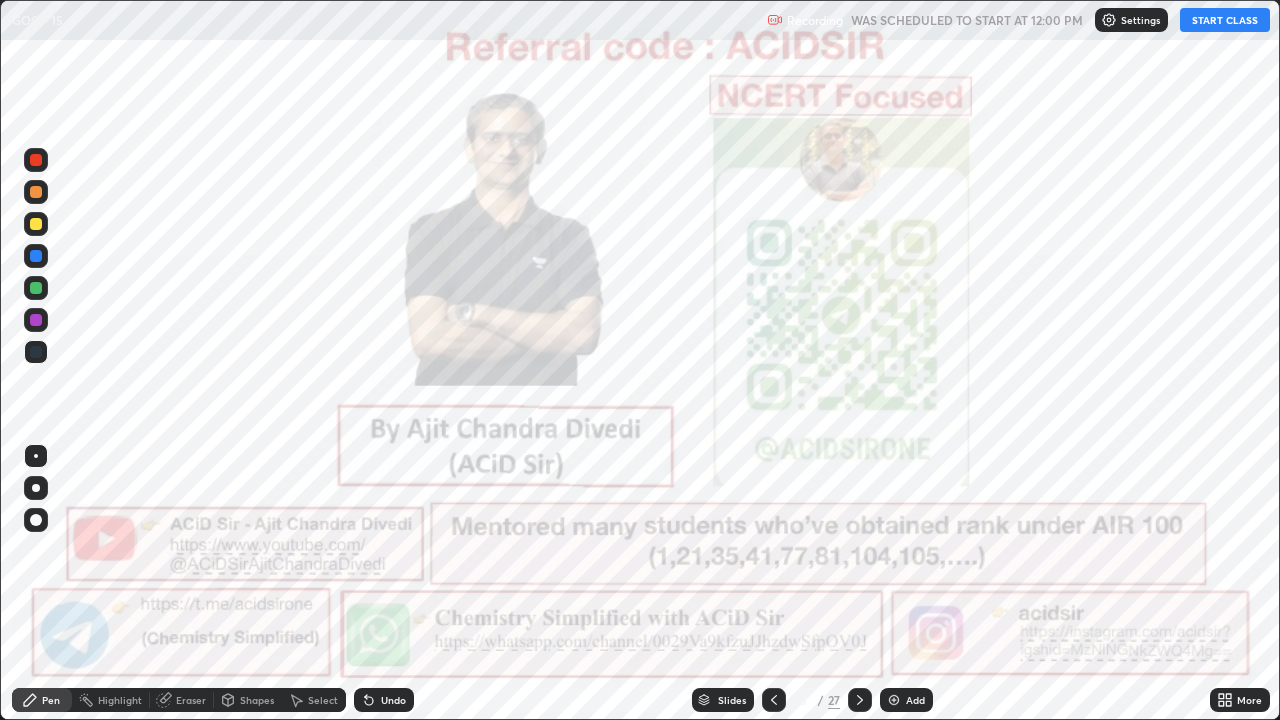 click on "START CLASS" at bounding box center [1225, 20] 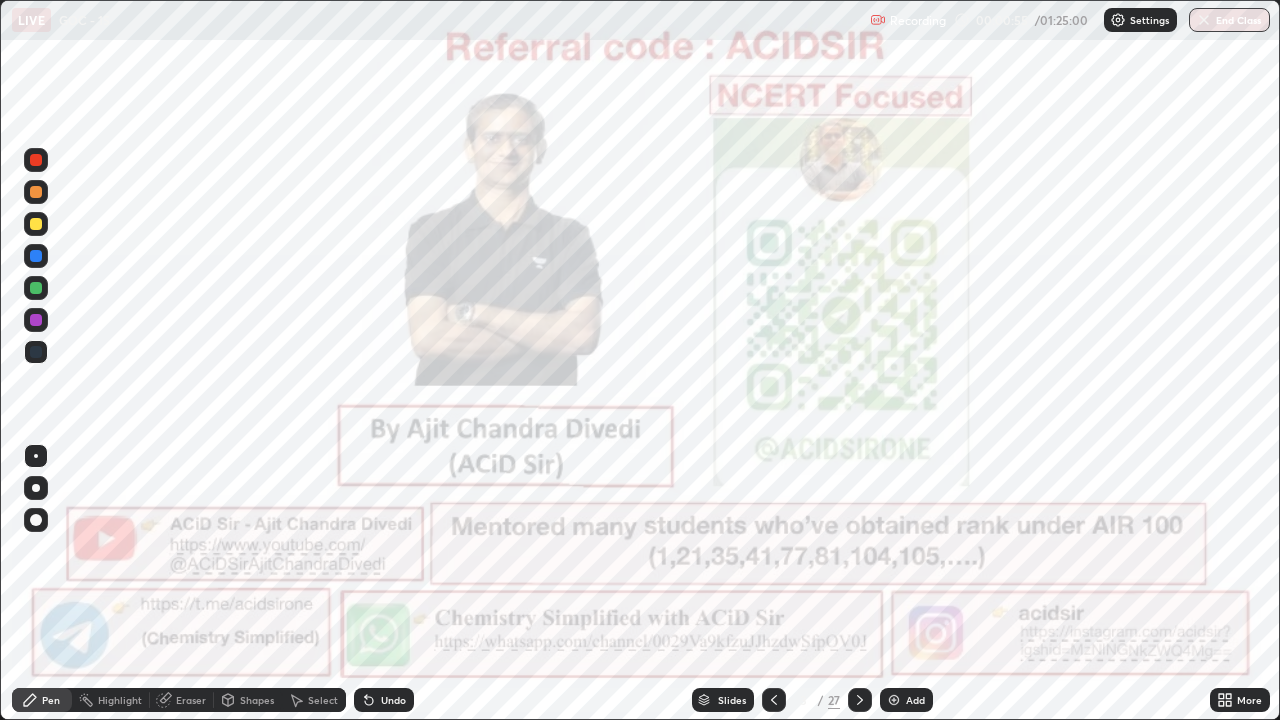 click 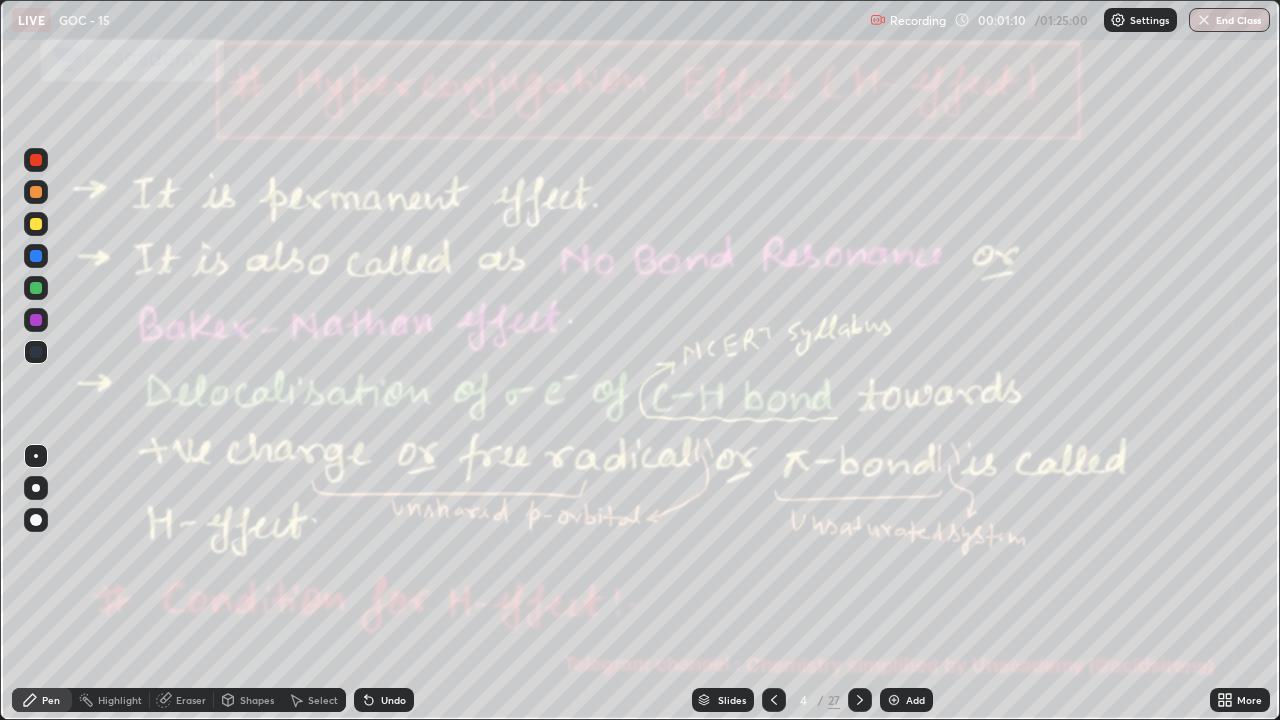click at bounding box center [36, 160] 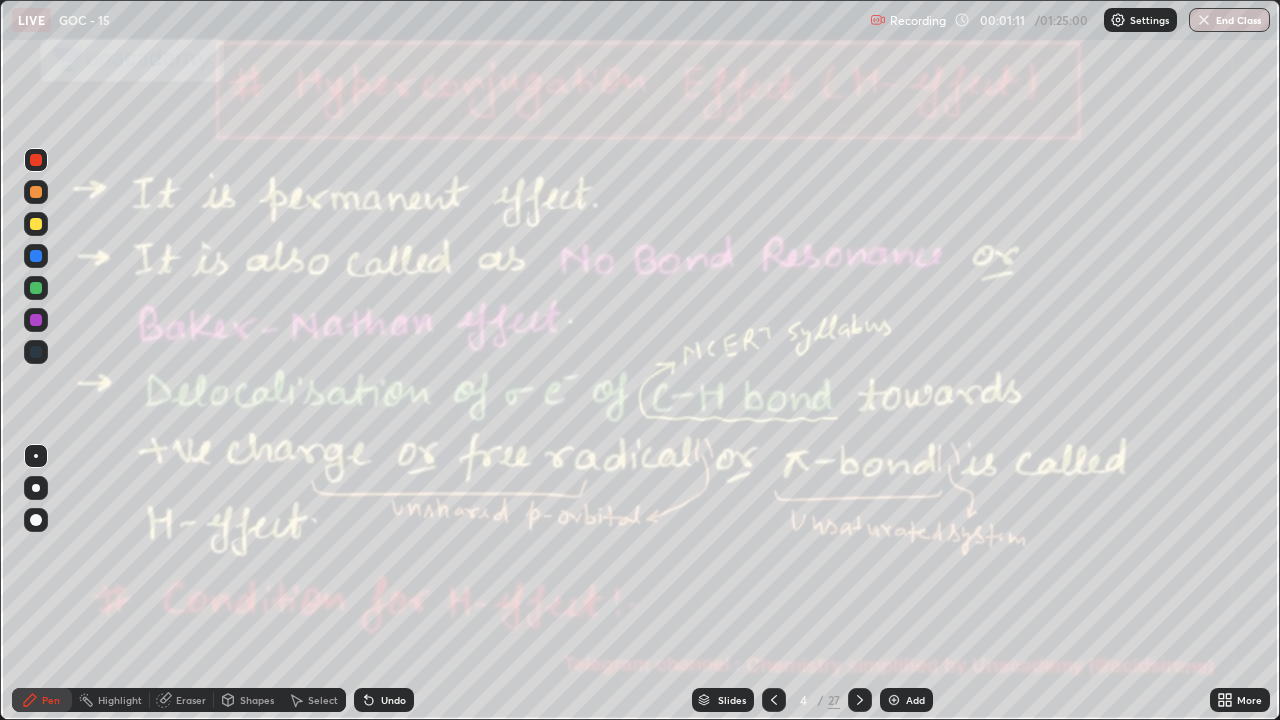 click at bounding box center (36, 488) 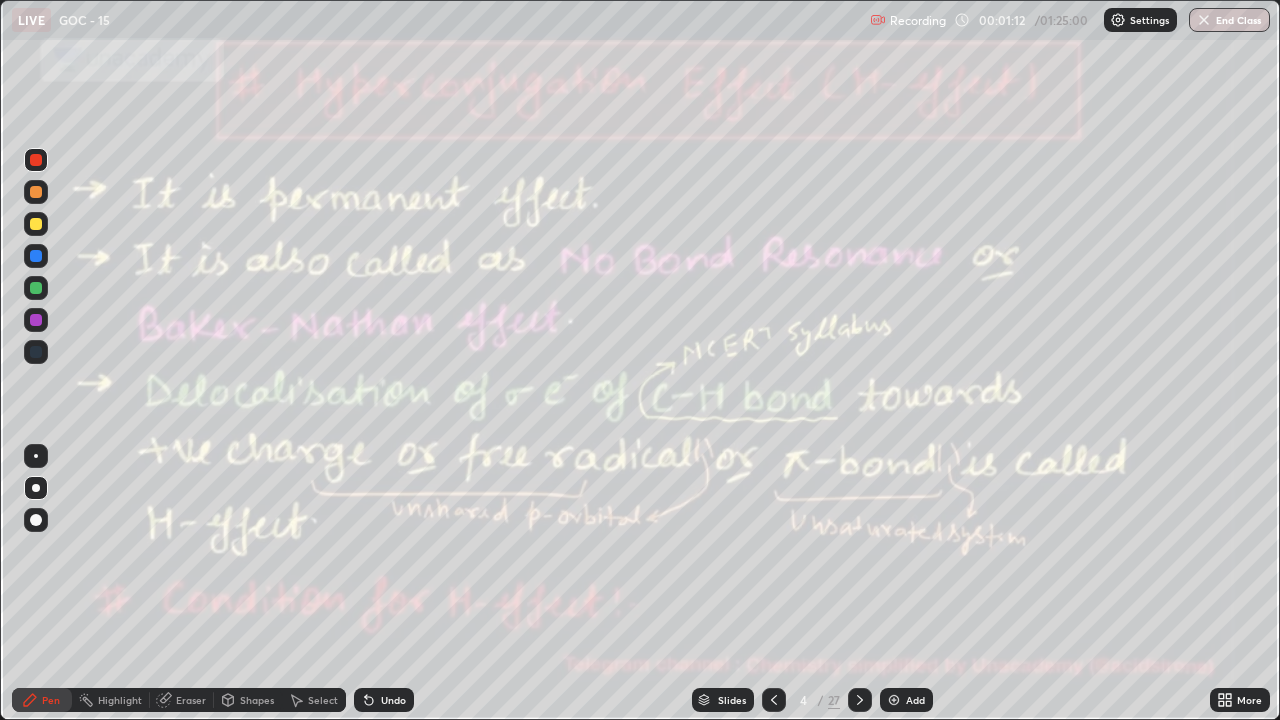 click 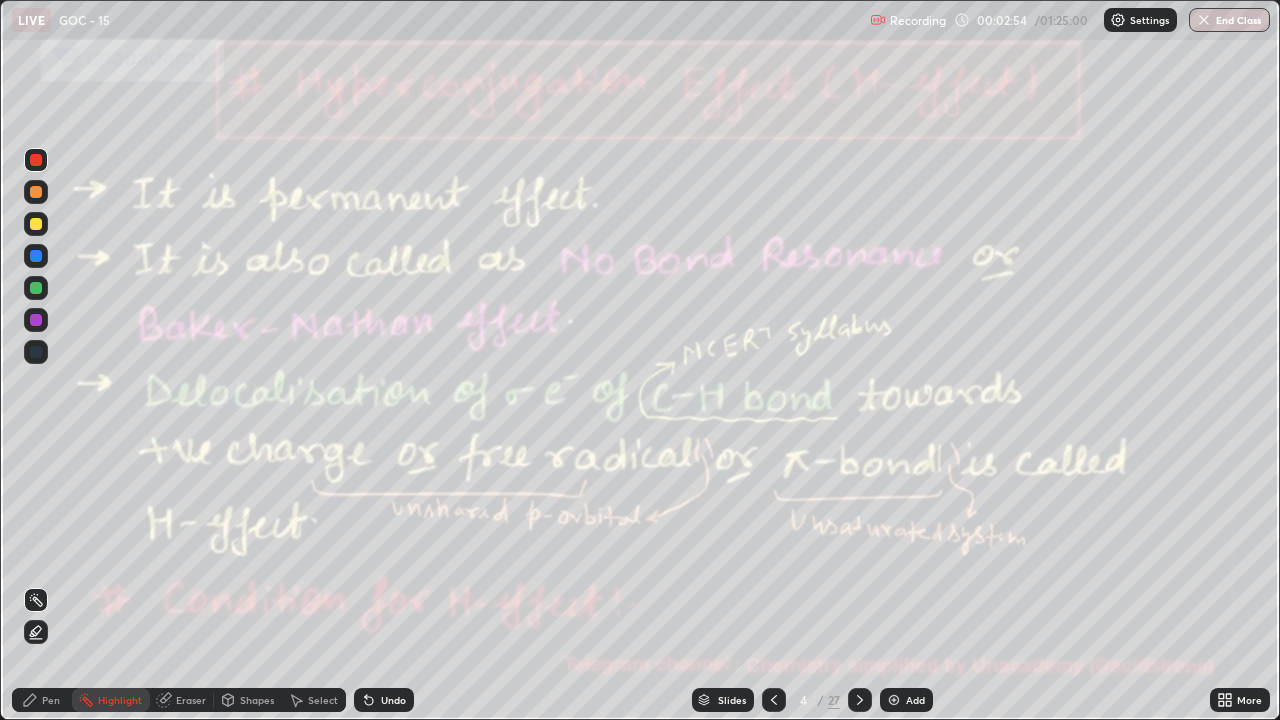 click 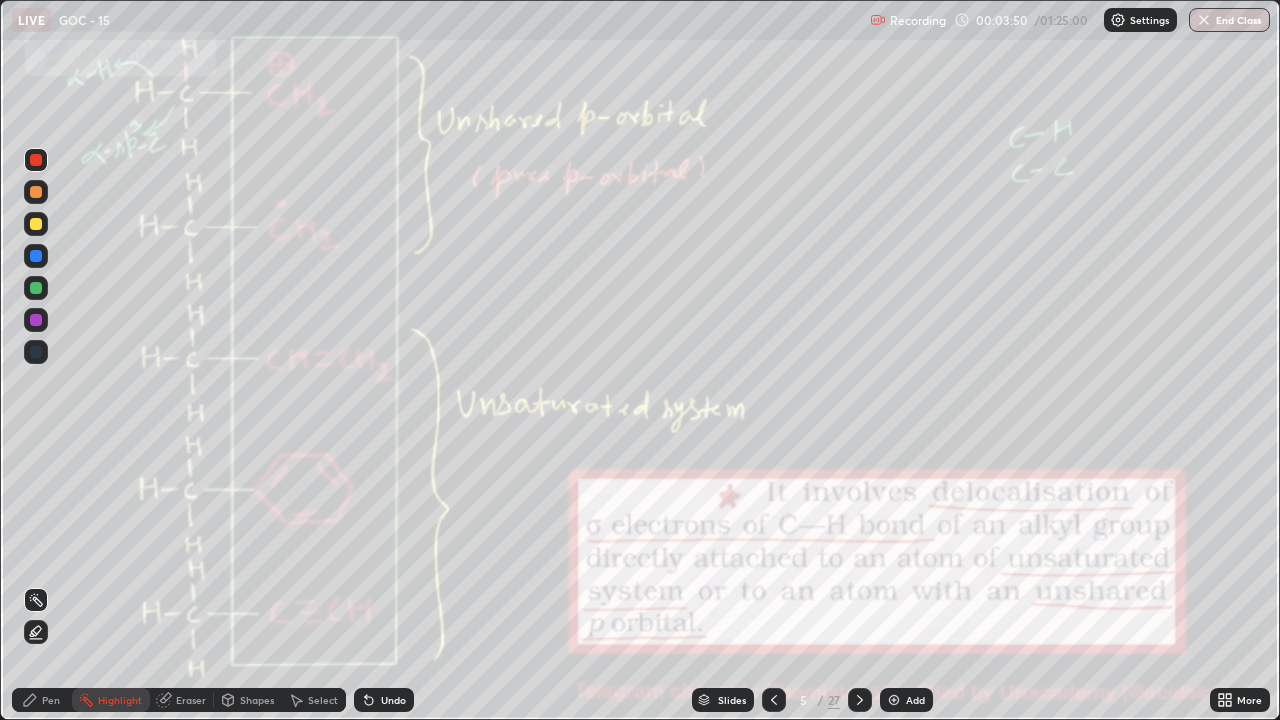 click 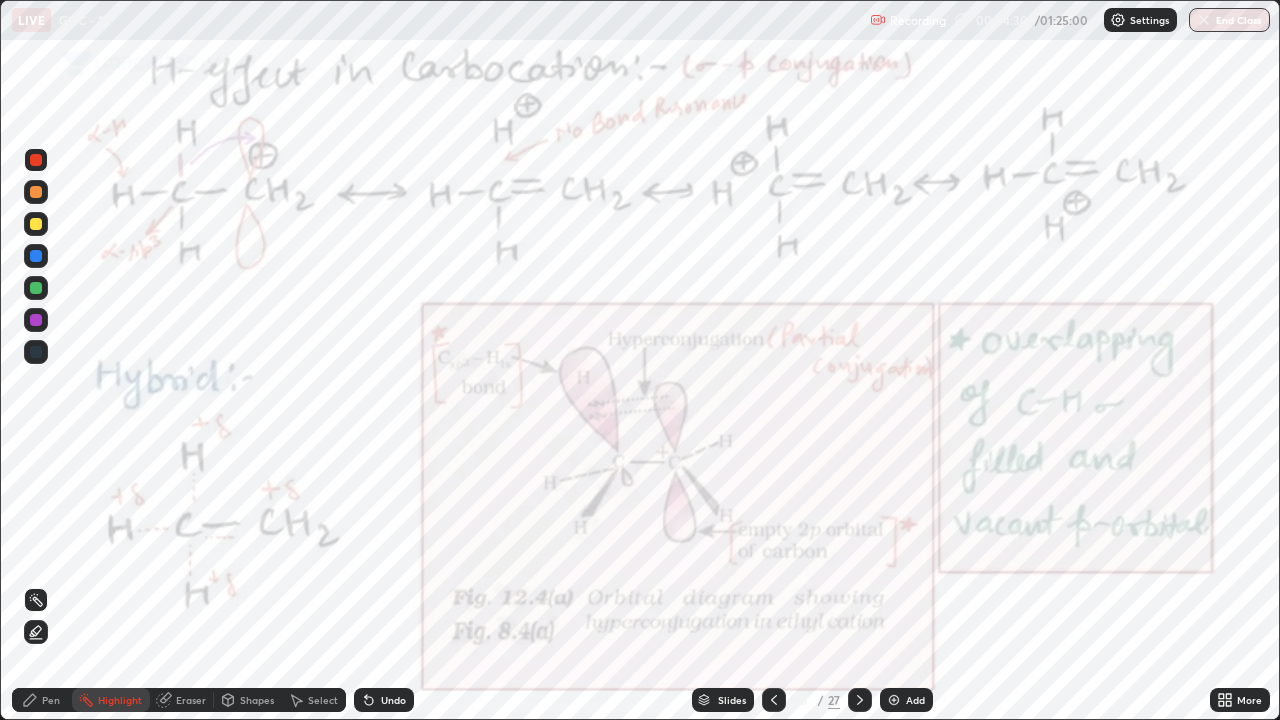 click on "Pen" at bounding box center [42, 700] 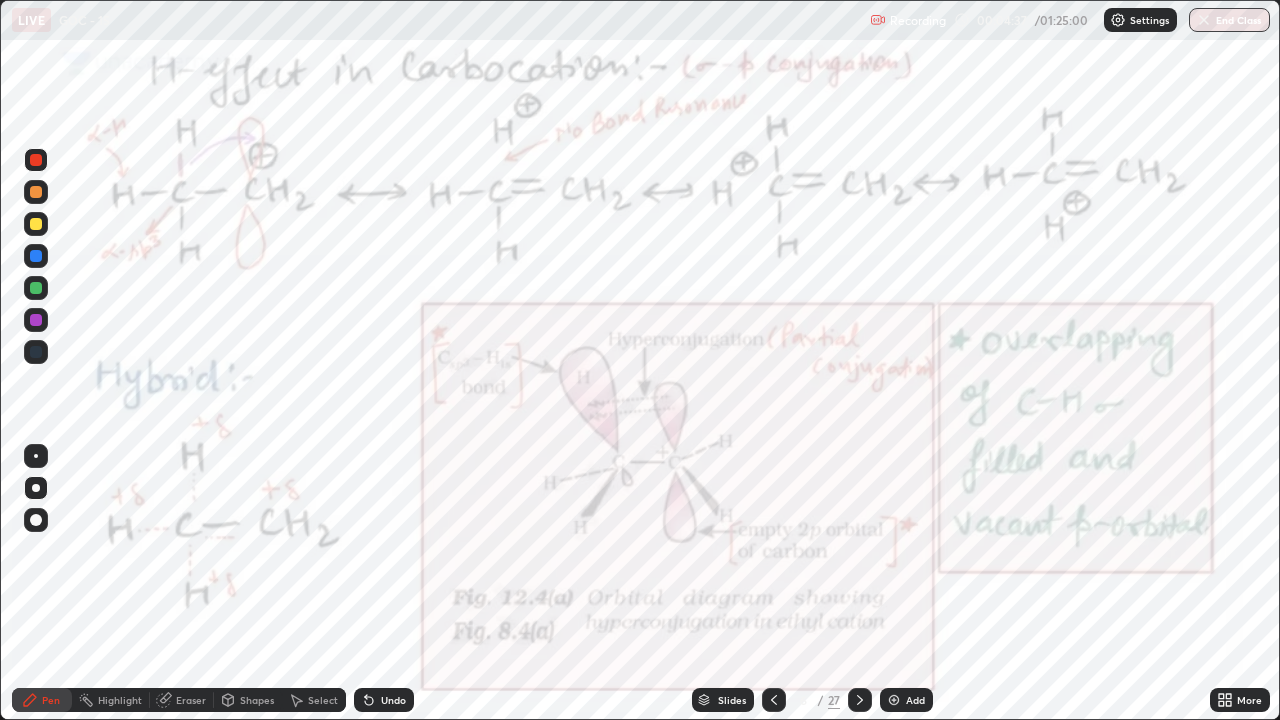 click 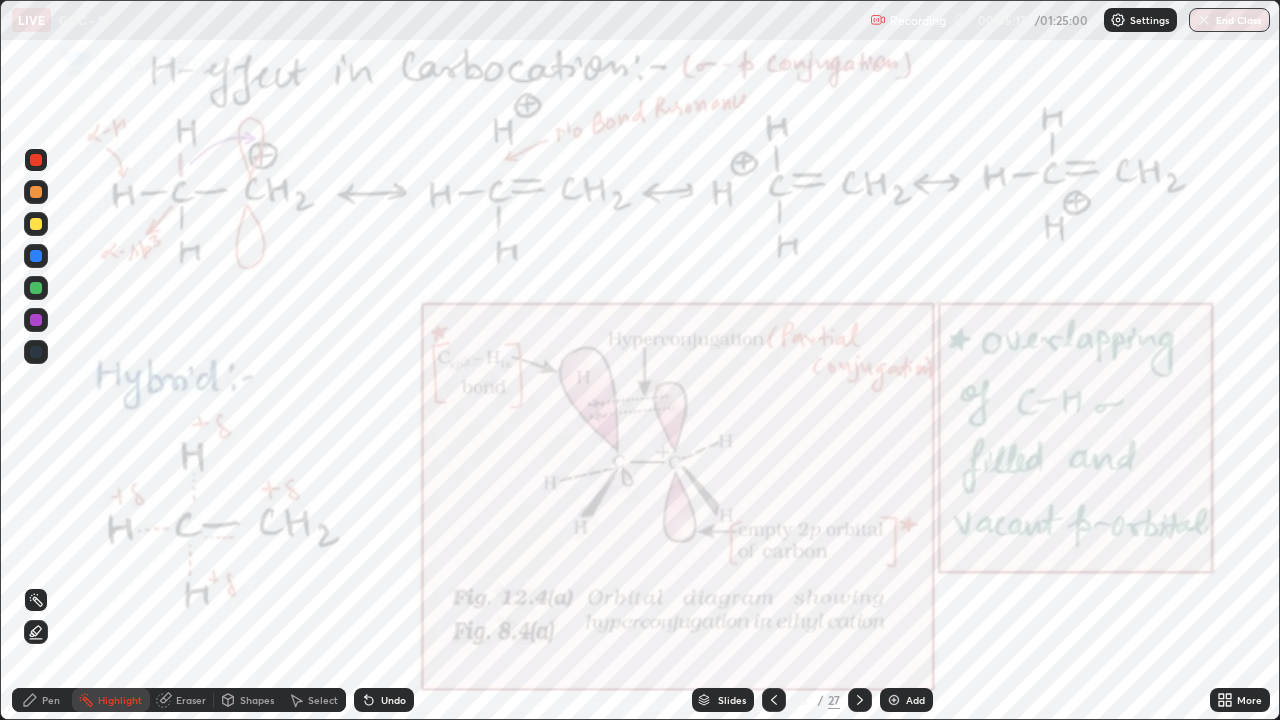 click 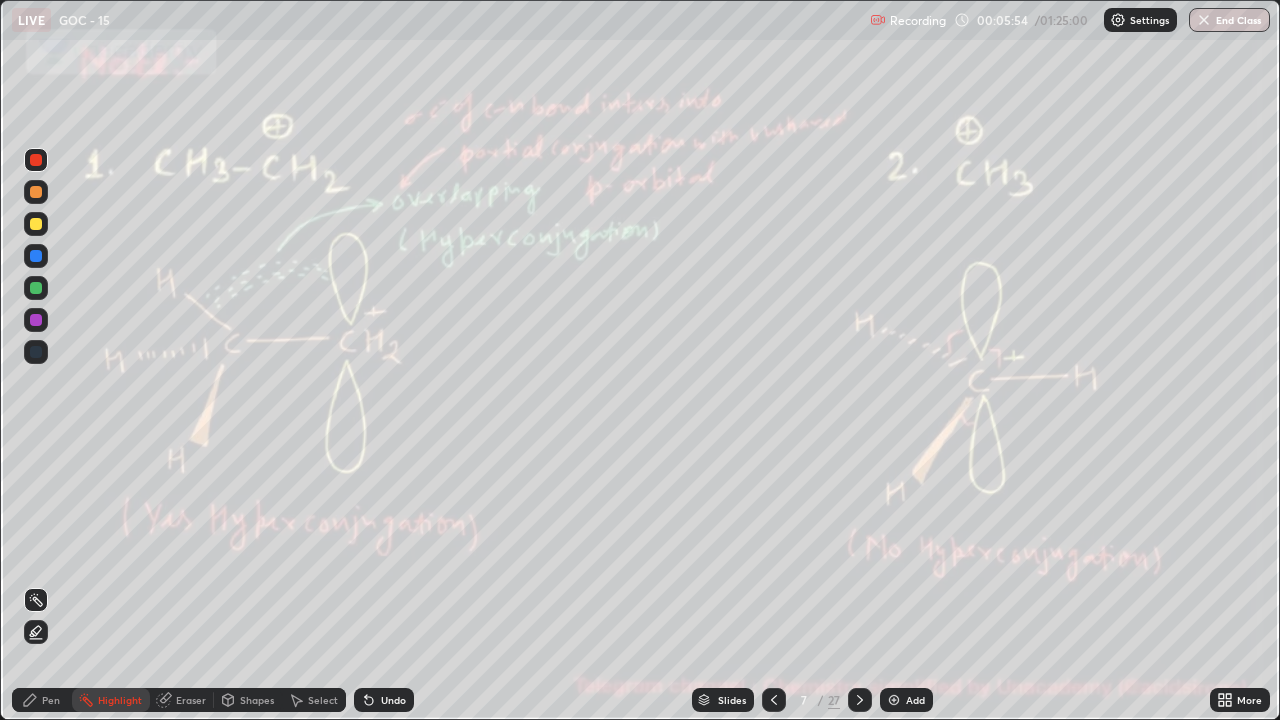 click on "Pen" at bounding box center [42, 700] 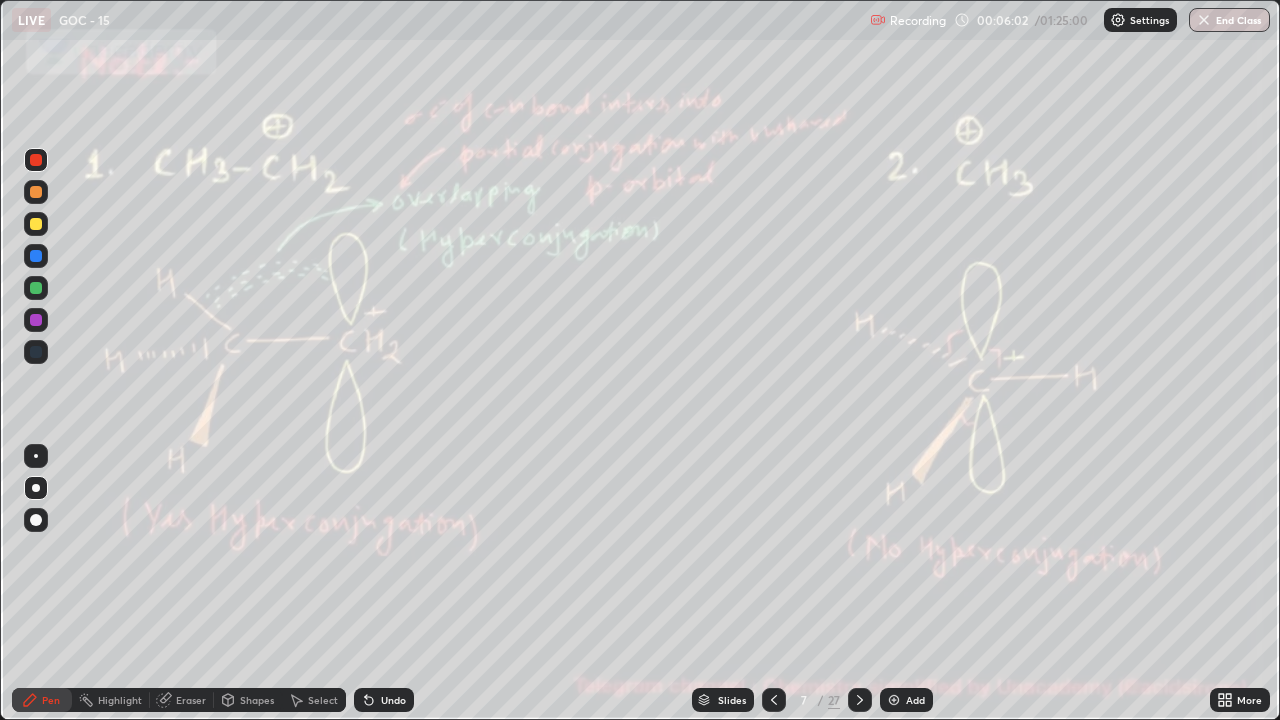 click on "Undo" at bounding box center (393, 700) 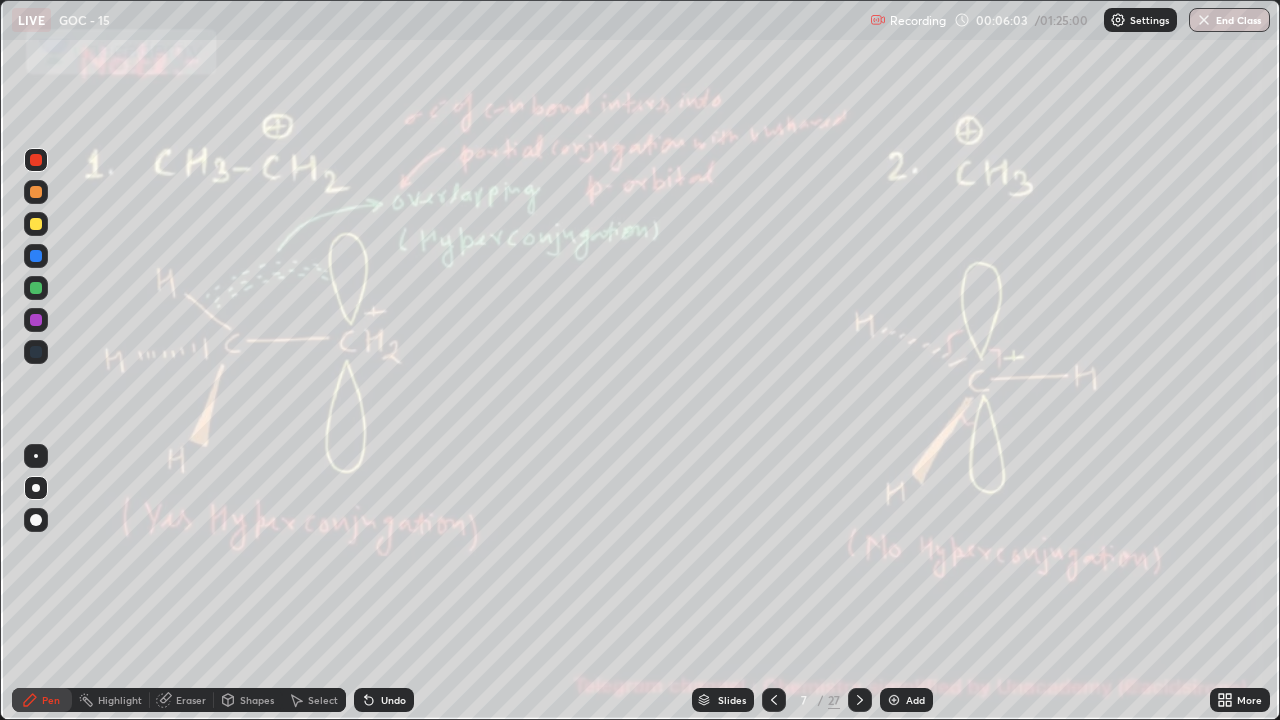 click 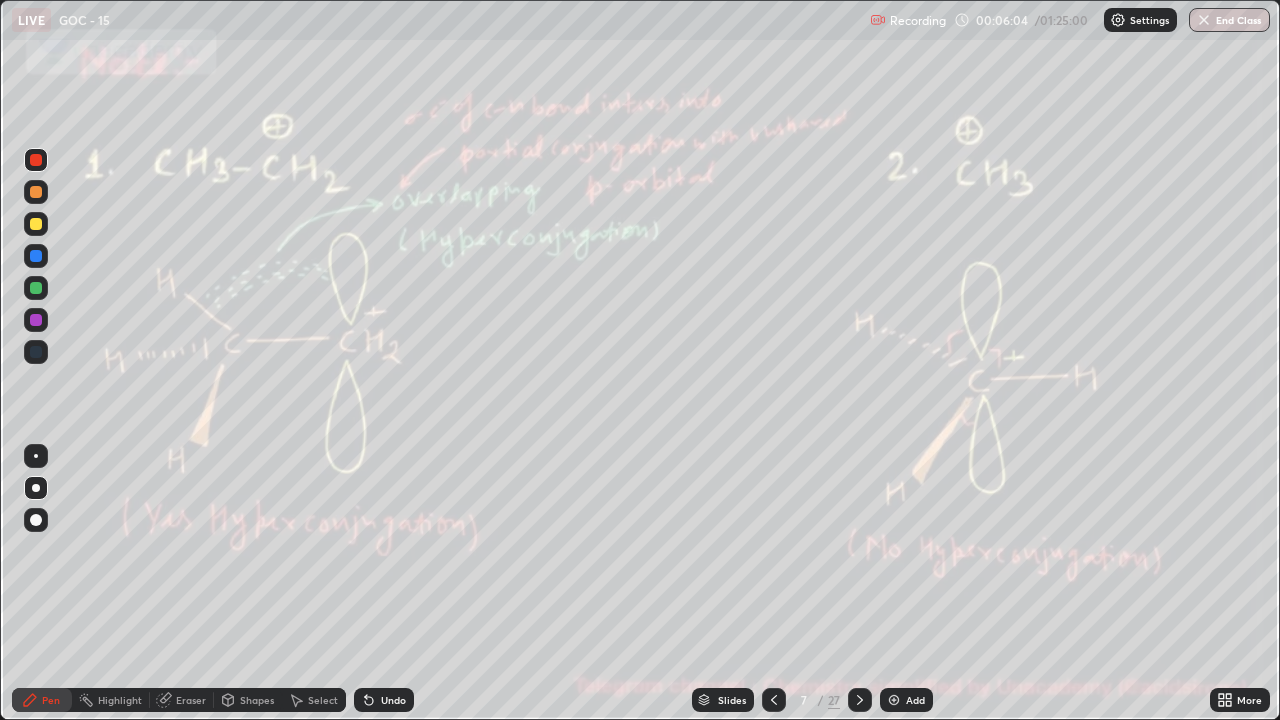 click 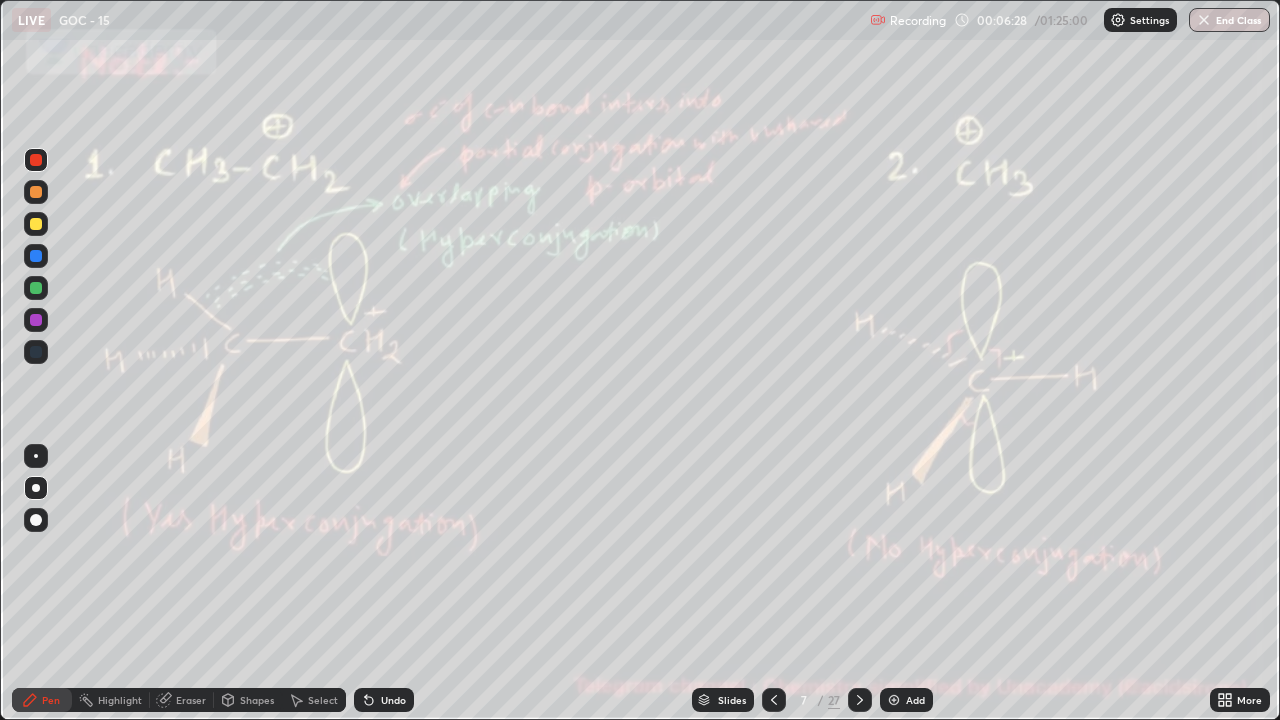 click on "Undo" at bounding box center [393, 700] 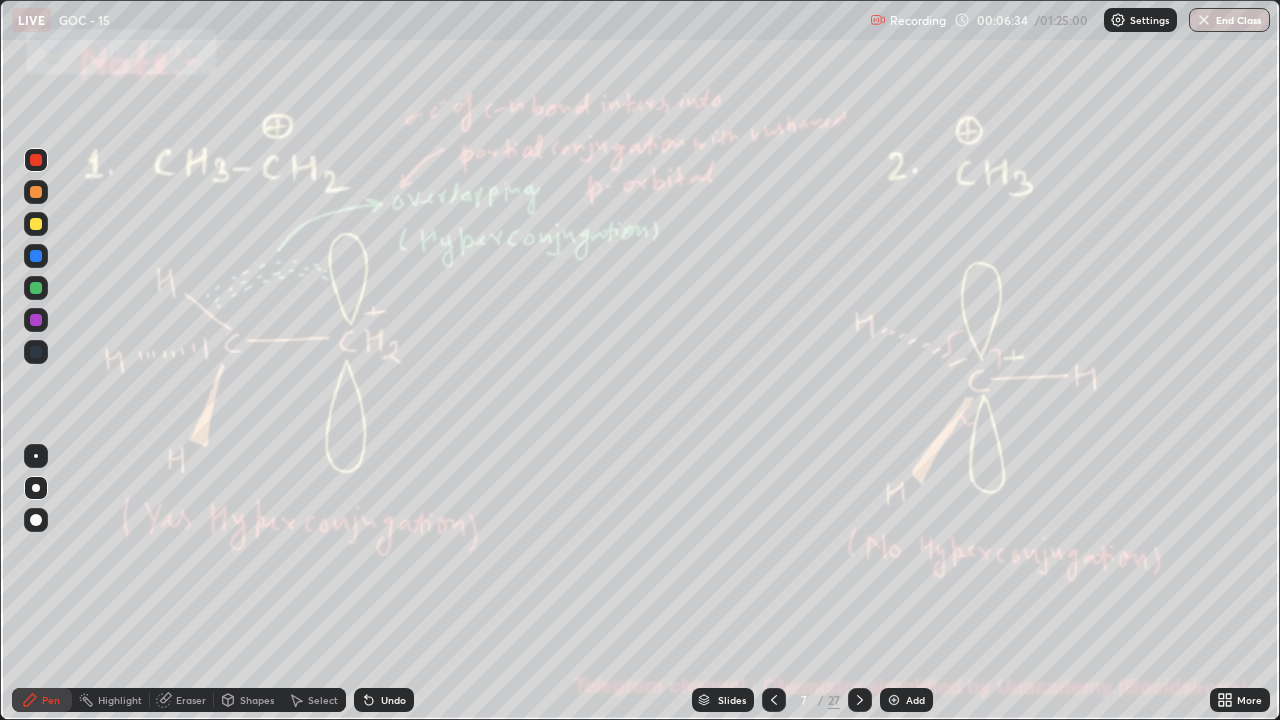 click 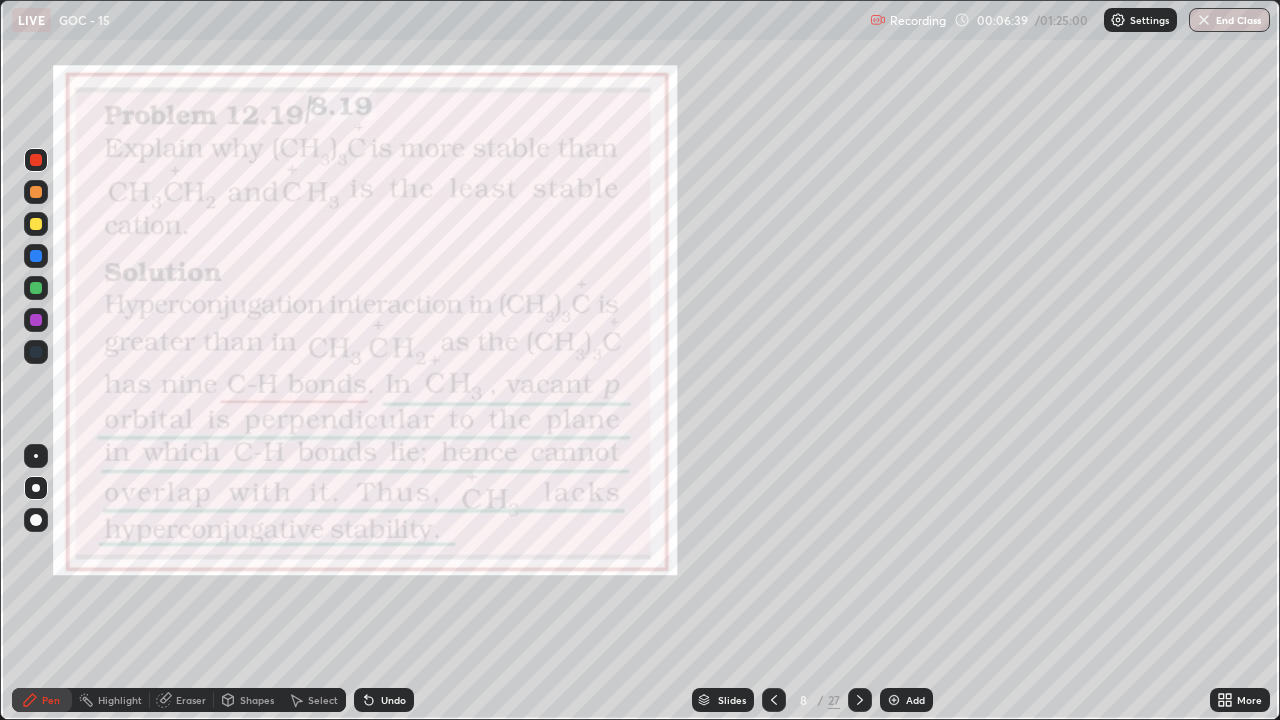 click 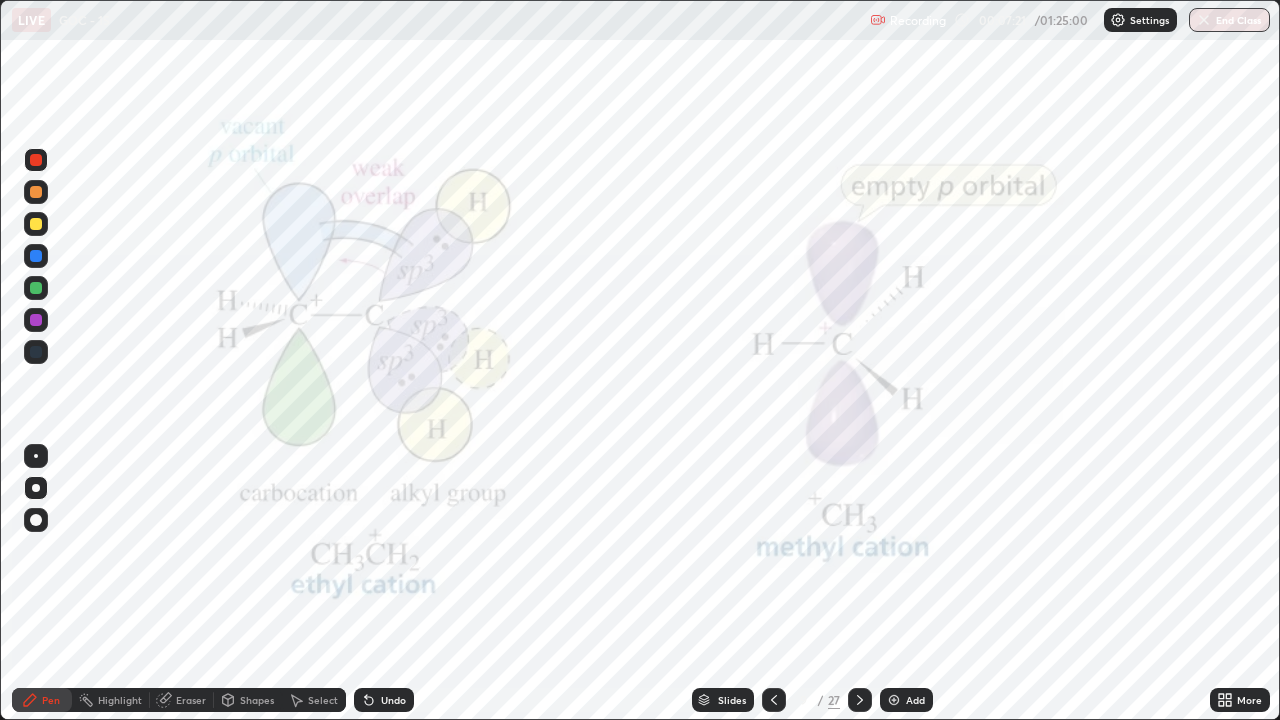 click 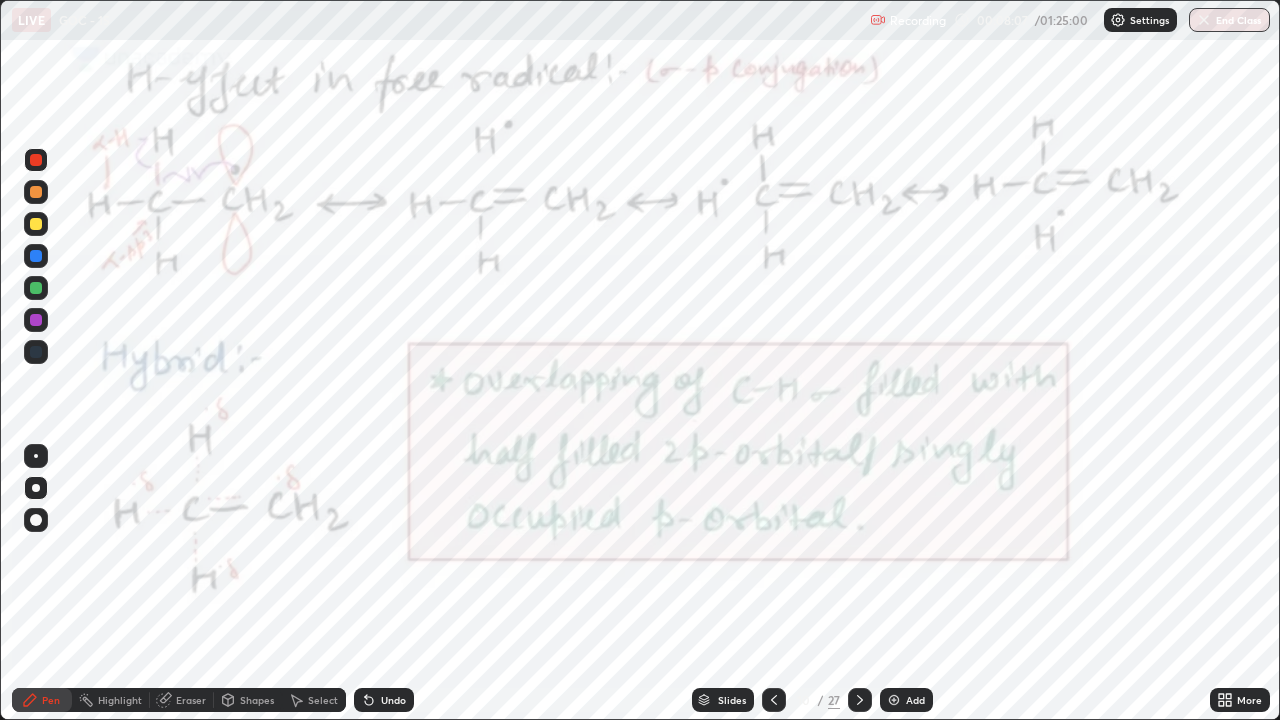 click on "Highlight" at bounding box center [111, 700] 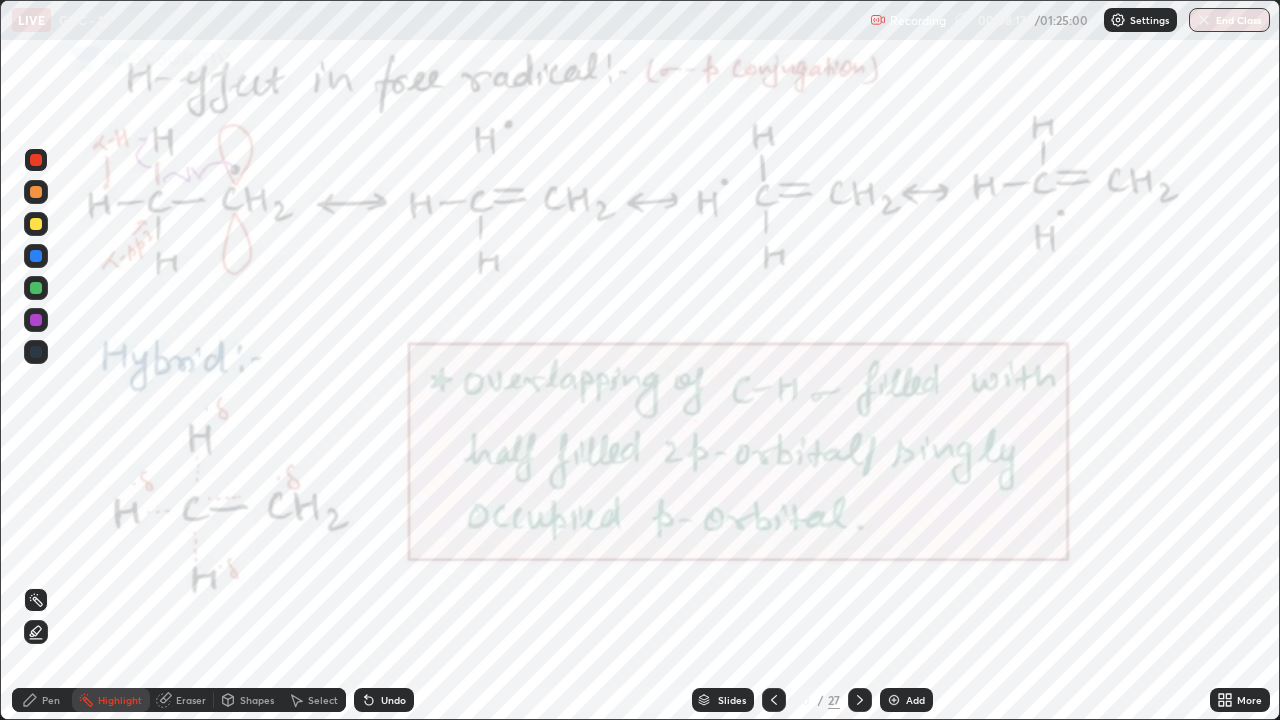 click 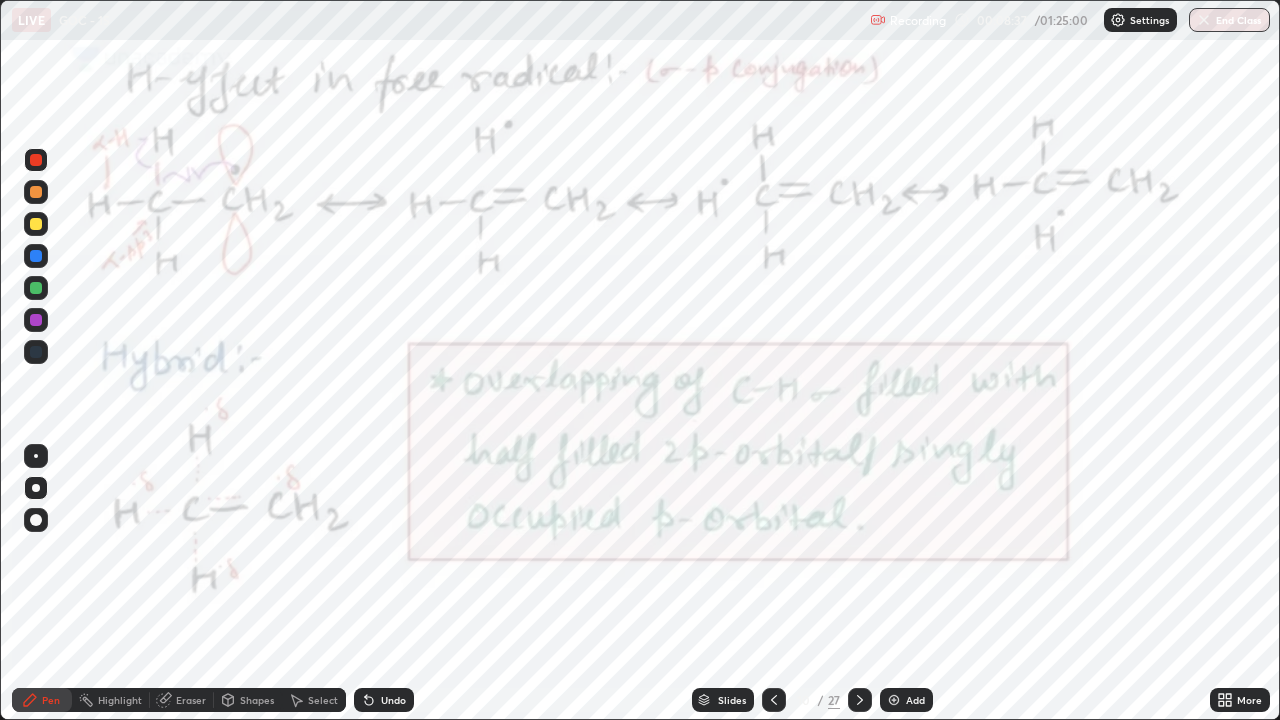 click 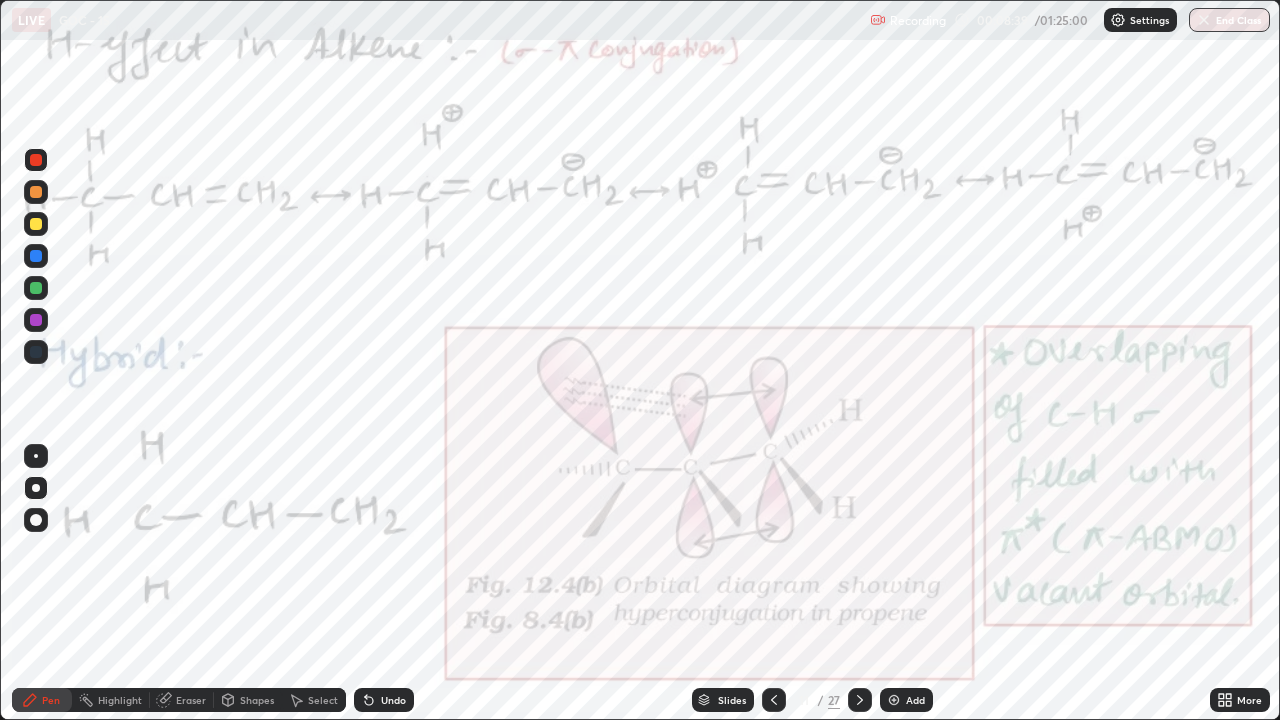 click at bounding box center (36, 160) 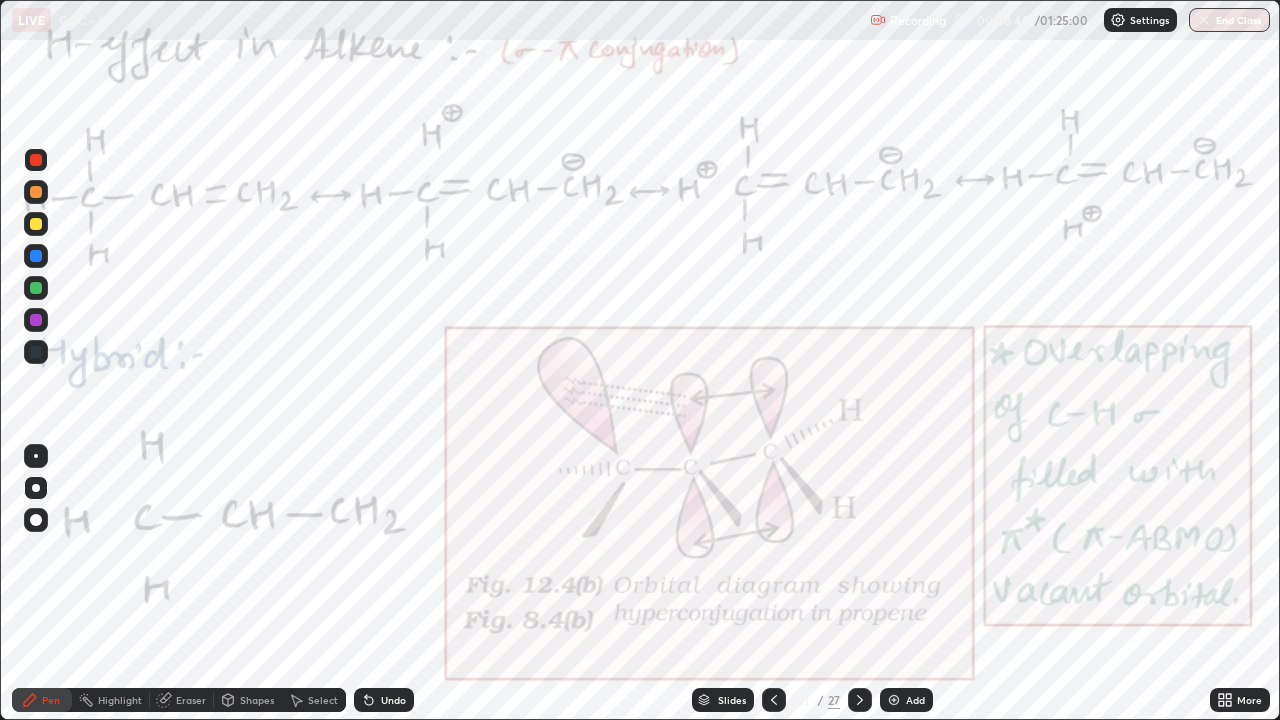 click 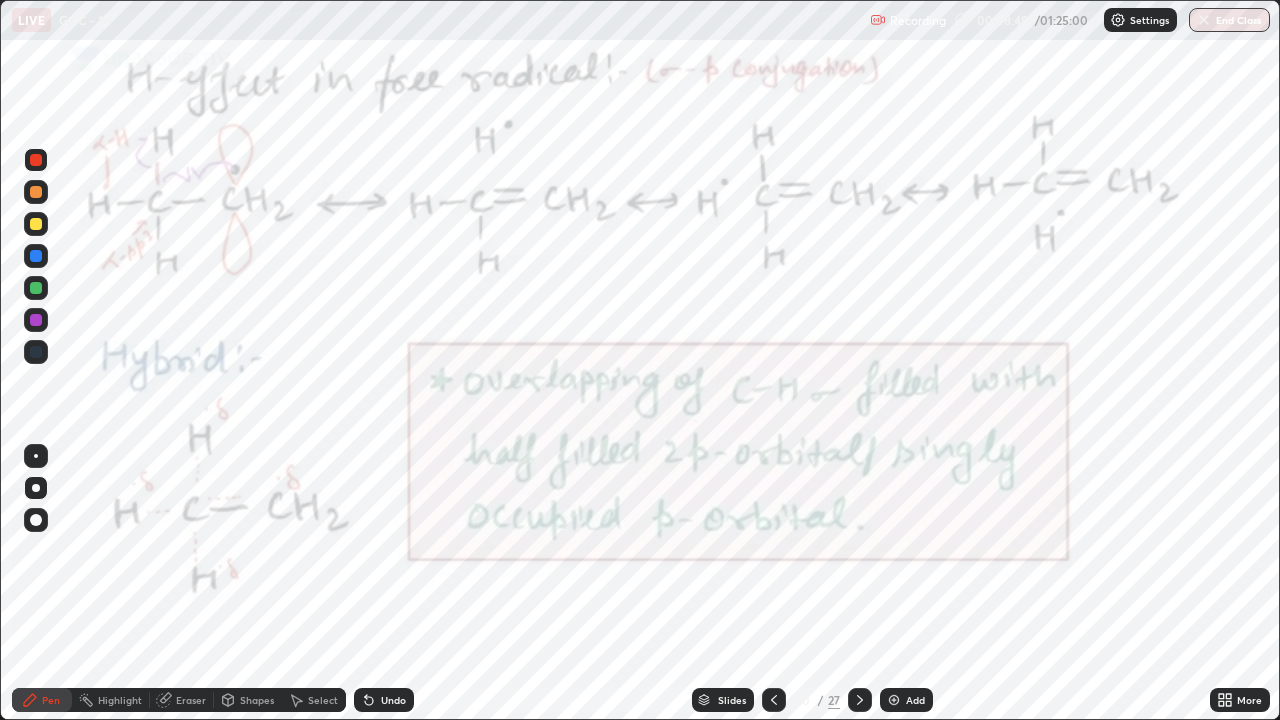 click 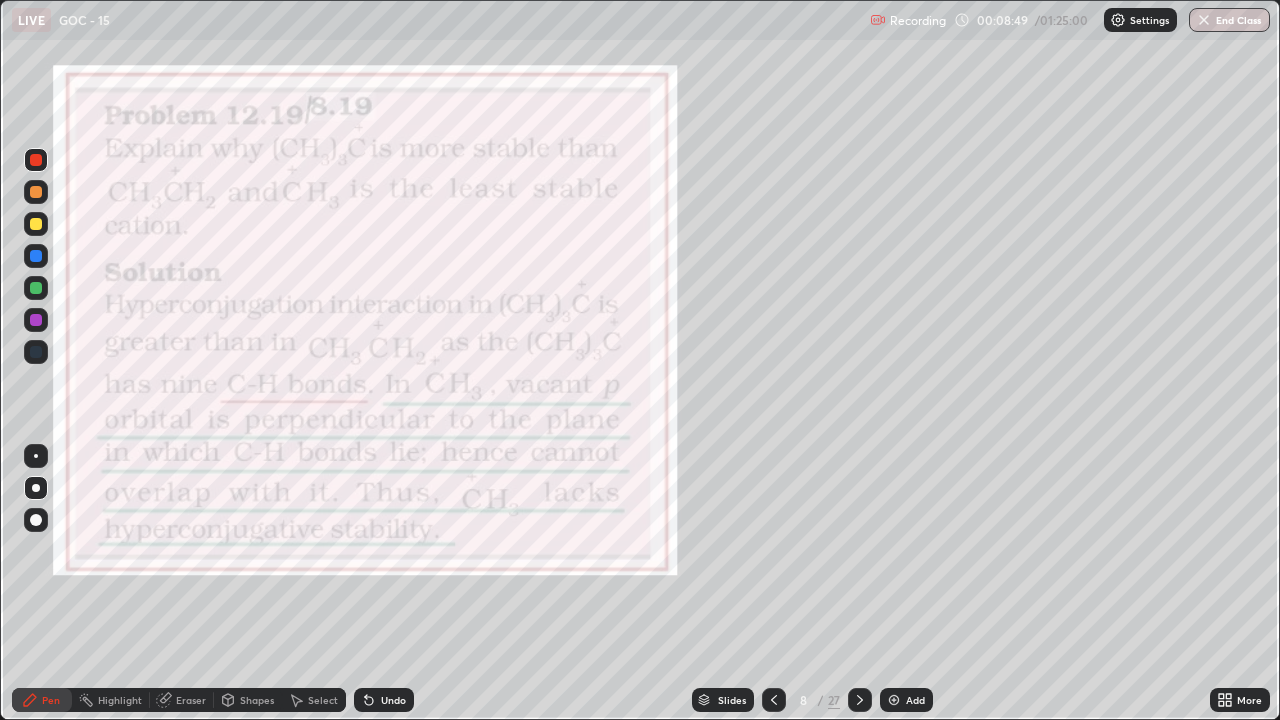 click at bounding box center (774, 700) 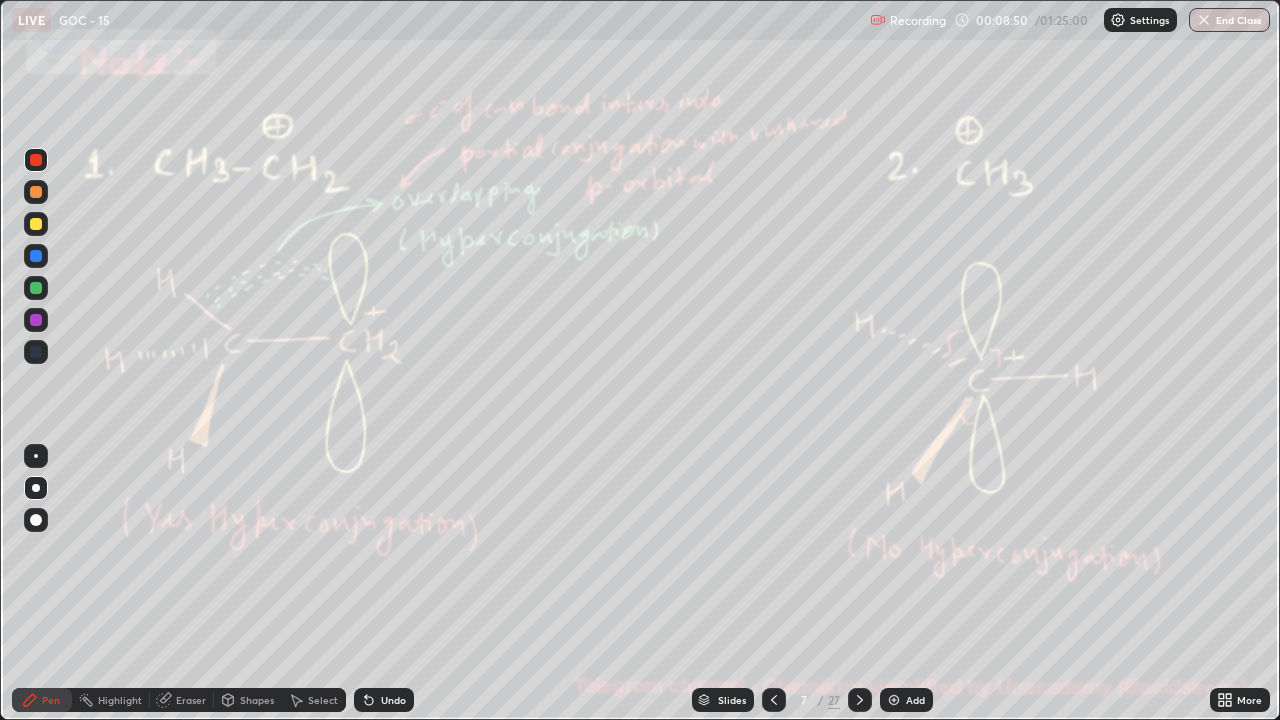 click 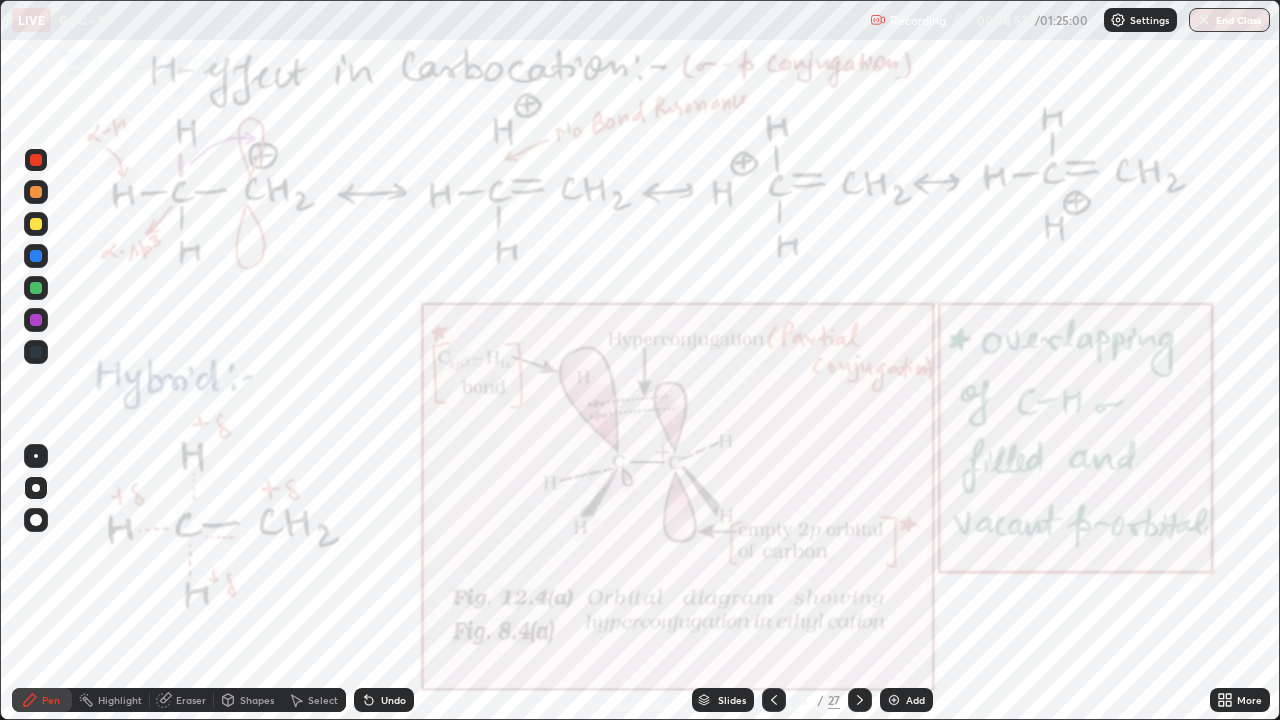 click 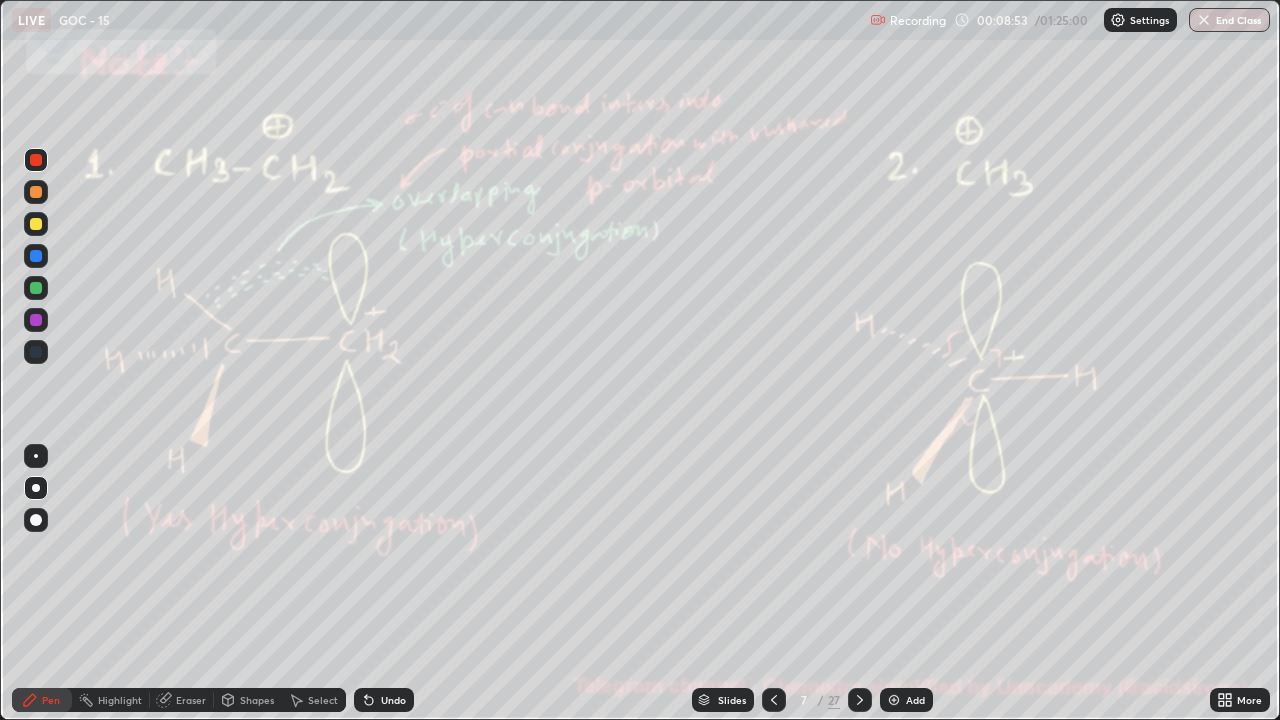 click 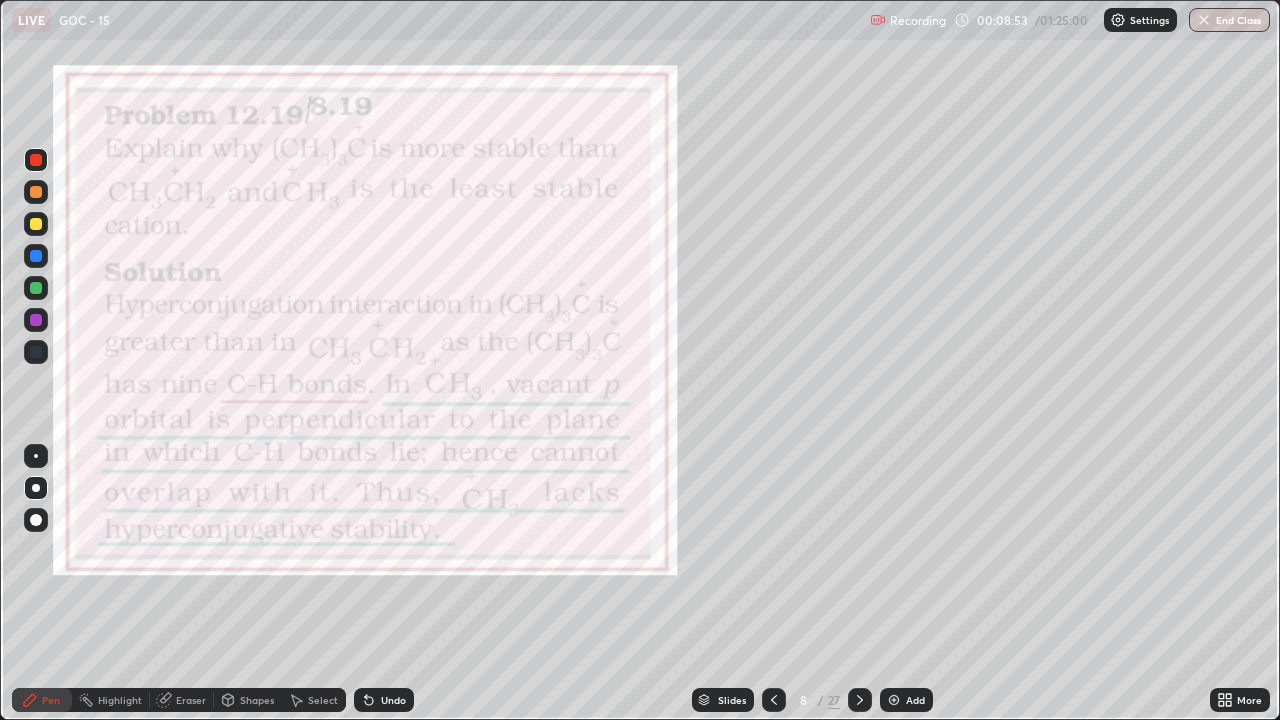 click 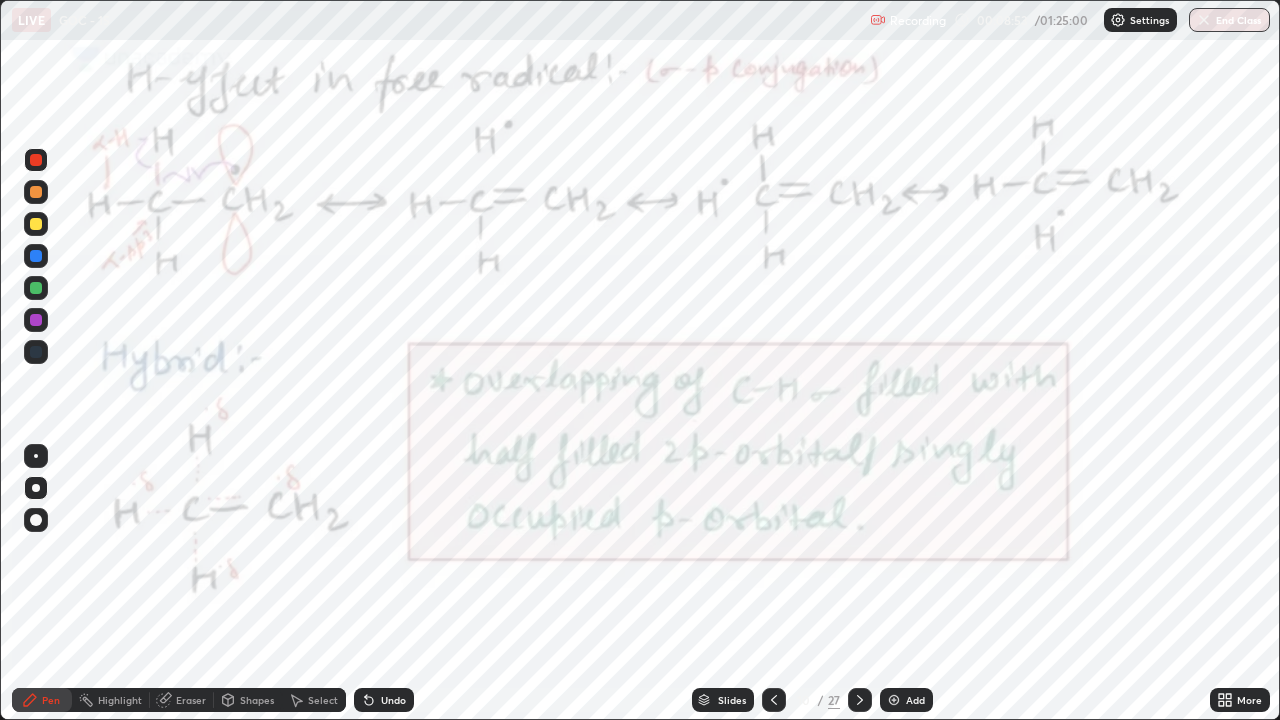 click at bounding box center (860, 700) 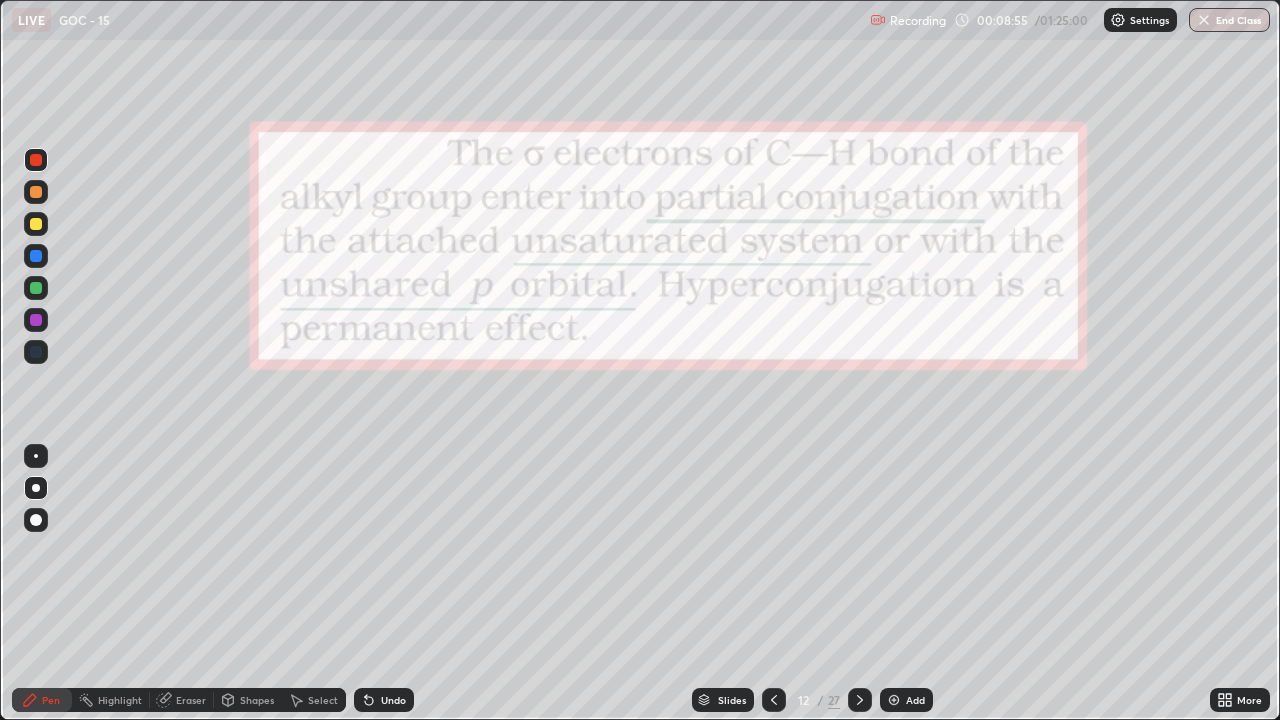 click on "Slides" at bounding box center (723, 700) 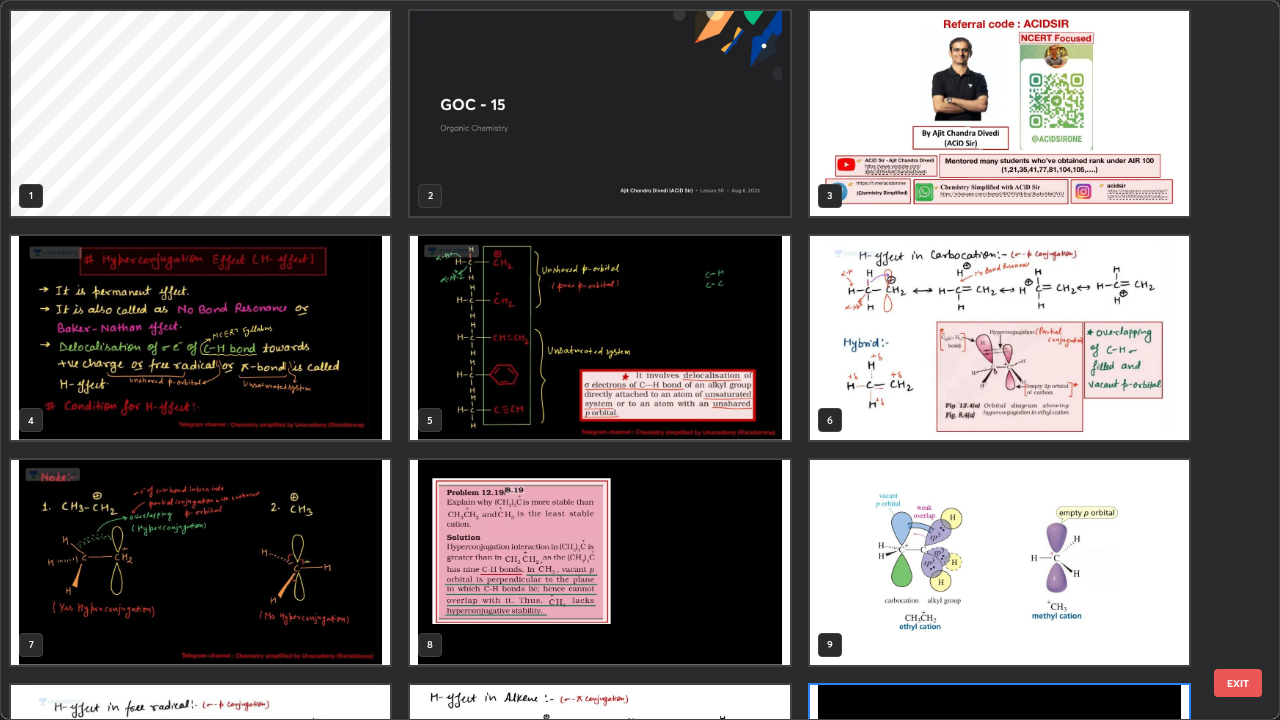 scroll, scrollTop: 180, scrollLeft: 0, axis: vertical 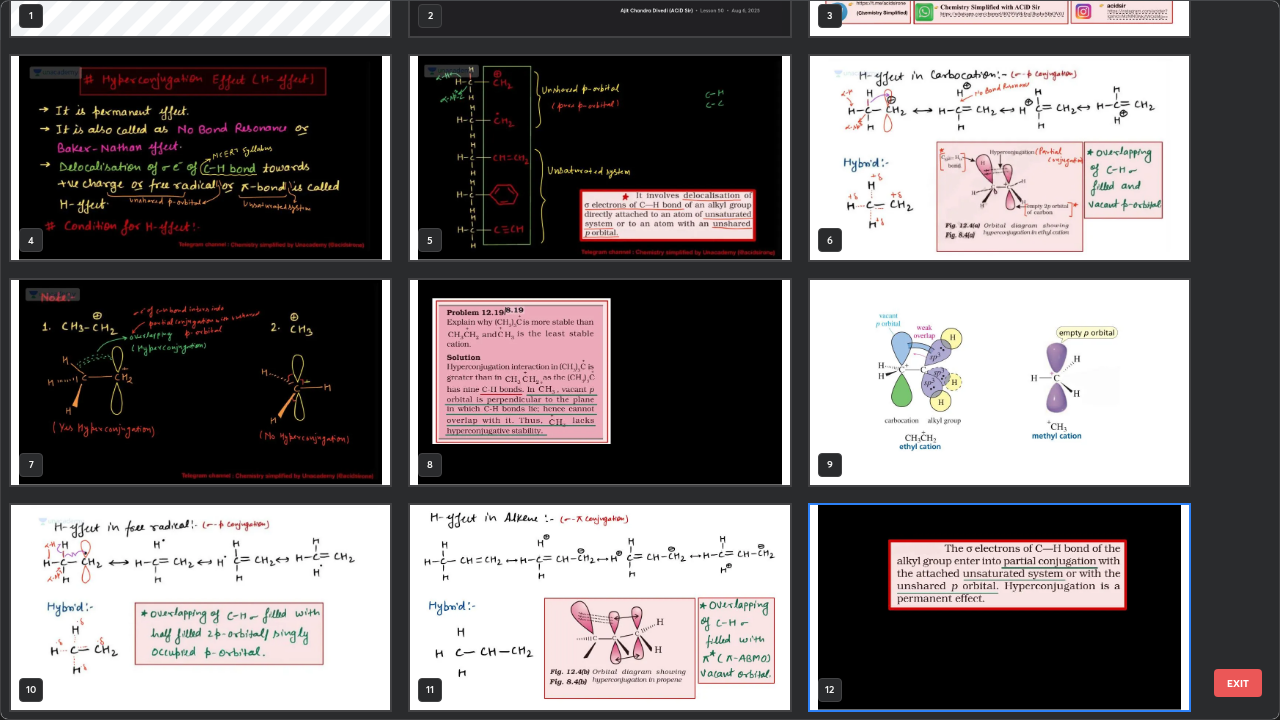 click at bounding box center [599, 607] 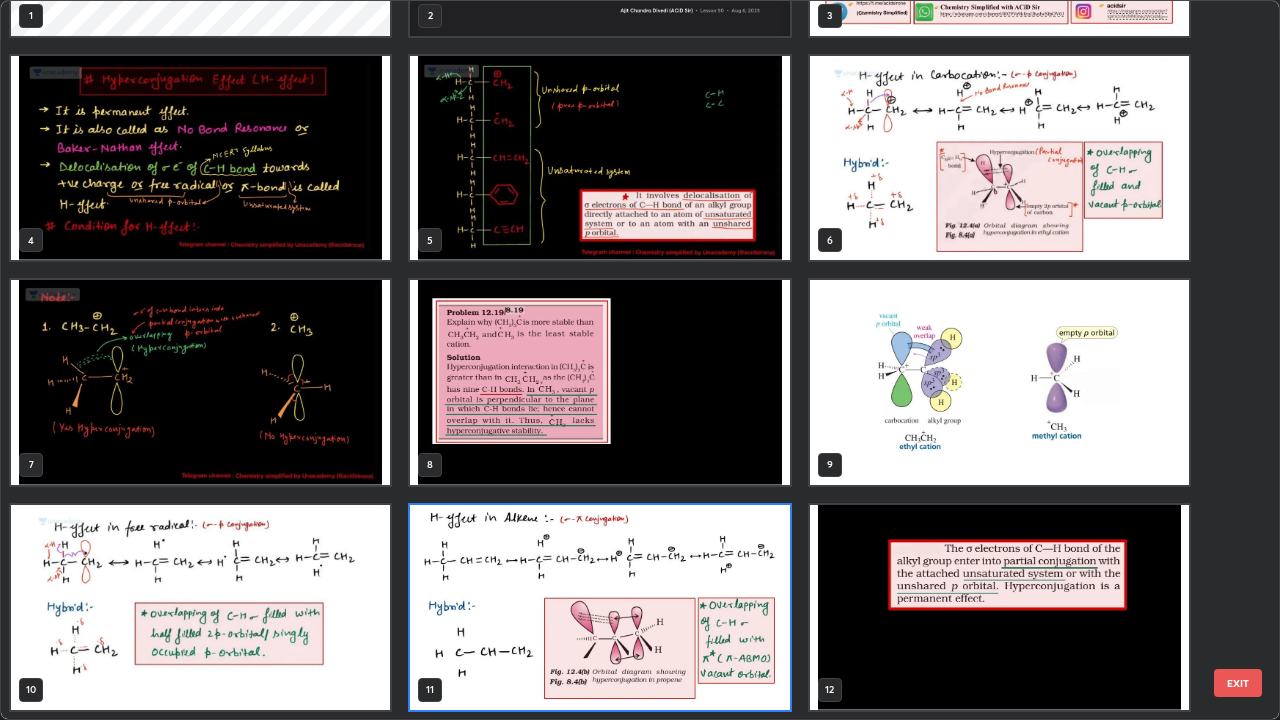 click at bounding box center (599, 607) 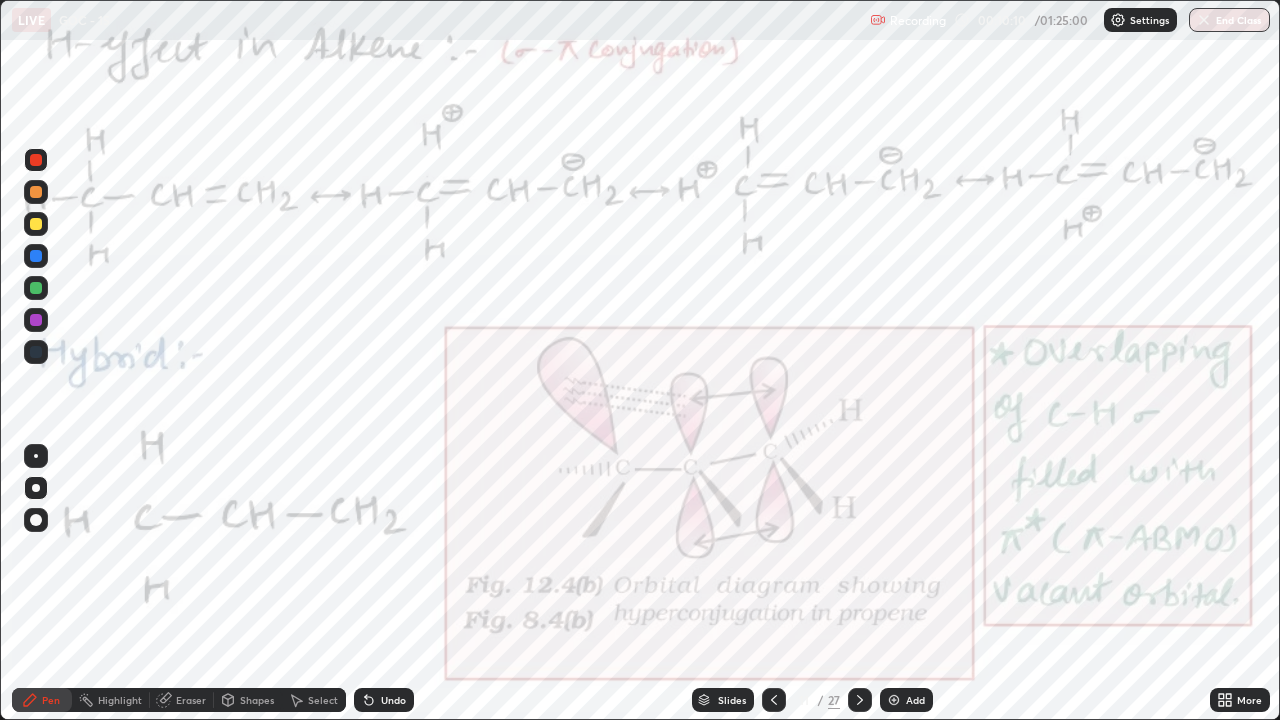 click on "Highlight" at bounding box center (120, 700) 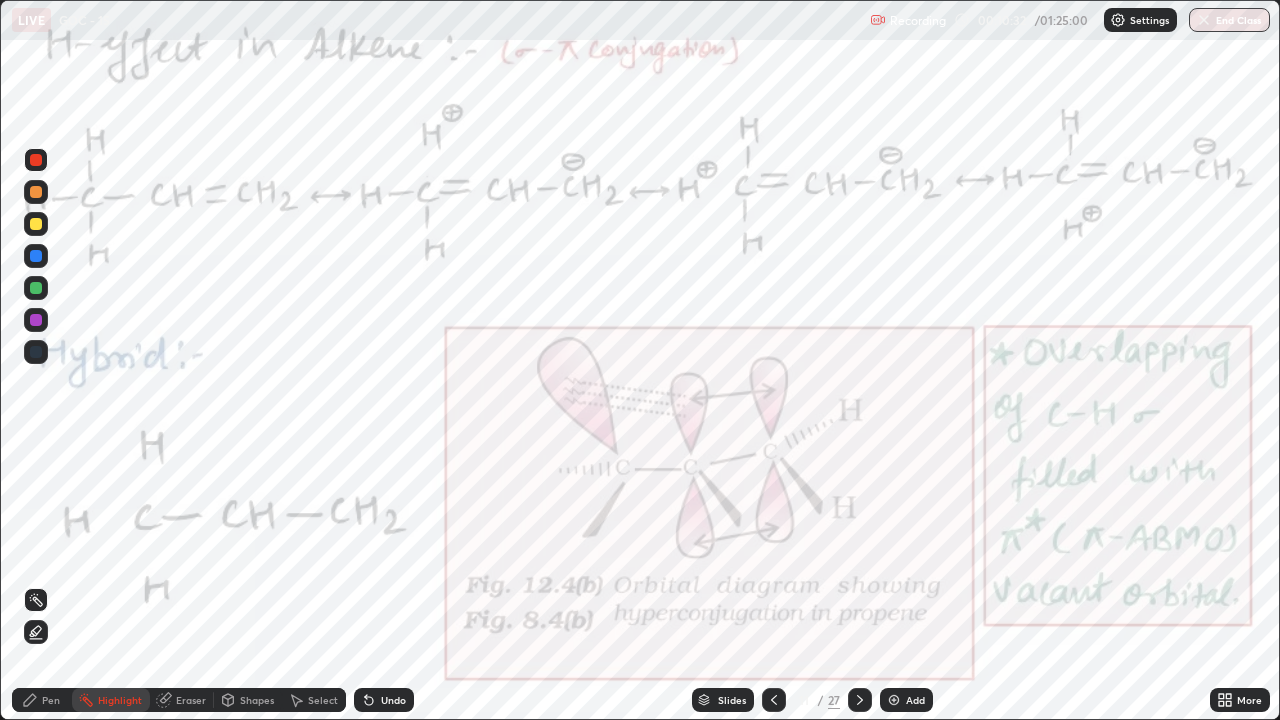 click 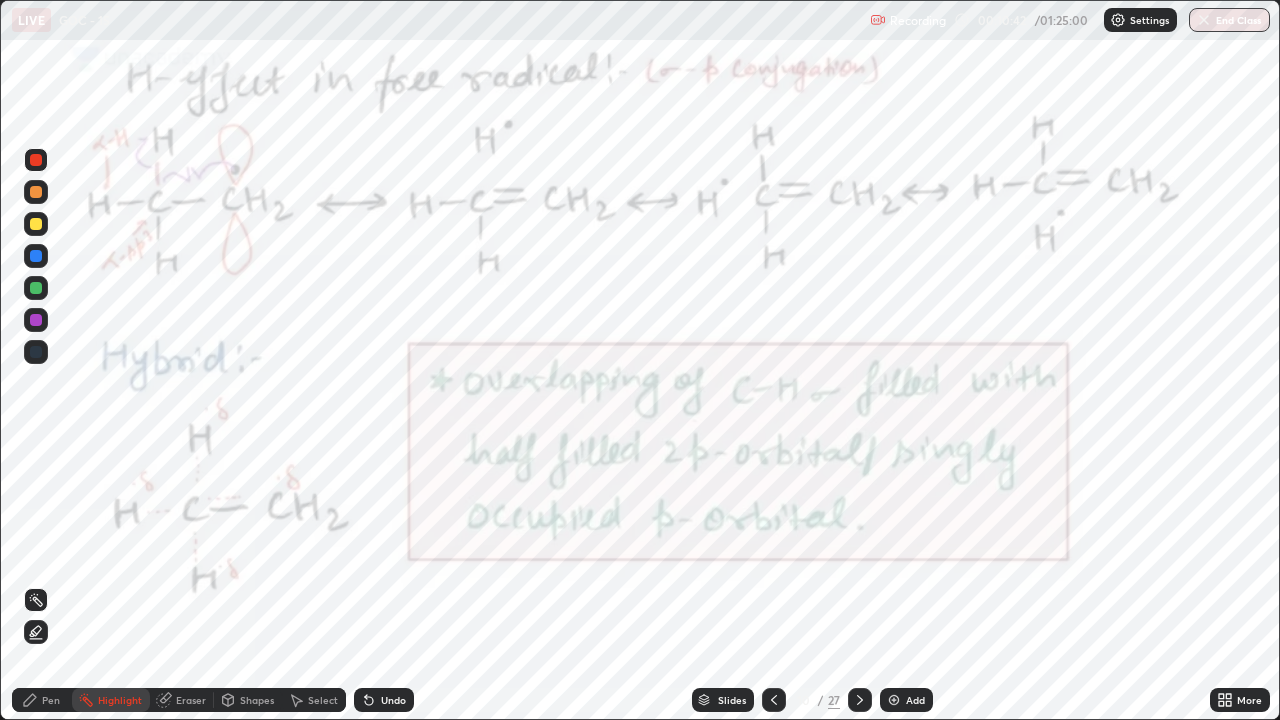 click 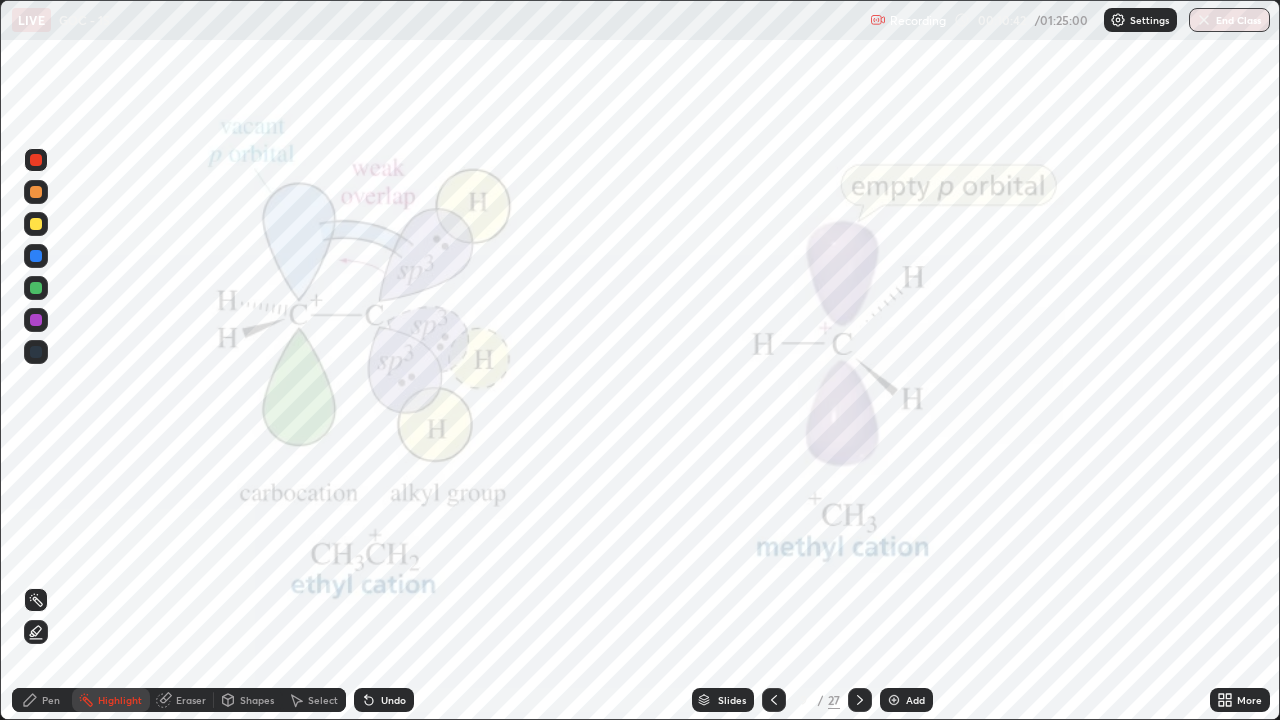 click 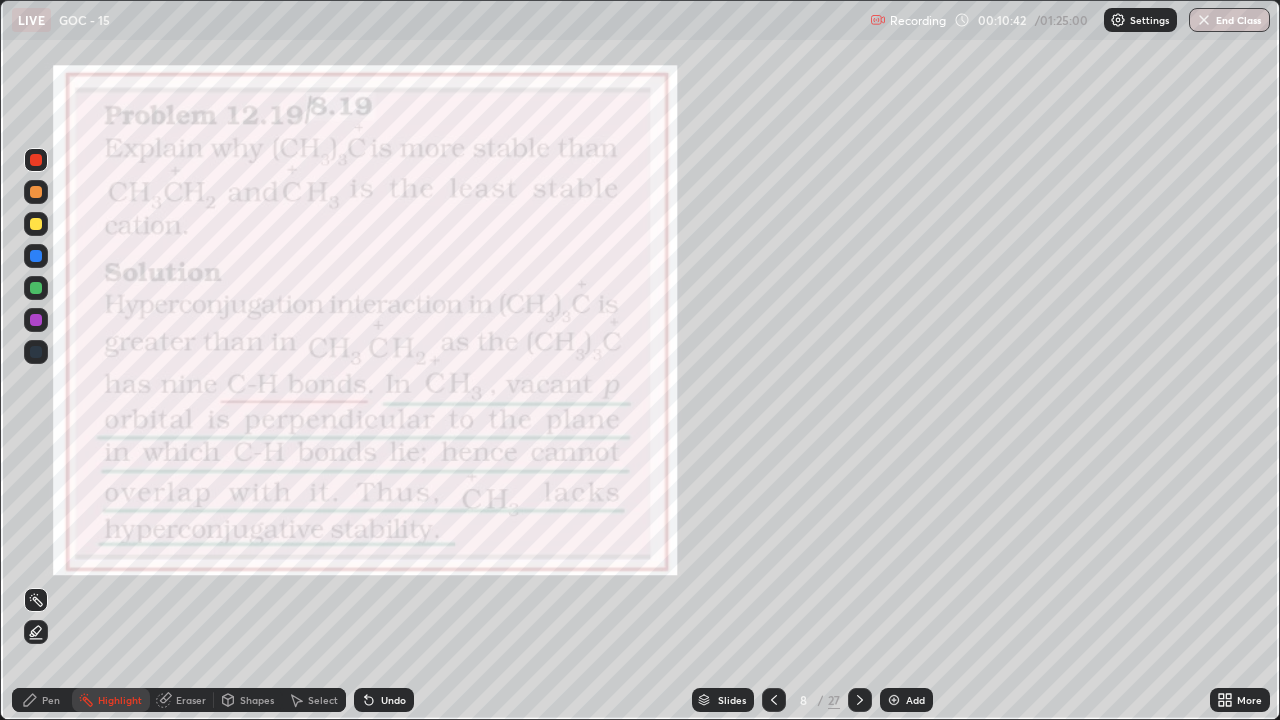 click 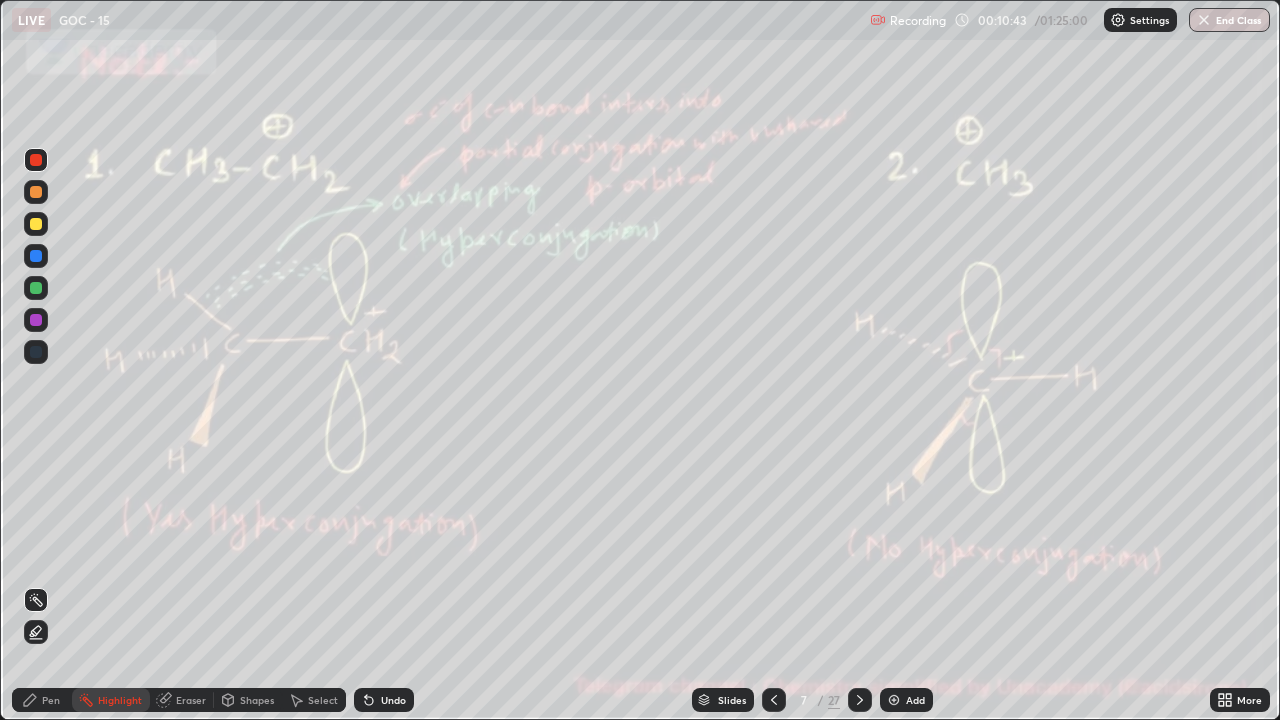click 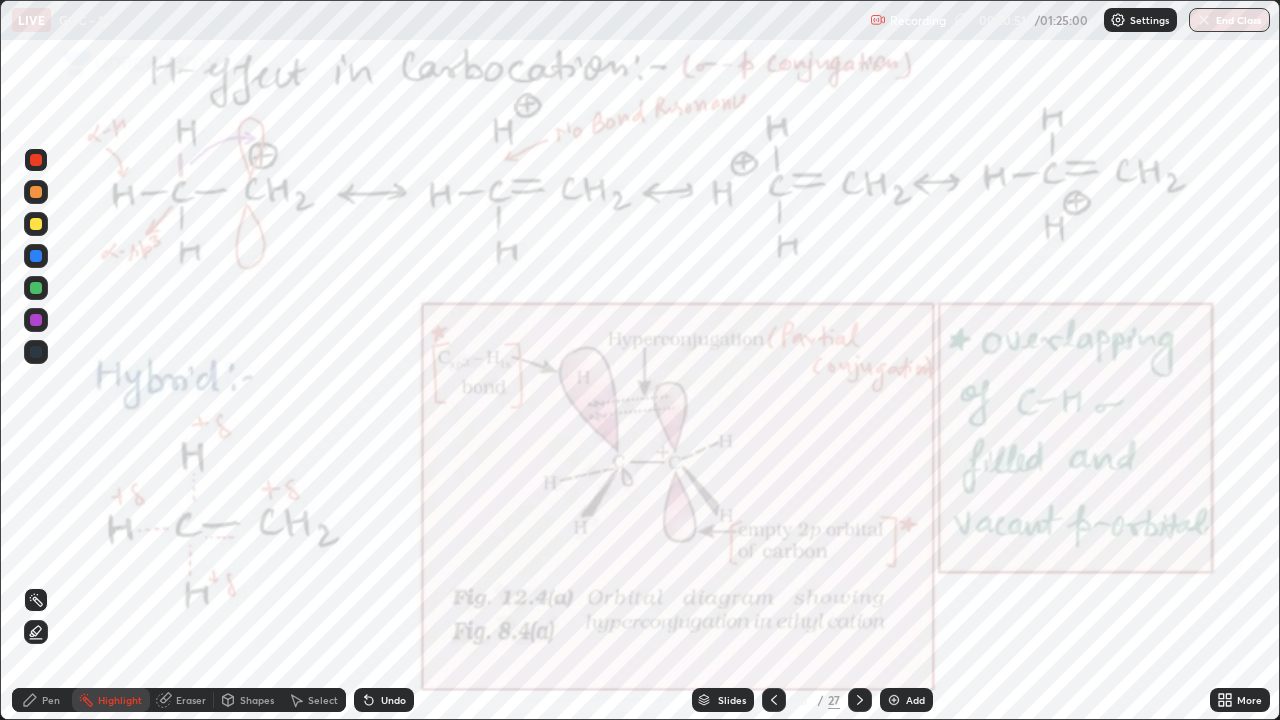 click 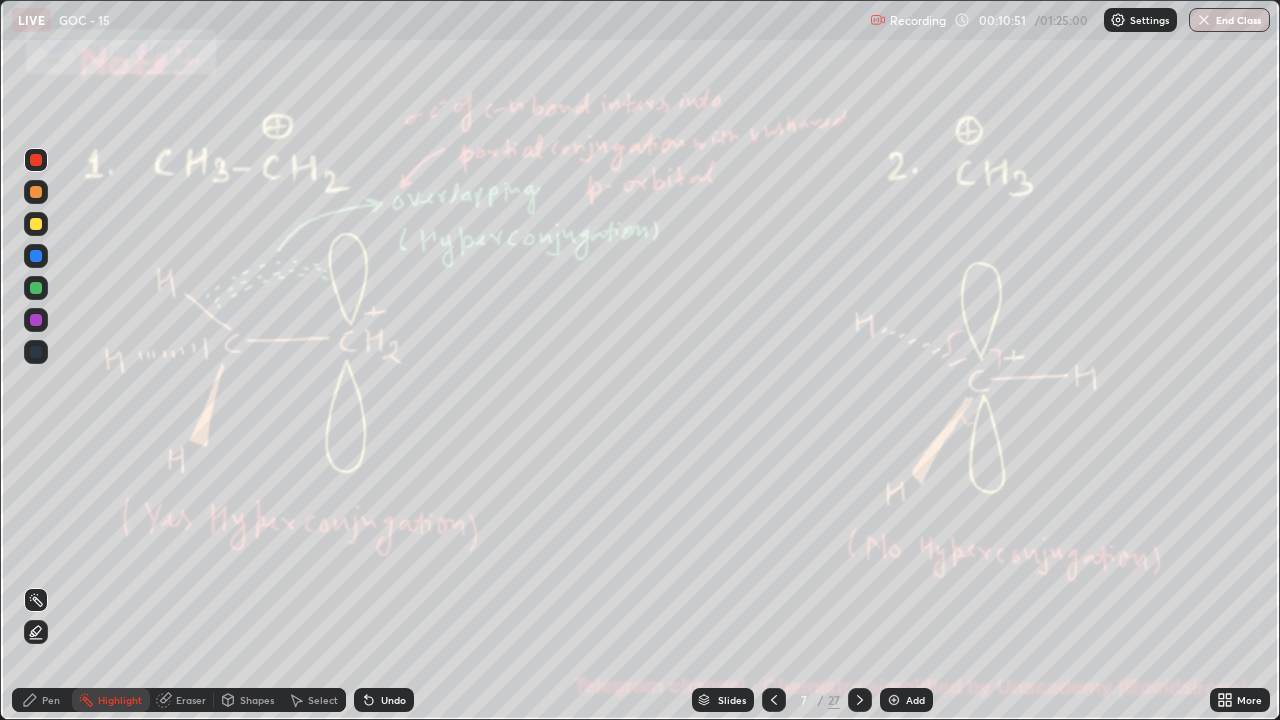 click 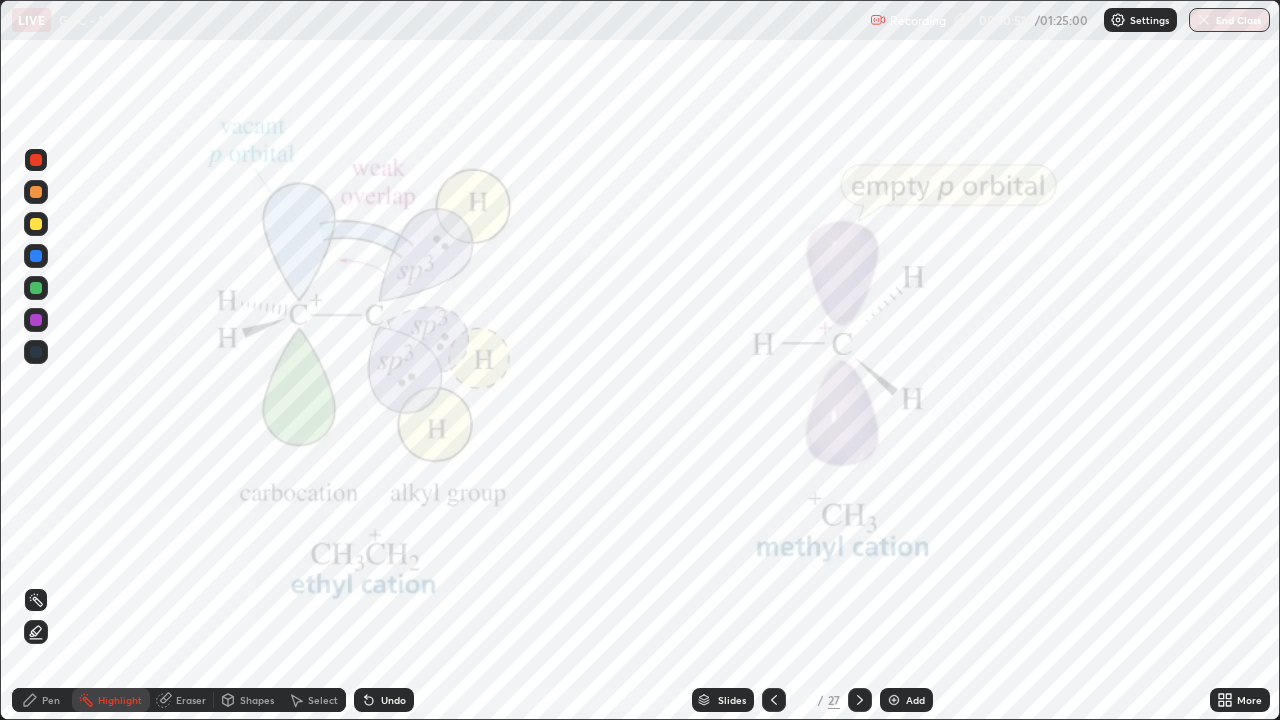 click at bounding box center (860, 700) 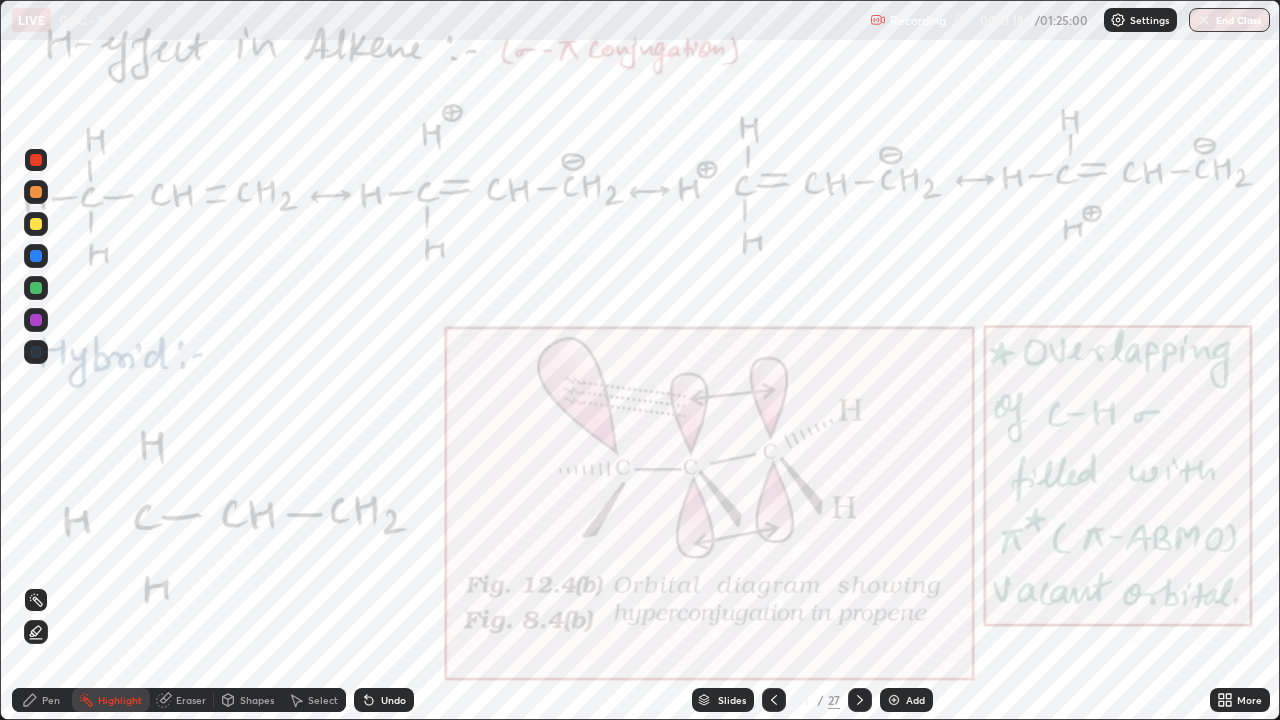 click 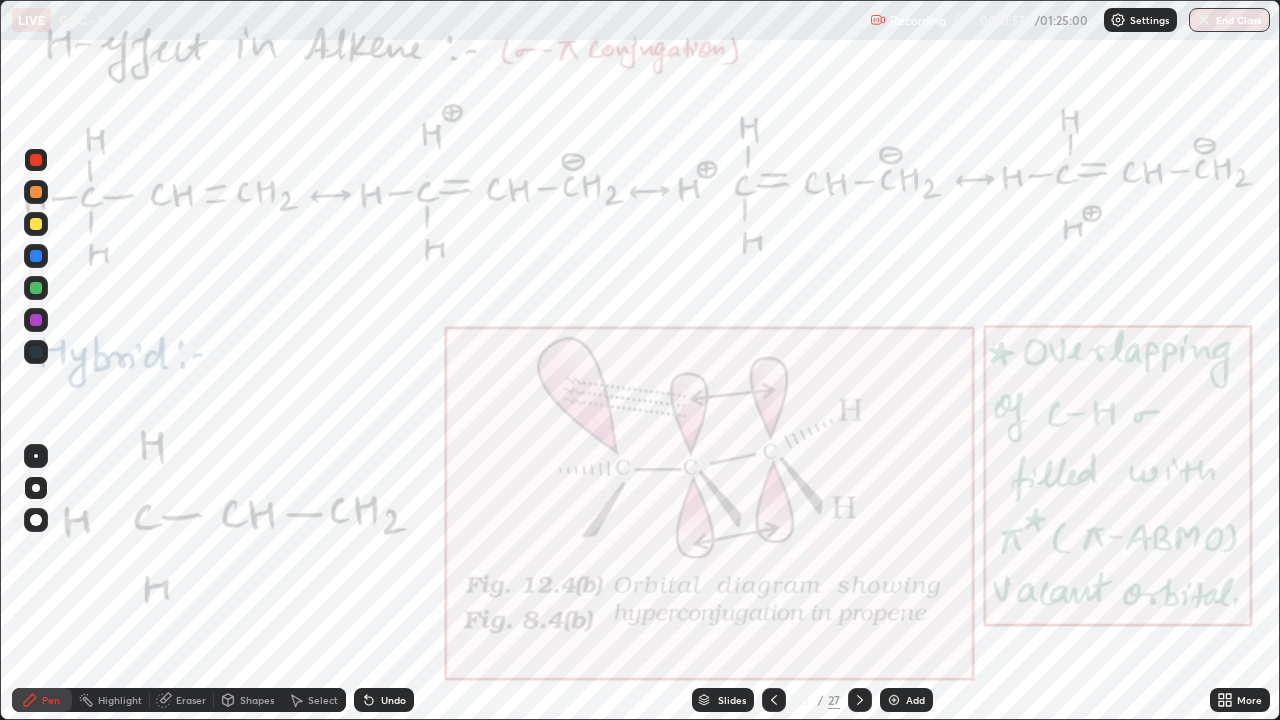 click on "Highlight" at bounding box center [120, 700] 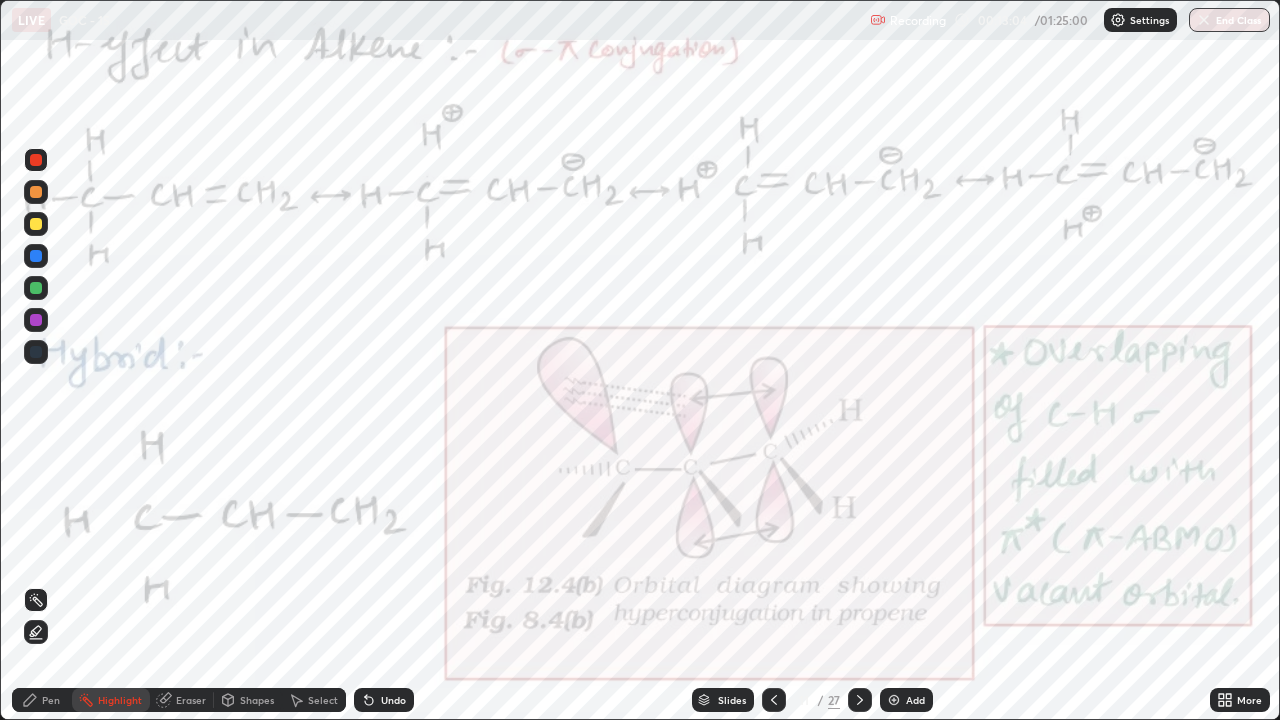 click 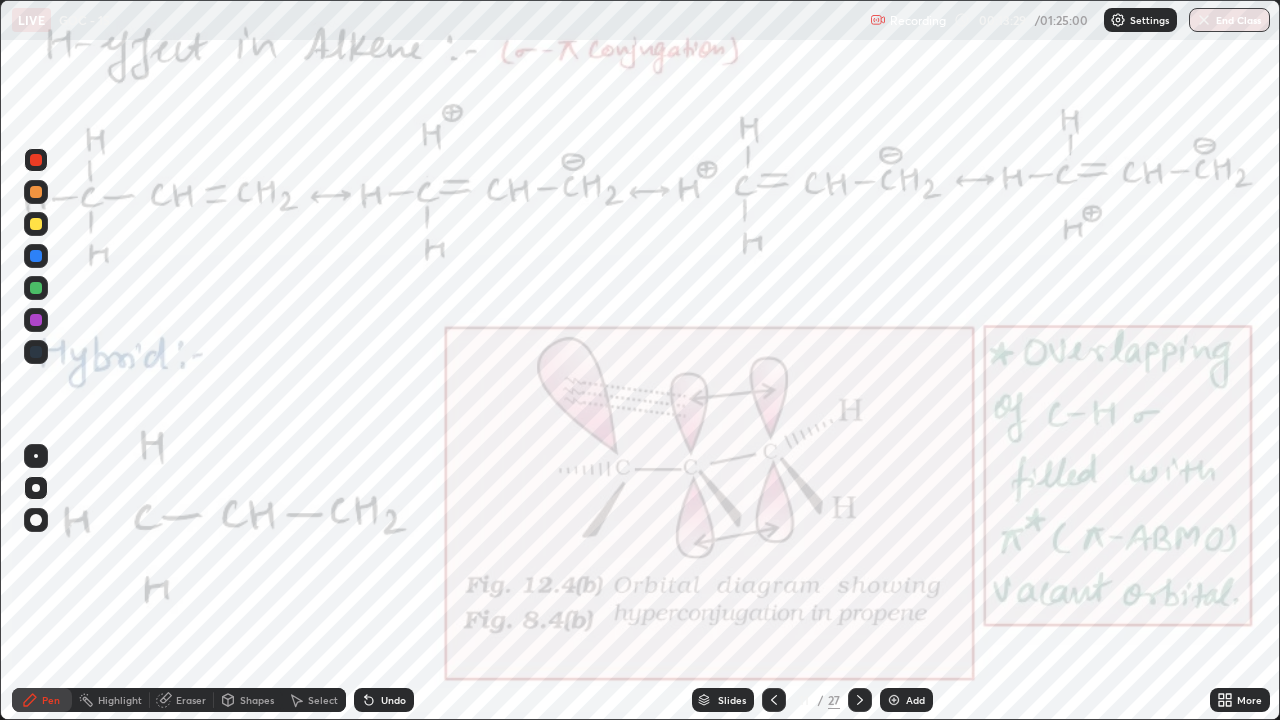 click 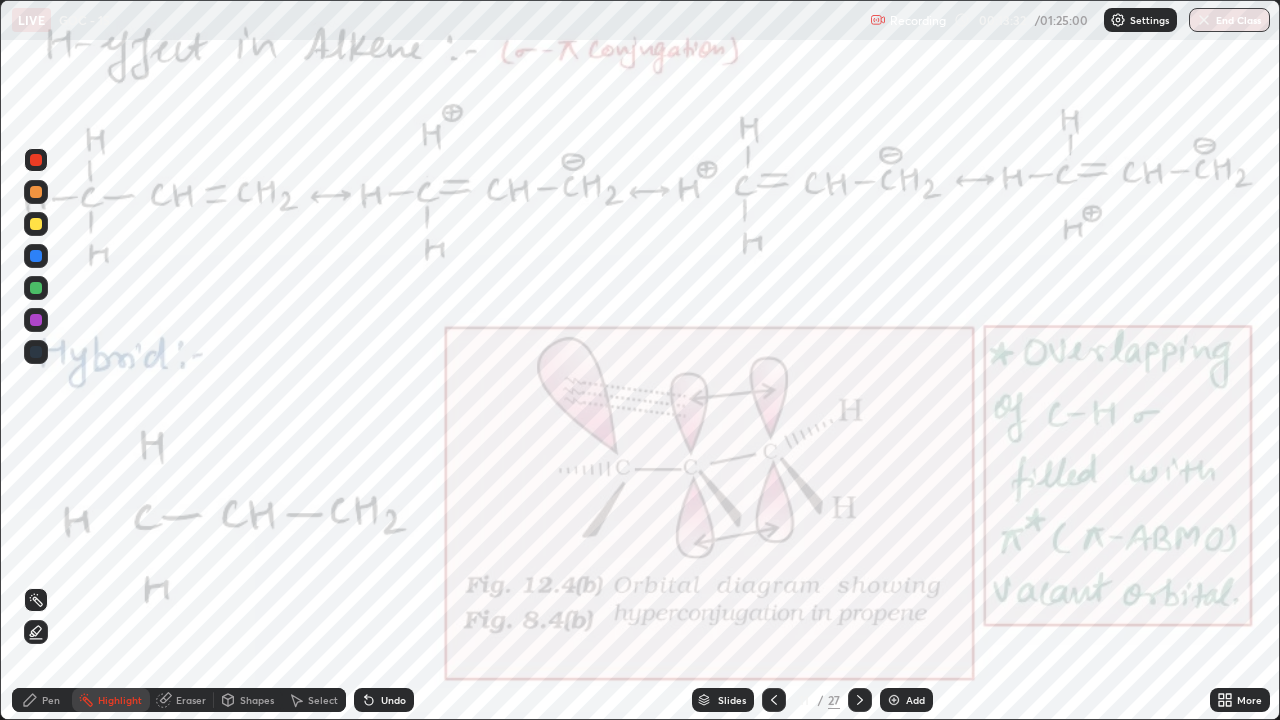 click 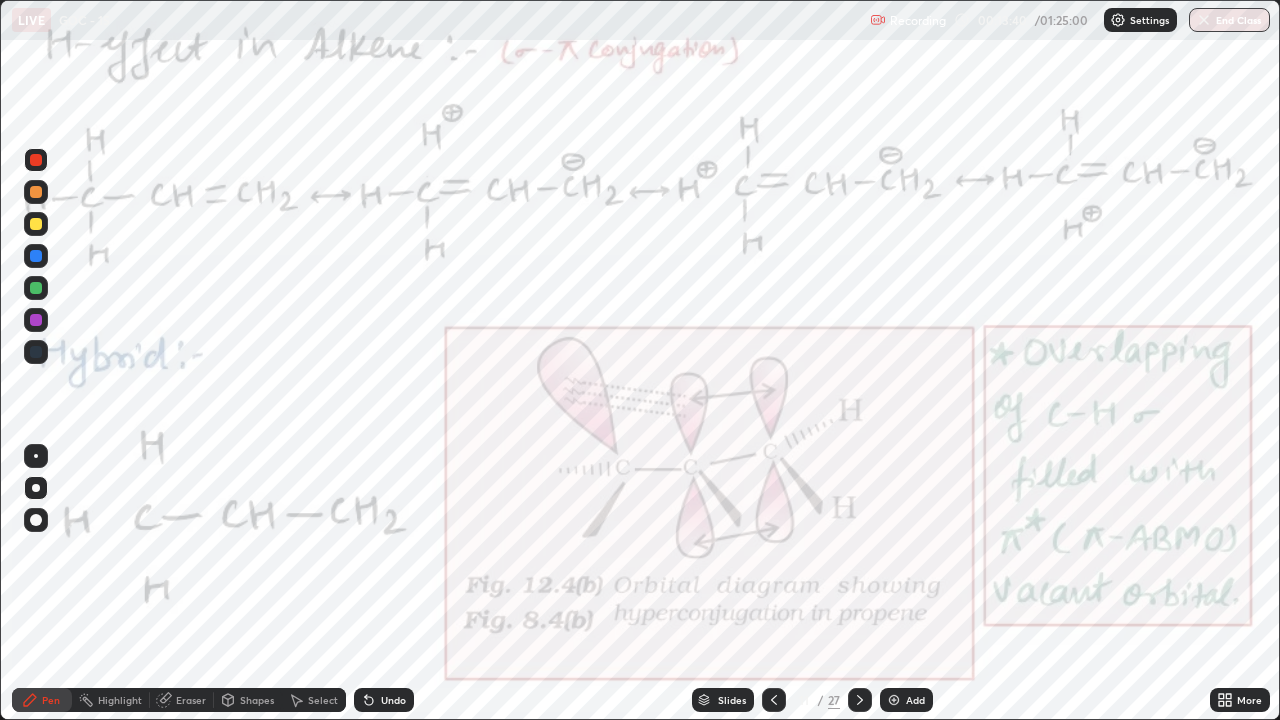 click at bounding box center (36, 320) 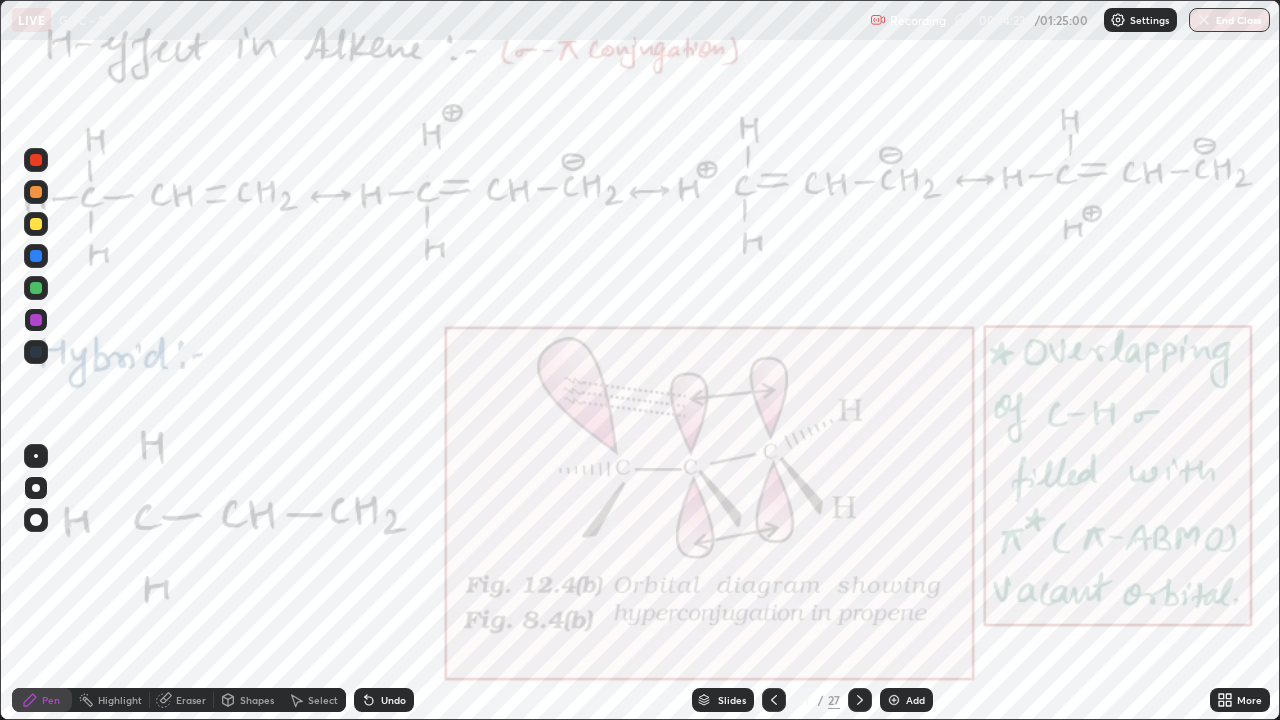 click 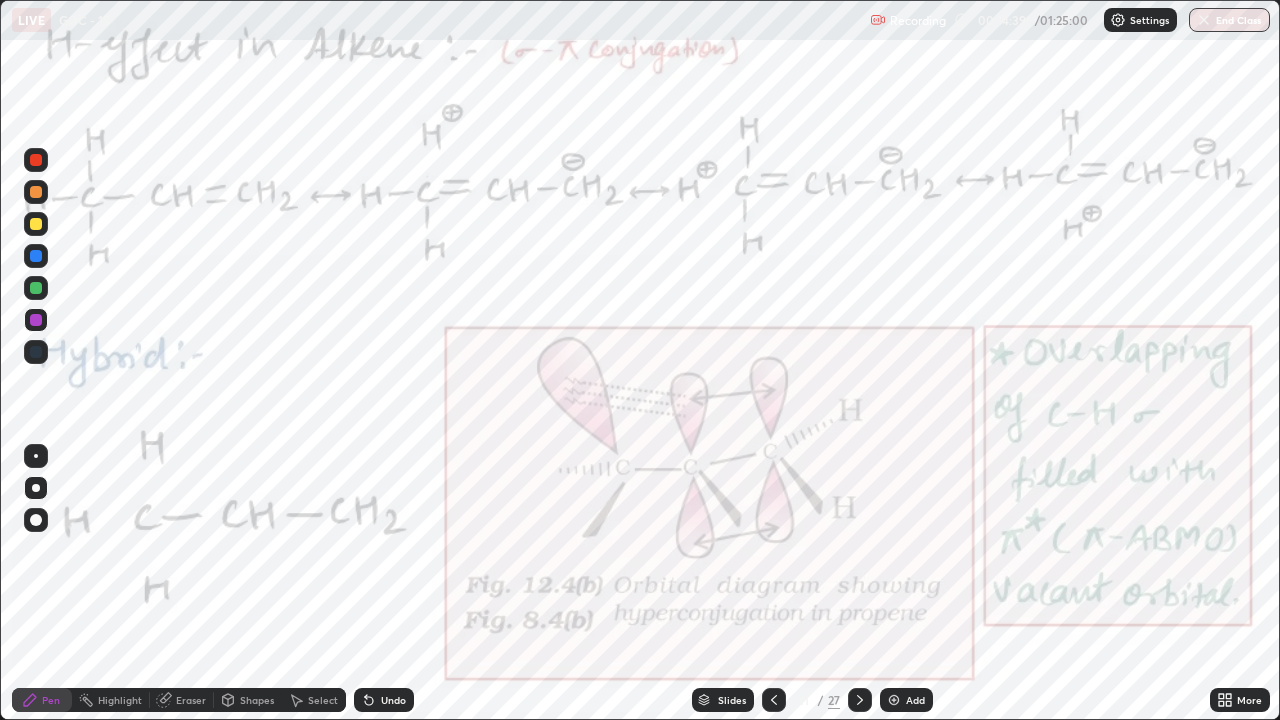 click on "Highlight" at bounding box center [120, 700] 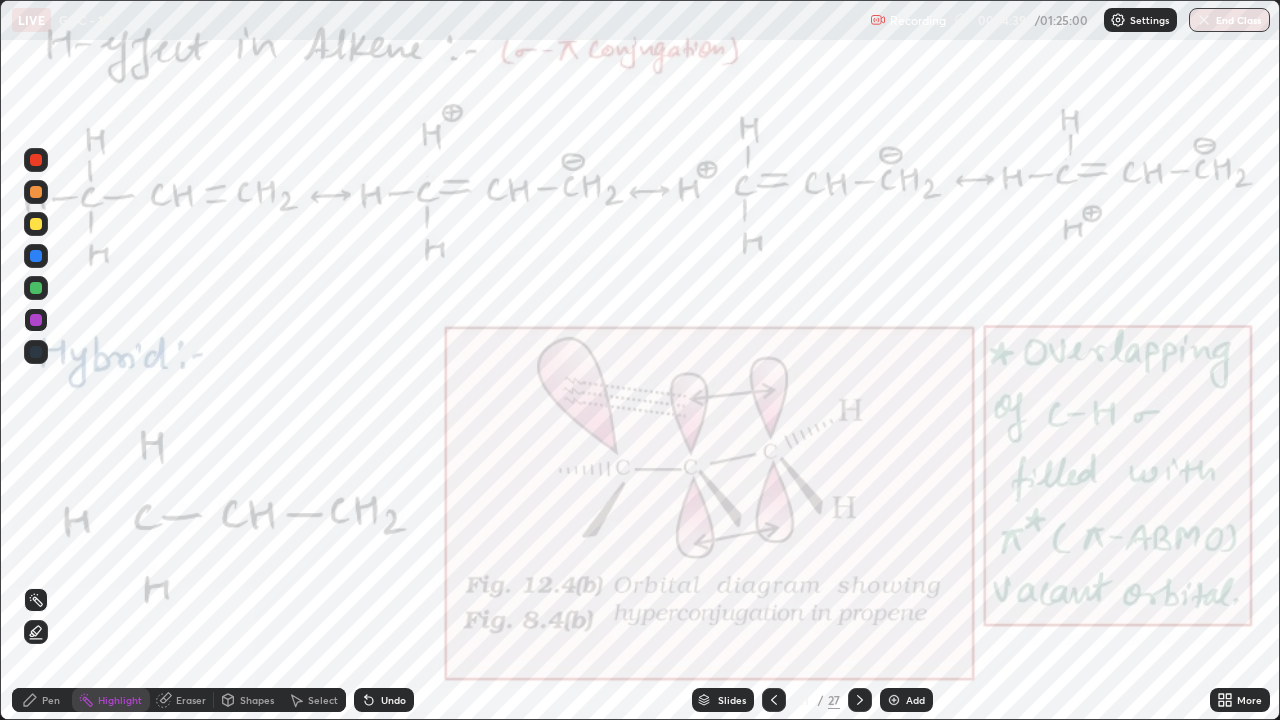 click on "Eraser" at bounding box center [191, 700] 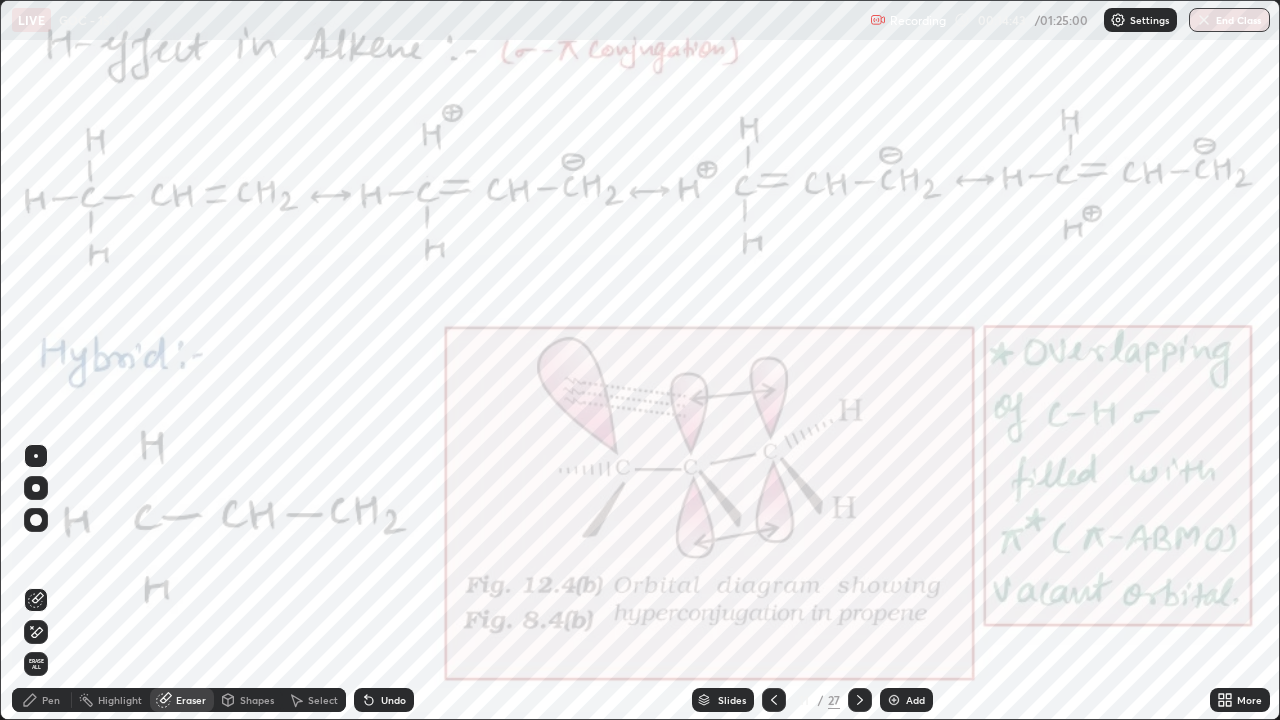 click on "Pen" at bounding box center [42, 700] 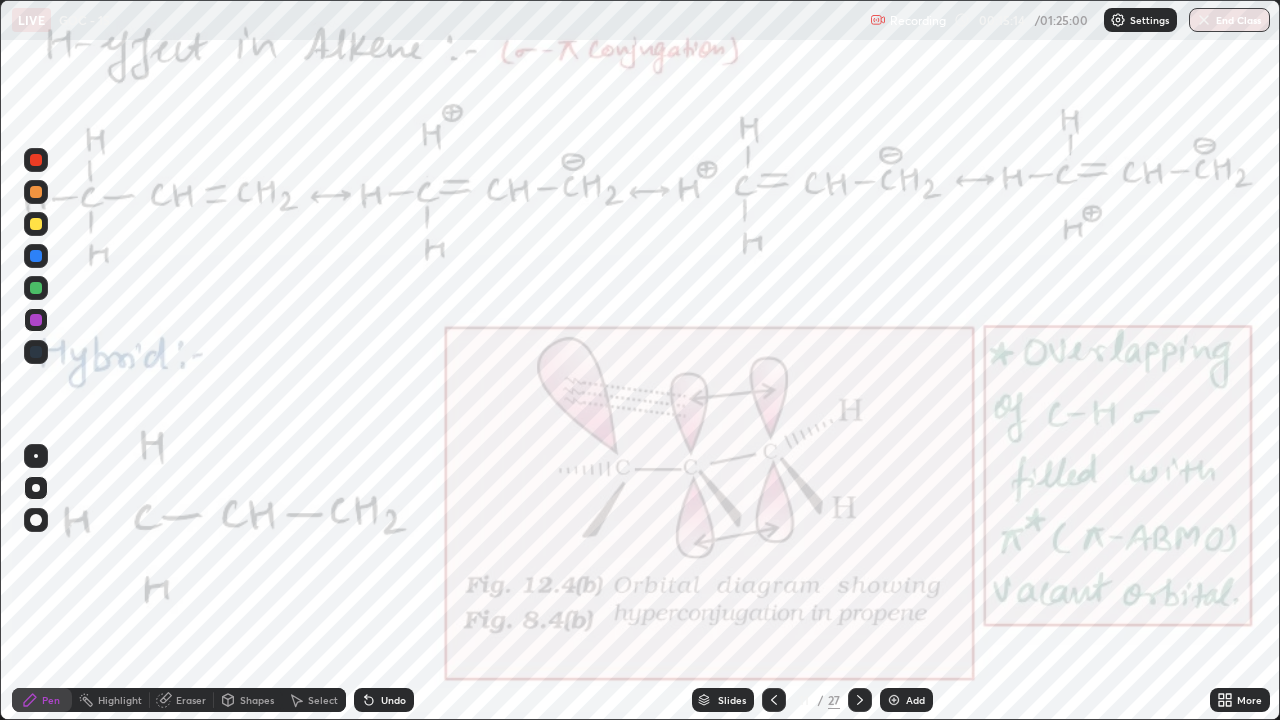 click on "Select" at bounding box center (323, 700) 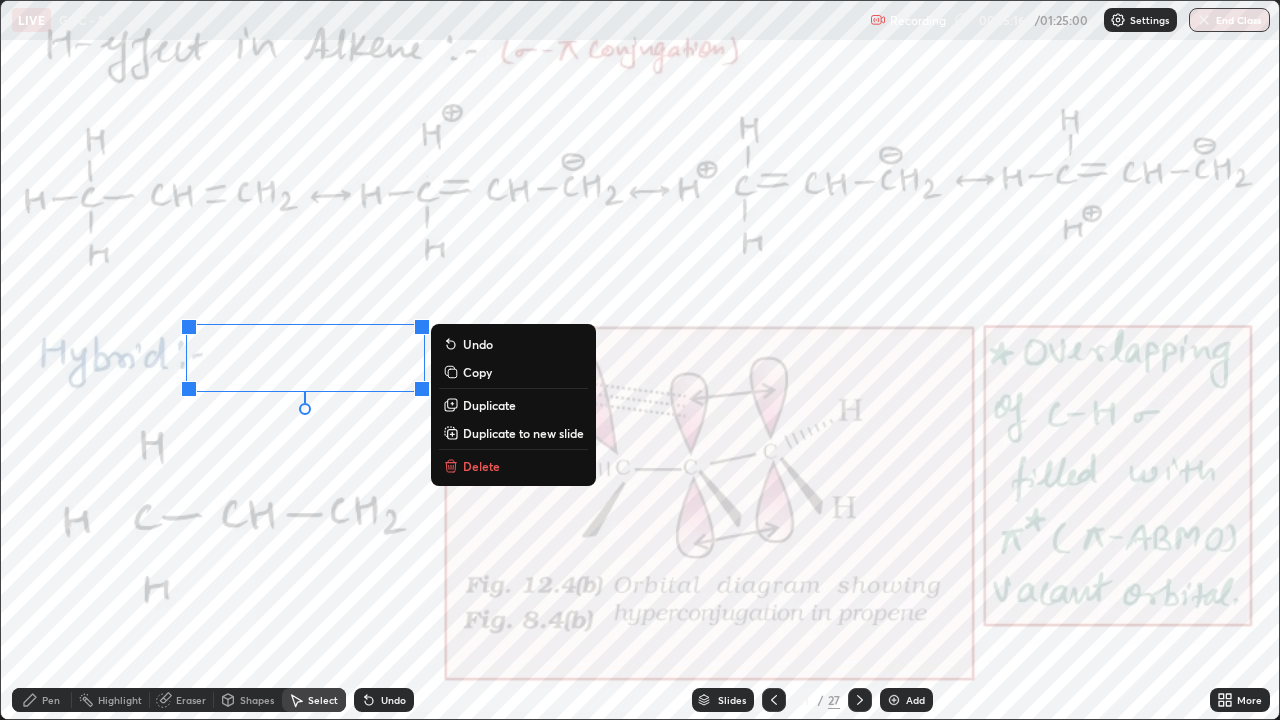click on "Delete" at bounding box center [481, 466] 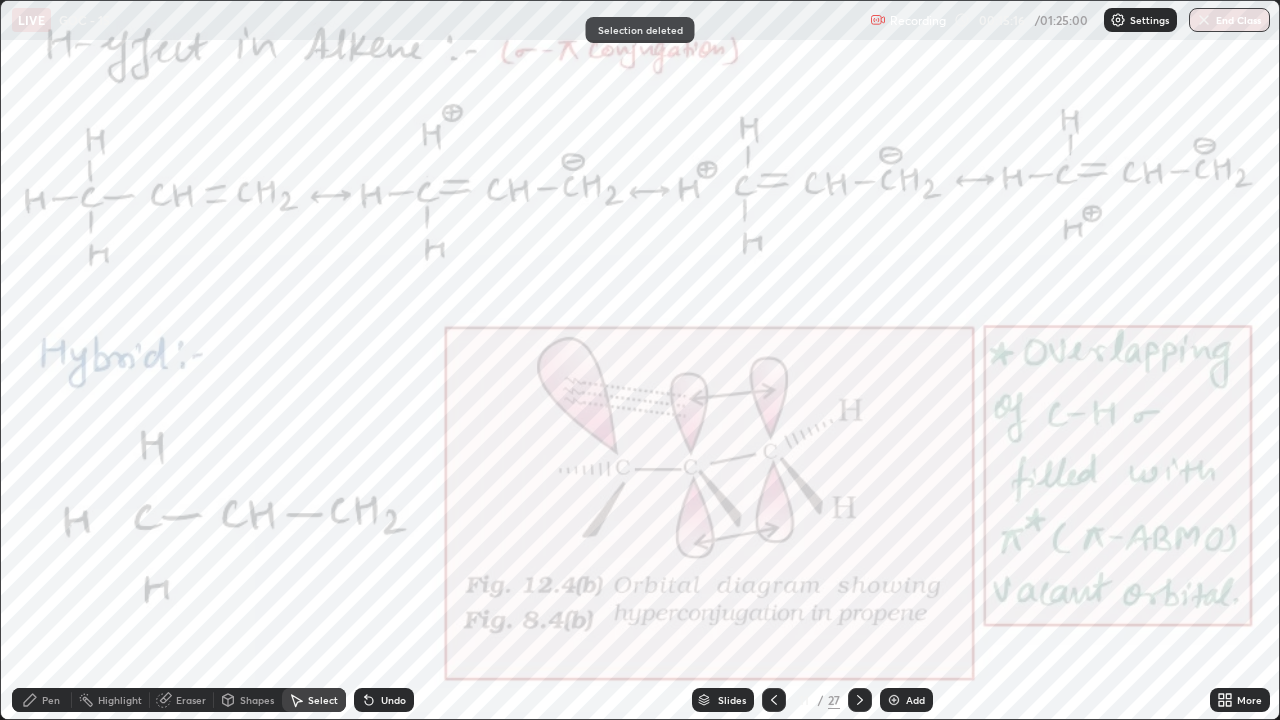 click on "Pen" at bounding box center (51, 700) 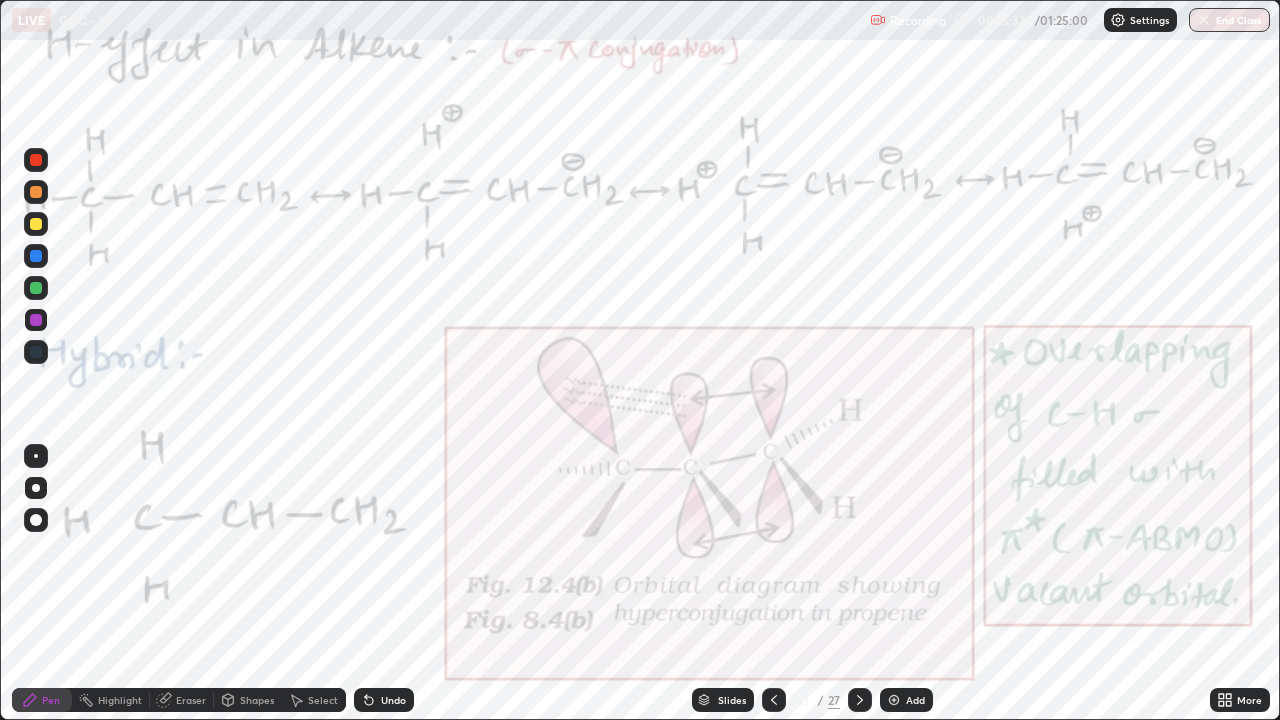 click on "Highlight" at bounding box center [120, 700] 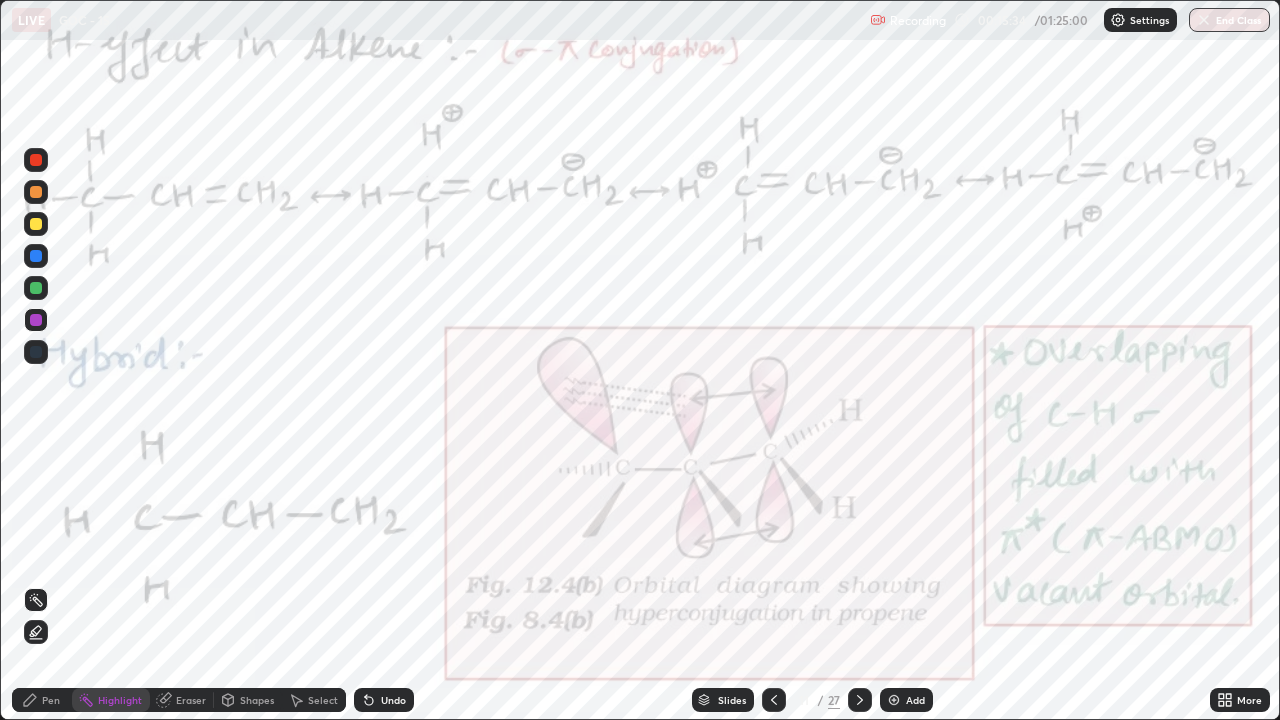 click at bounding box center [36, 288] 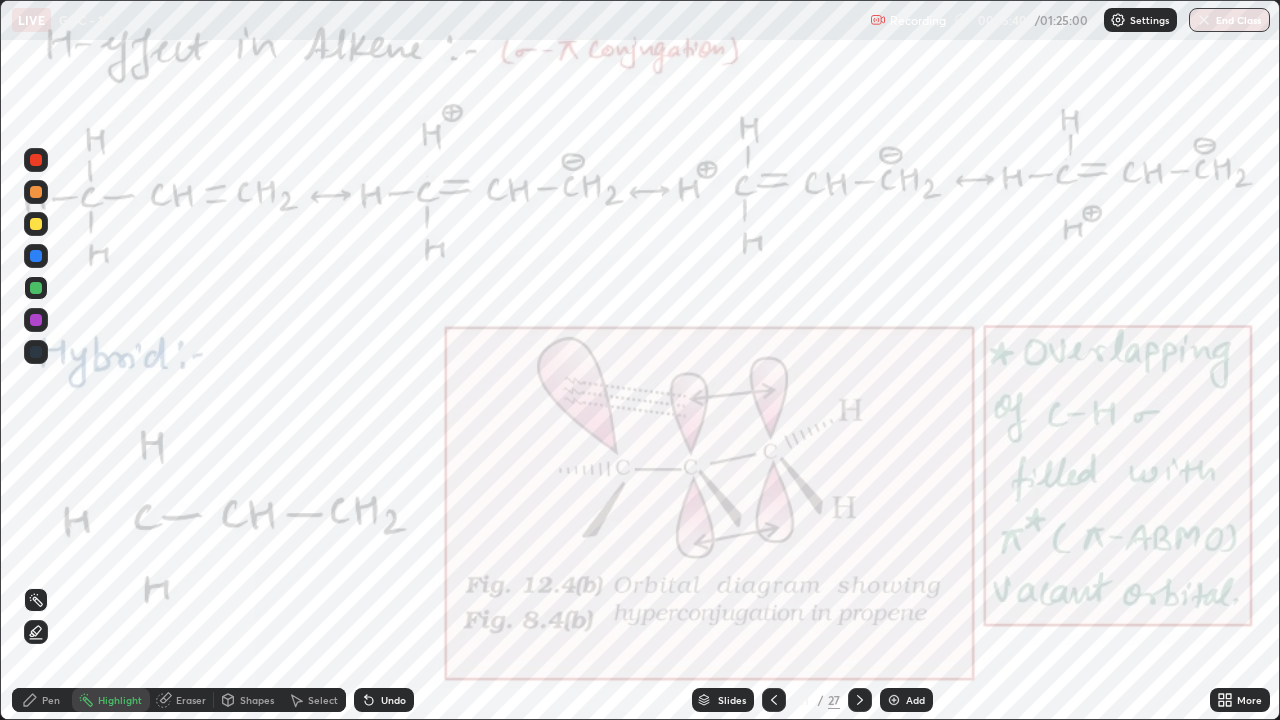 click 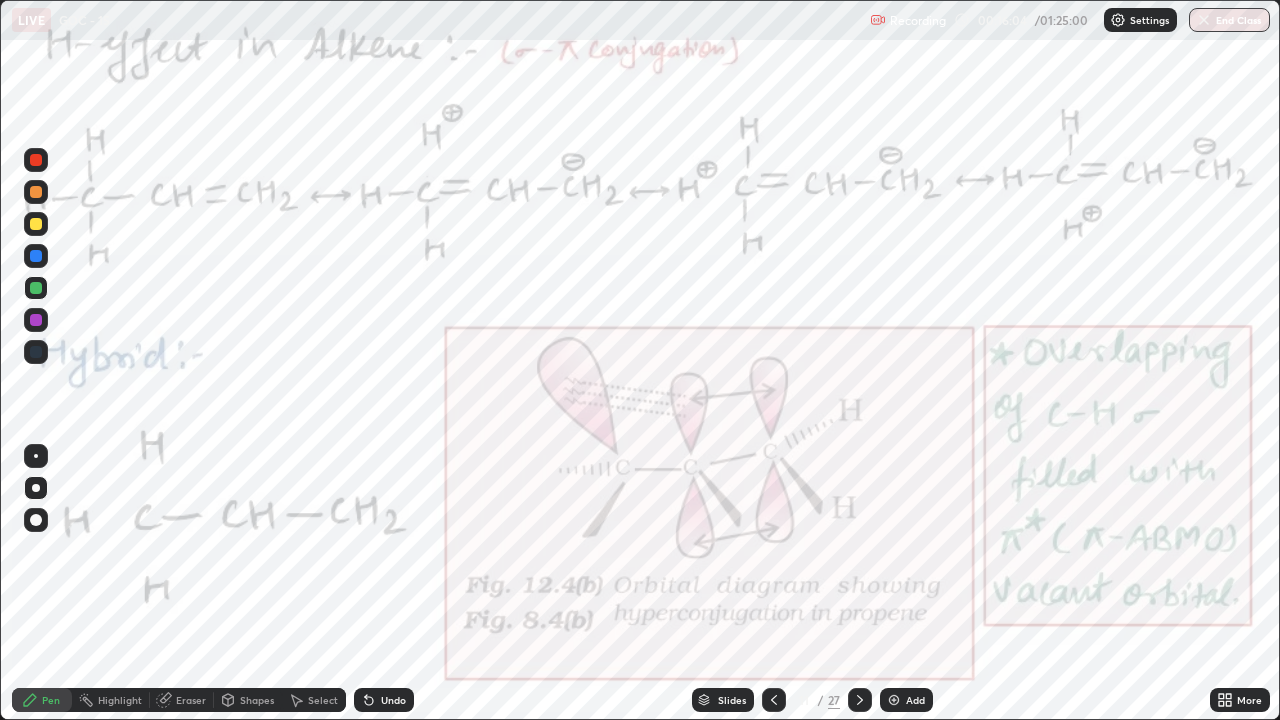 click on "Undo" at bounding box center [384, 700] 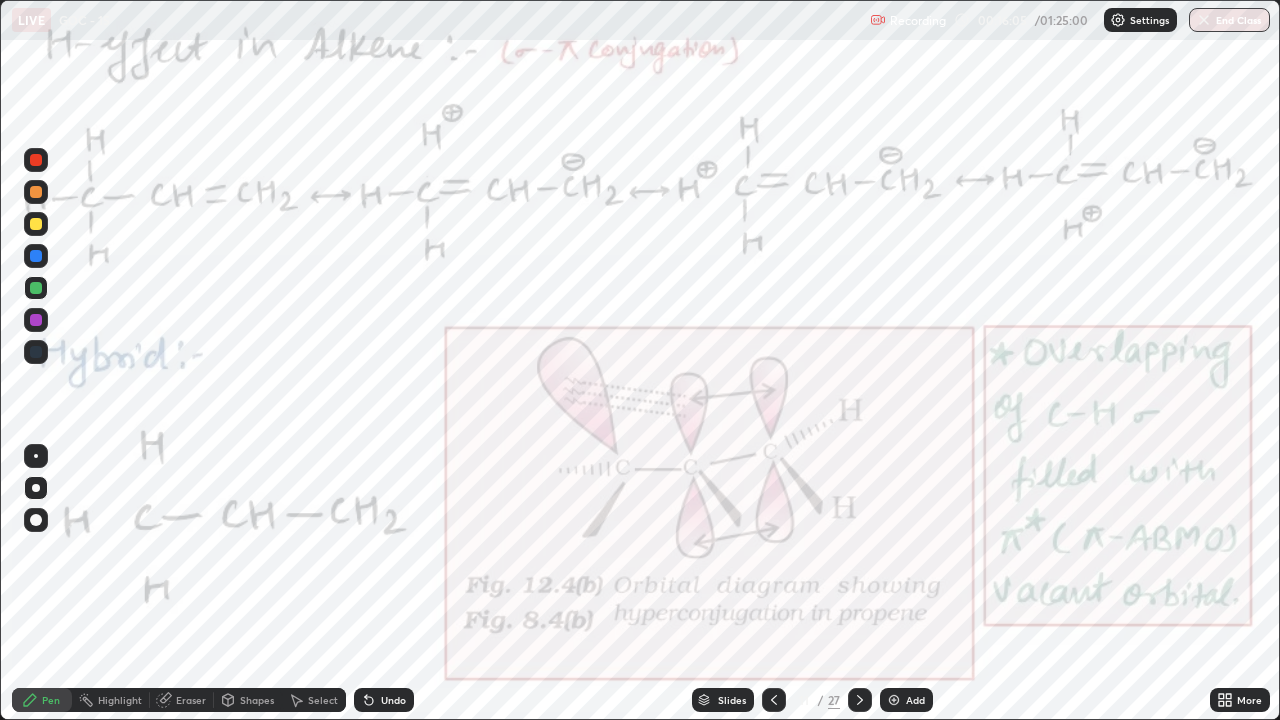 click 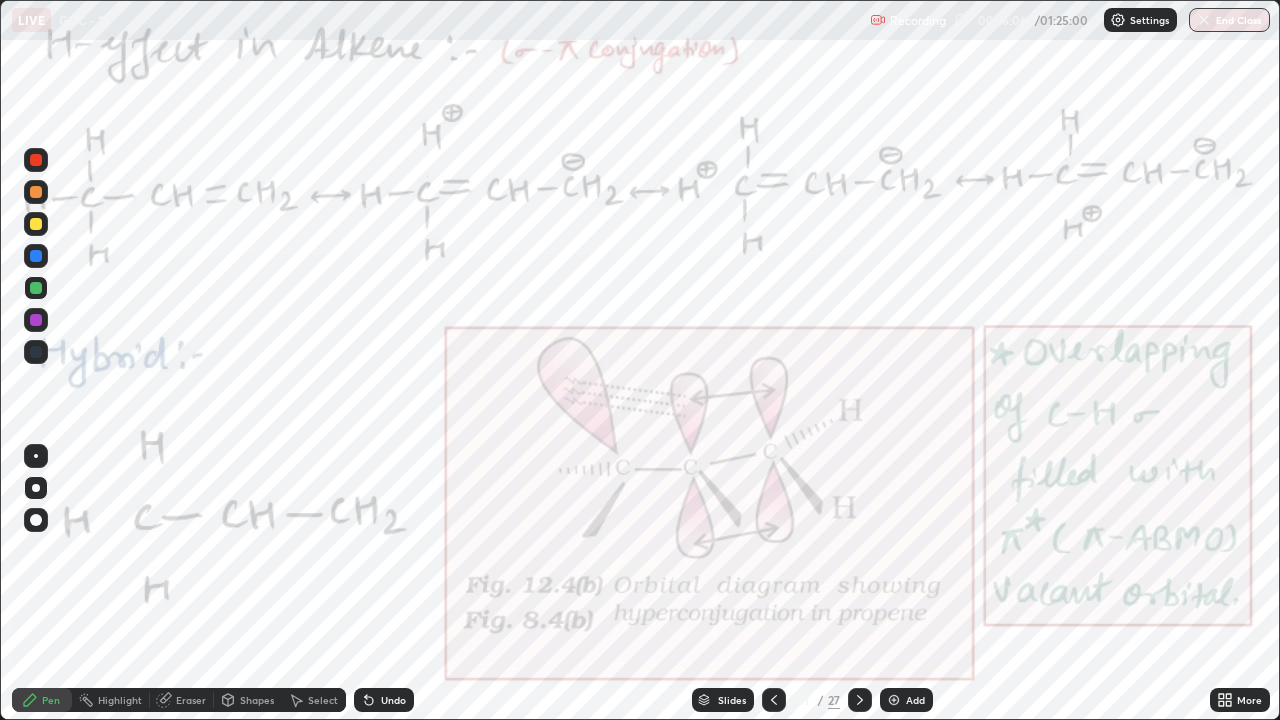 click 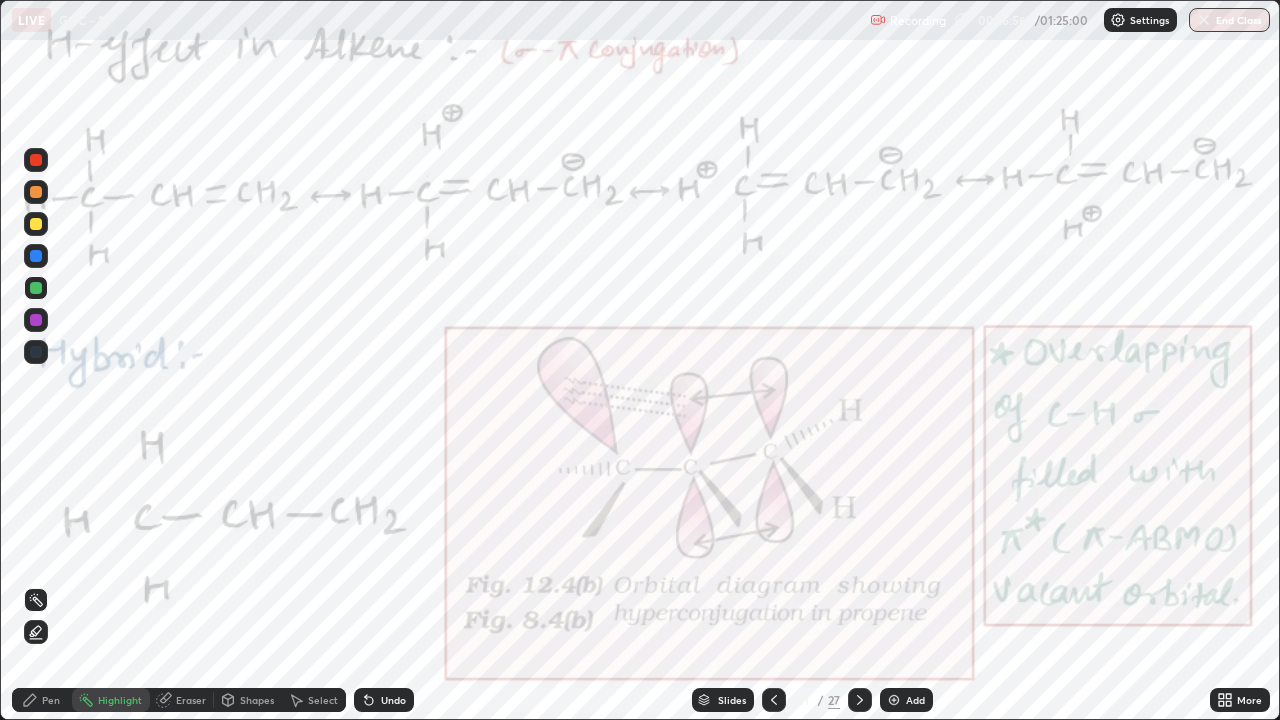 click 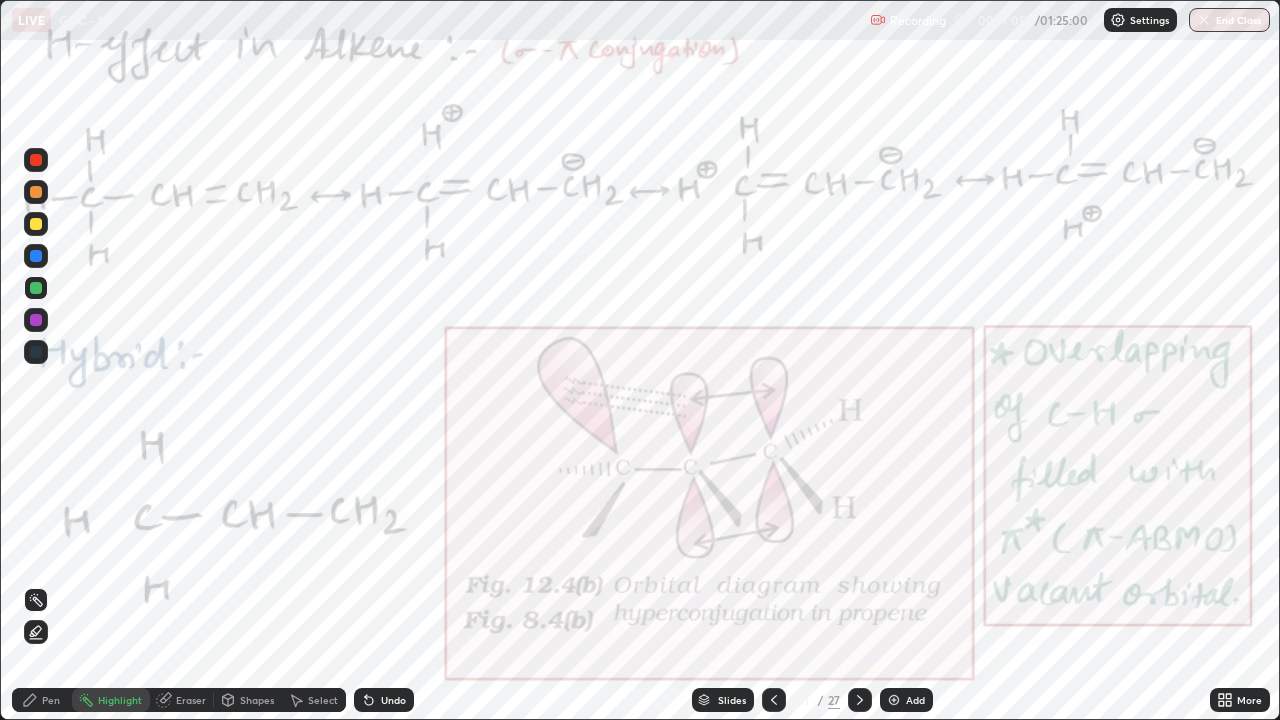 click on "Pen" at bounding box center (42, 700) 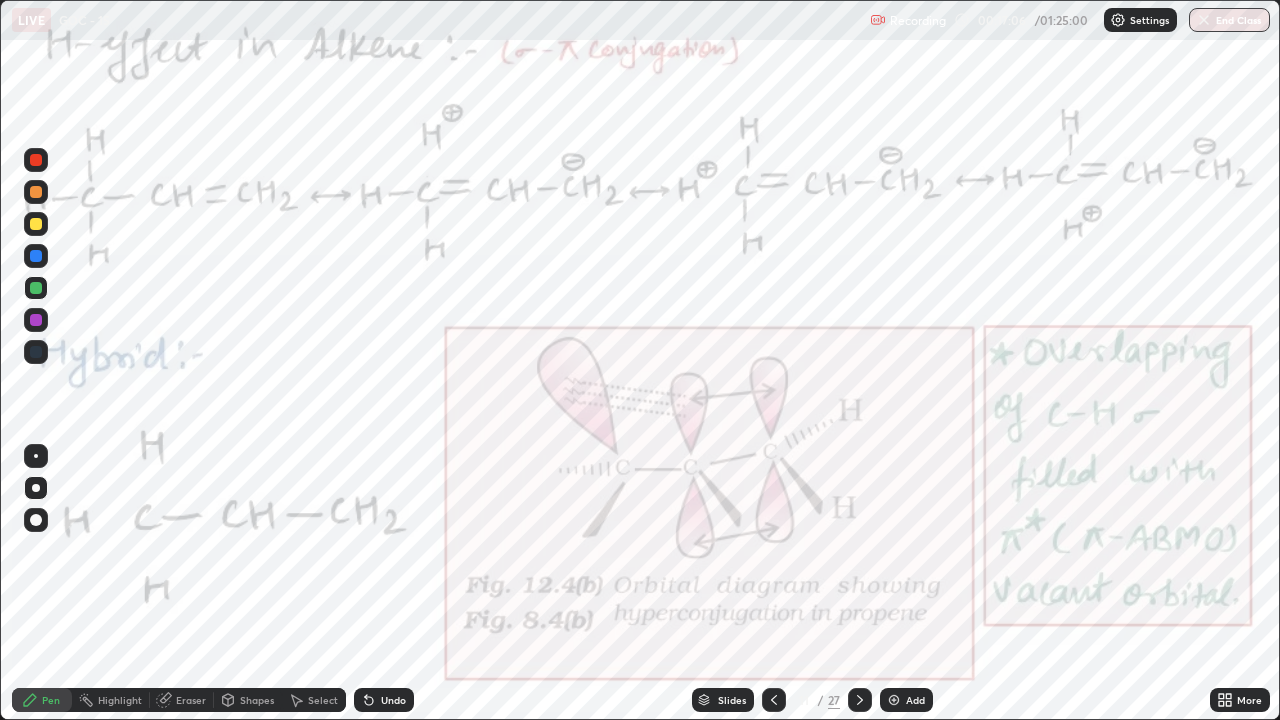 click at bounding box center (36, 160) 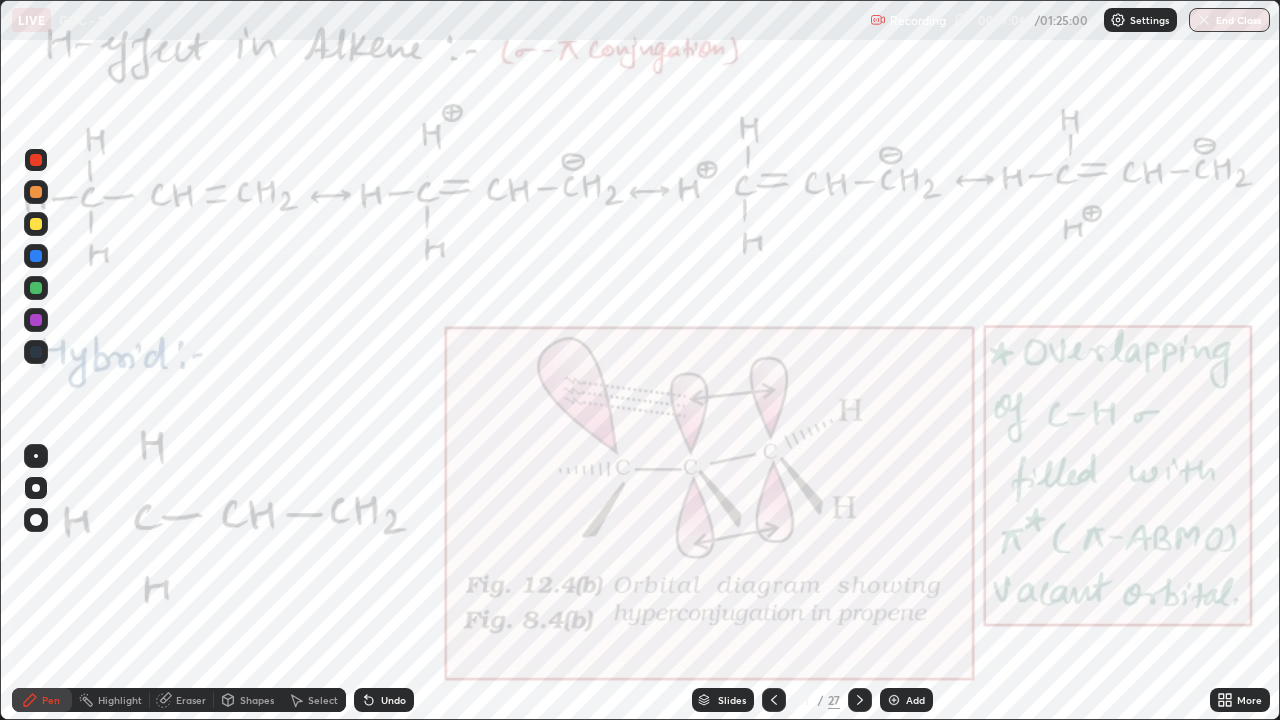 click at bounding box center [36, 160] 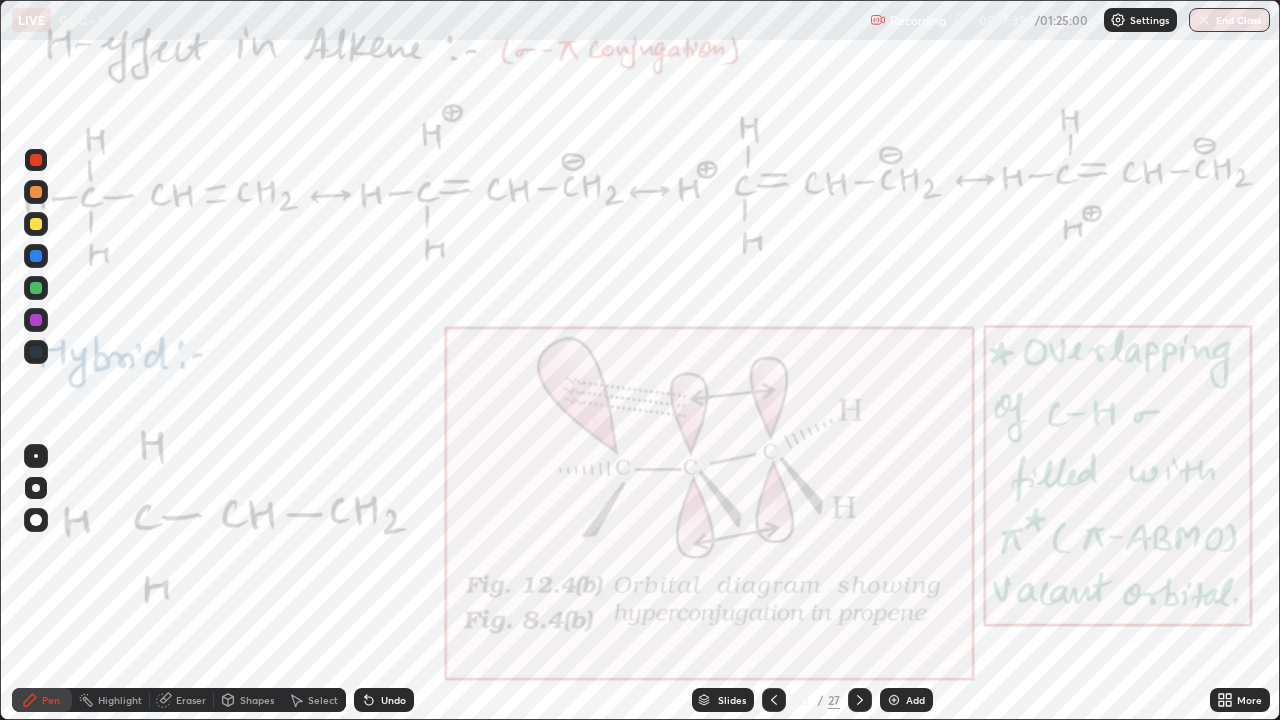 click 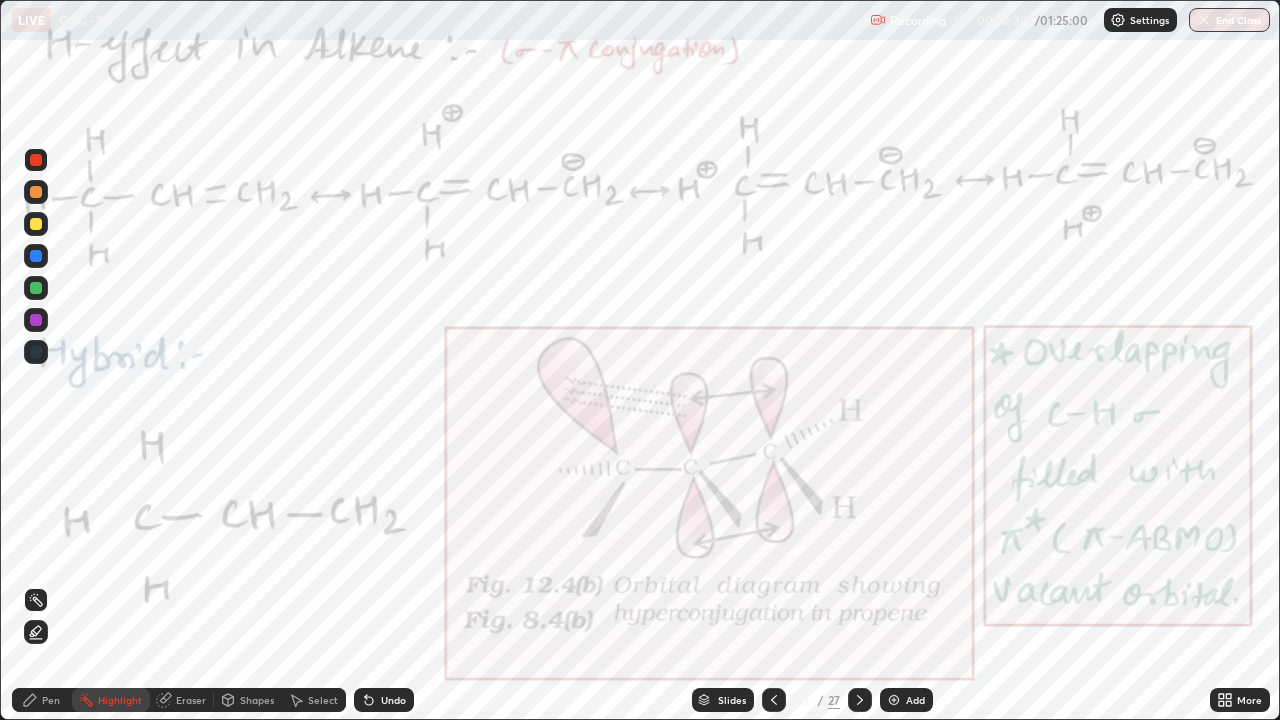 click 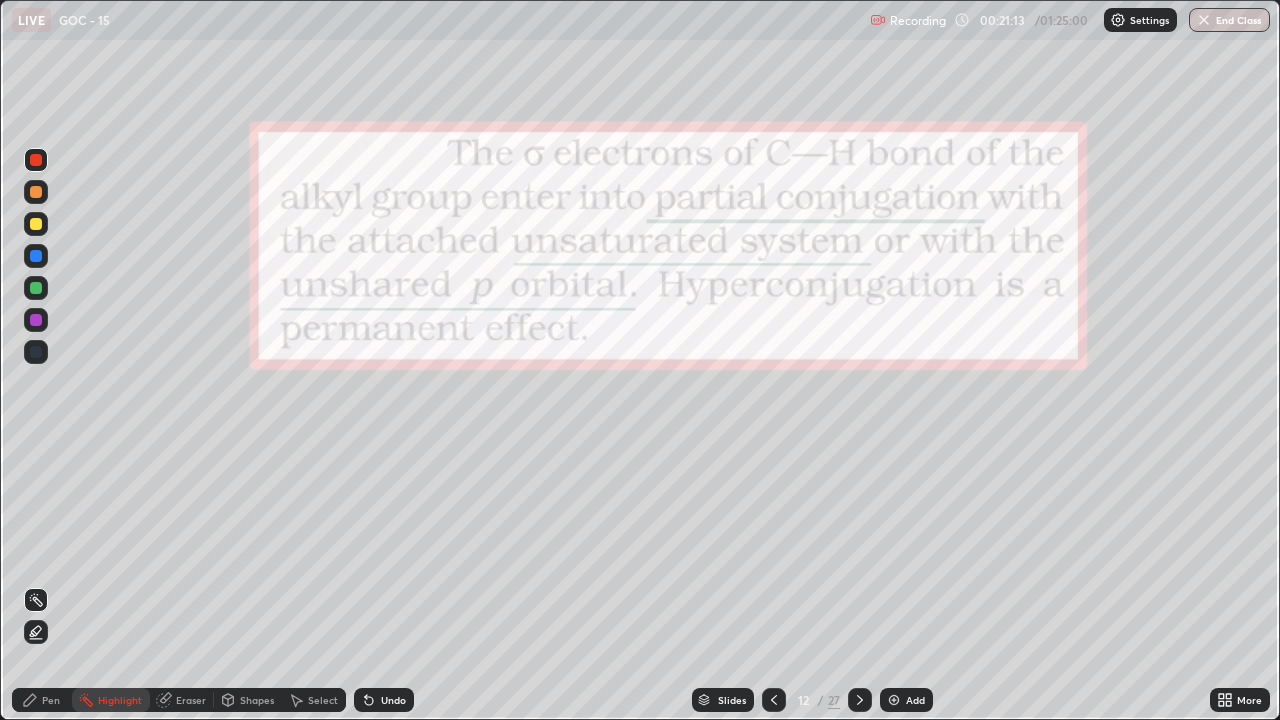 click 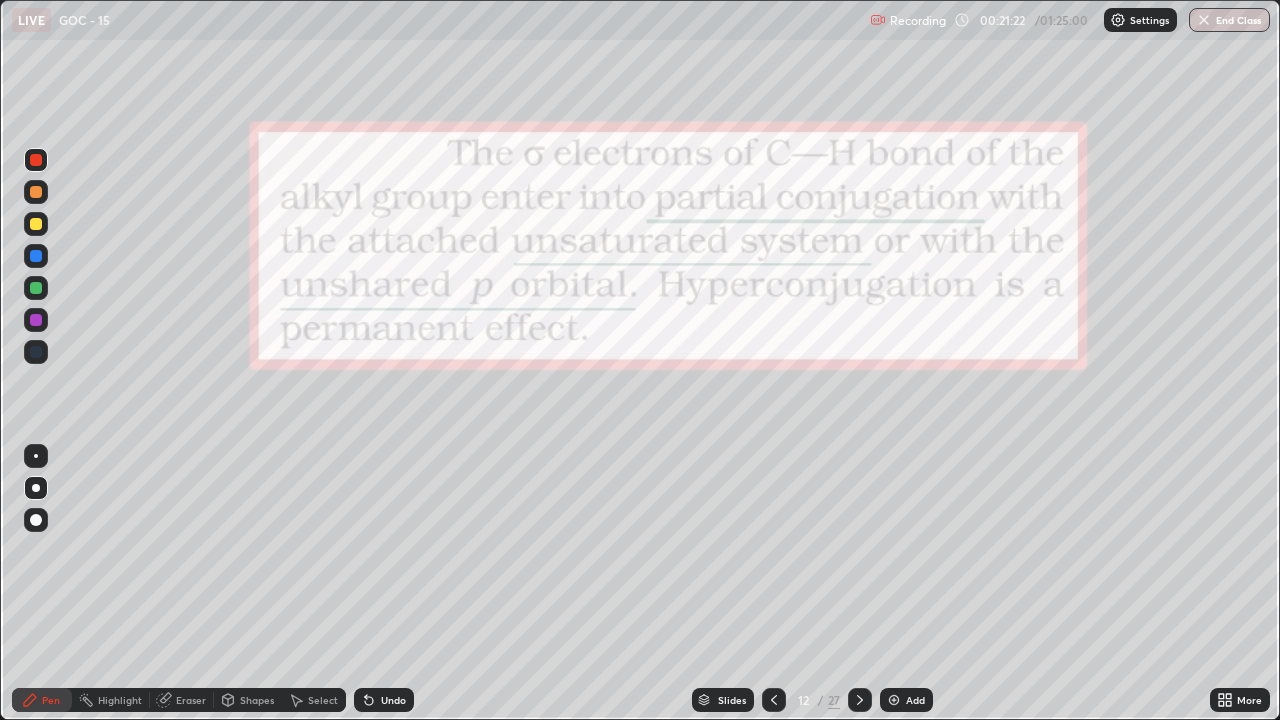 click on "Pen" at bounding box center (51, 700) 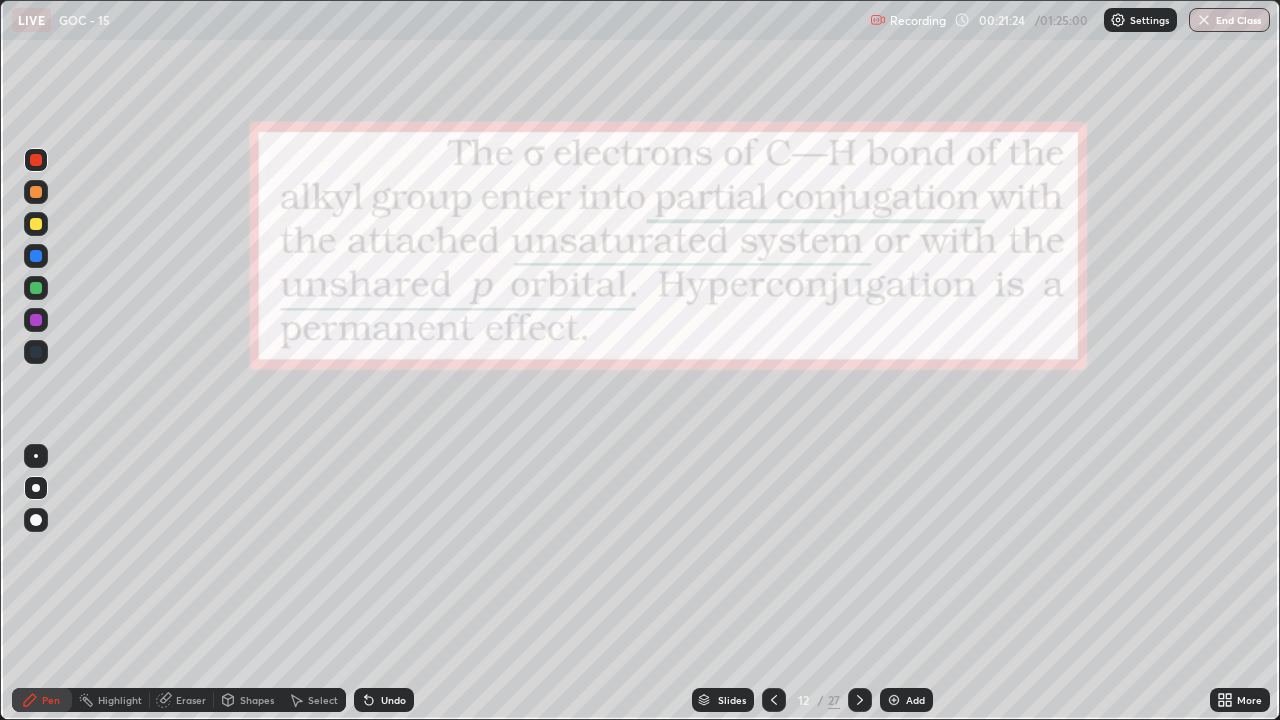 click 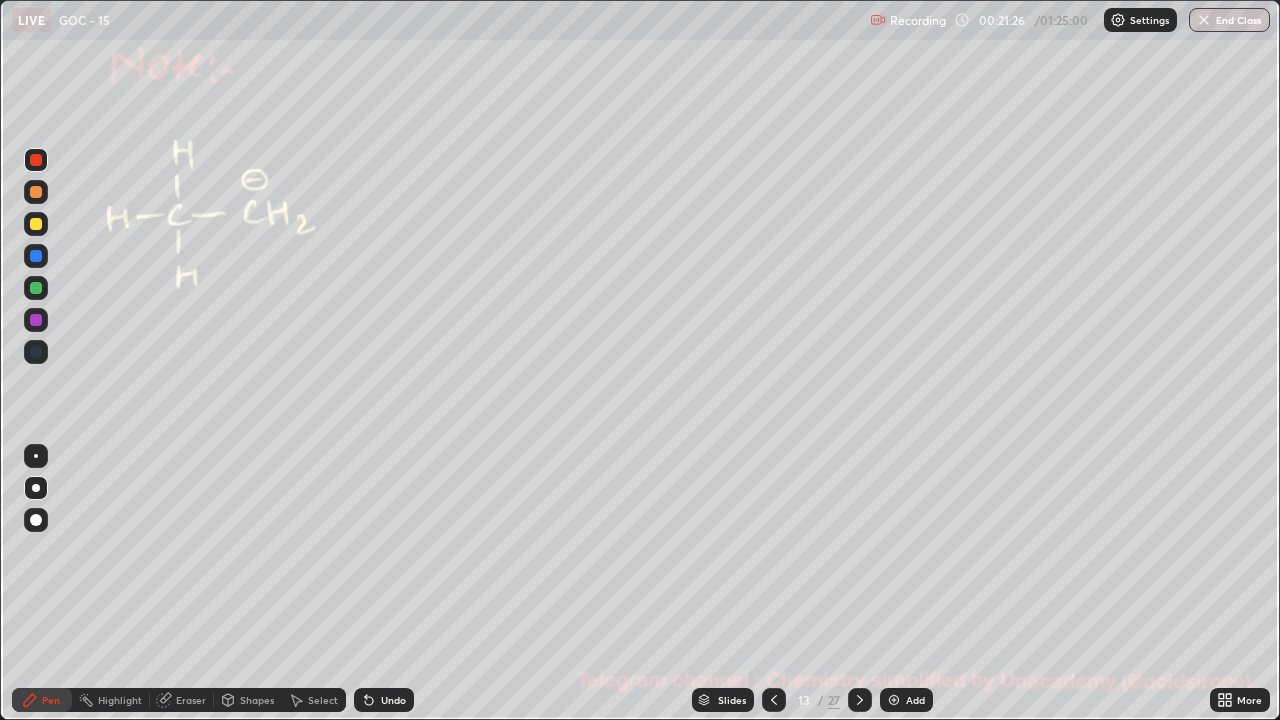 click at bounding box center [36, 224] 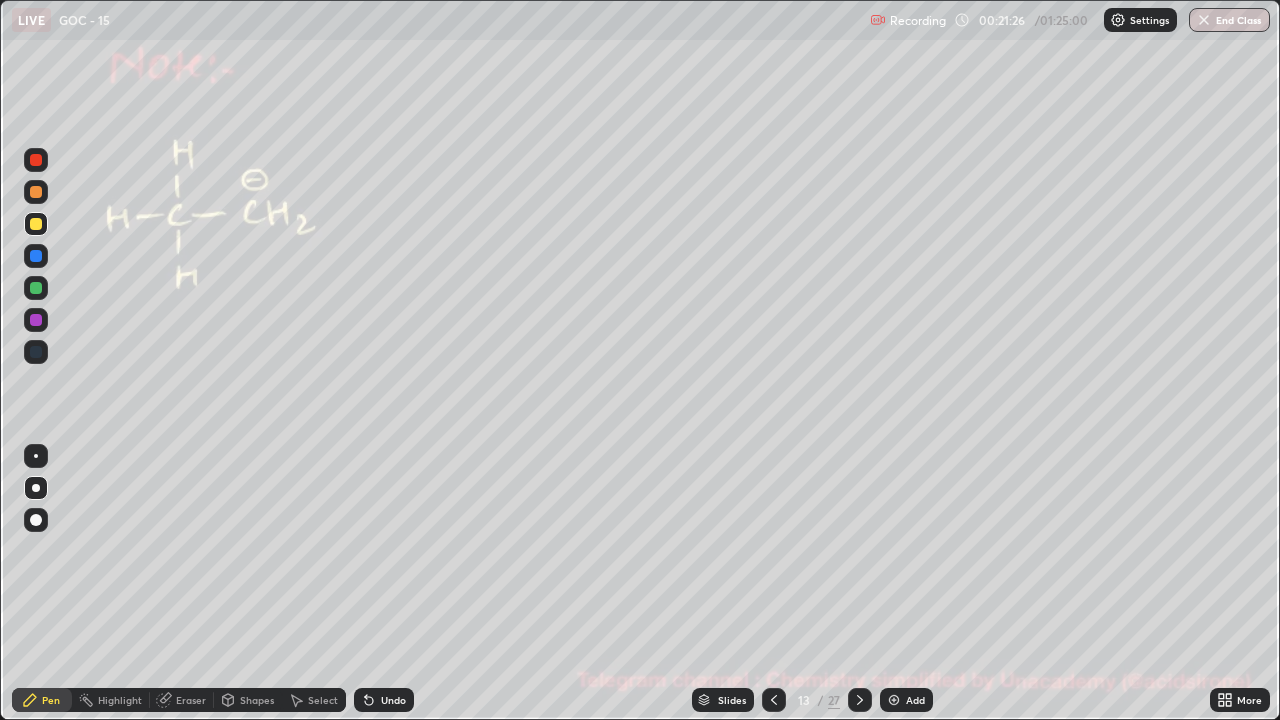 click at bounding box center [36, 224] 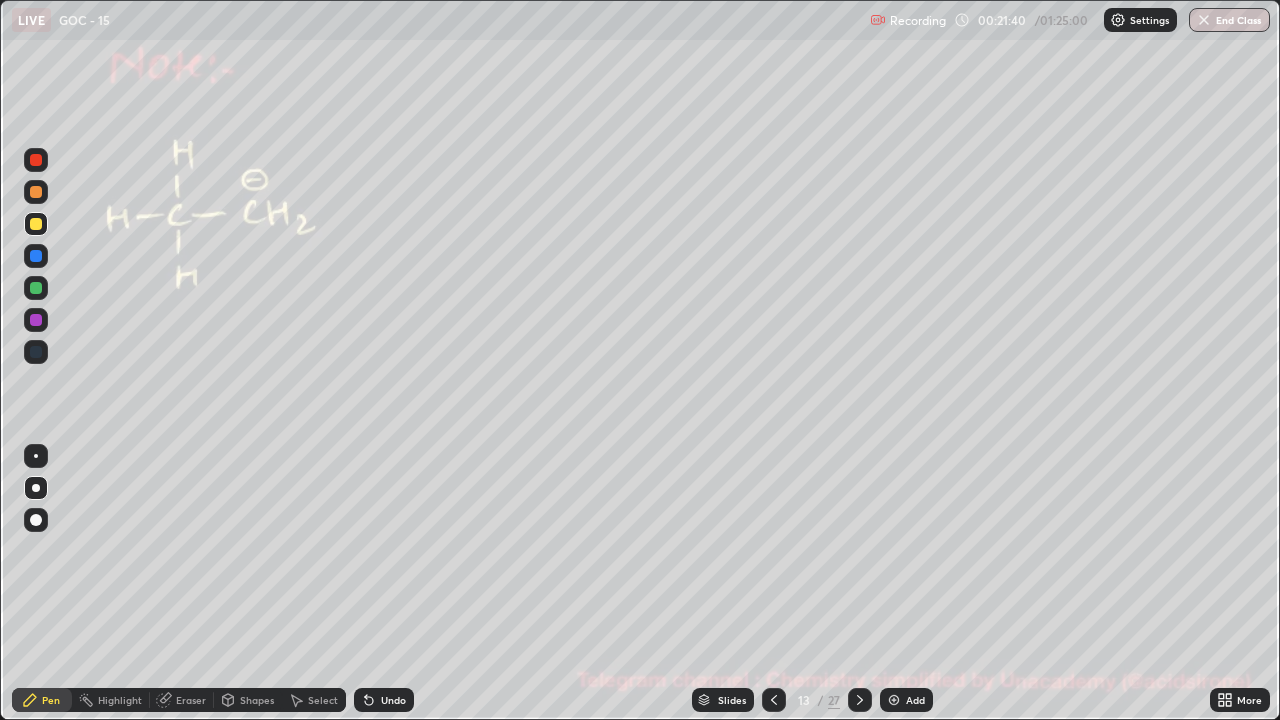click at bounding box center [36, 288] 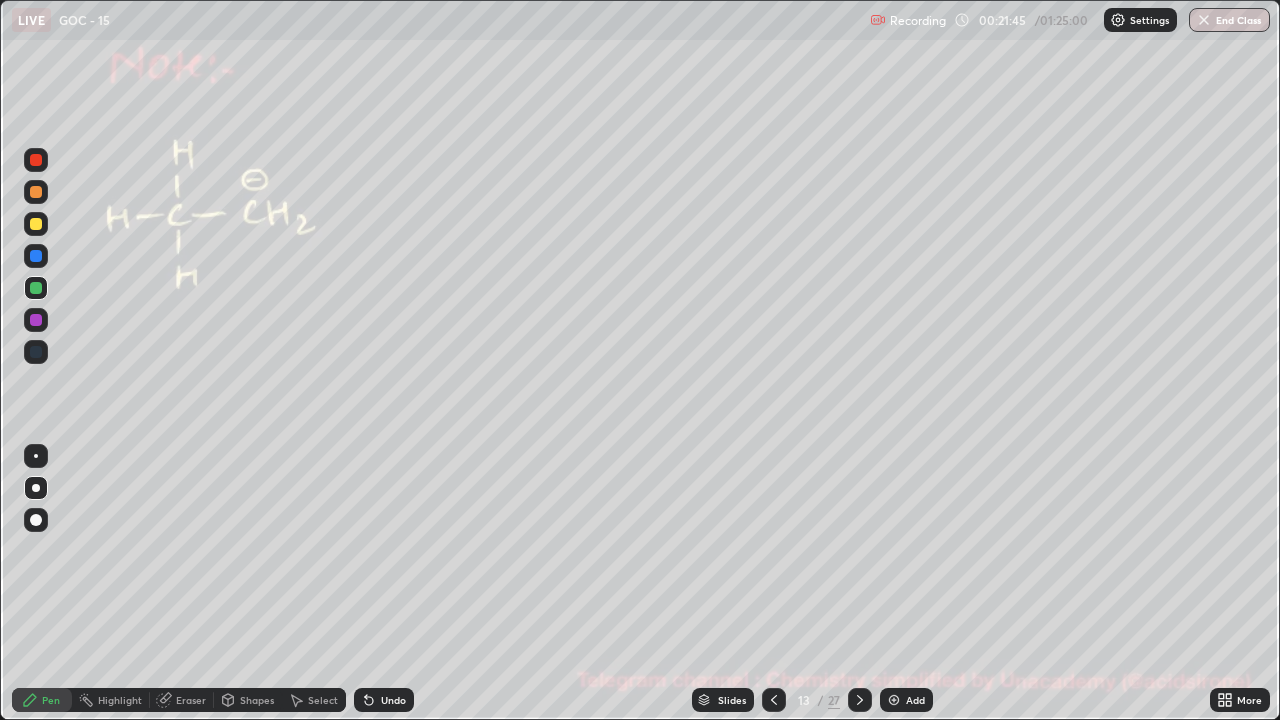 click on "Undo" at bounding box center (393, 700) 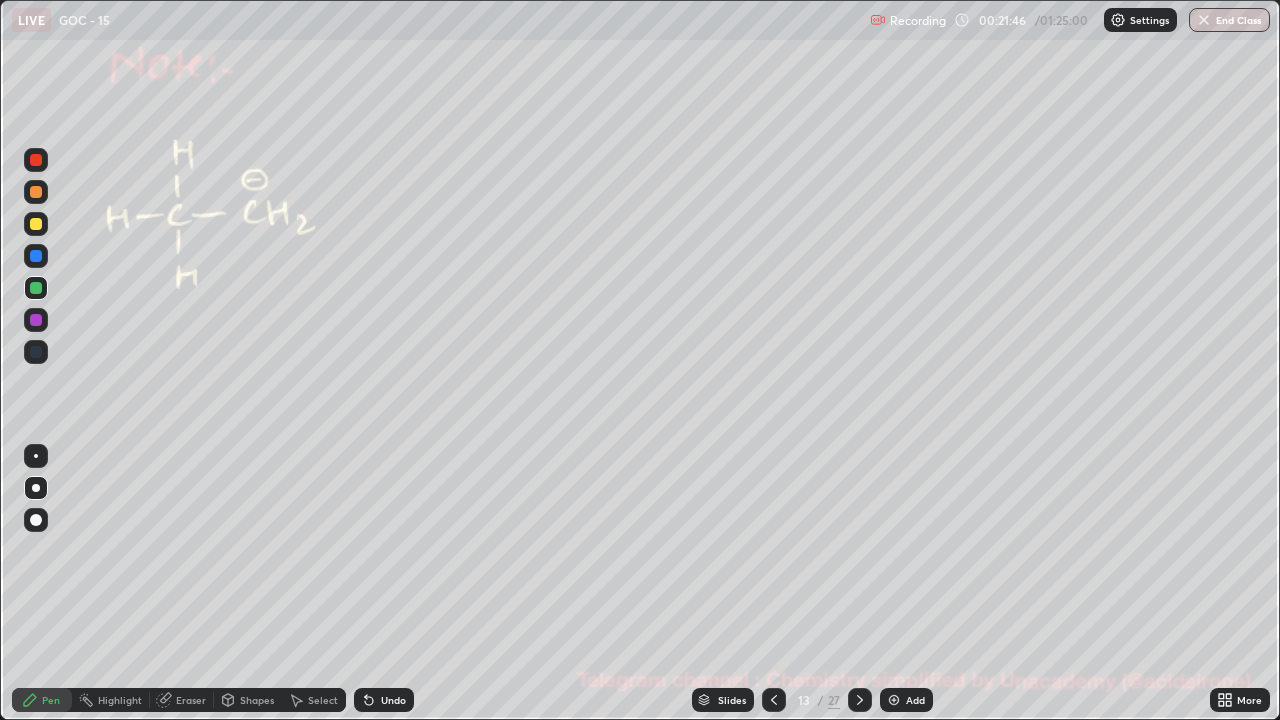 click on "Undo" at bounding box center (393, 700) 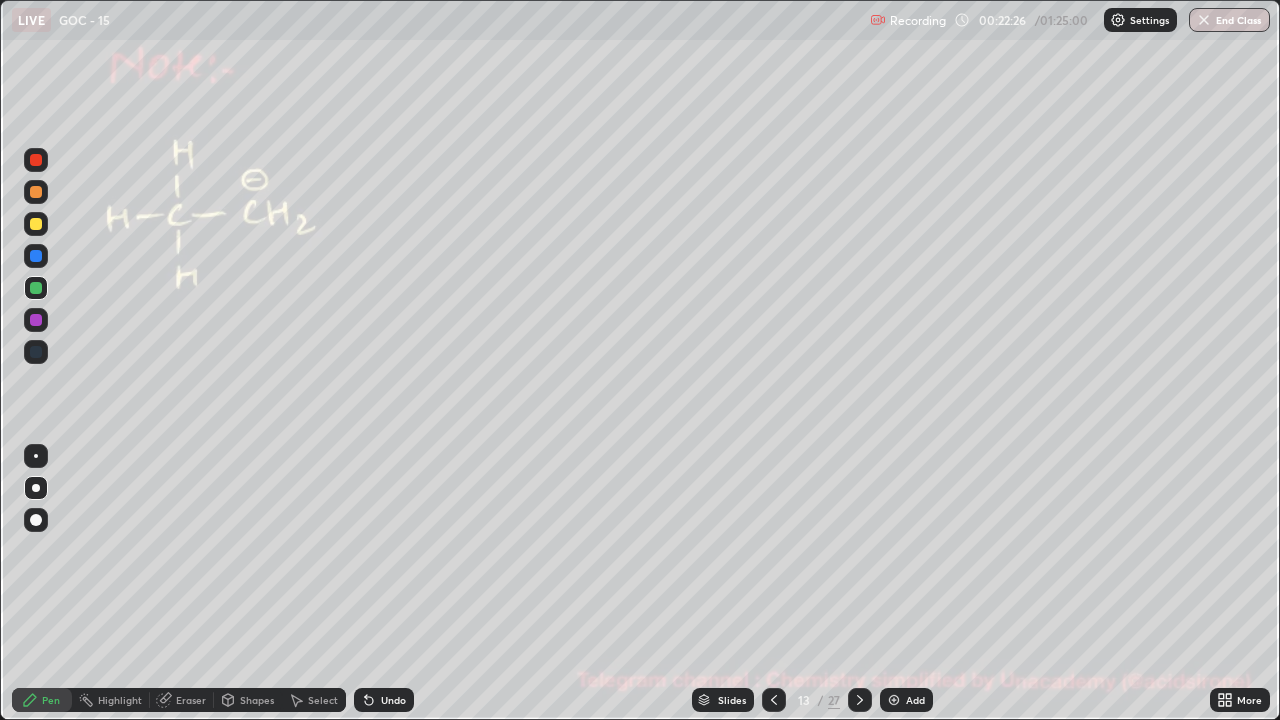 click on "Highlight" at bounding box center [120, 700] 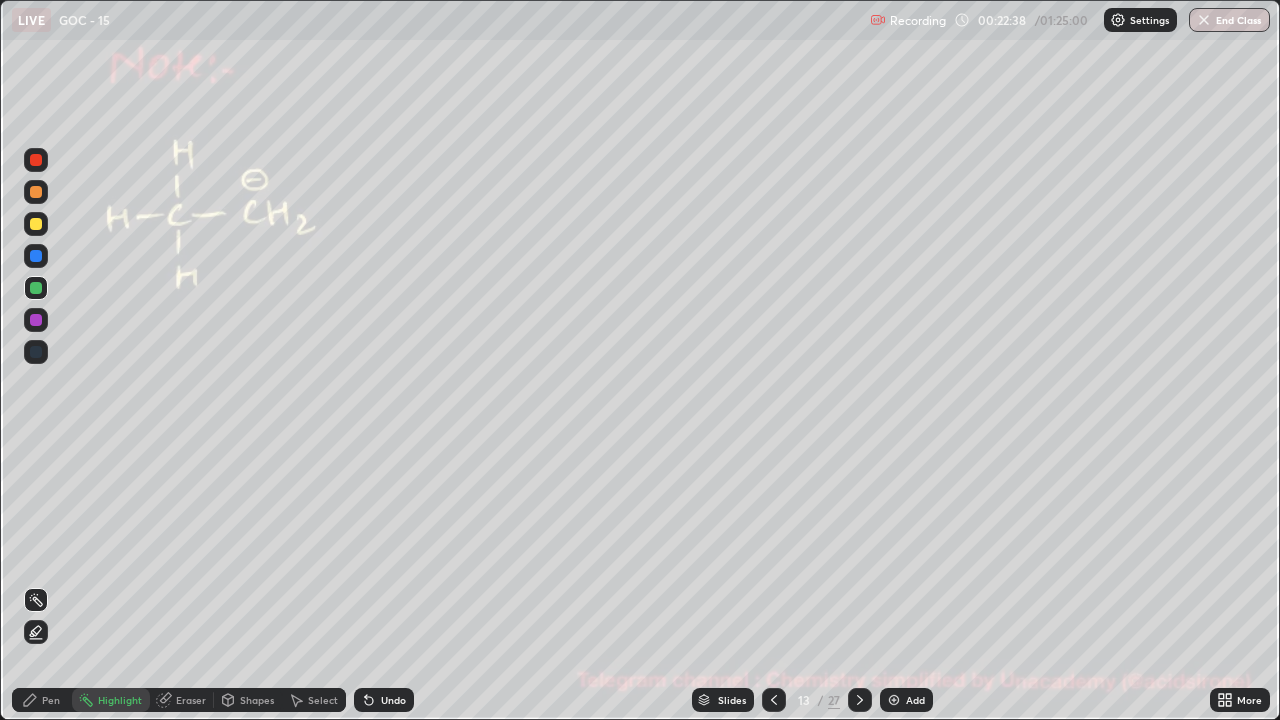 click on "Pen" at bounding box center [42, 700] 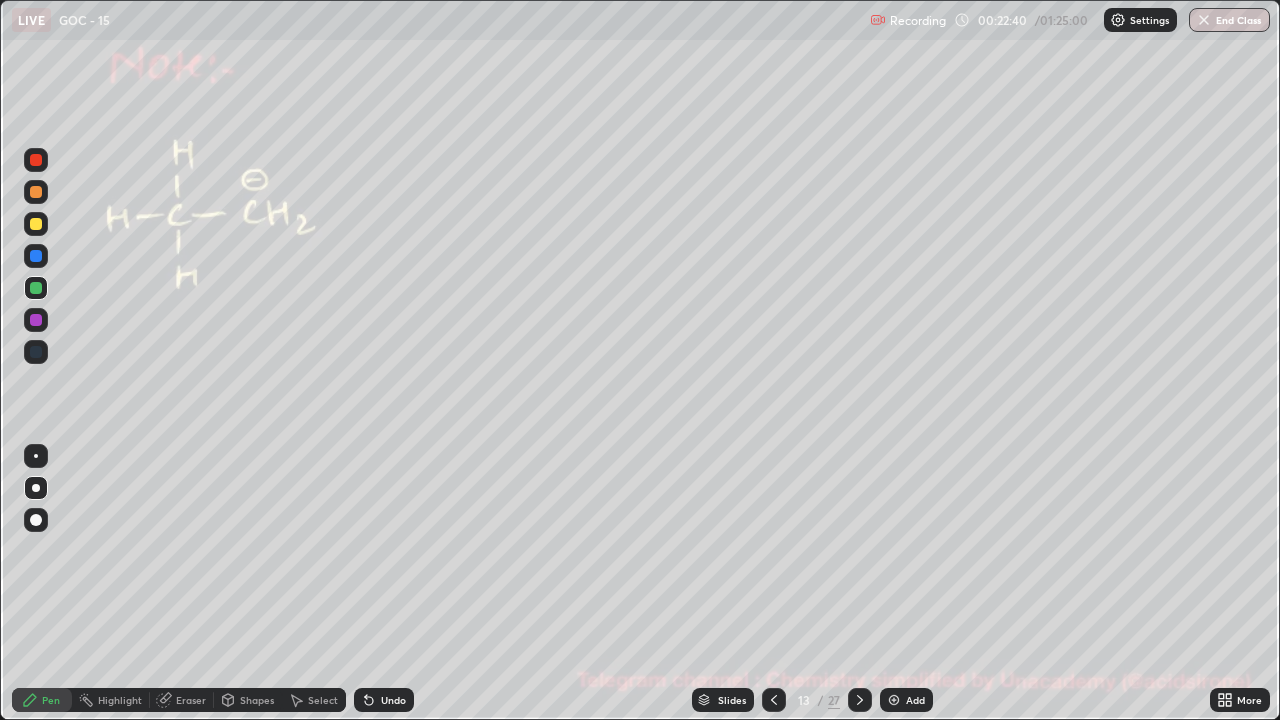 click on "Undo" at bounding box center (393, 700) 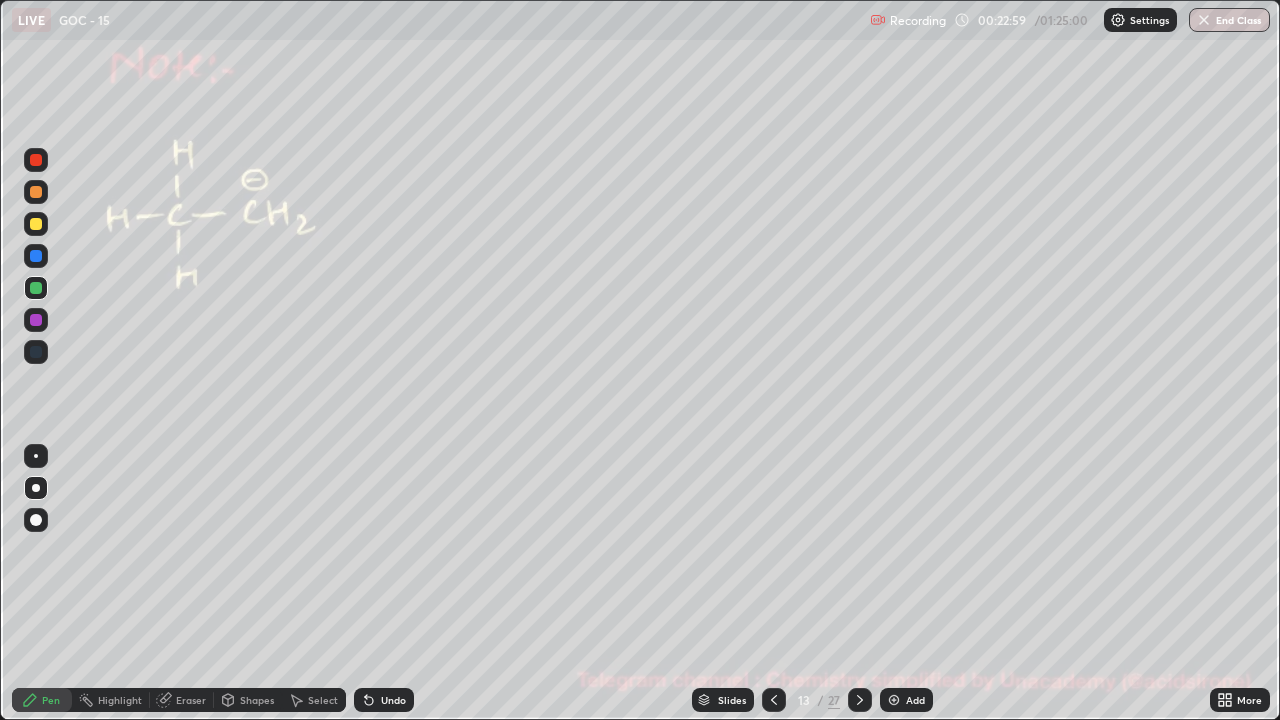 click at bounding box center [36, 320] 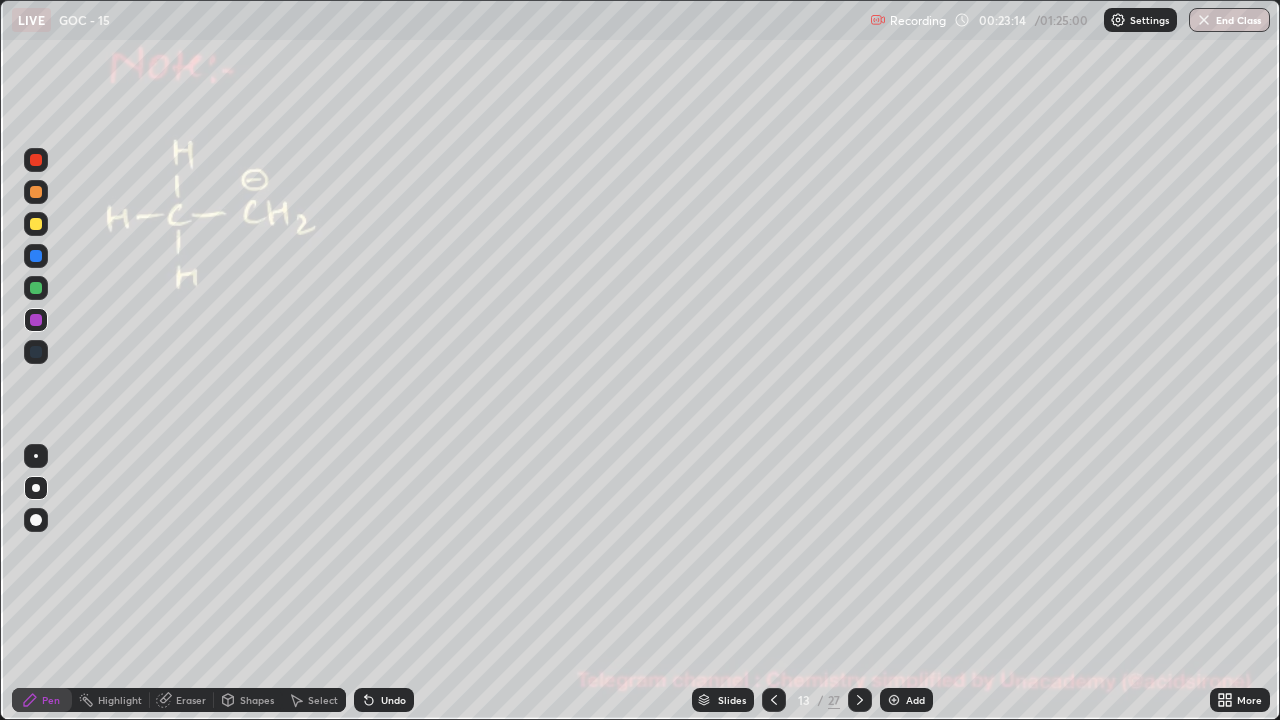 click on "Select" at bounding box center (314, 700) 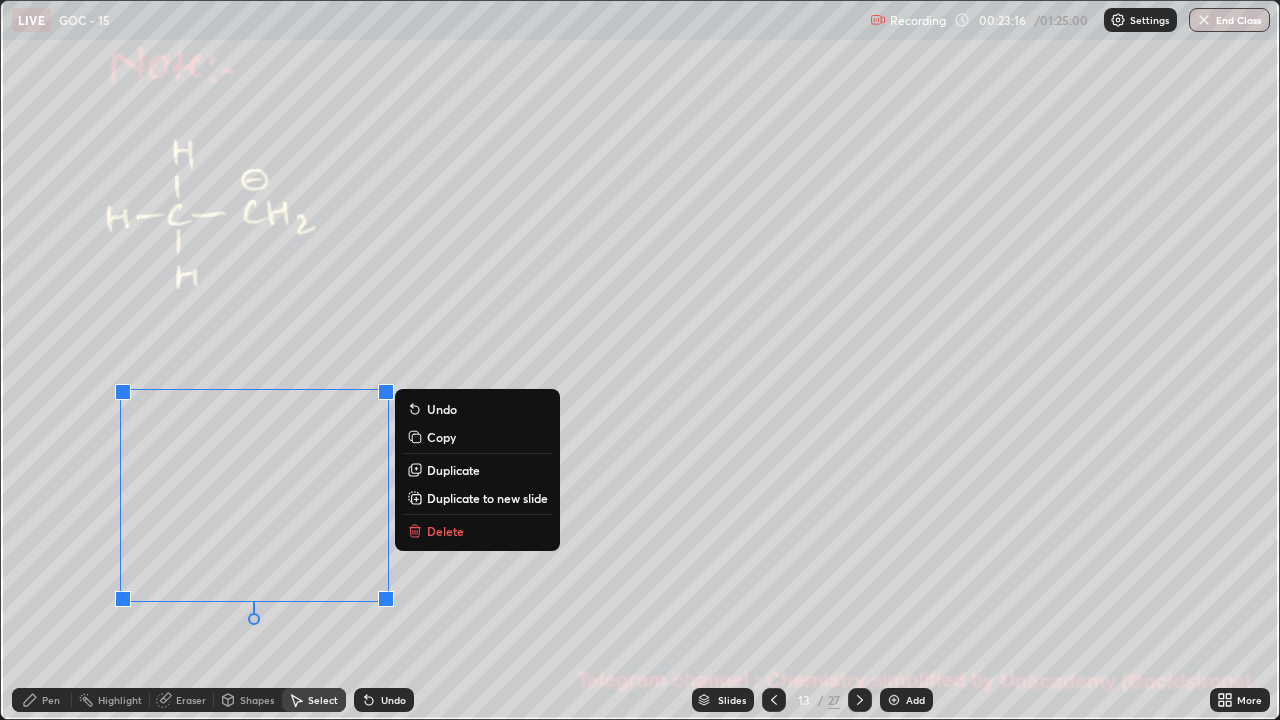 click on "Delete" at bounding box center [477, 531] 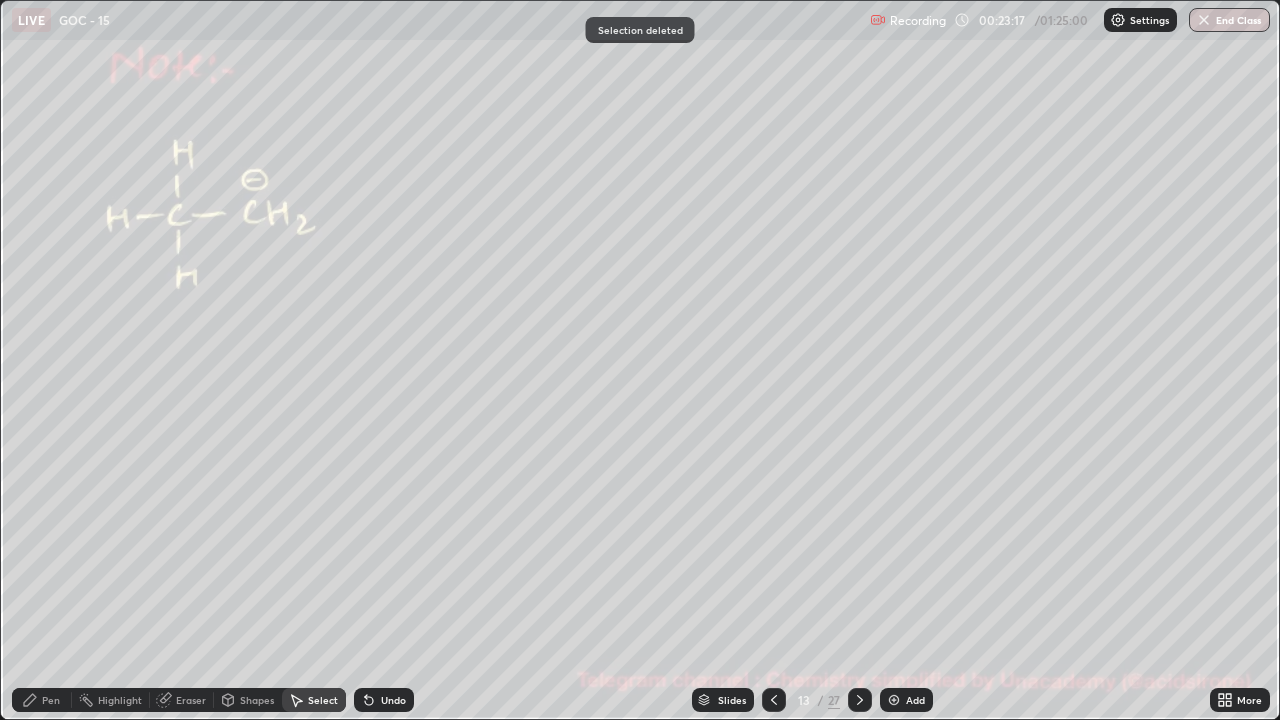 click 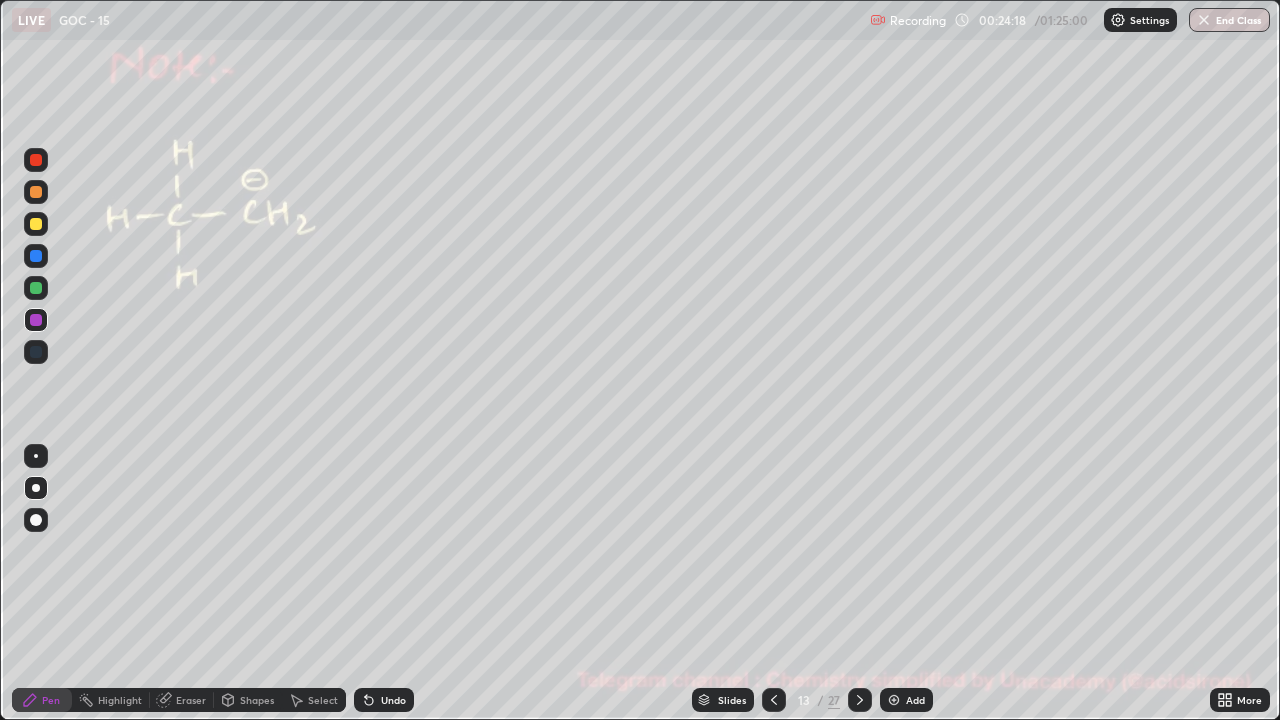 click at bounding box center [36, 288] 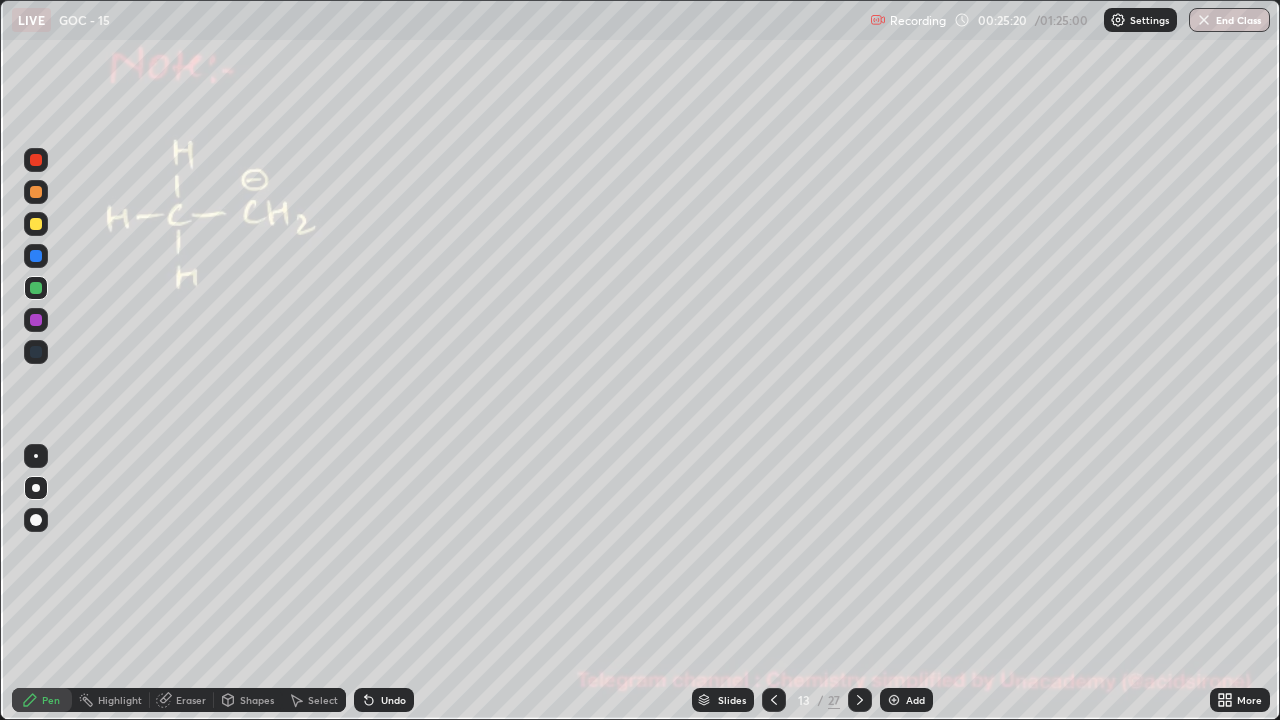 click on "Undo" at bounding box center [393, 700] 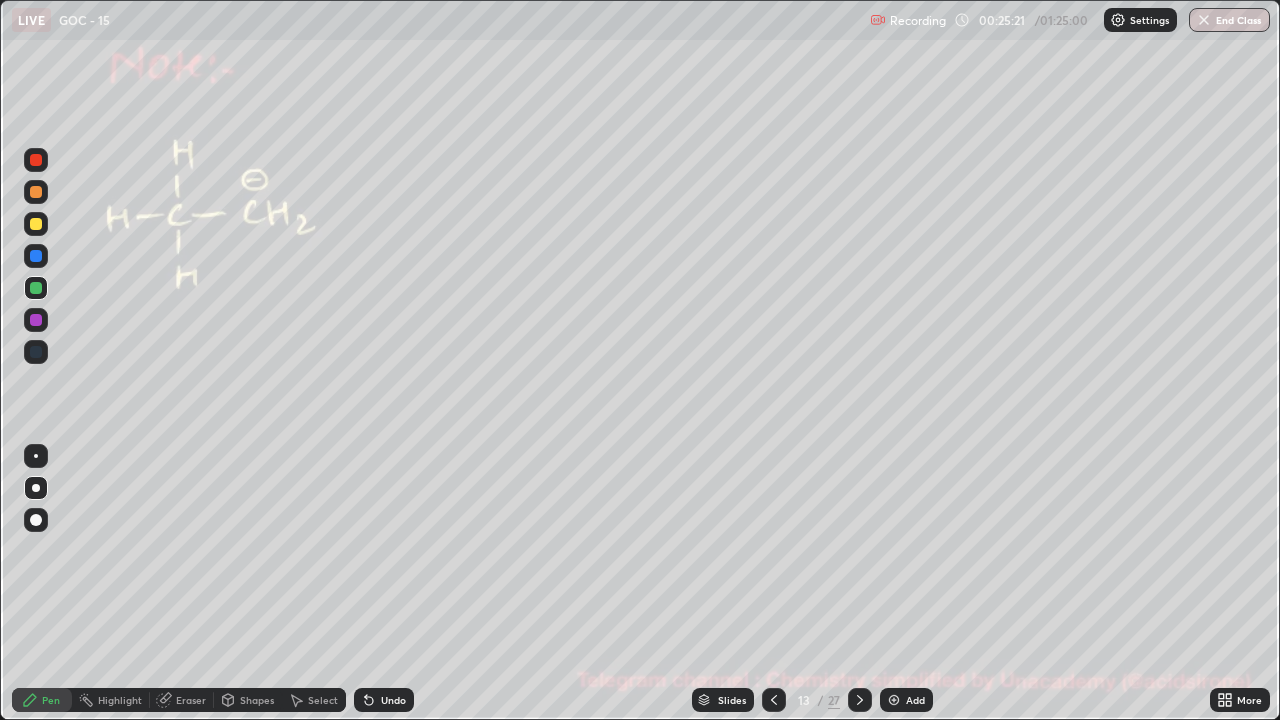 click 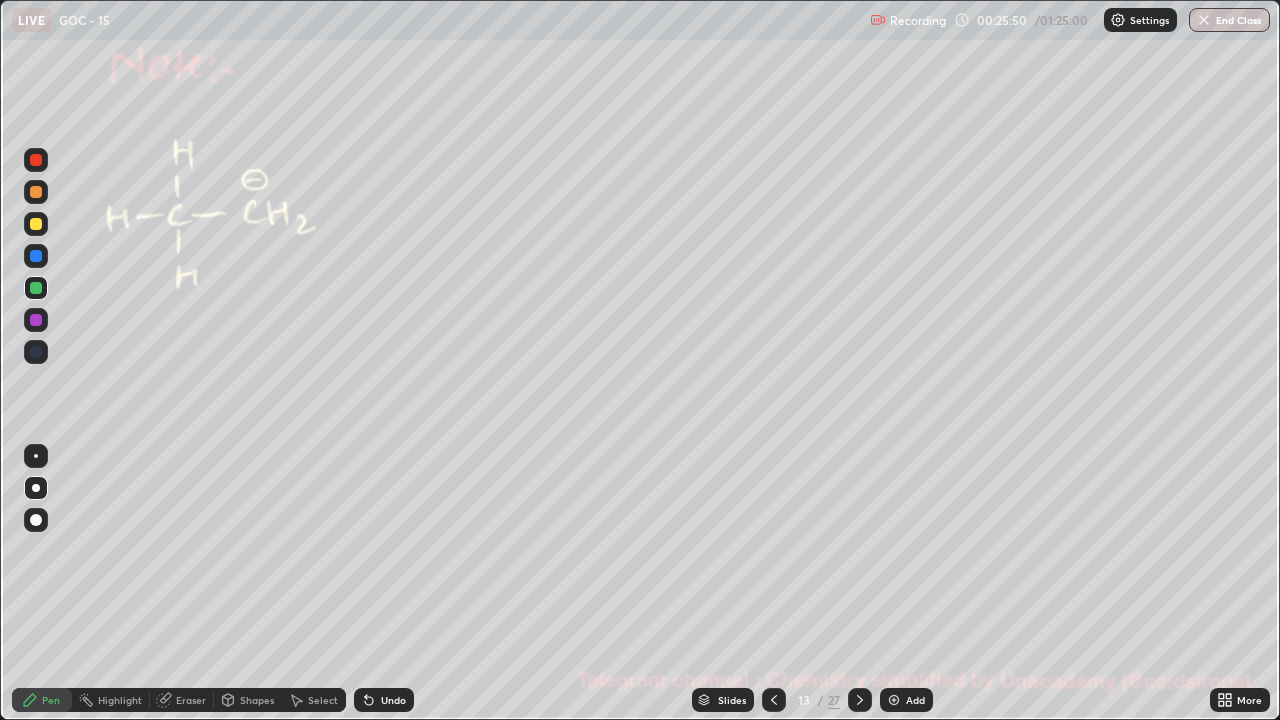 click 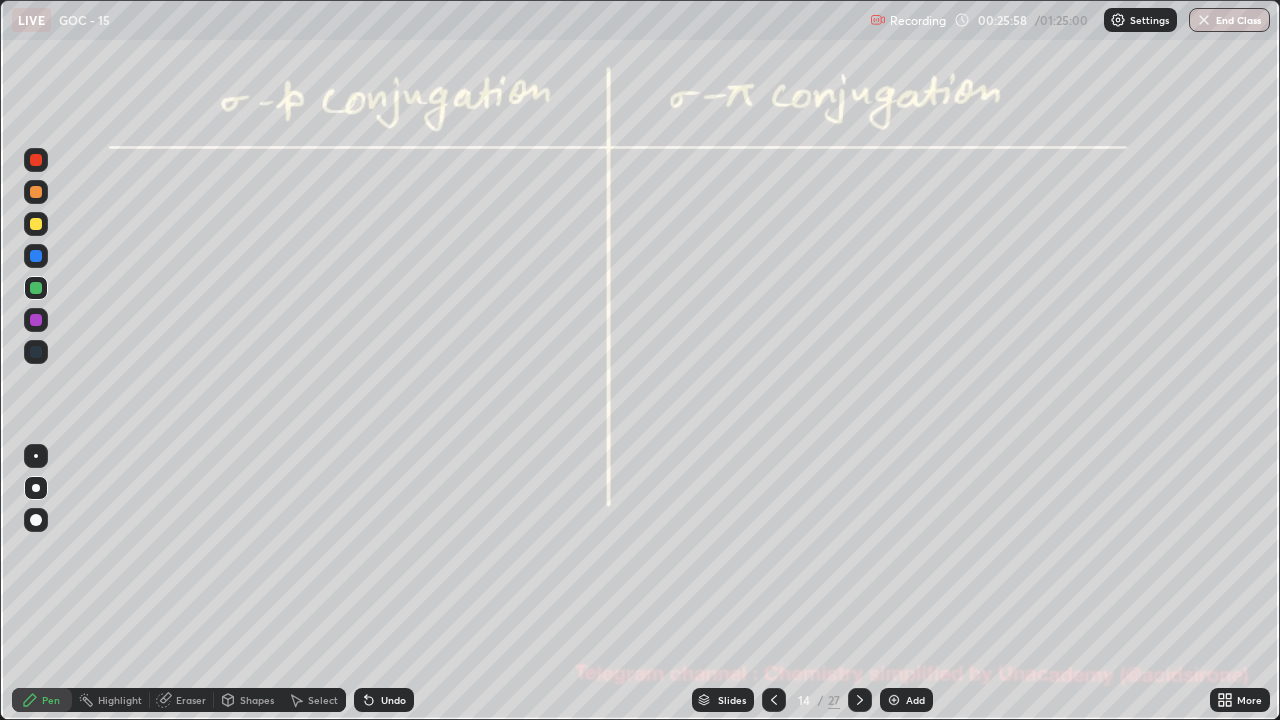 click at bounding box center [36, 224] 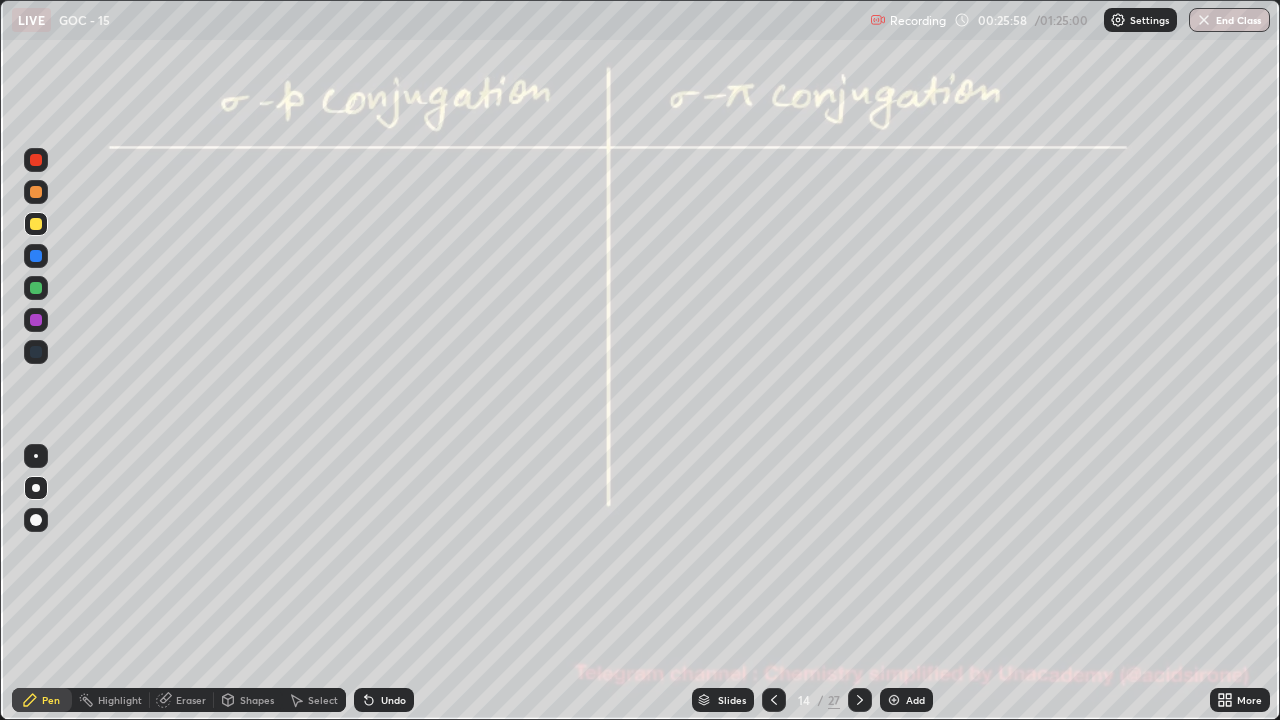 click at bounding box center (36, 224) 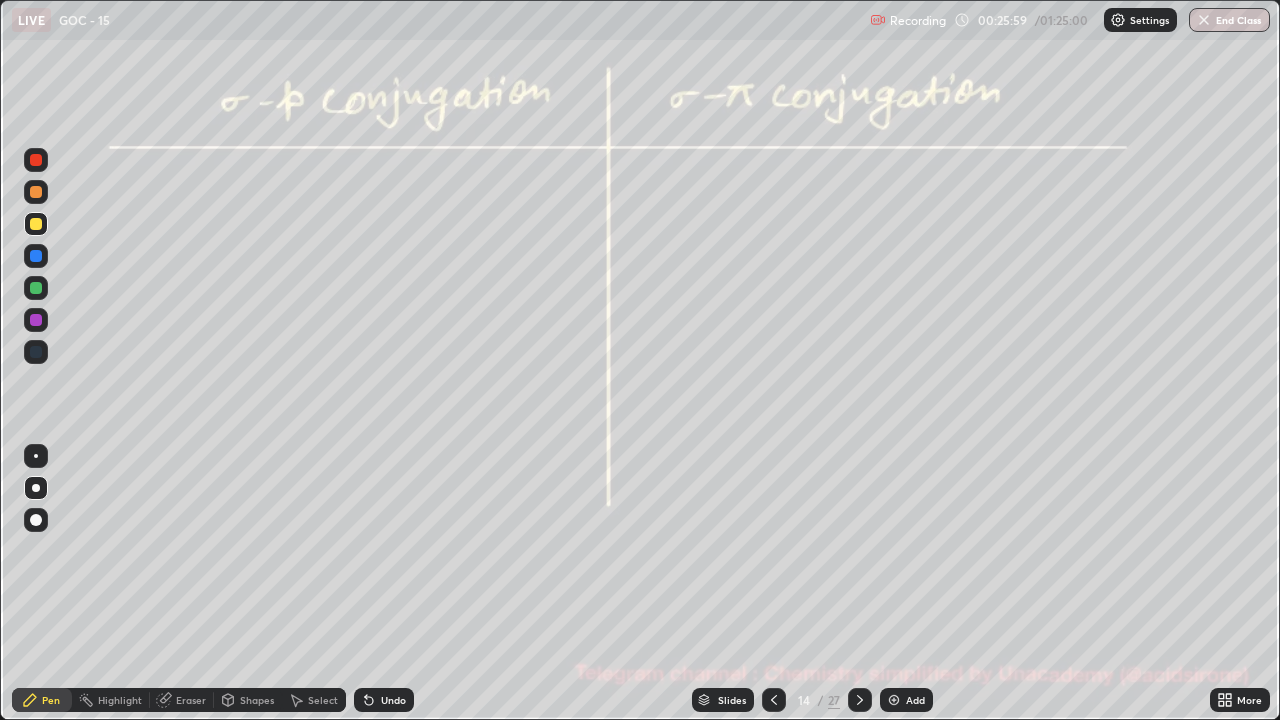 click at bounding box center (36, 192) 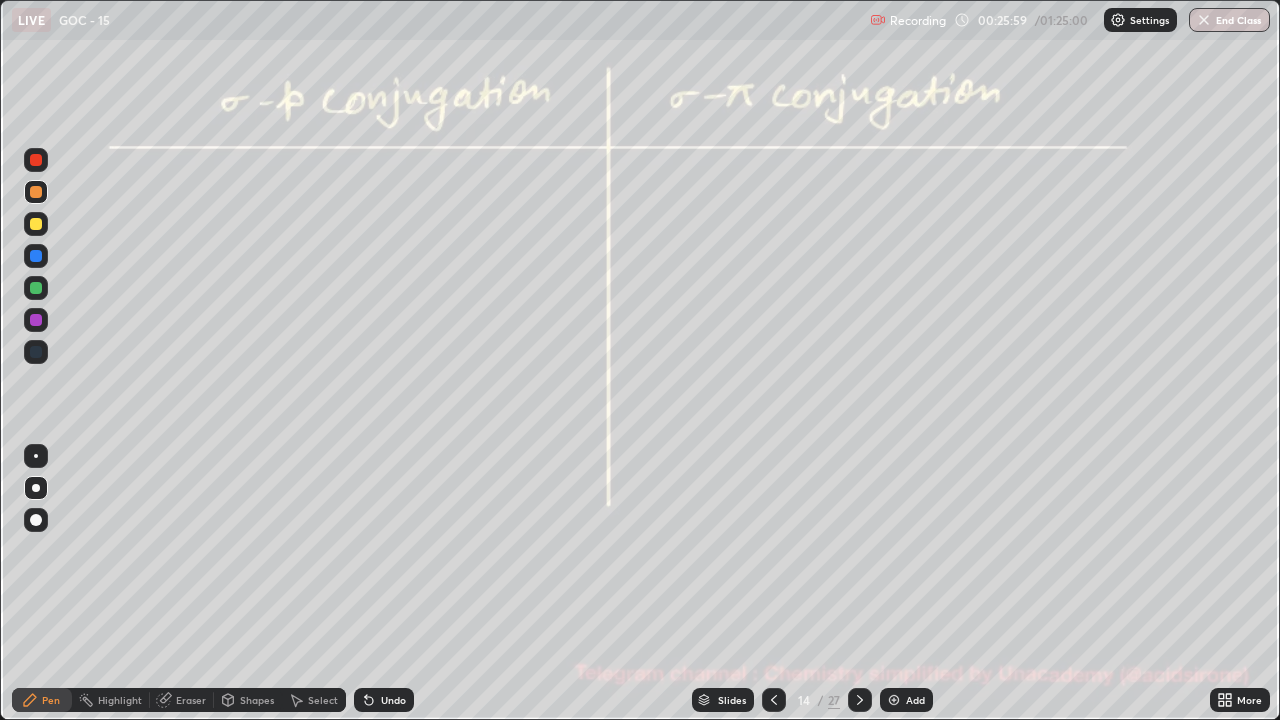 click at bounding box center (36, 192) 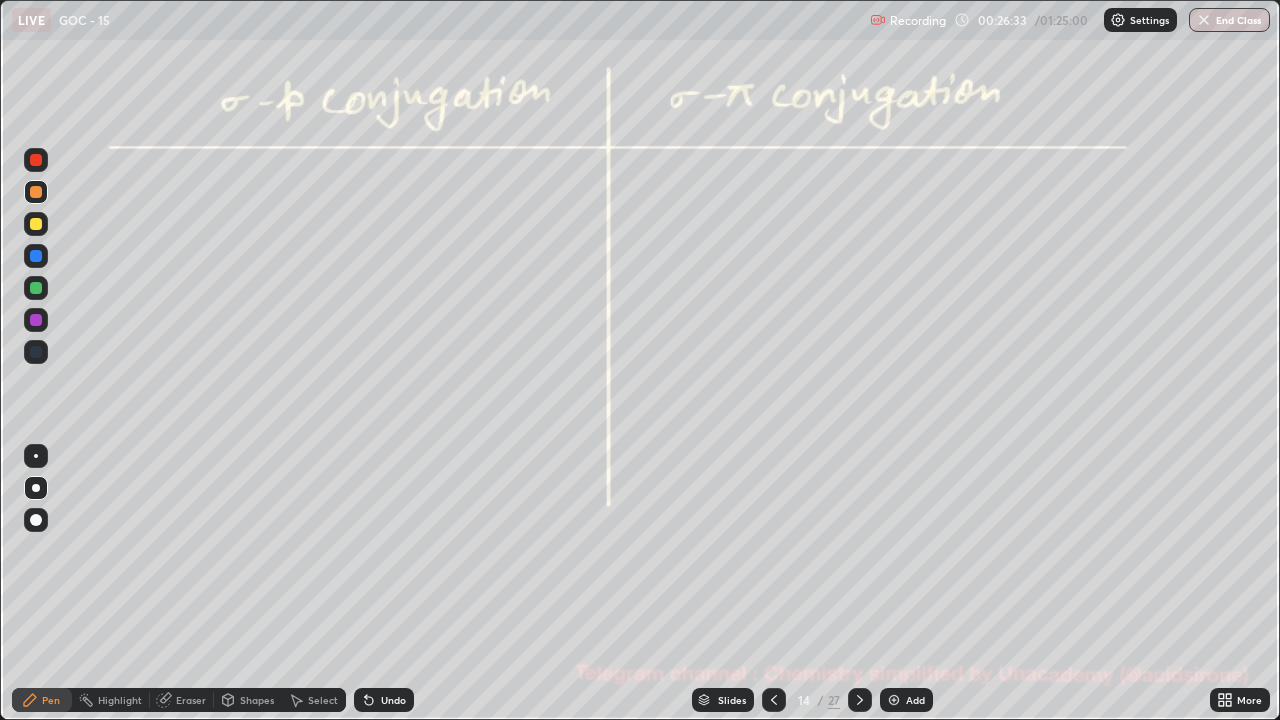click on "Undo" at bounding box center [393, 700] 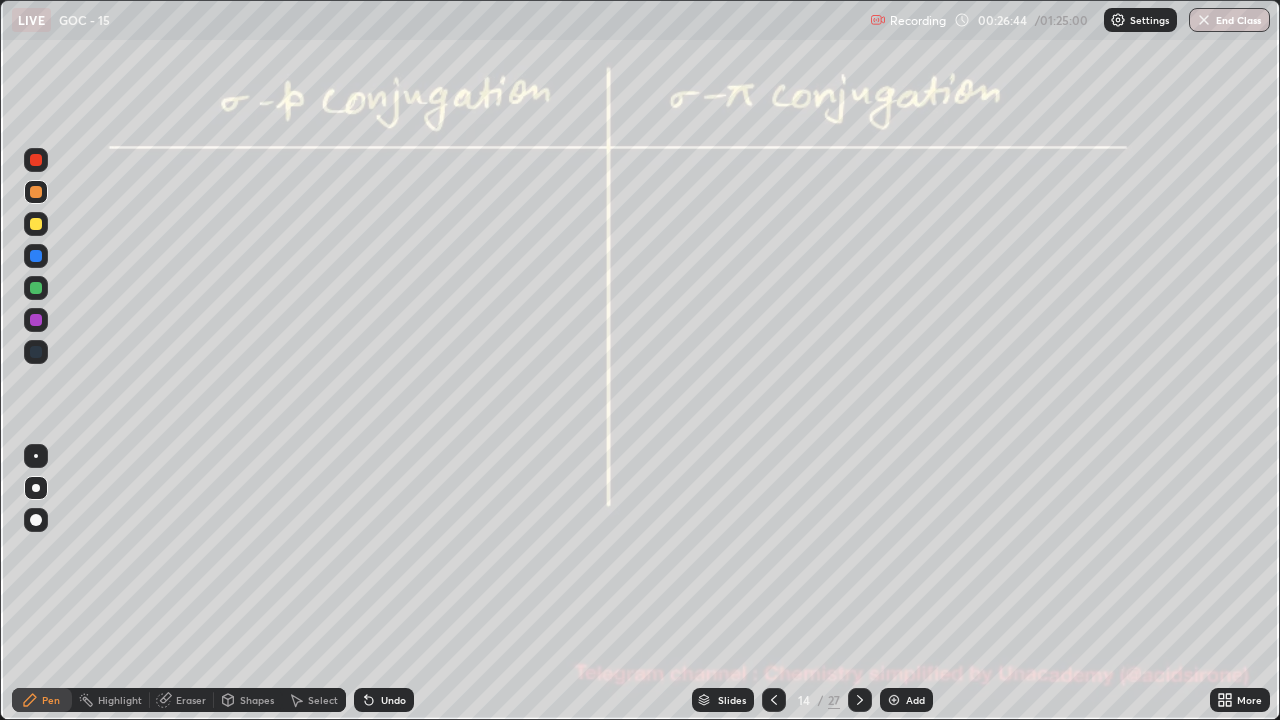 click at bounding box center [36, 288] 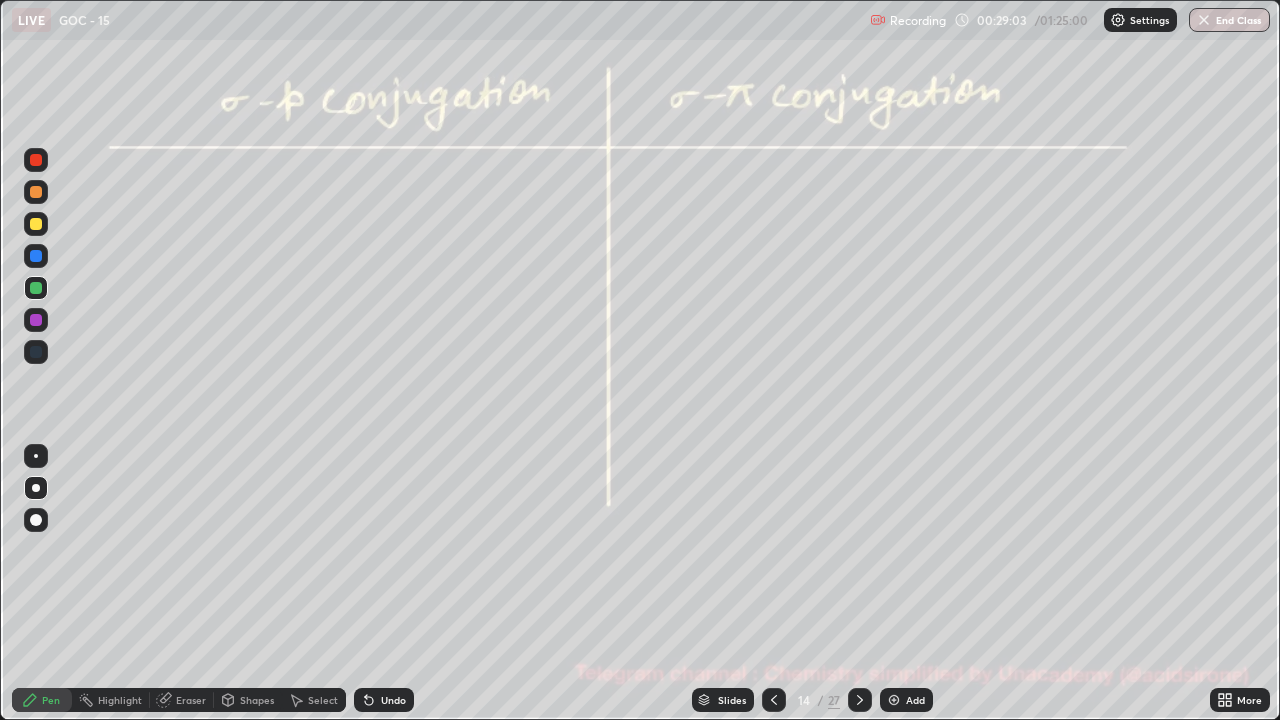 click 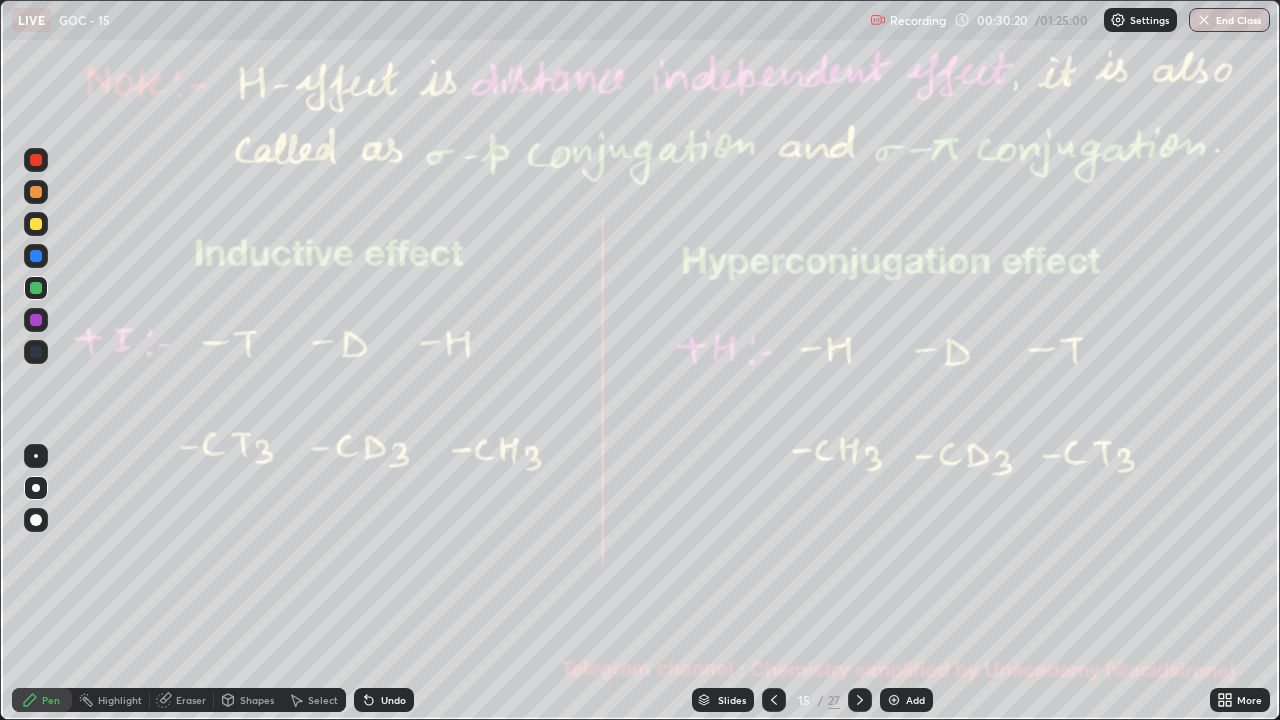 click at bounding box center (36, 160) 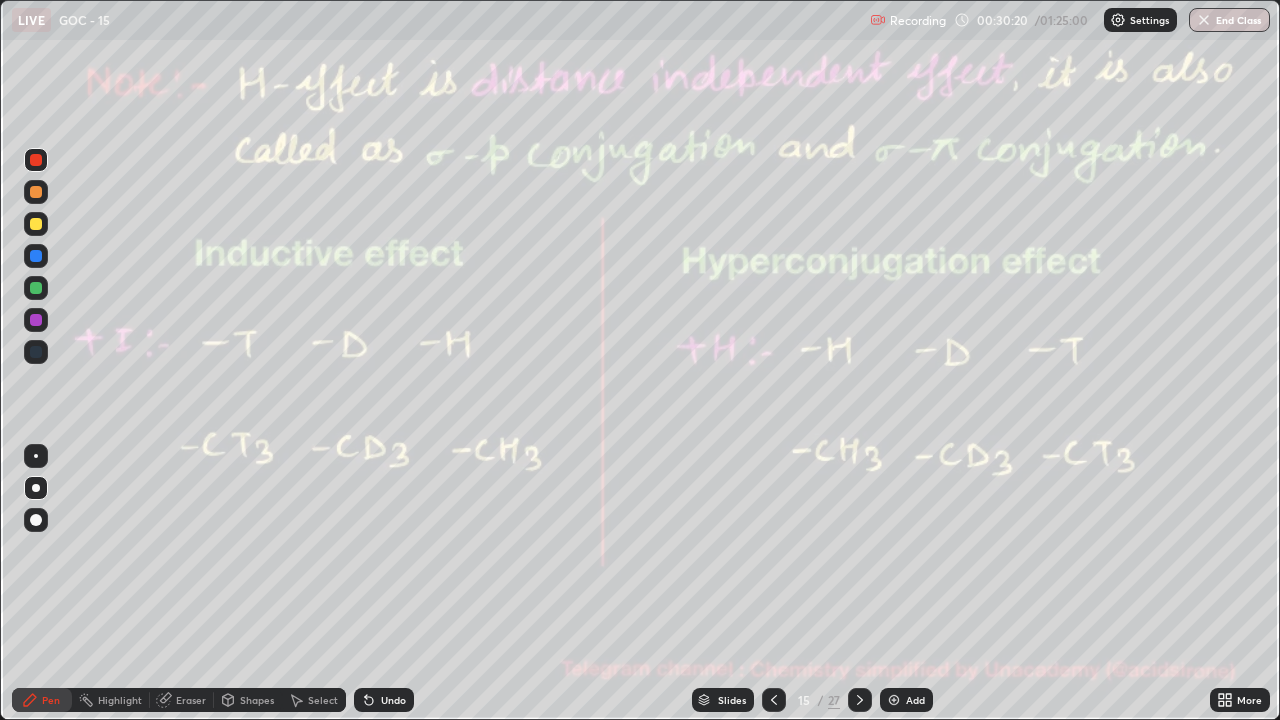 click at bounding box center [36, 160] 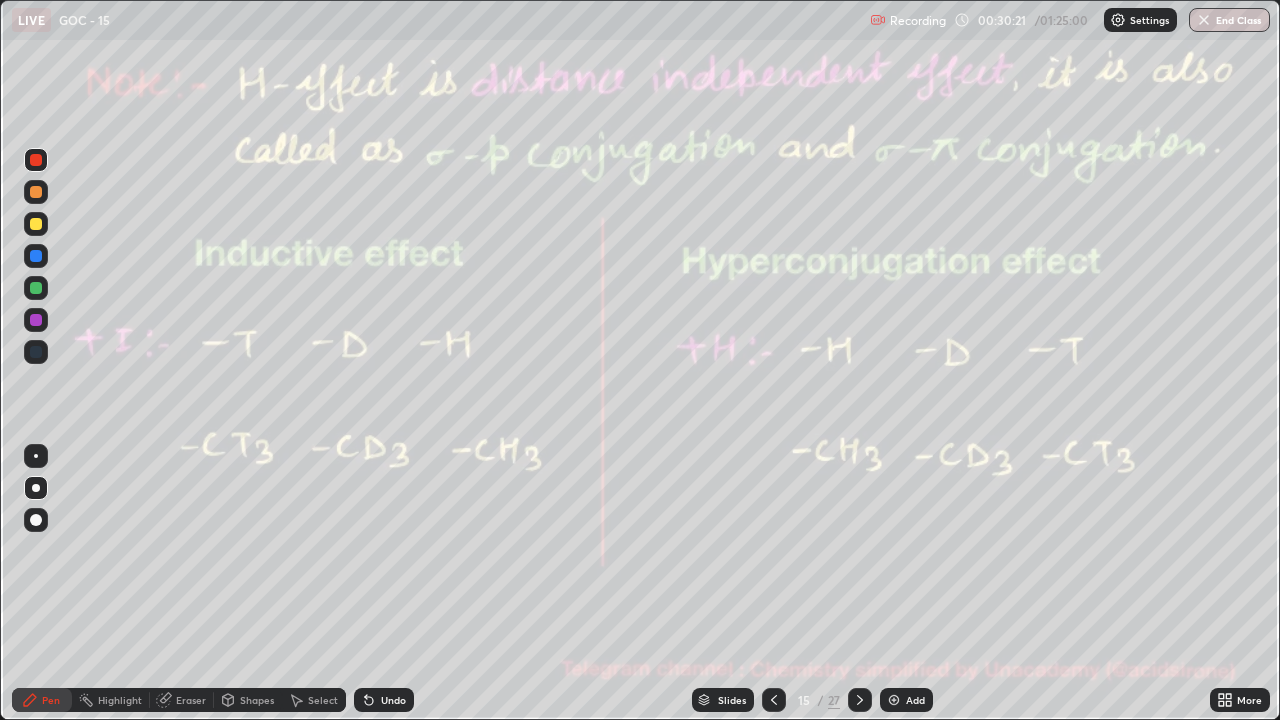 click at bounding box center (36, 192) 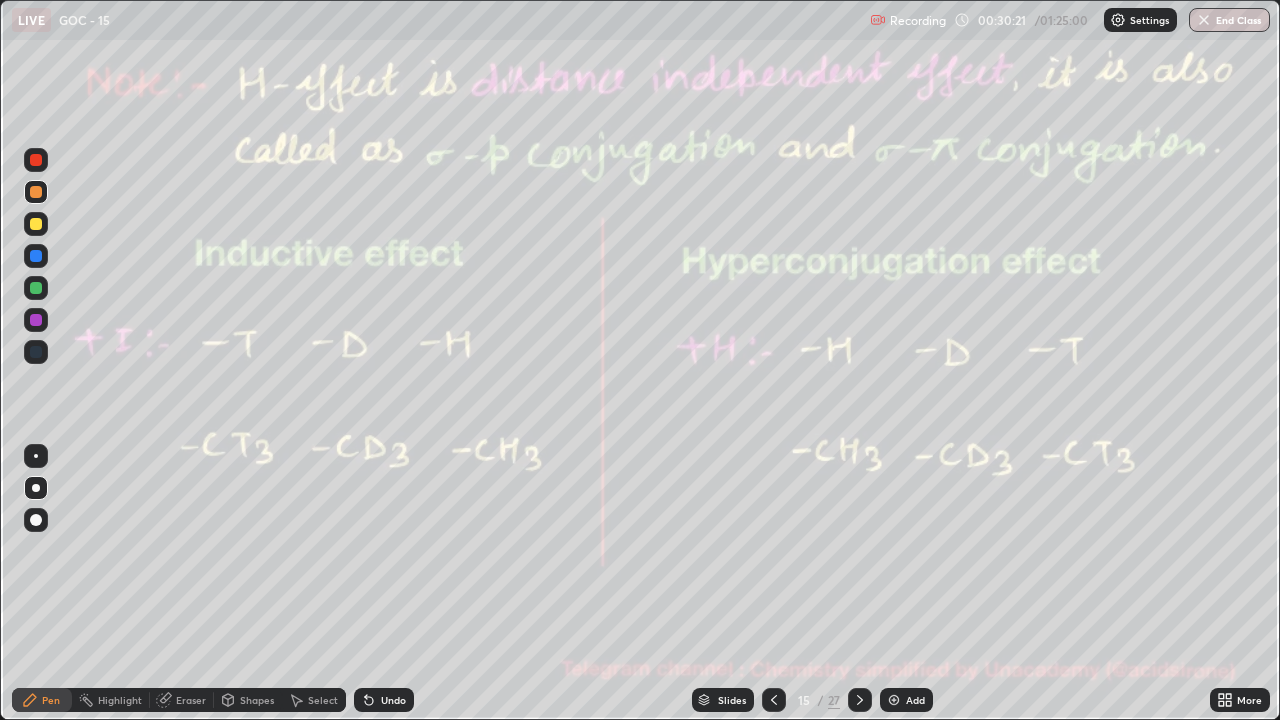 click at bounding box center [36, 192] 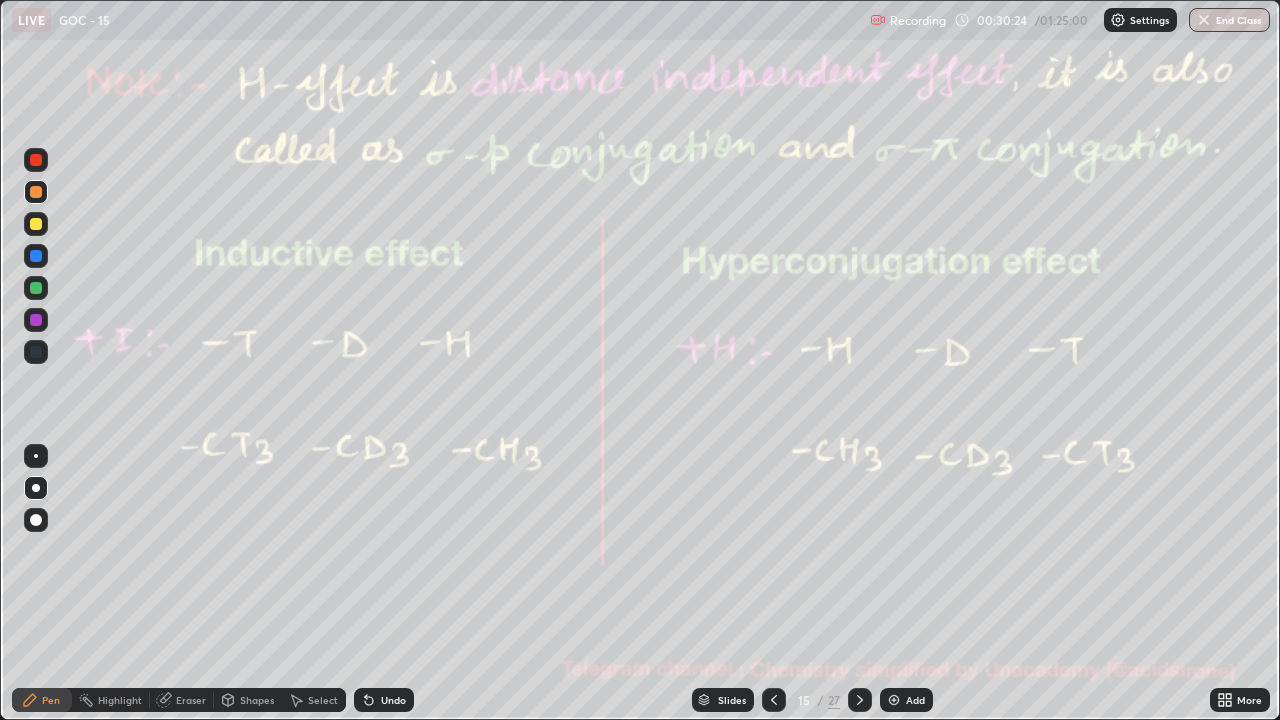 click at bounding box center [36, 160] 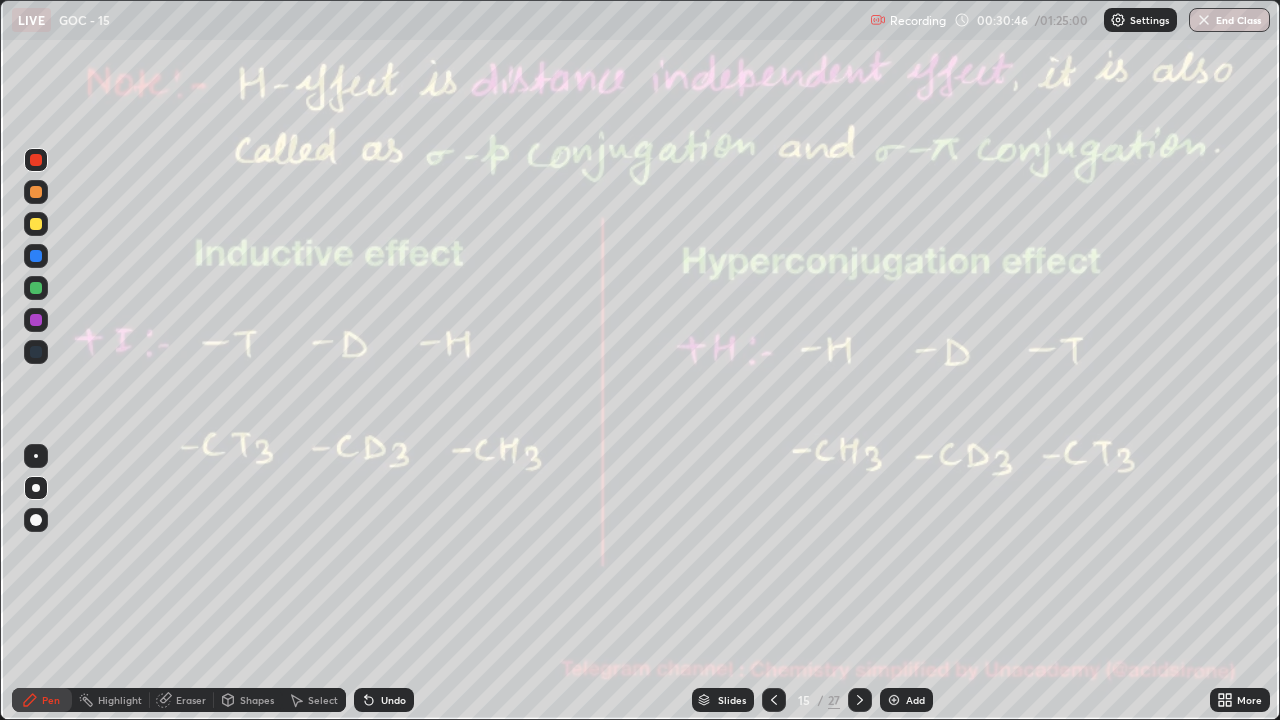 click 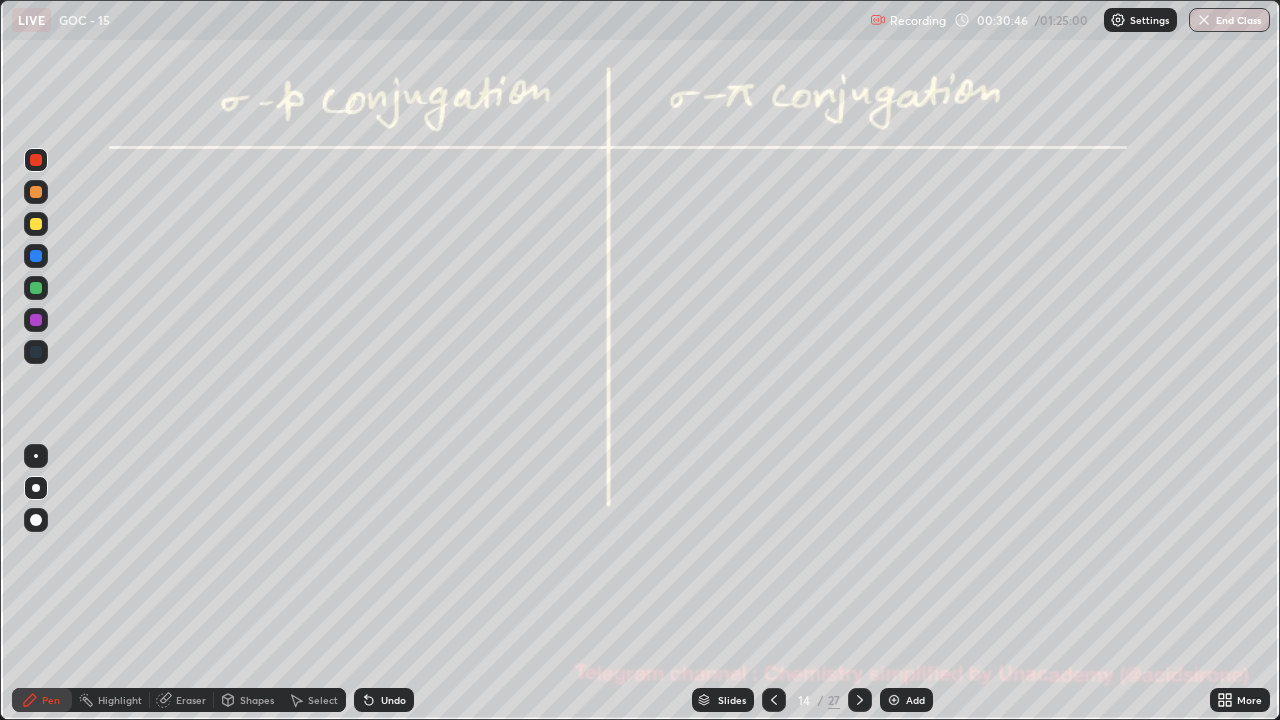 click 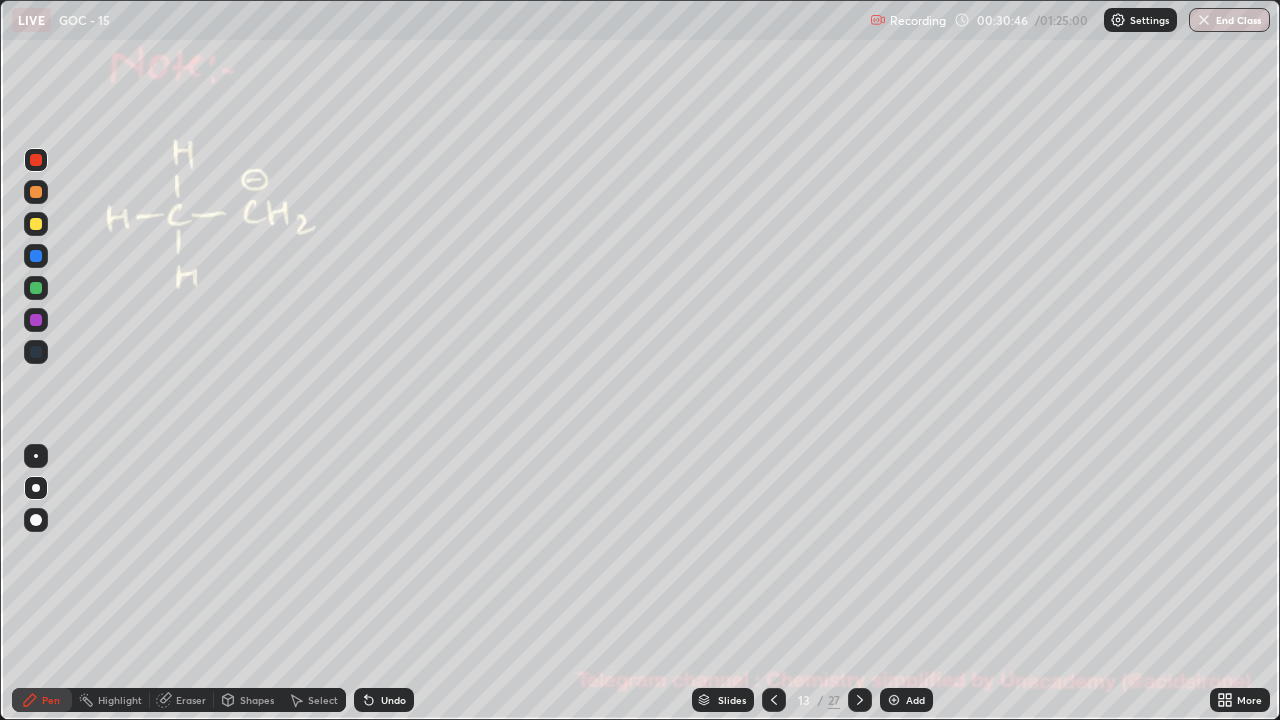 click 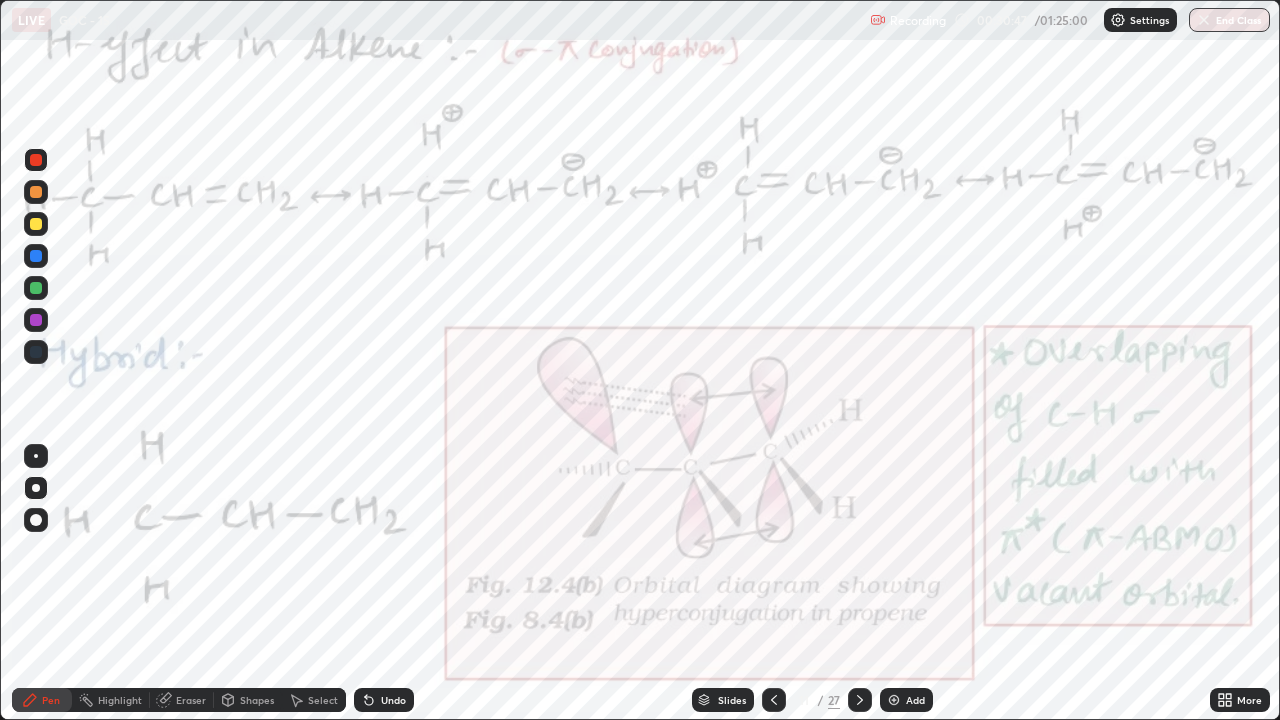 click 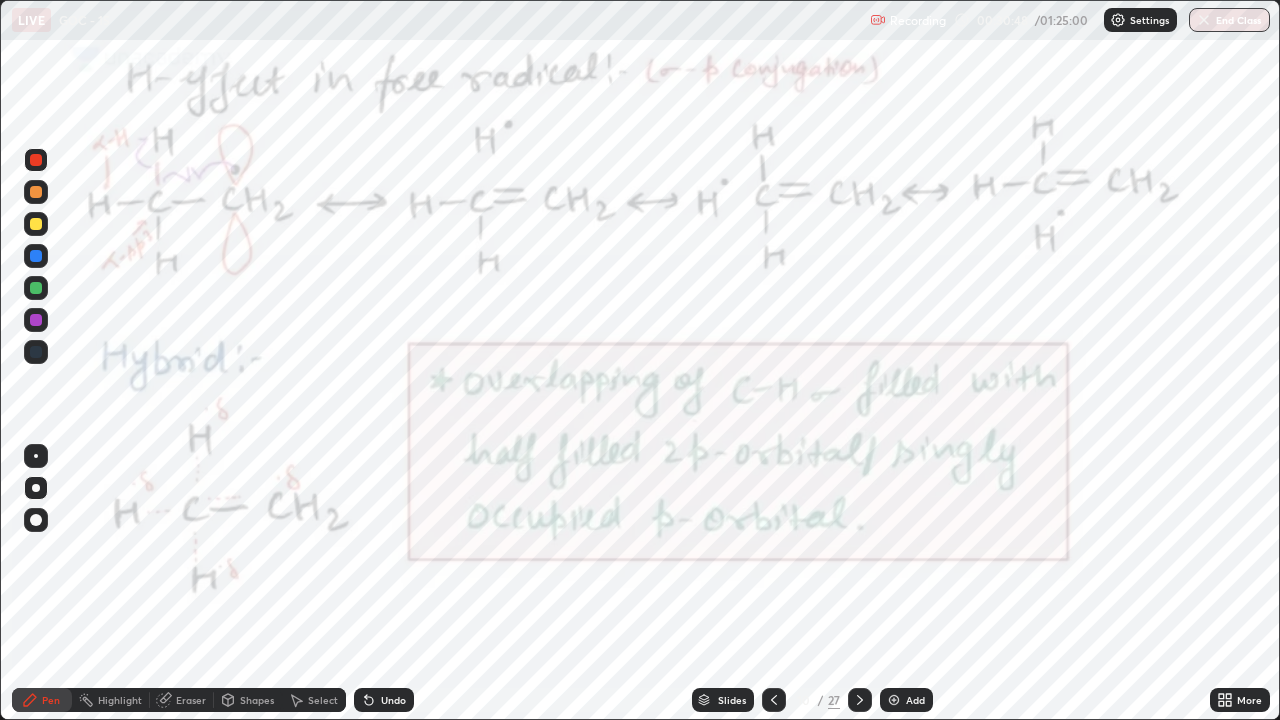 click 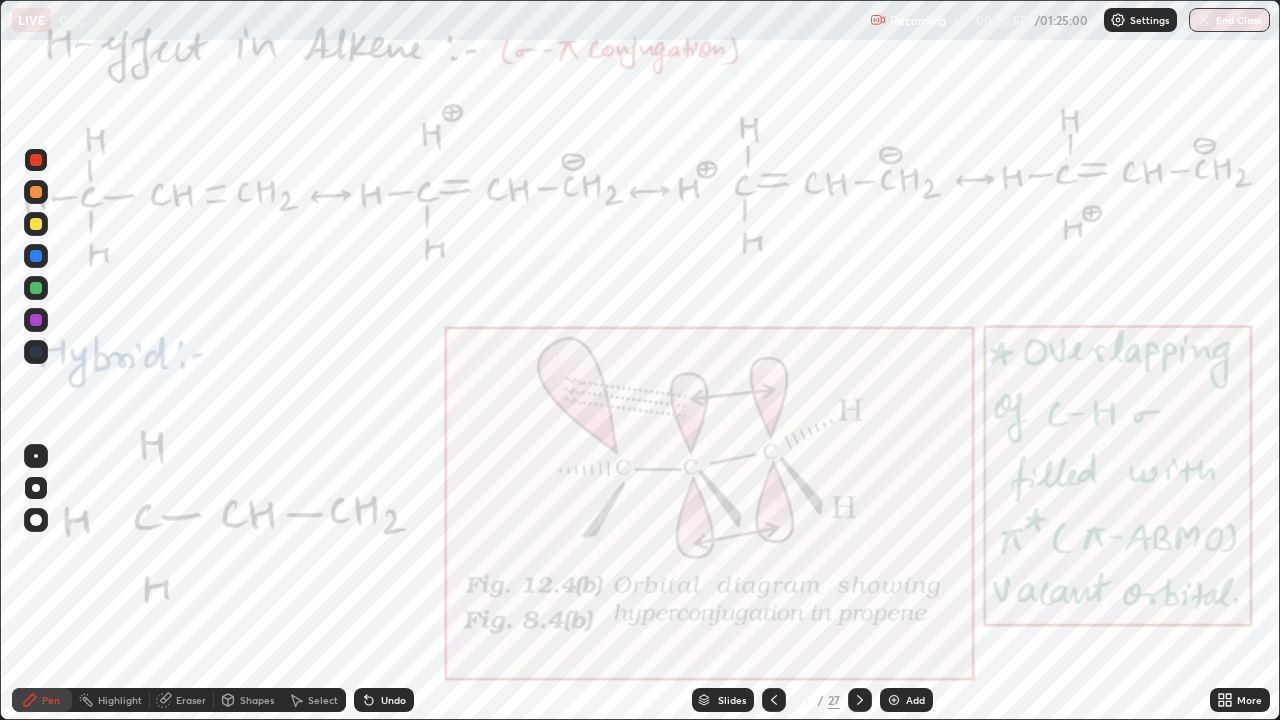 click 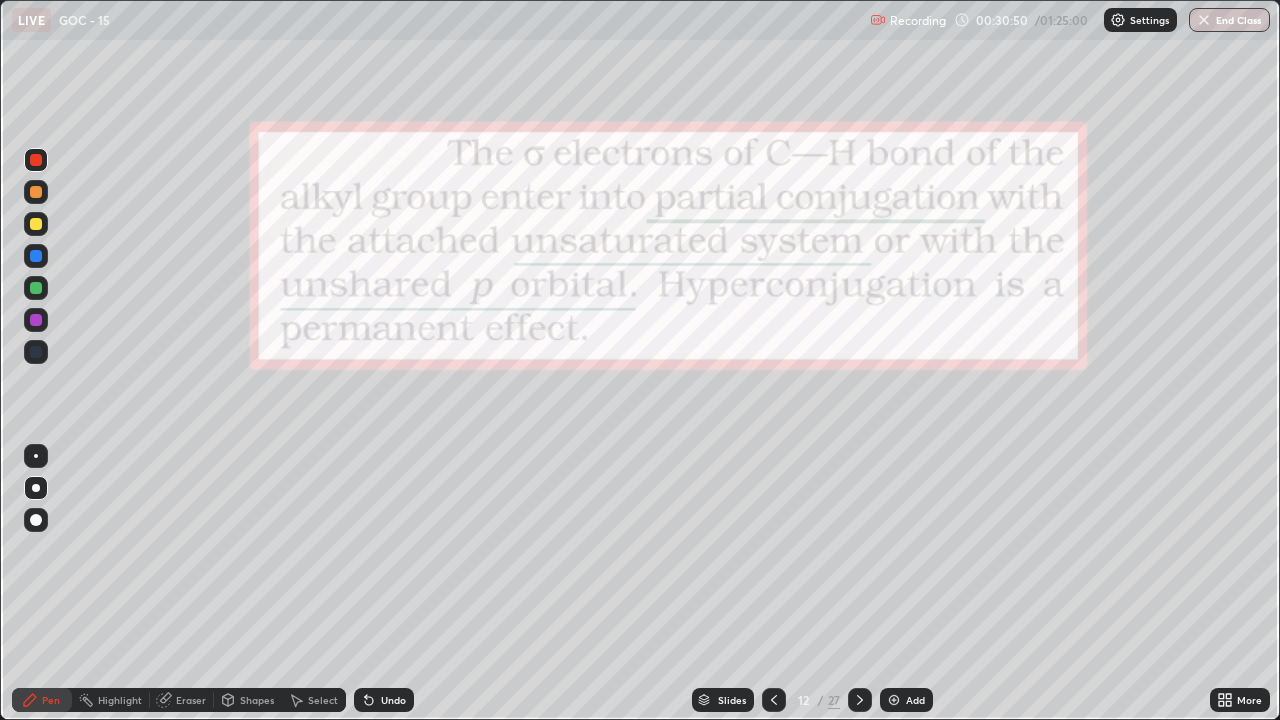 click 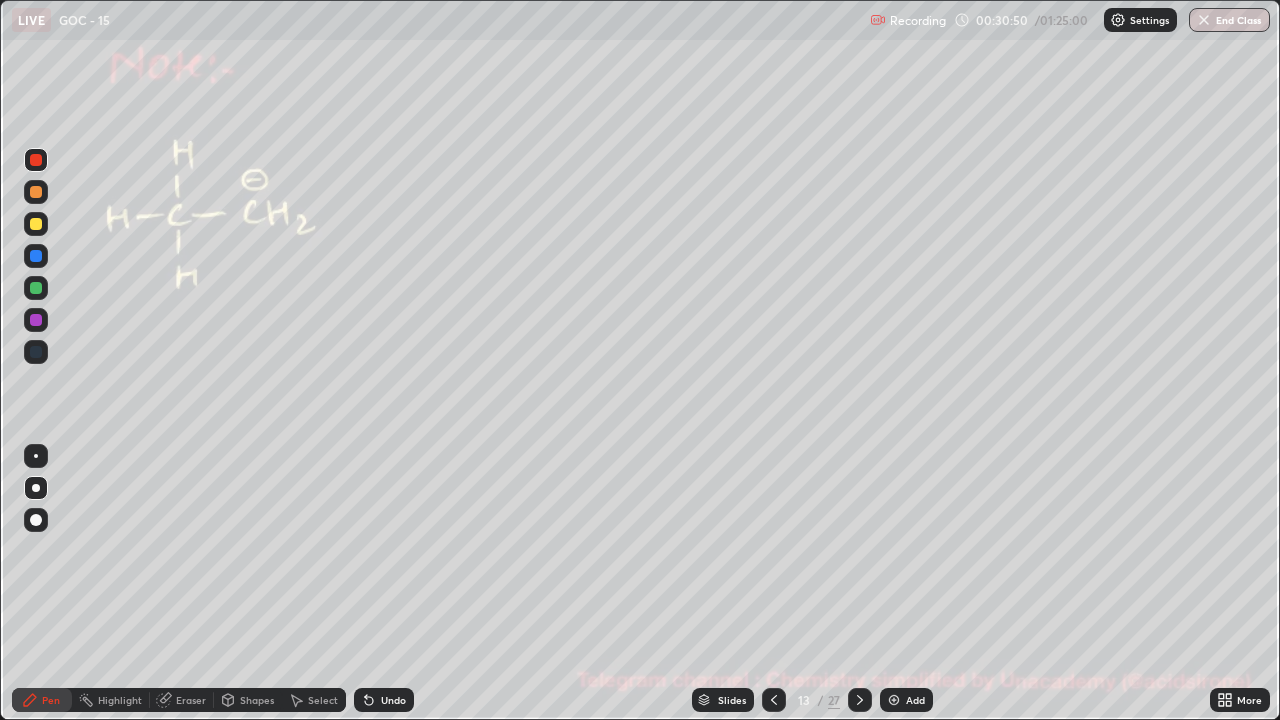 click 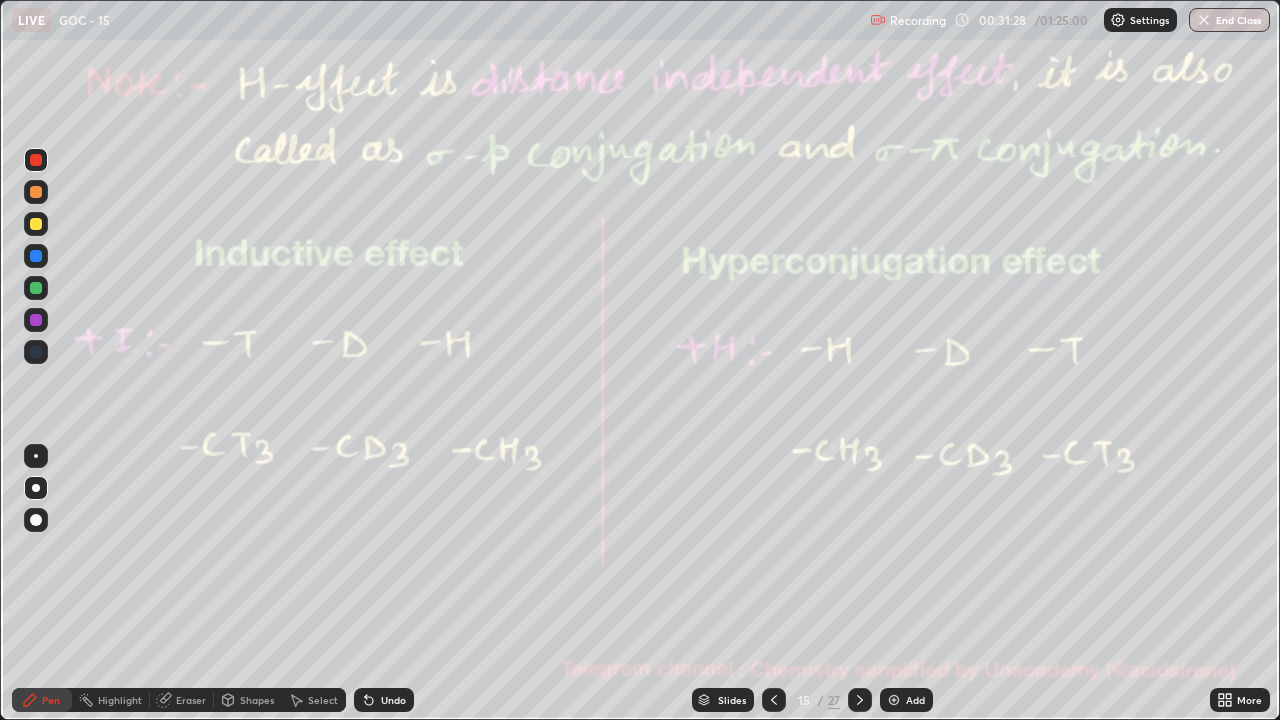 click 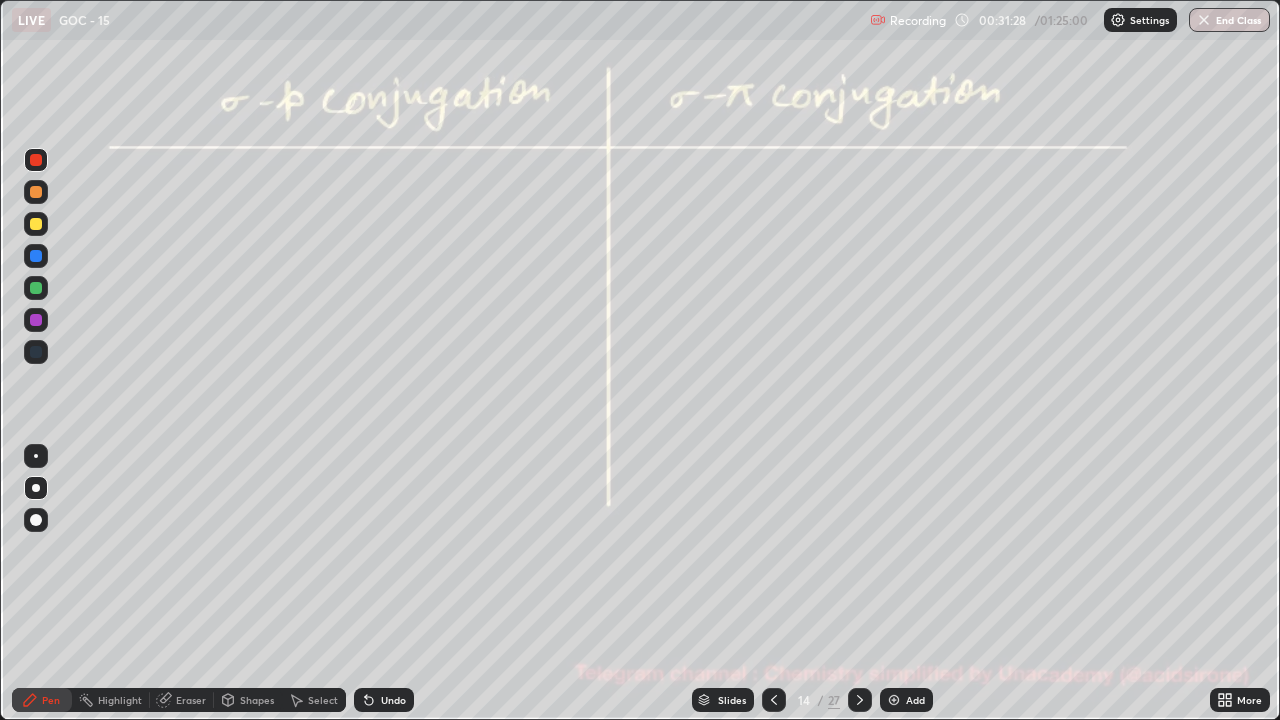 click 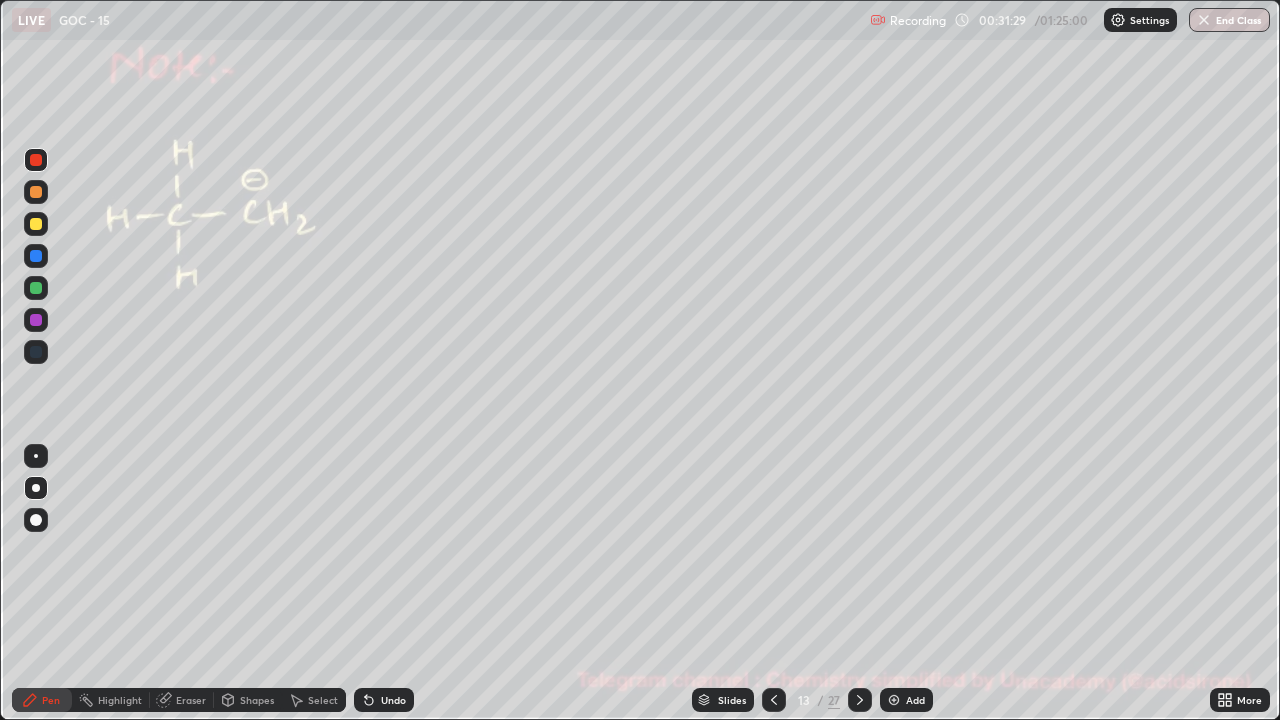 click at bounding box center (860, 700) 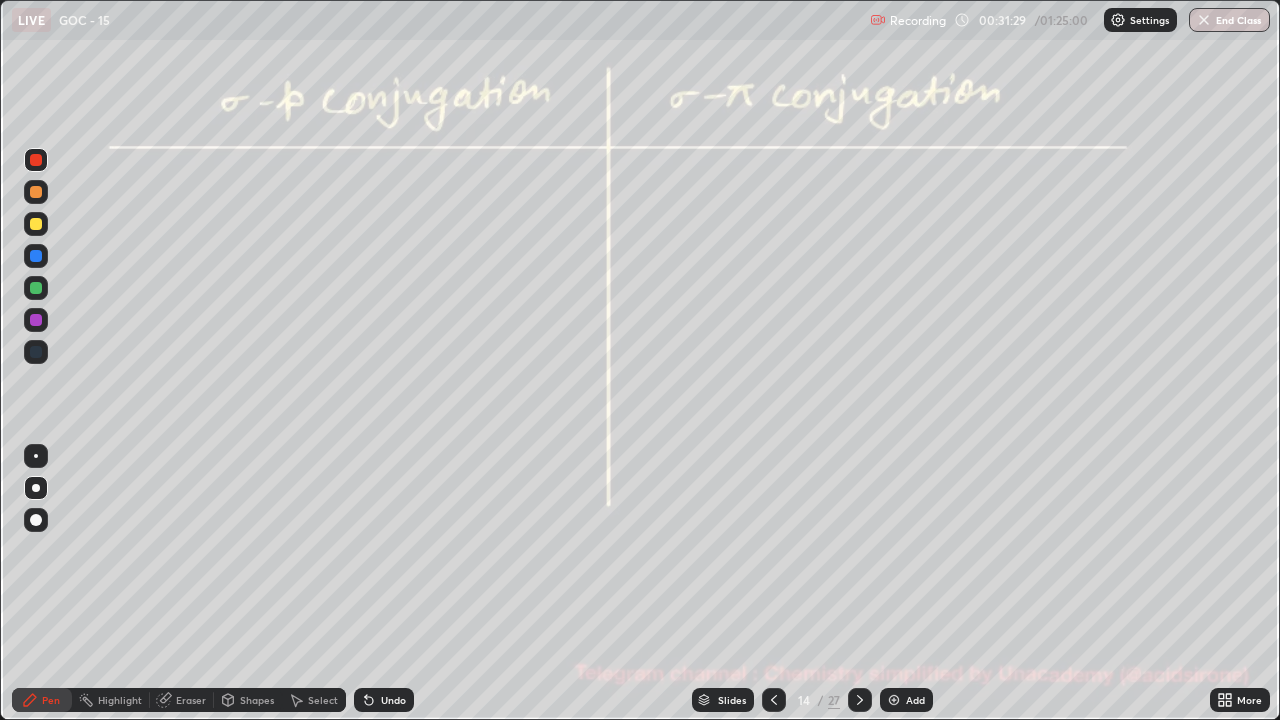 click 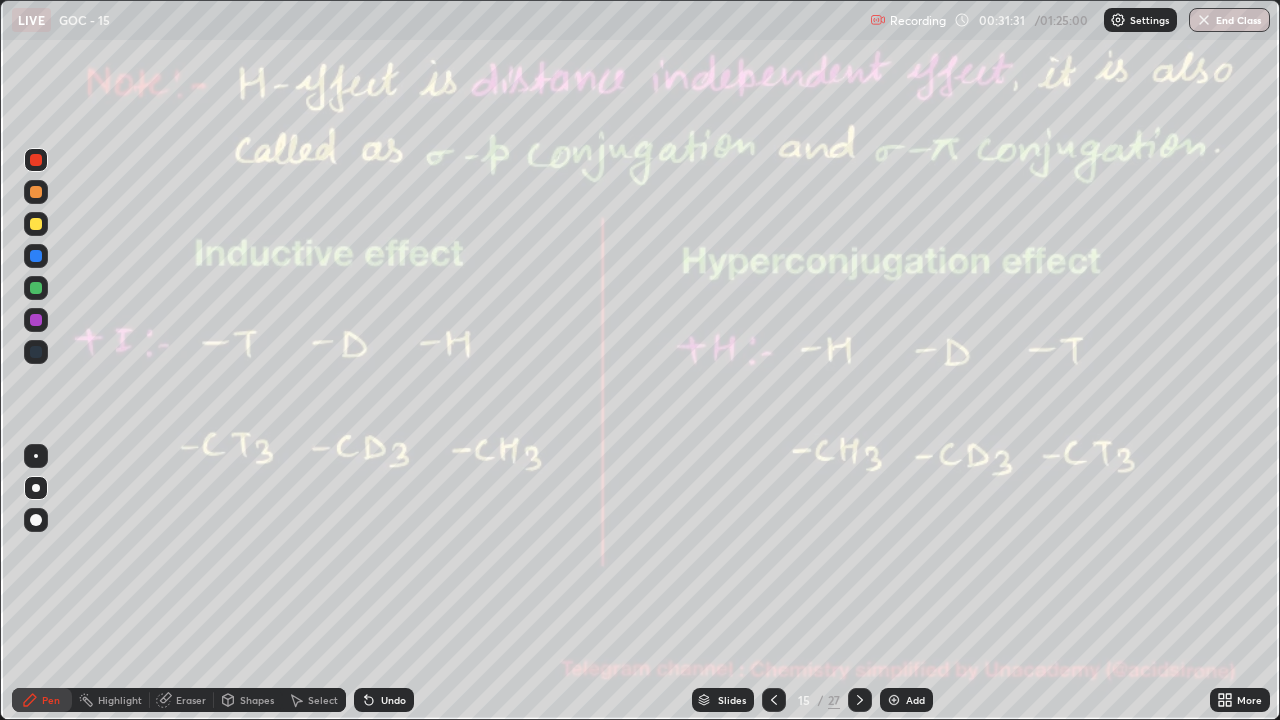 click on "Undo" at bounding box center (393, 700) 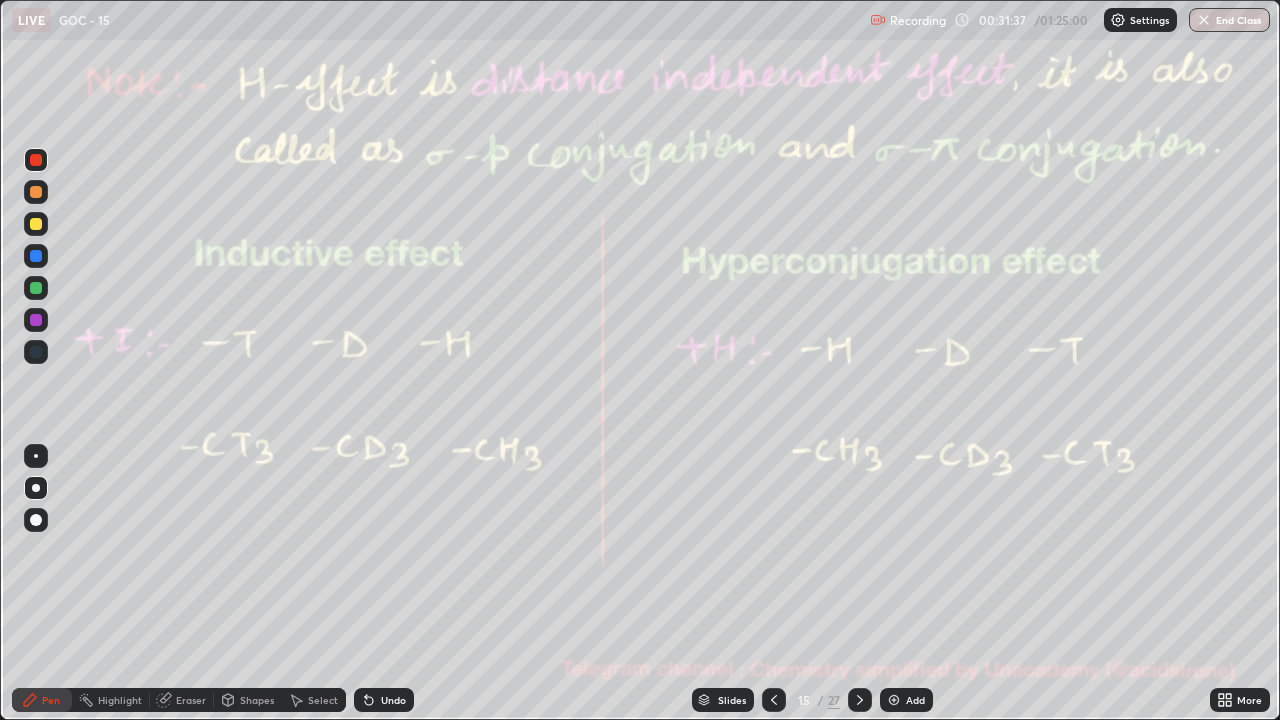 click on "Undo" at bounding box center (384, 700) 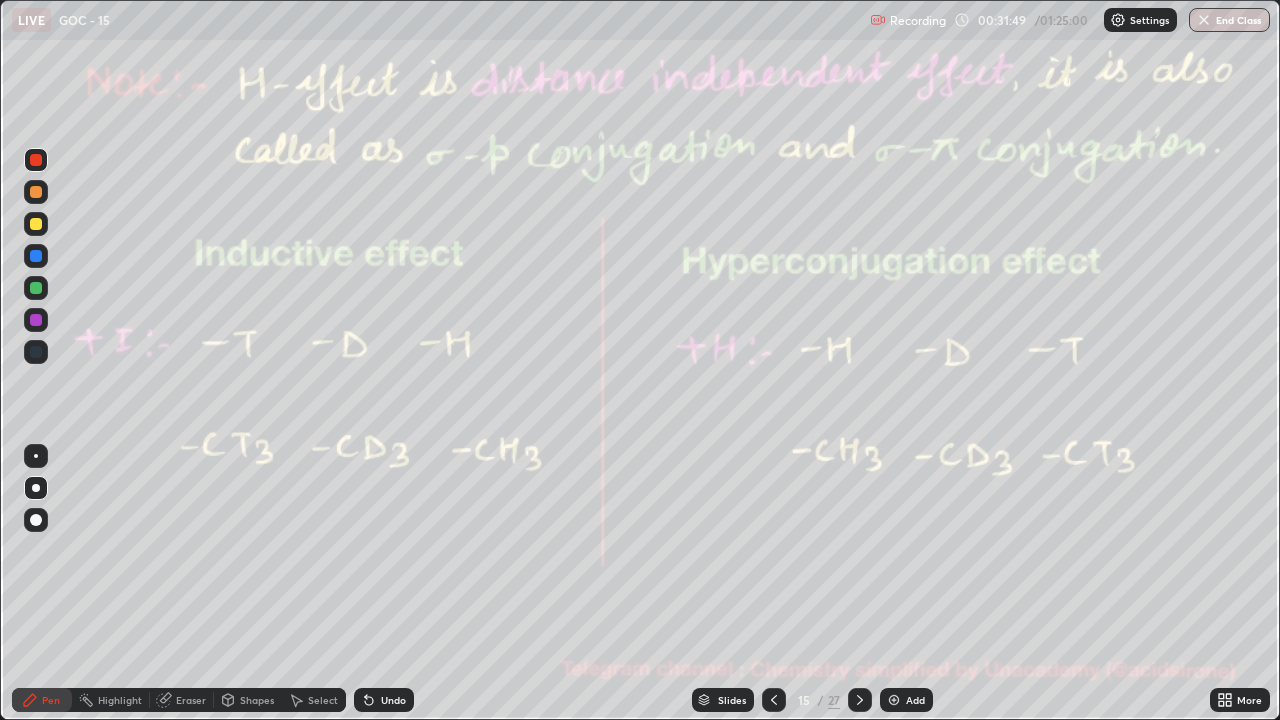 click on "Undo" at bounding box center [384, 700] 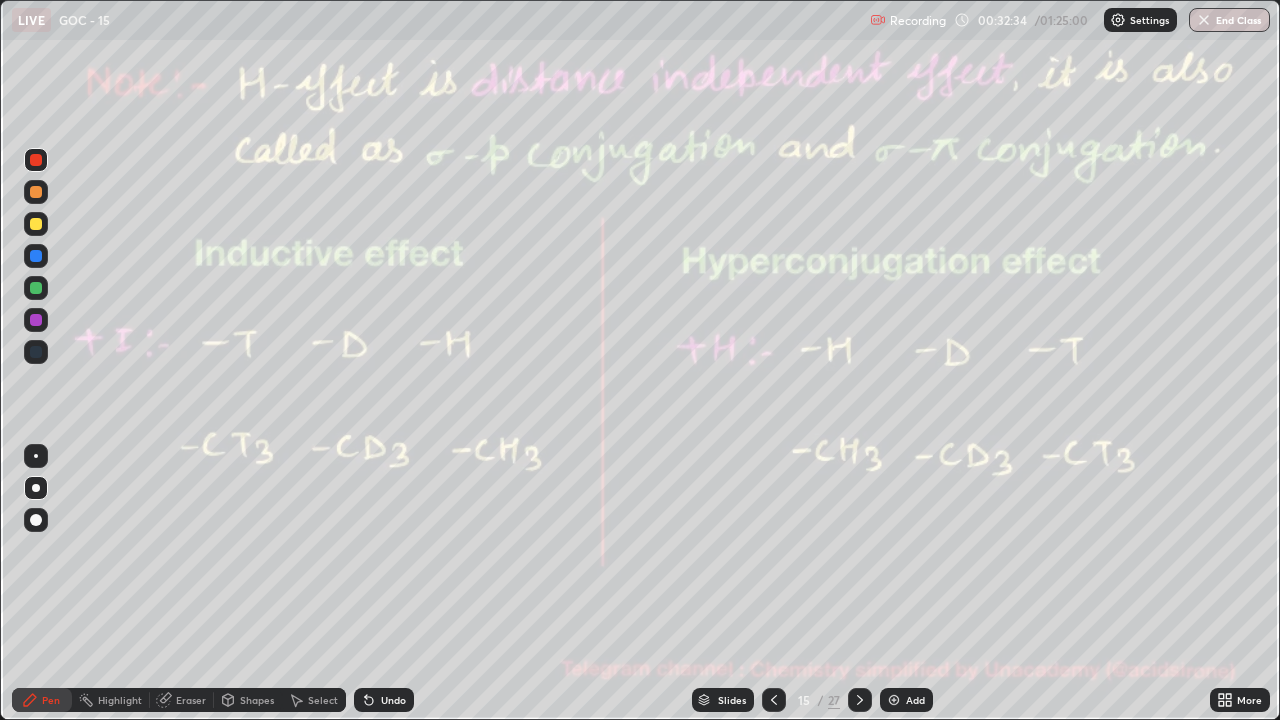 click 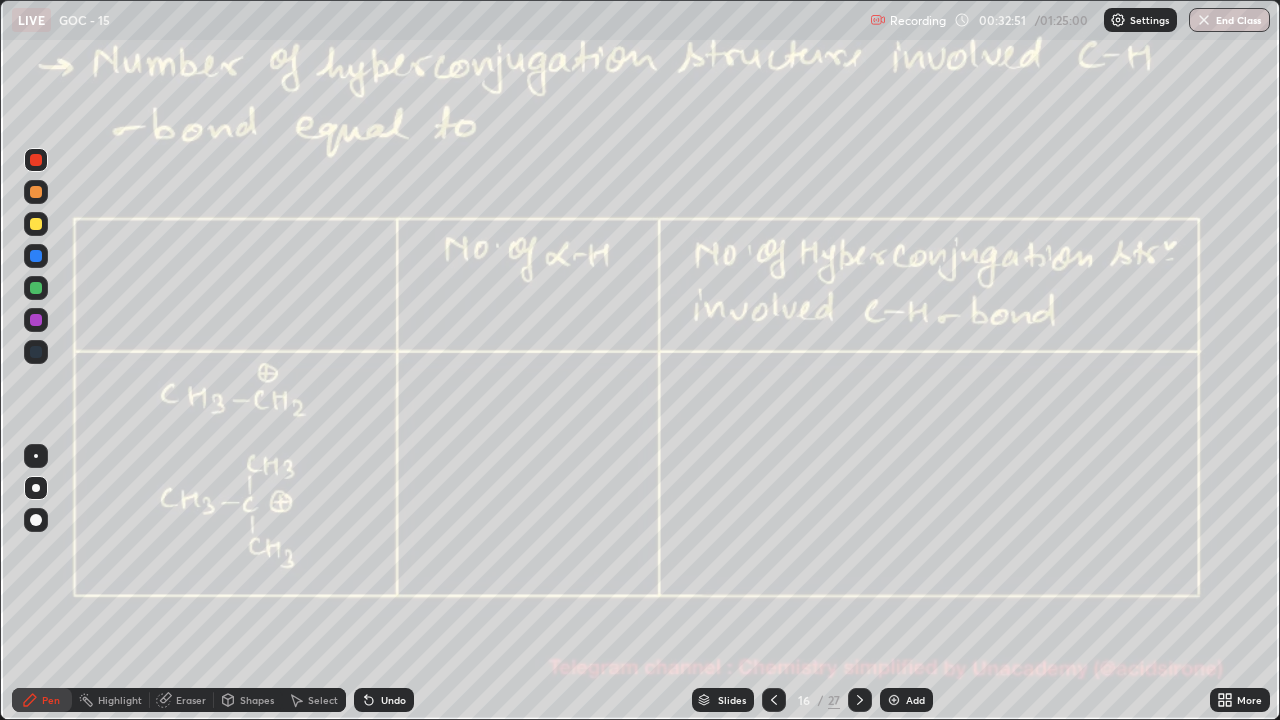 click at bounding box center [36, 288] 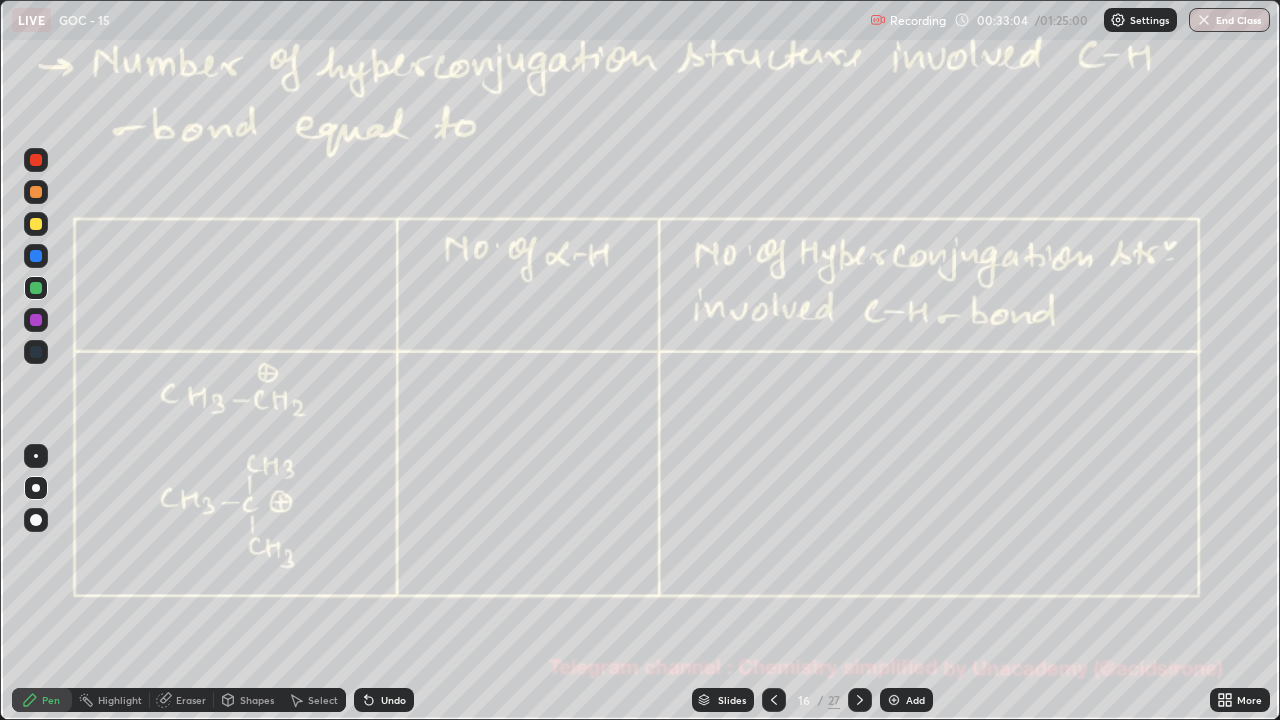 click on "Highlight" at bounding box center (120, 700) 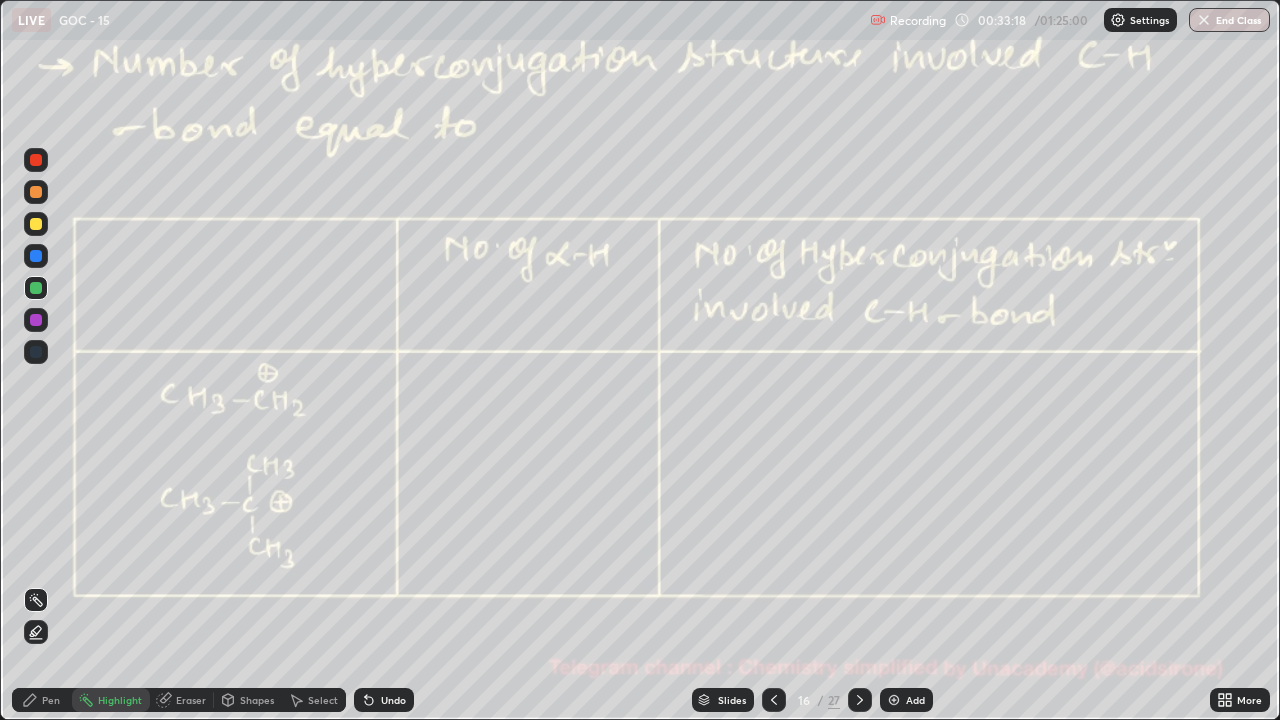 click 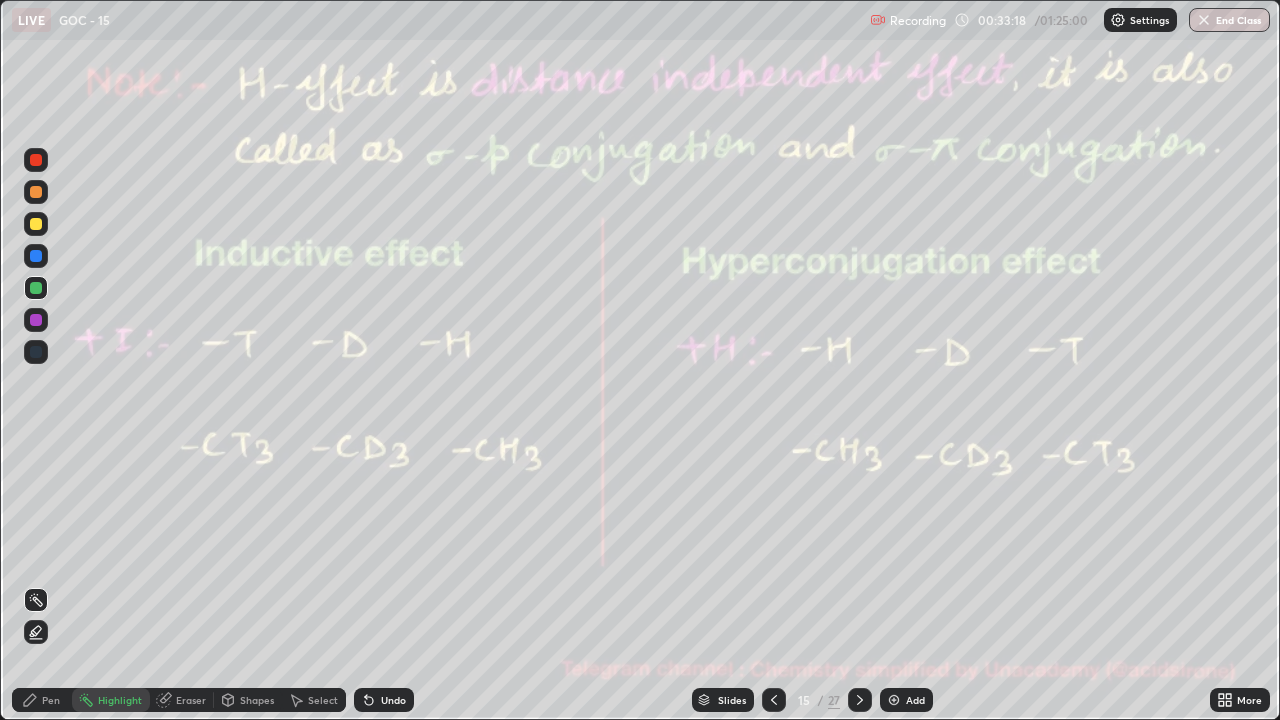 click 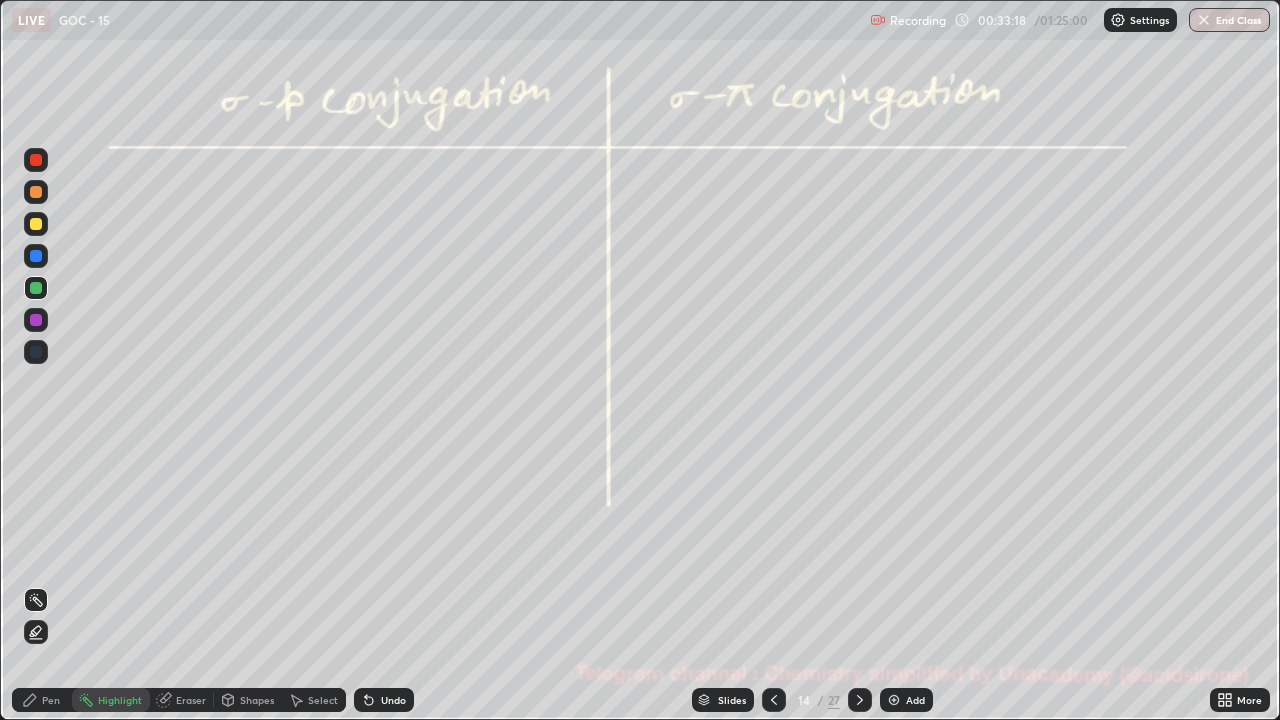 click 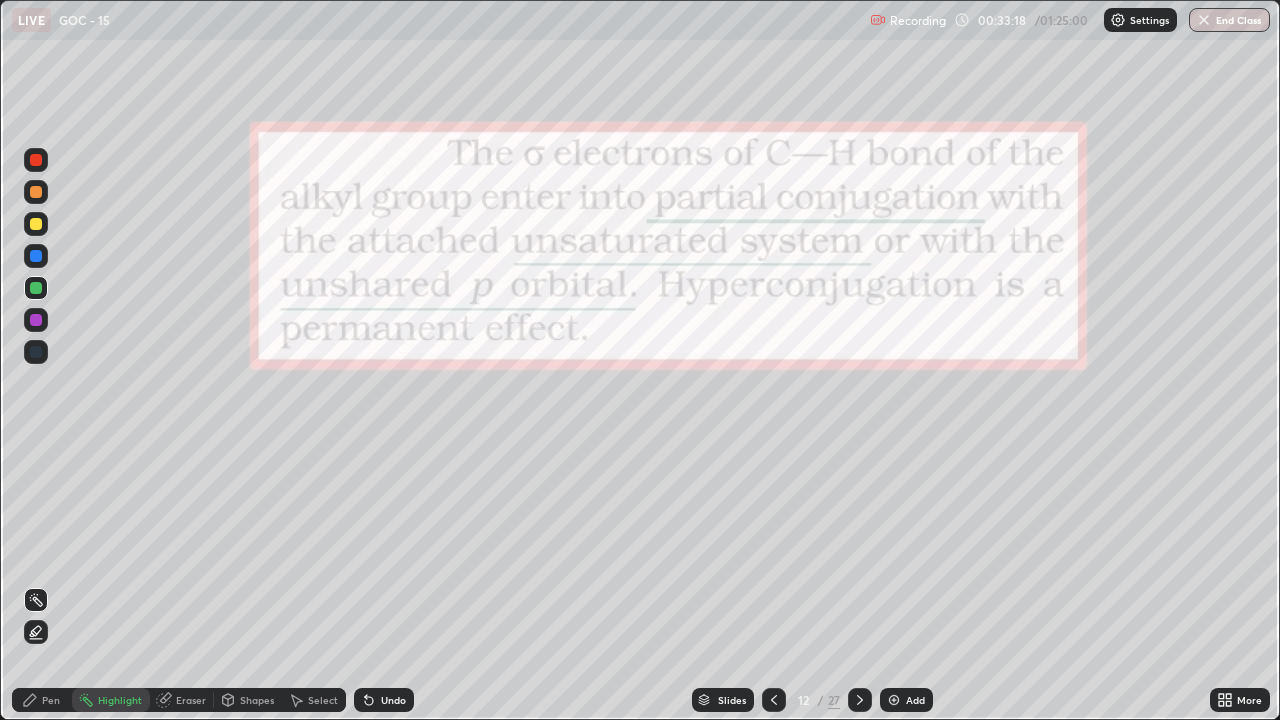 click 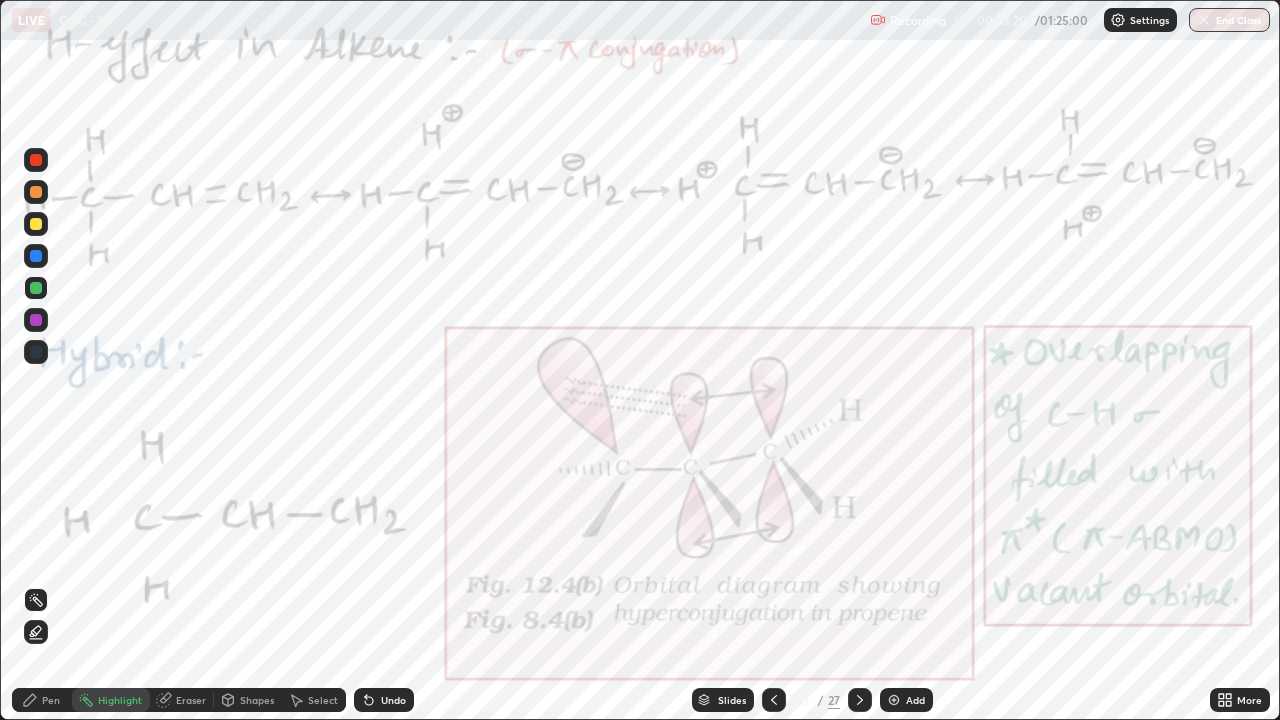 click at bounding box center (774, 700) 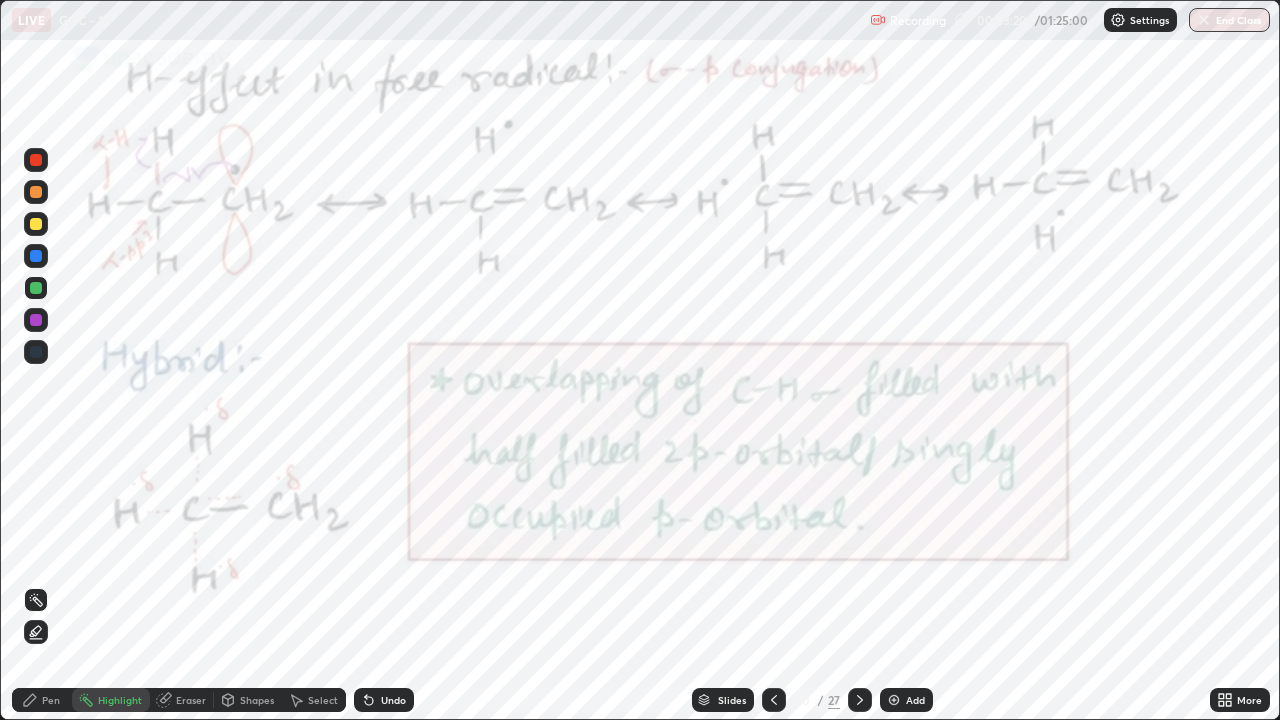 click at bounding box center [774, 700] 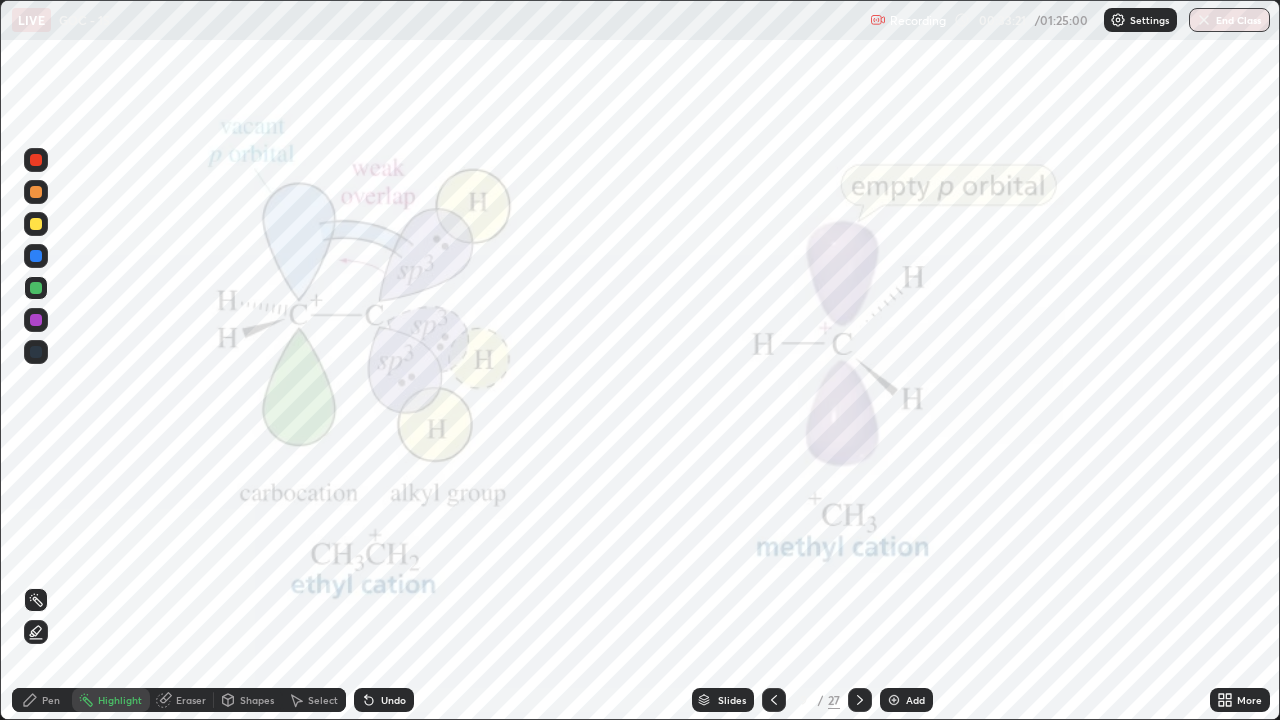 click 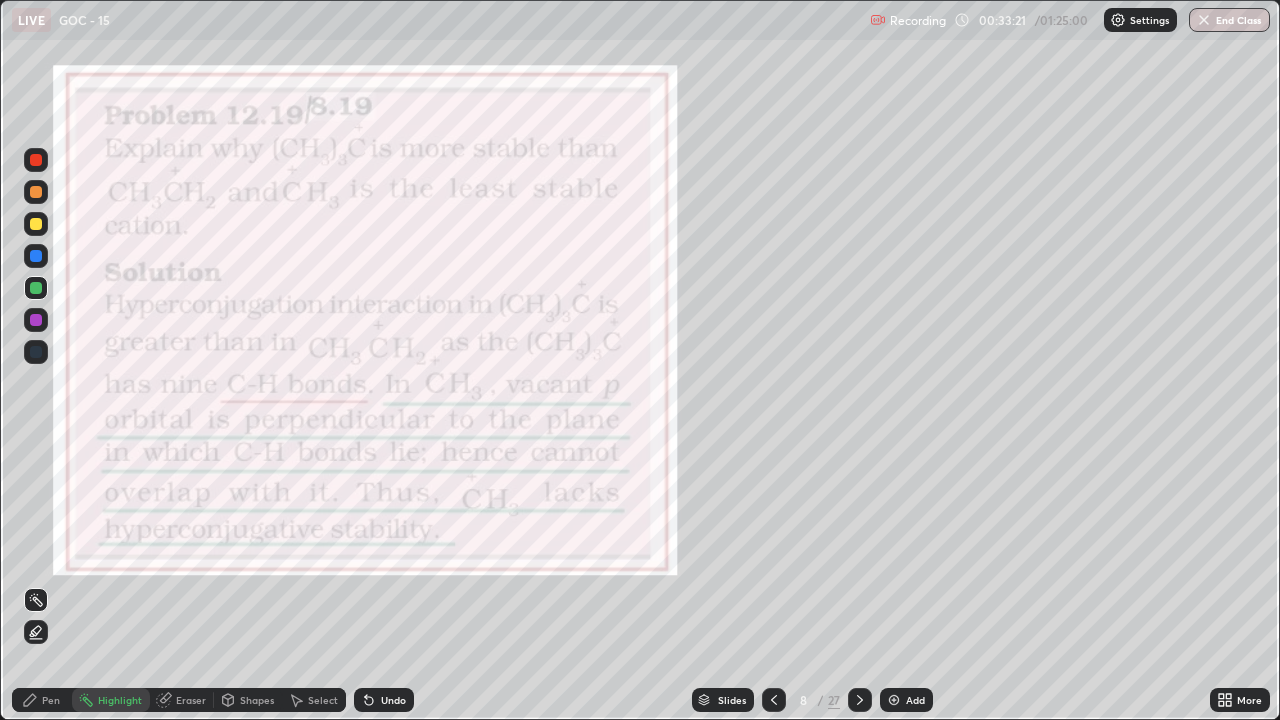 click at bounding box center [774, 700] 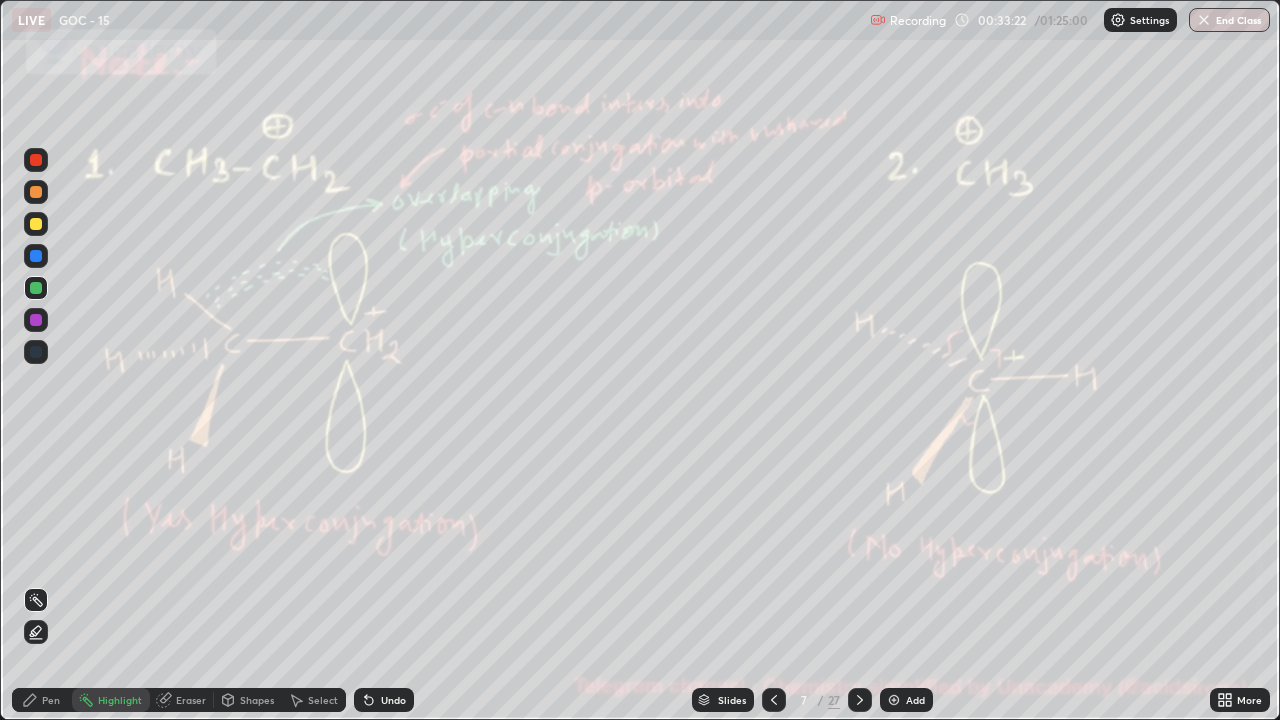 click on "Slides 7 / 27 Add" at bounding box center (812, 700) 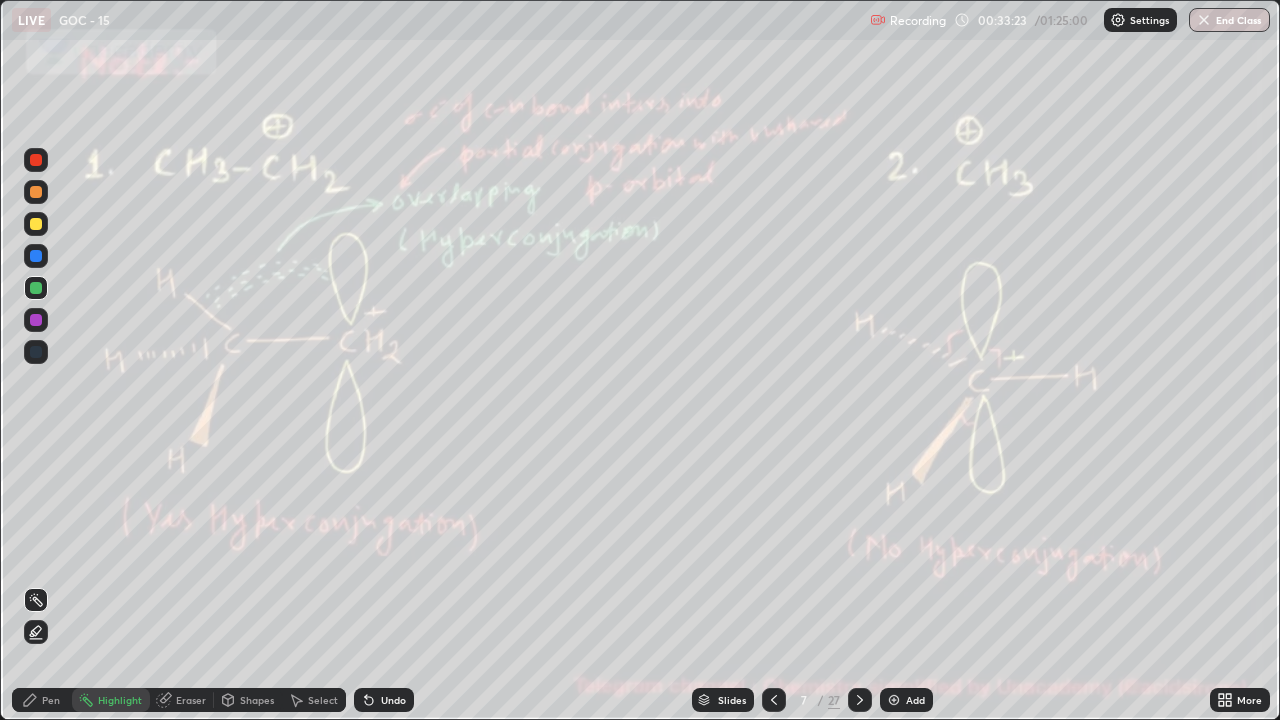 click at bounding box center (774, 700) 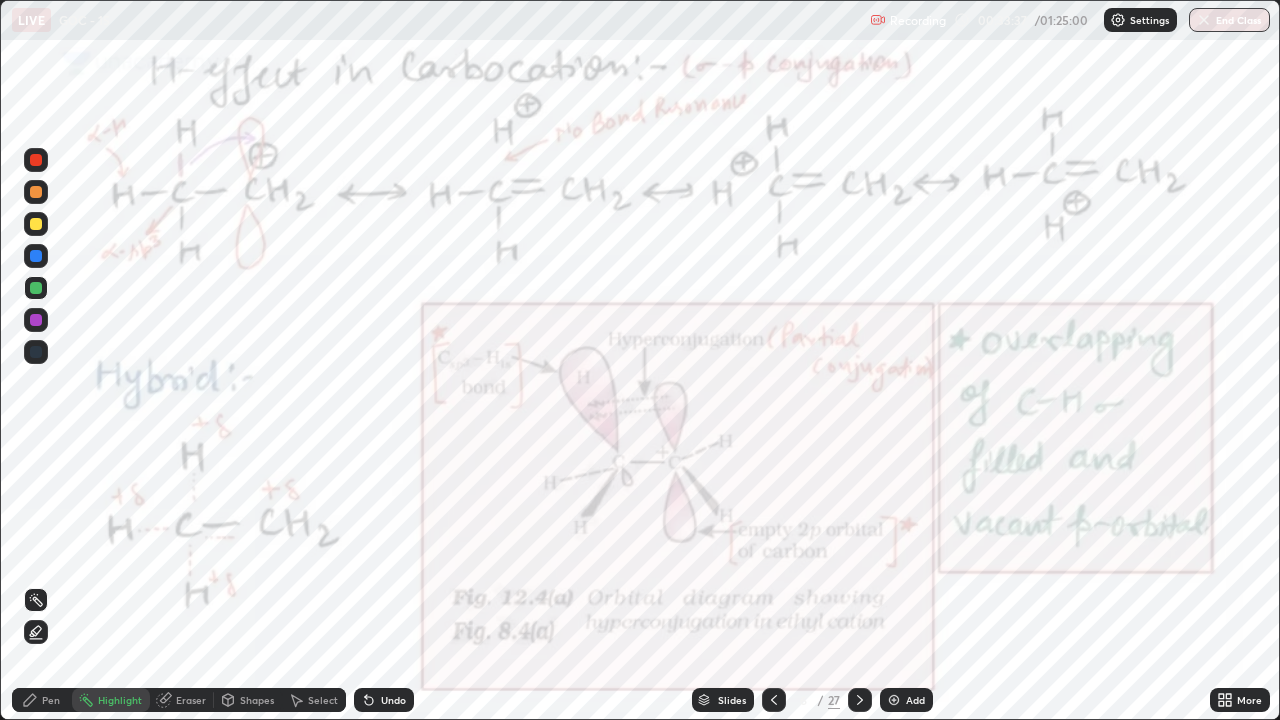 click 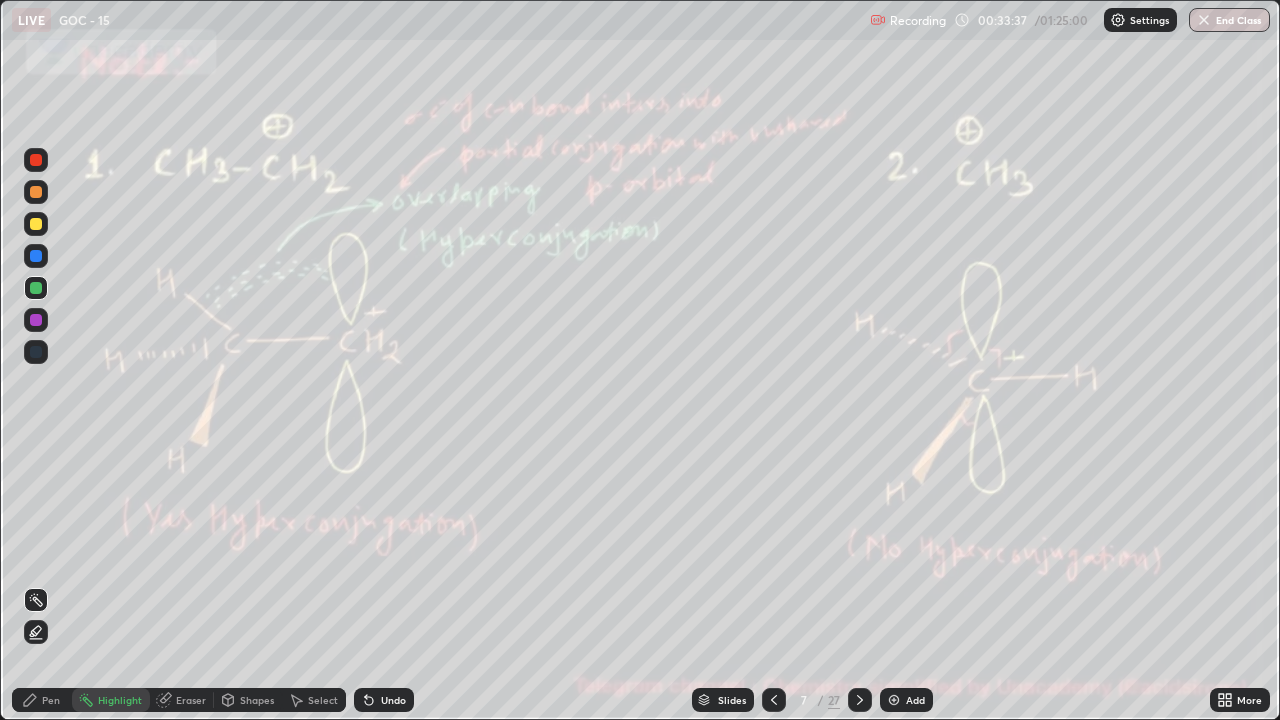 click 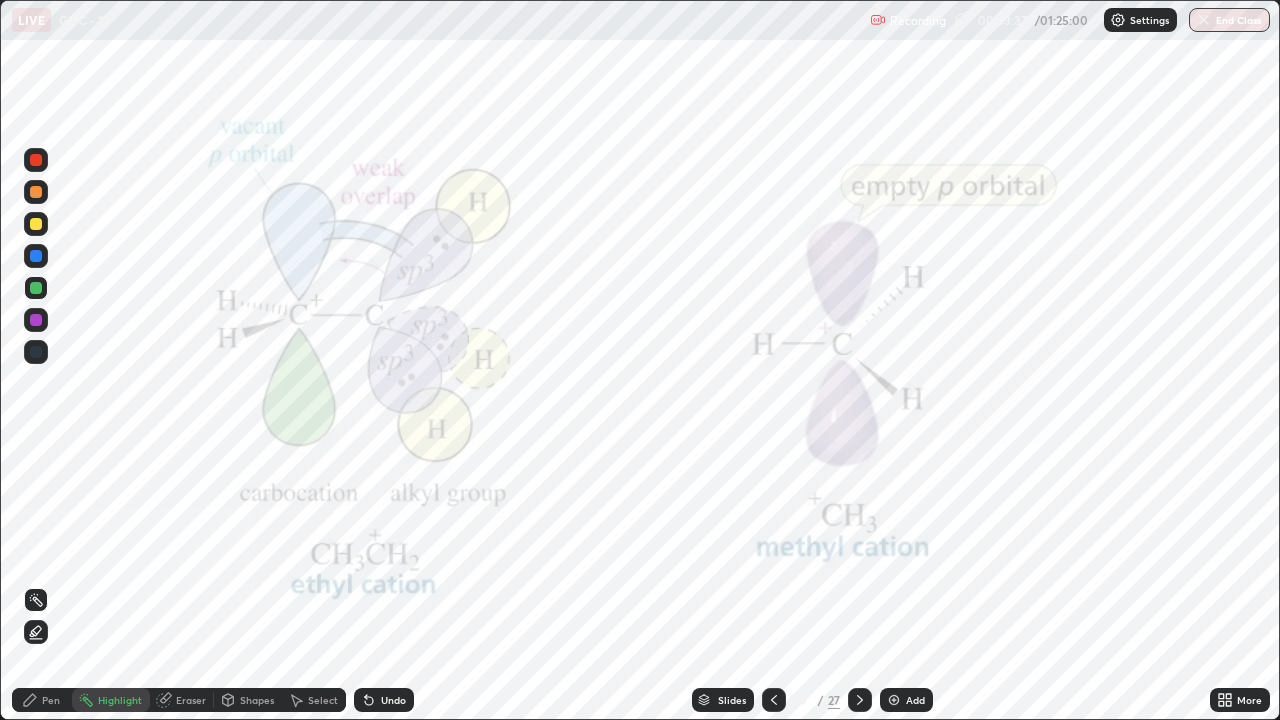 click 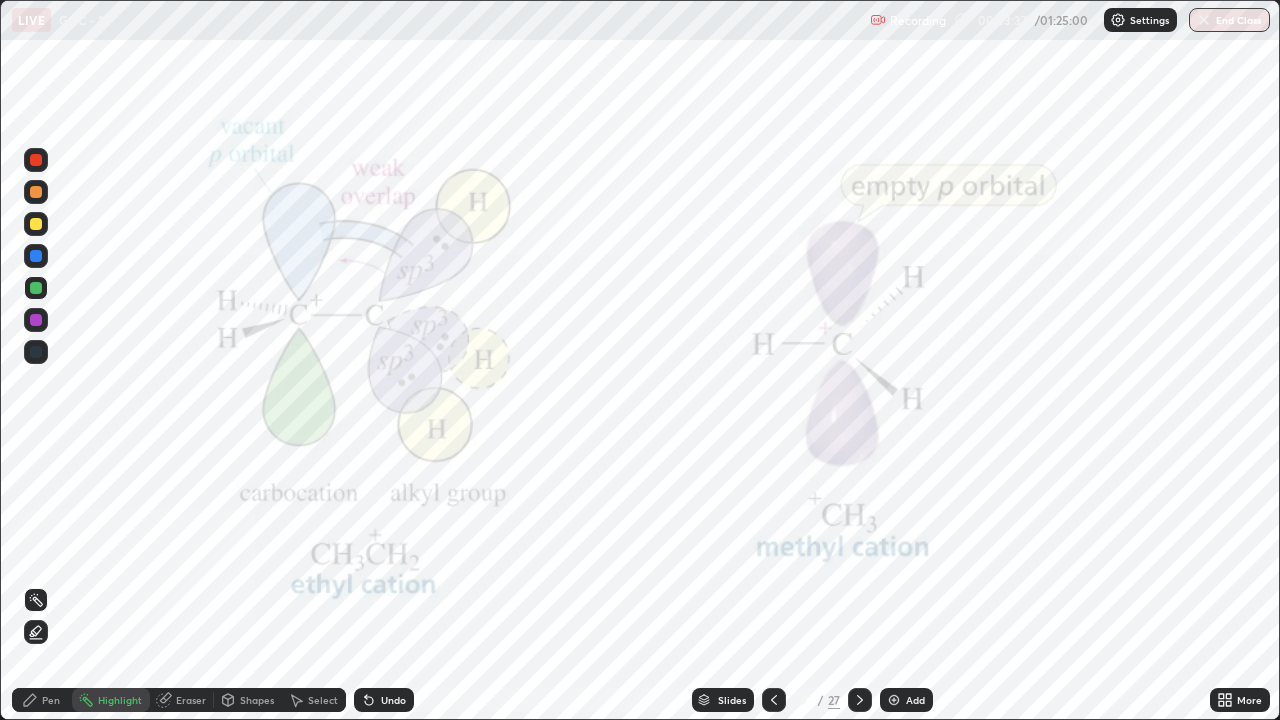 click 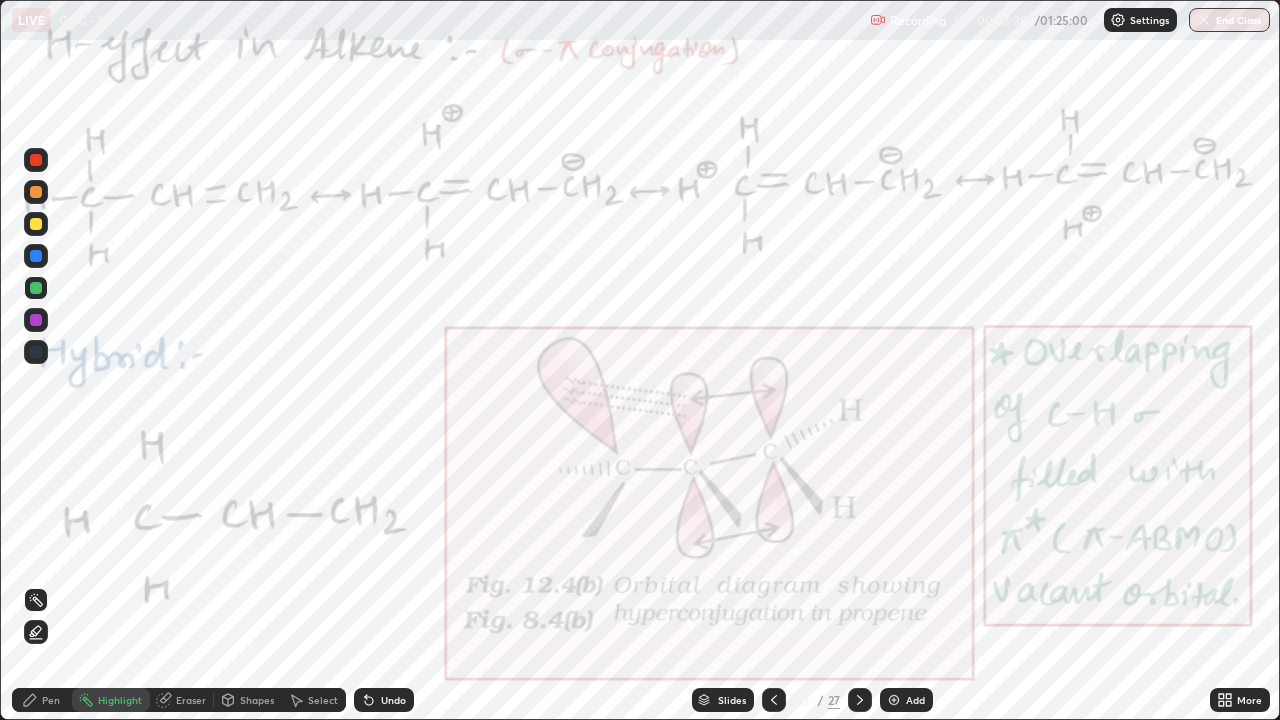 click 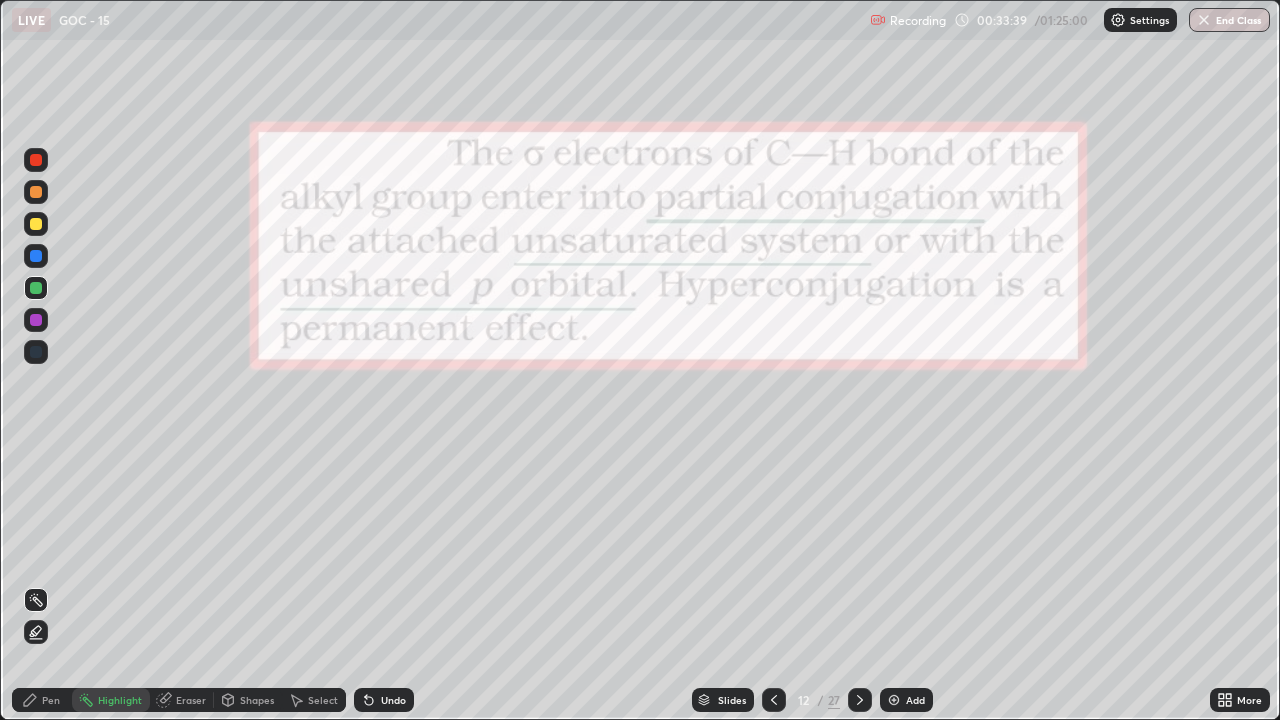 click 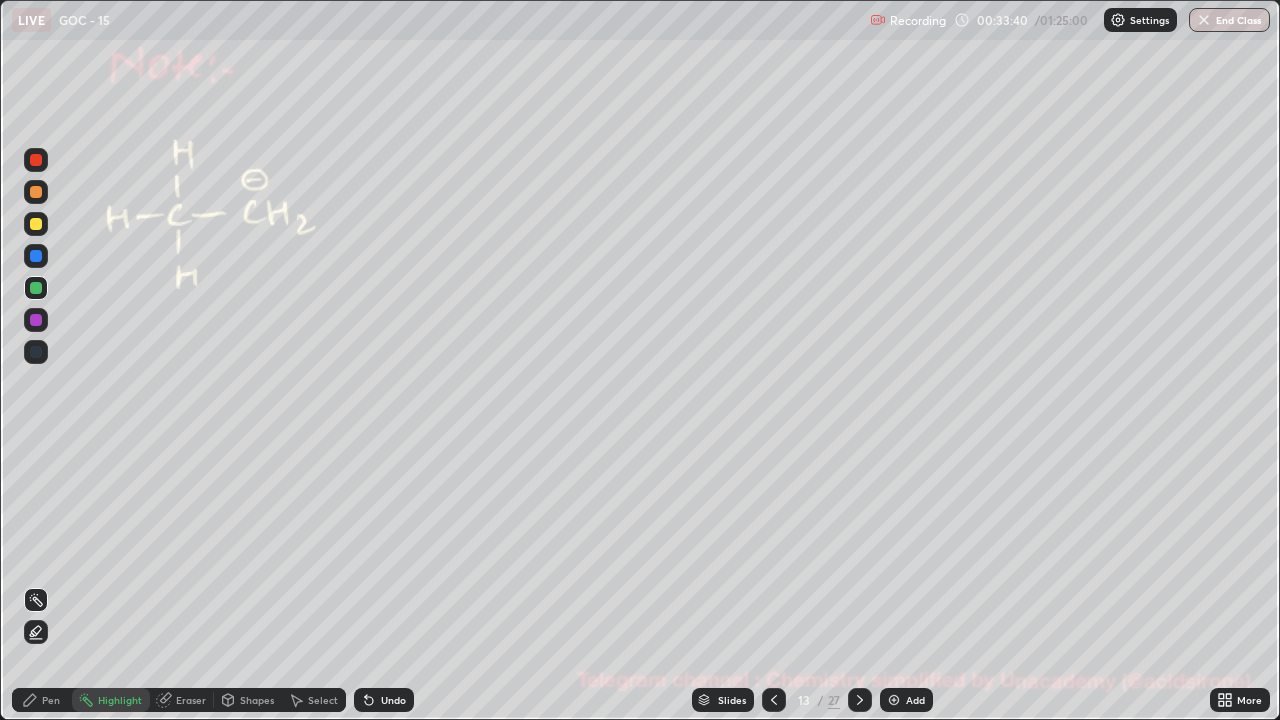 click 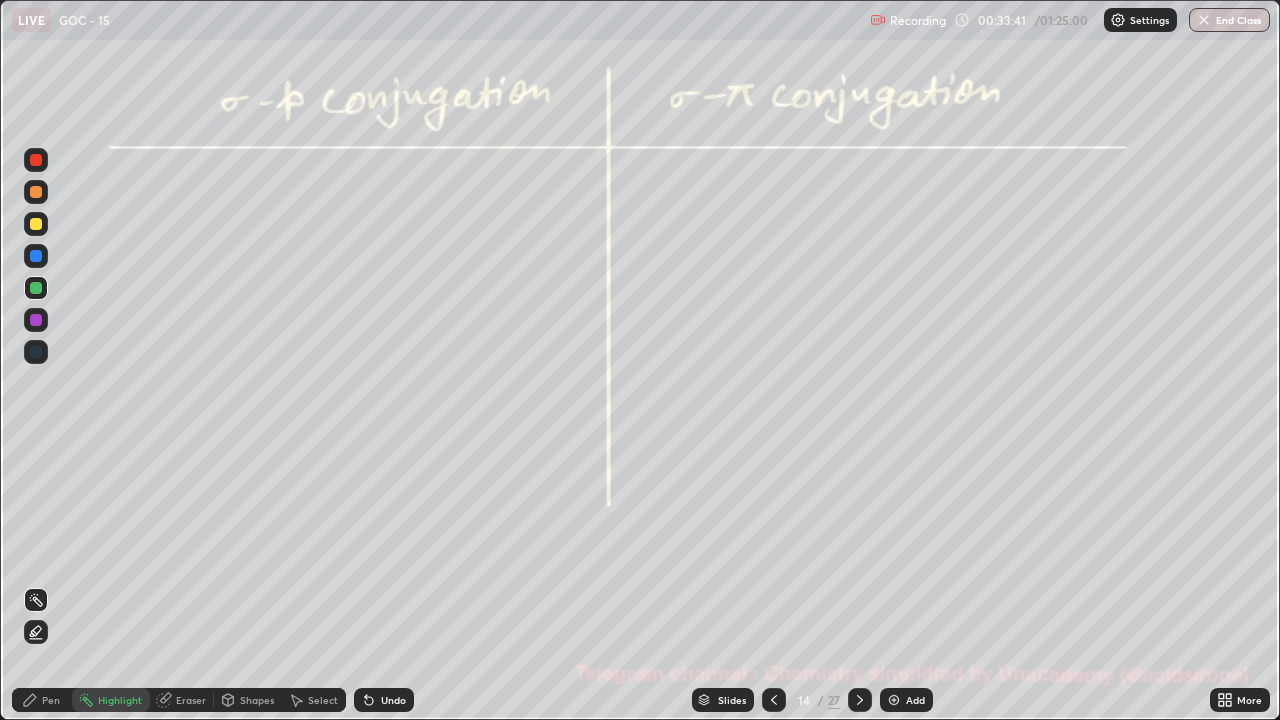 click 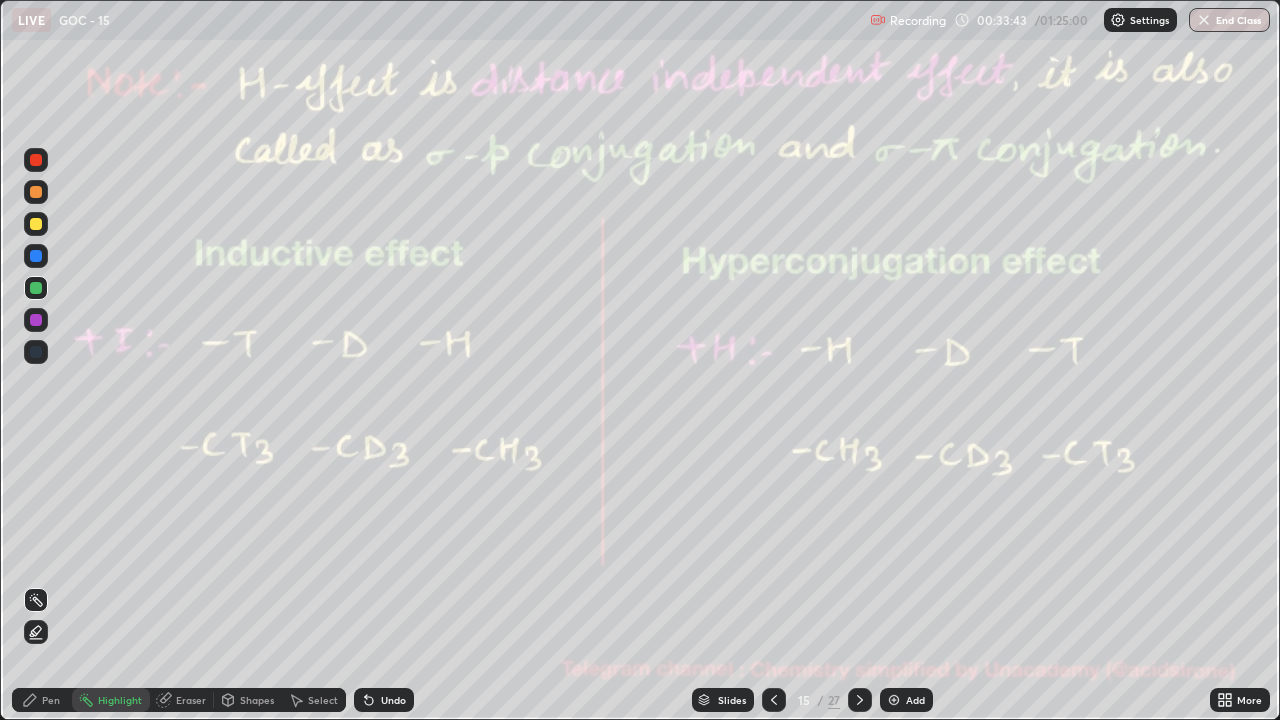 click 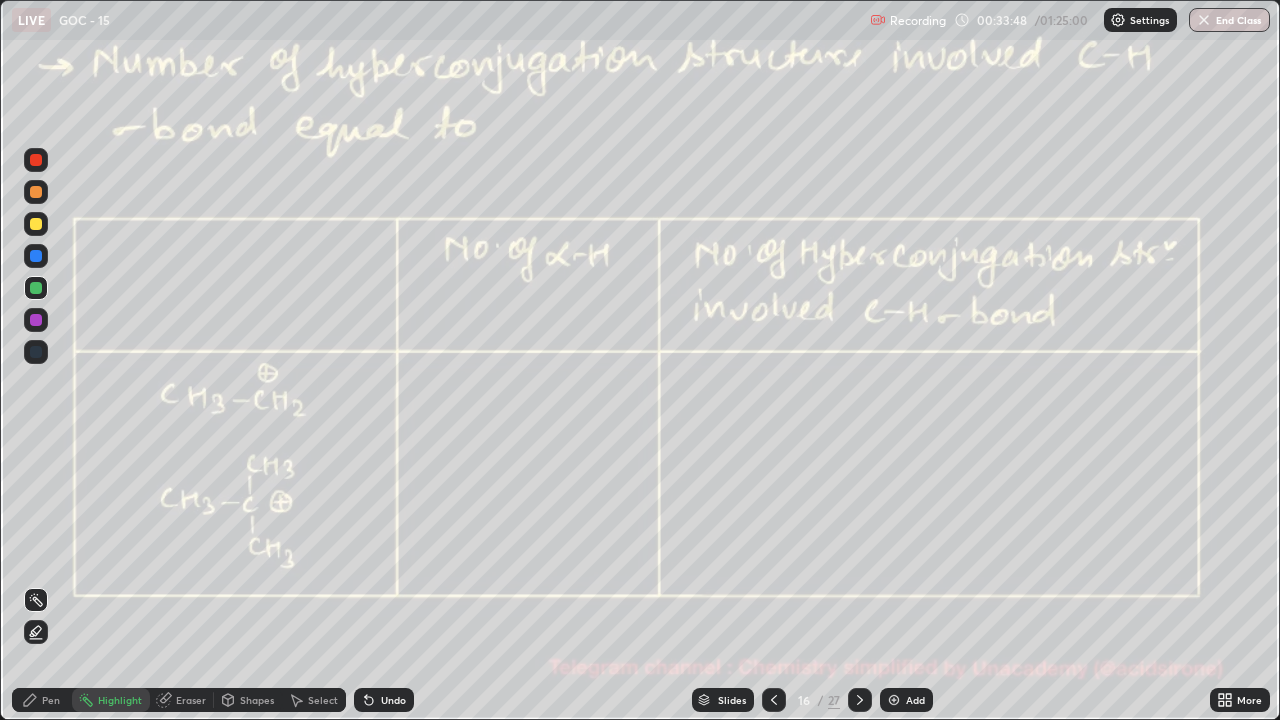 click at bounding box center [36, 192] 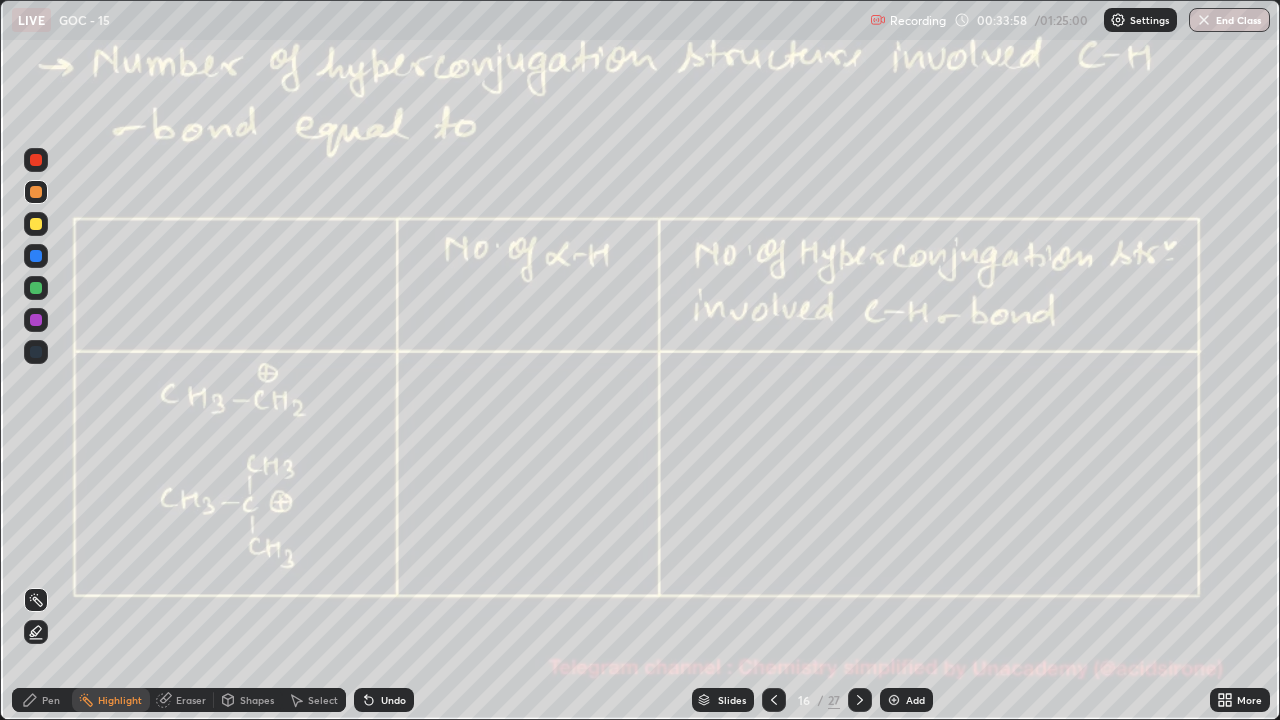 click 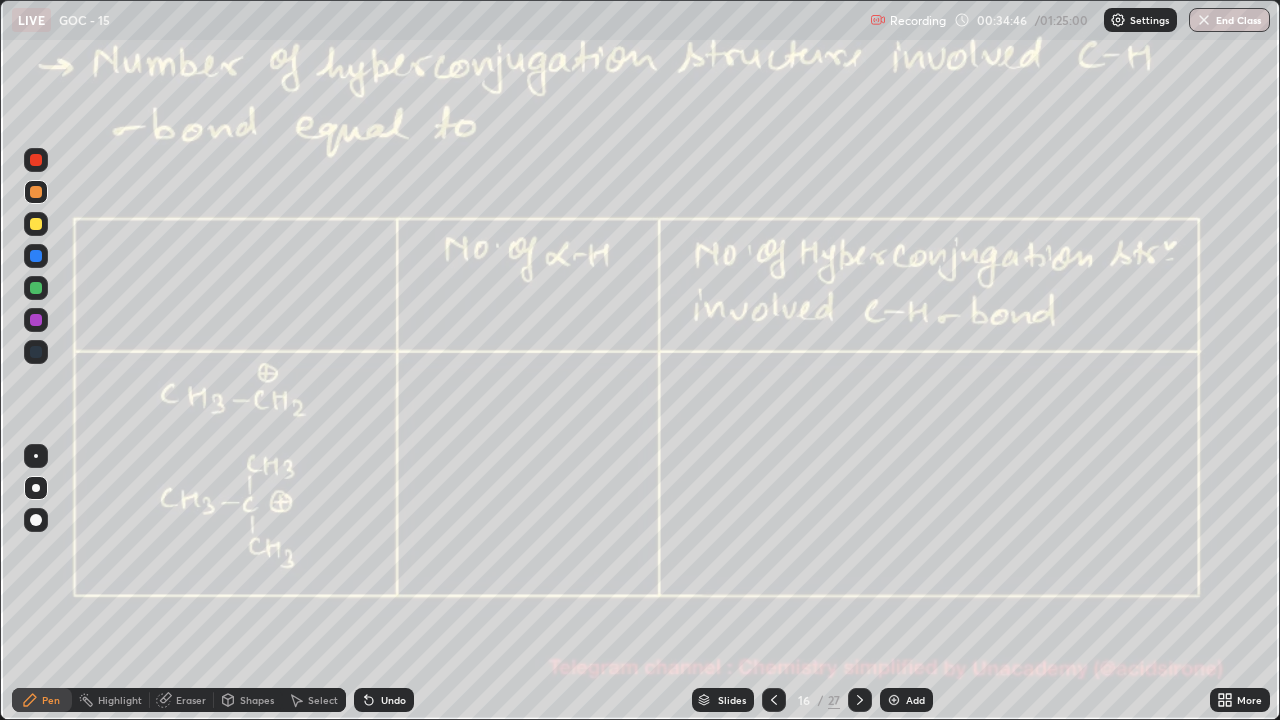 click at bounding box center [36, 160] 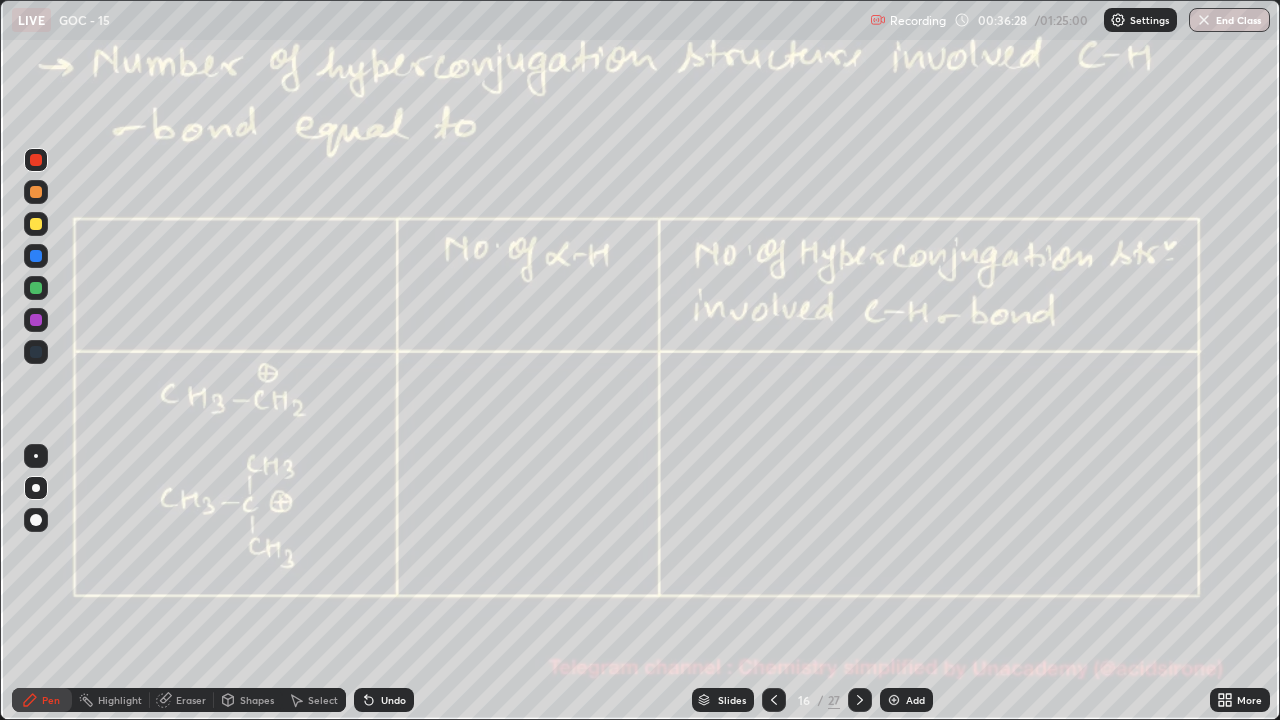 click 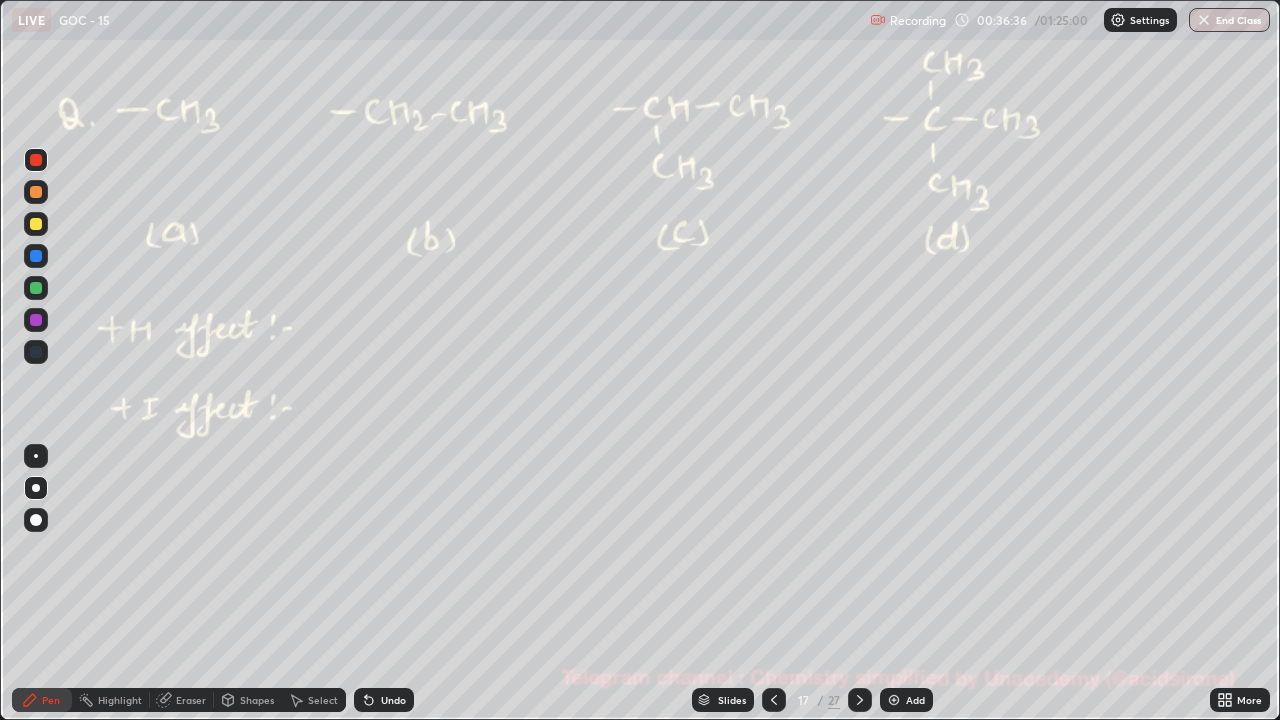 click at bounding box center [36, 160] 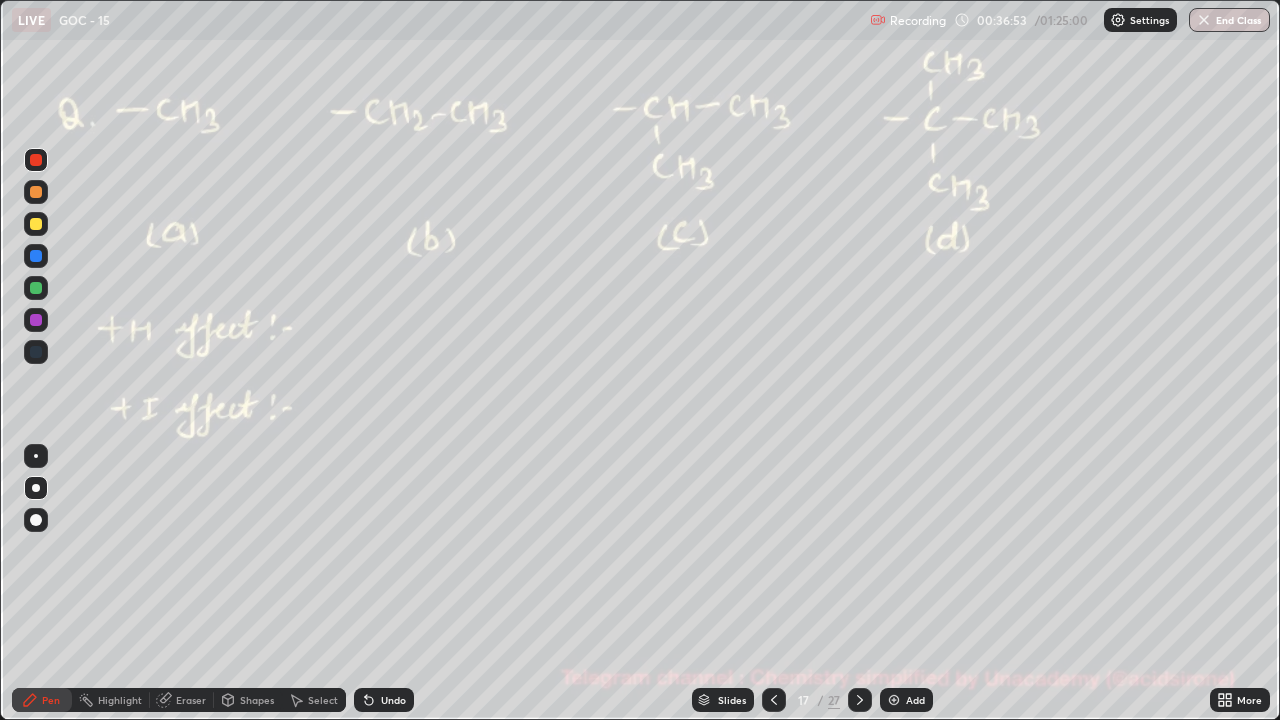 click on "Undo" at bounding box center (393, 700) 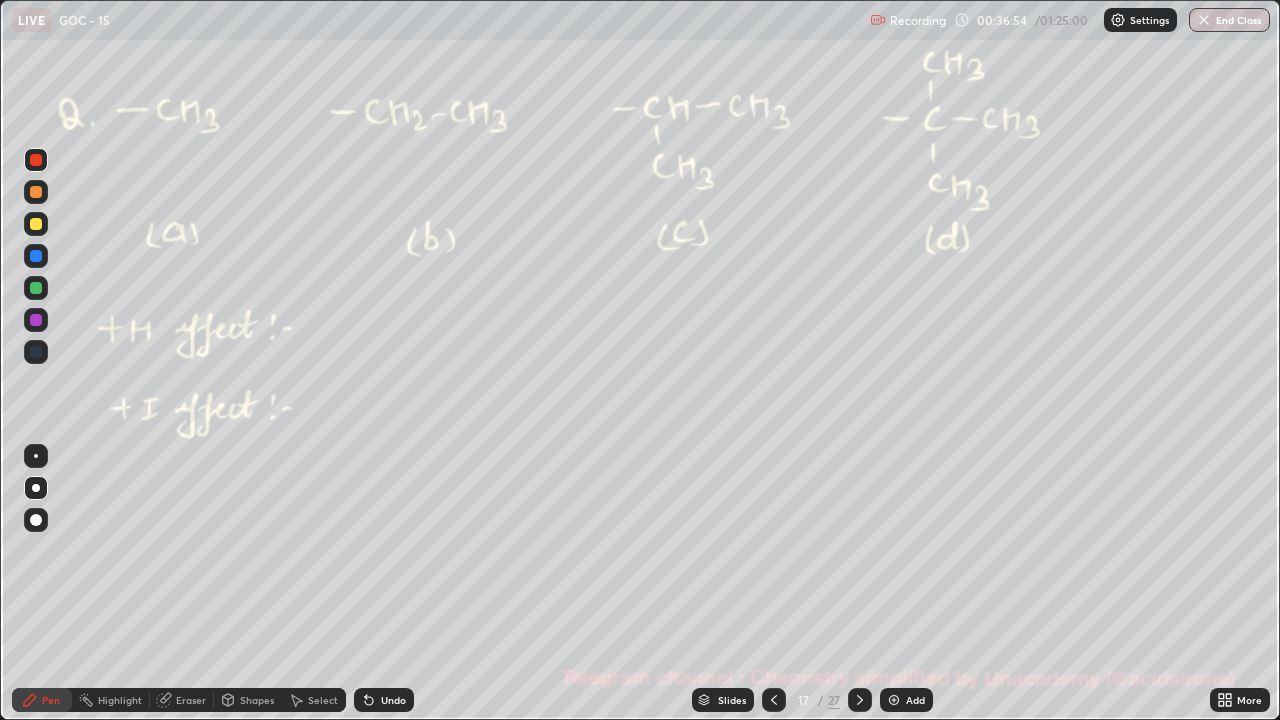 click on "Undo" at bounding box center (384, 700) 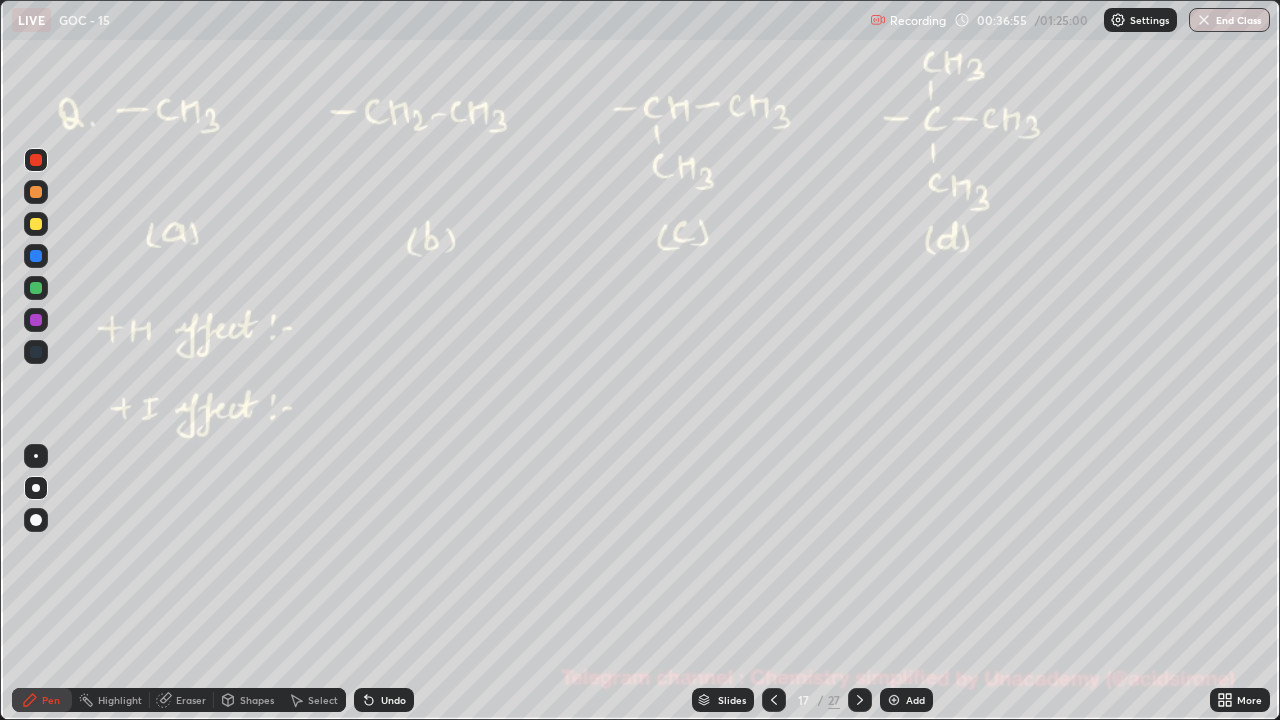 click at bounding box center [36, 288] 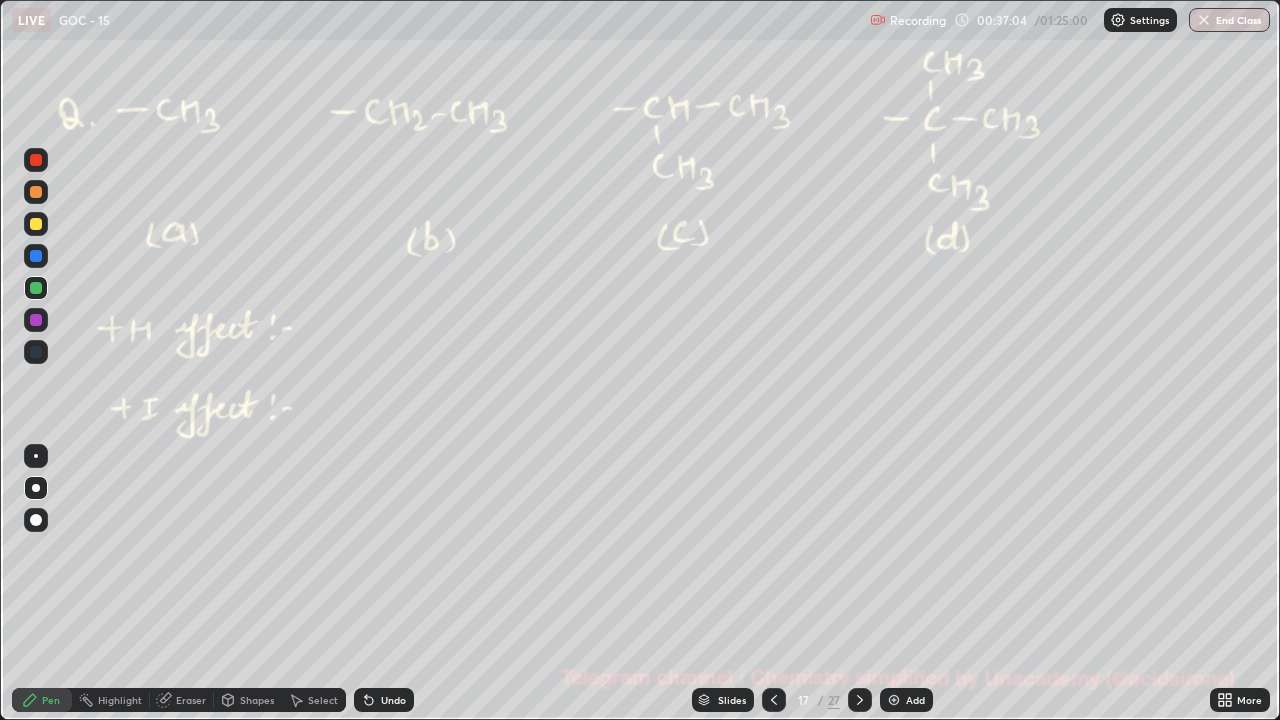 click at bounding box center (36, 160) 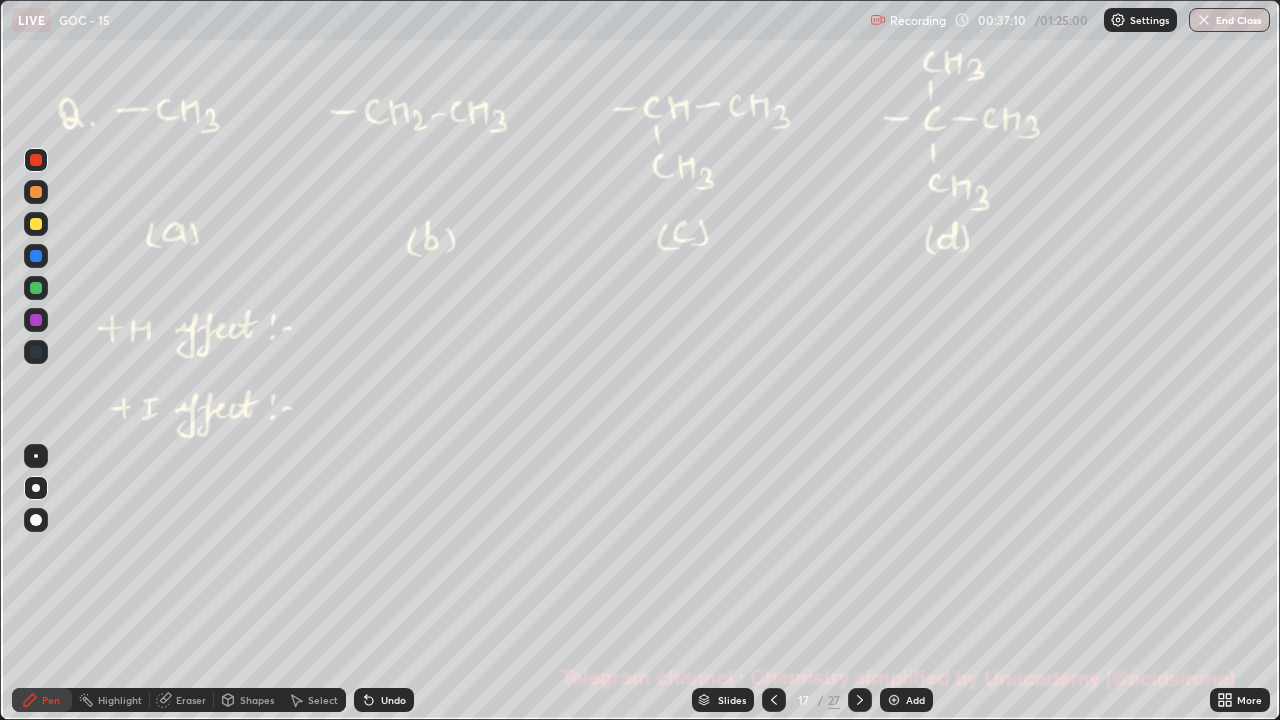 click on "Undo" at bounding box center [384, 700] 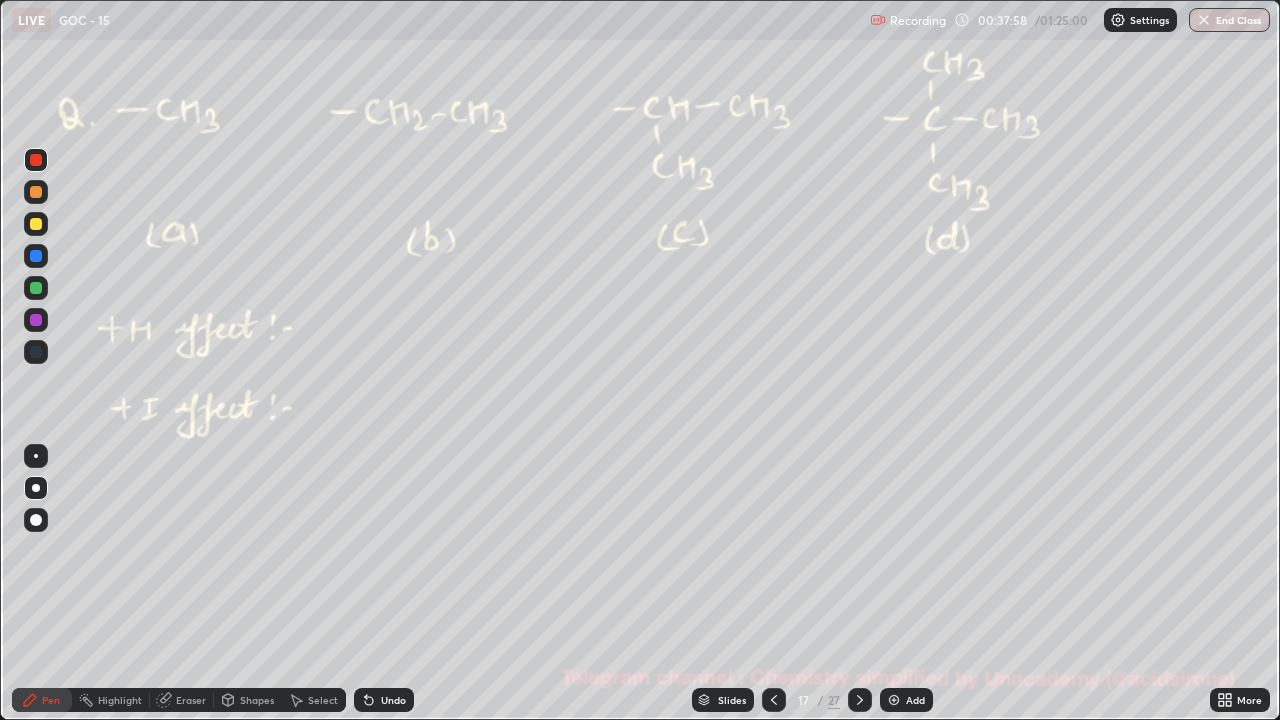 click at bounding box center [36, 288] 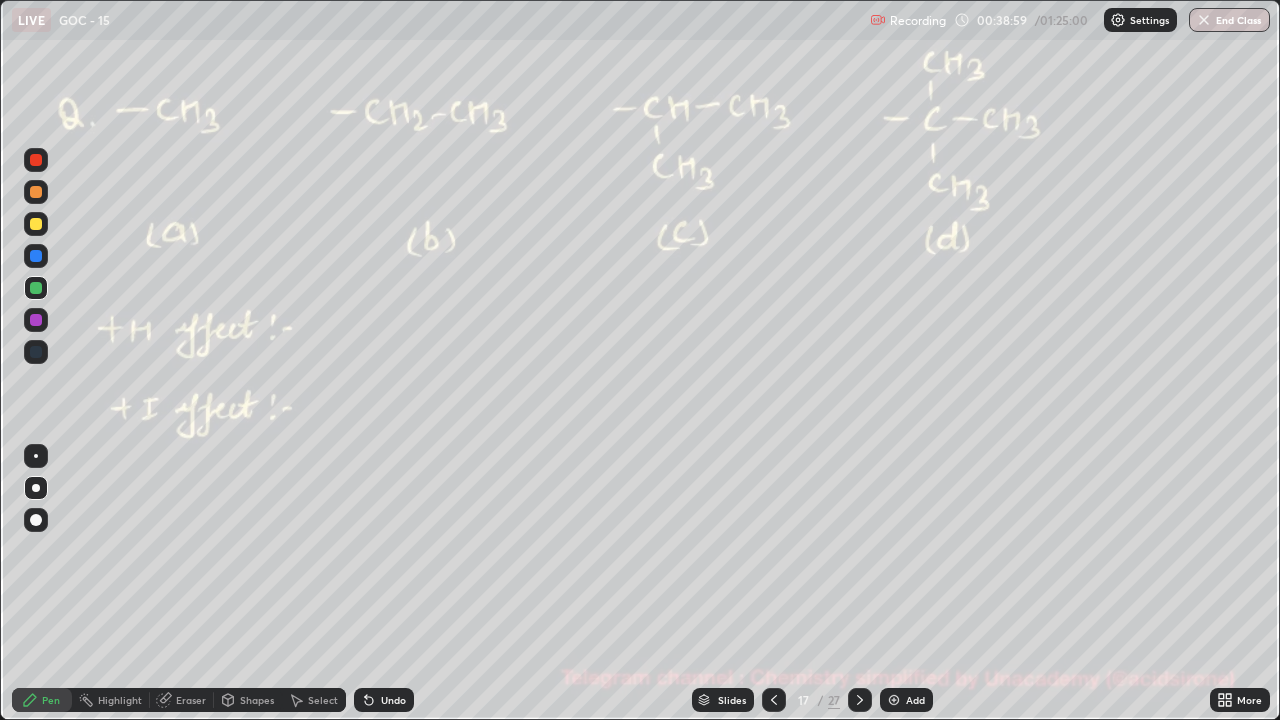 click 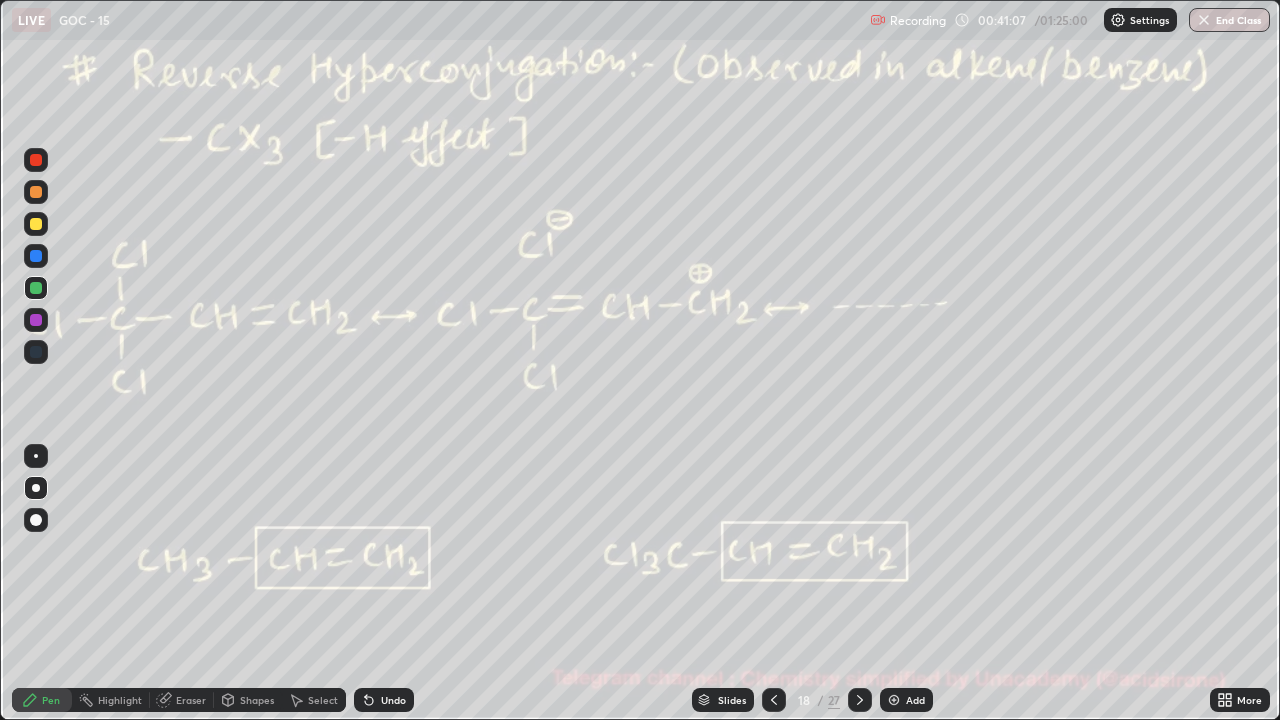 click 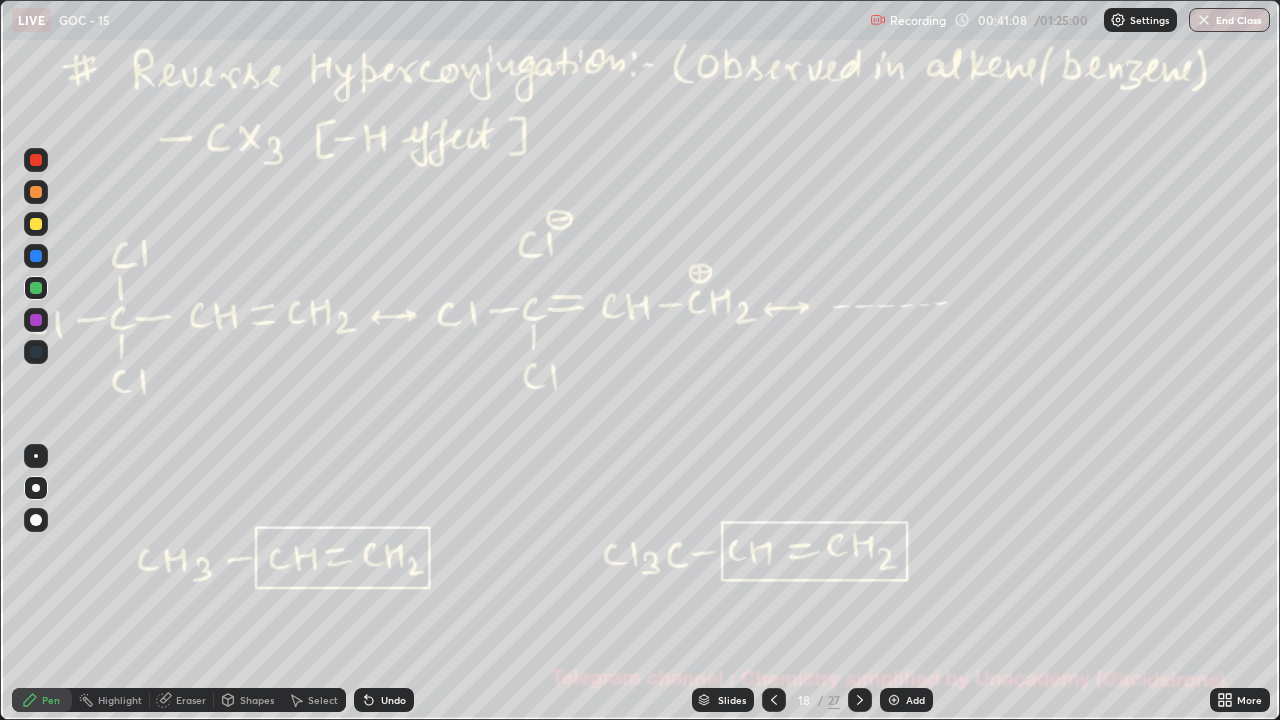 click at bounding box center (36, 160) 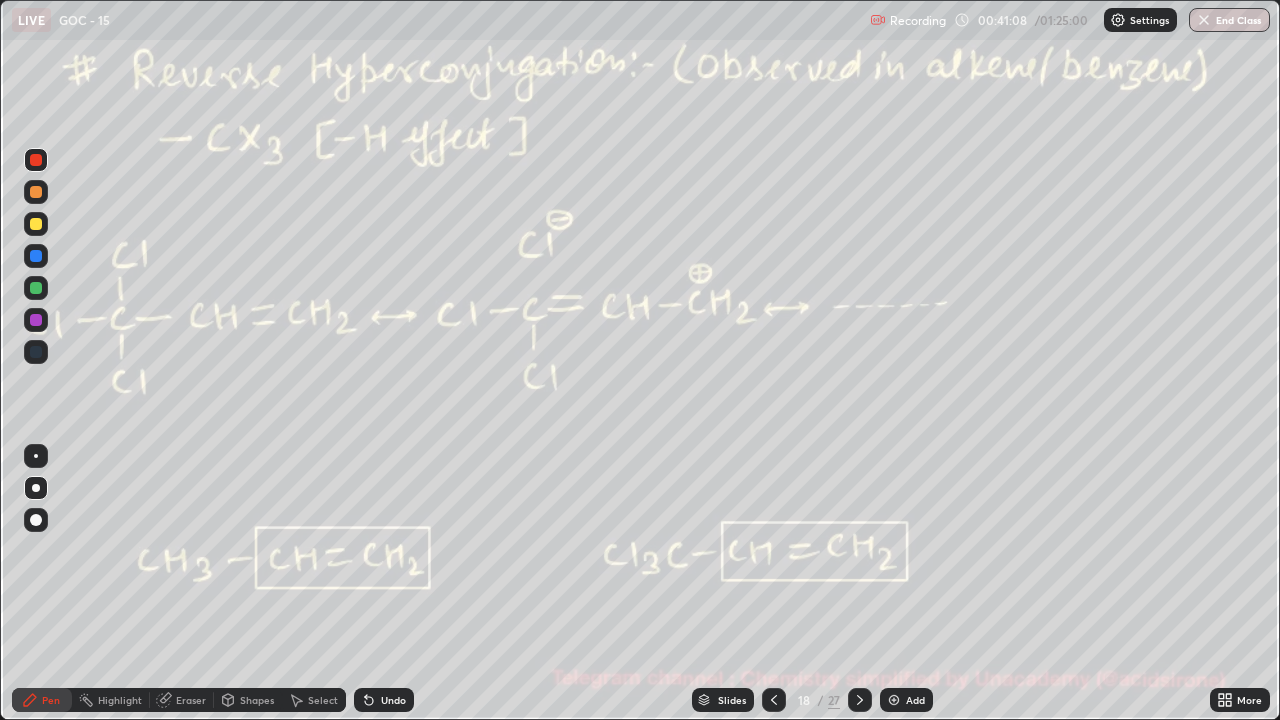 click at bounding box center [36, 160] 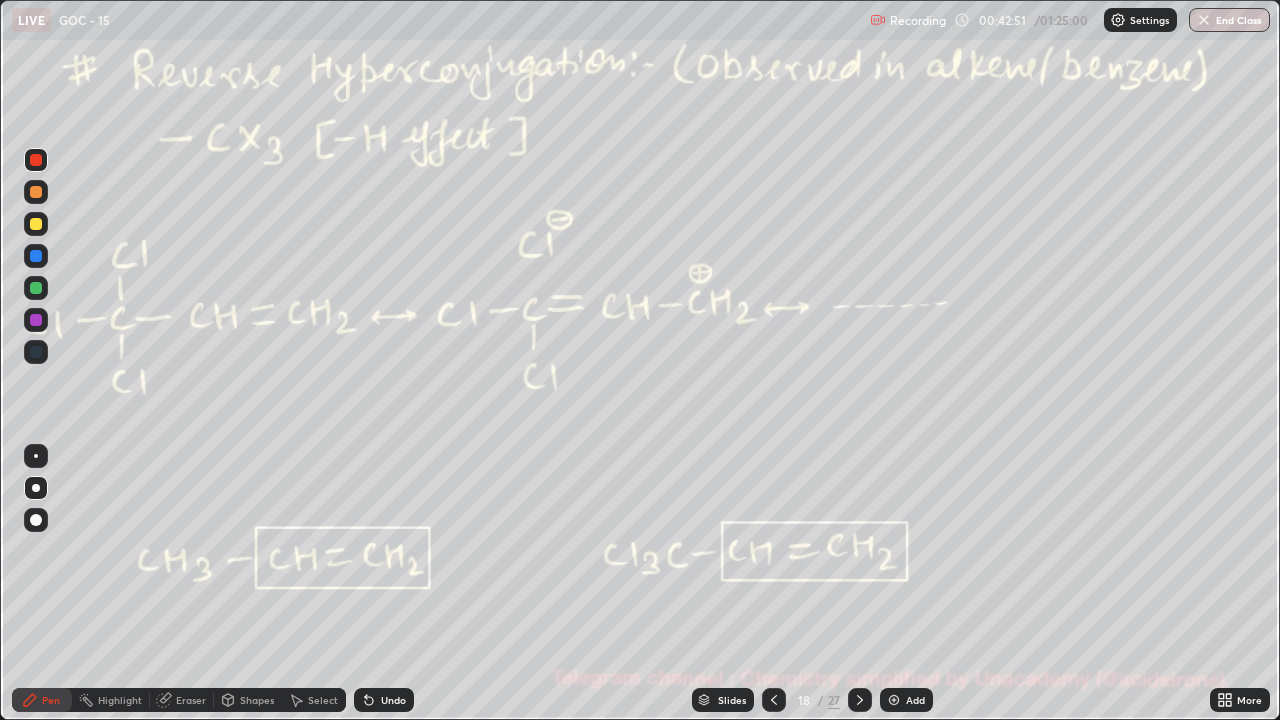 click 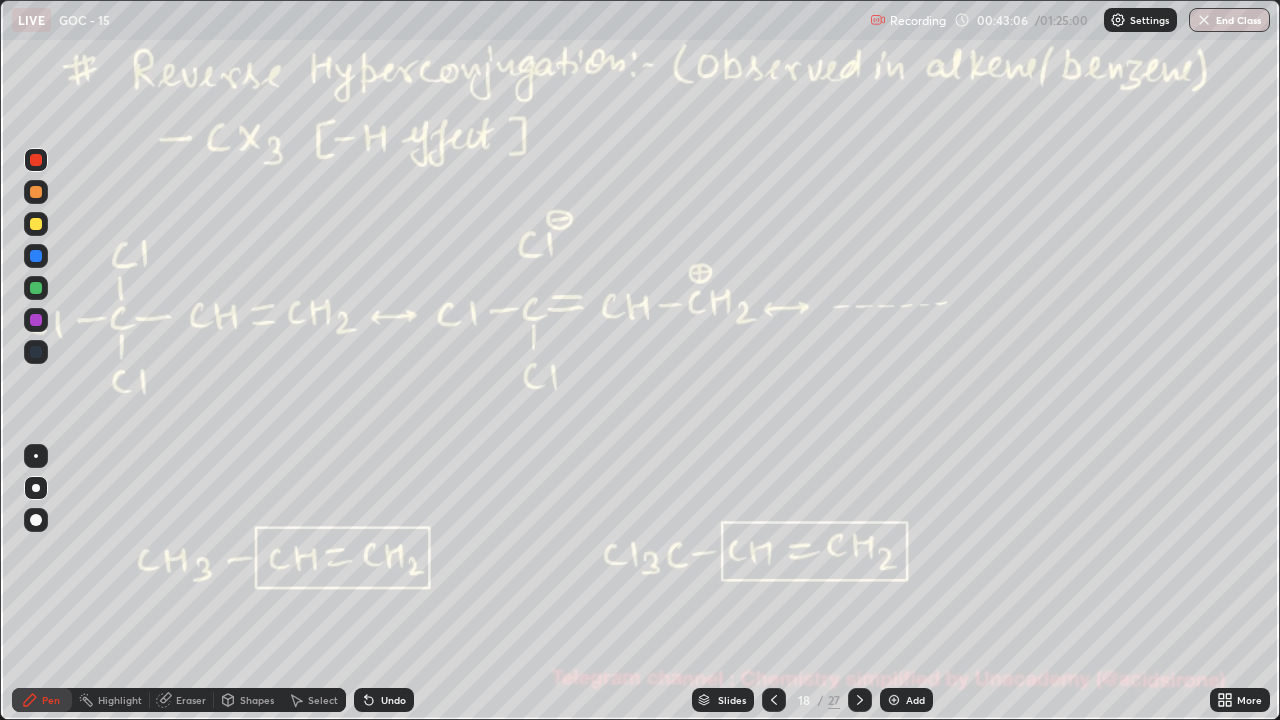 click 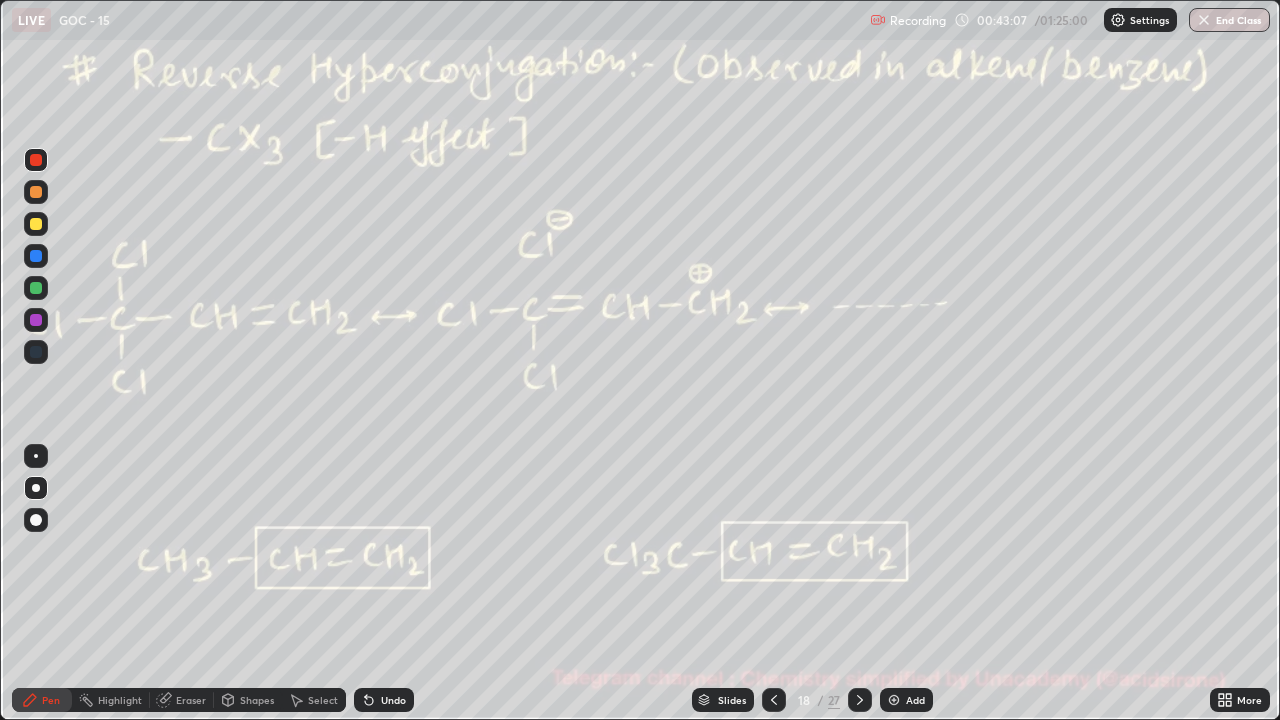click at bounding box center [36, 224] 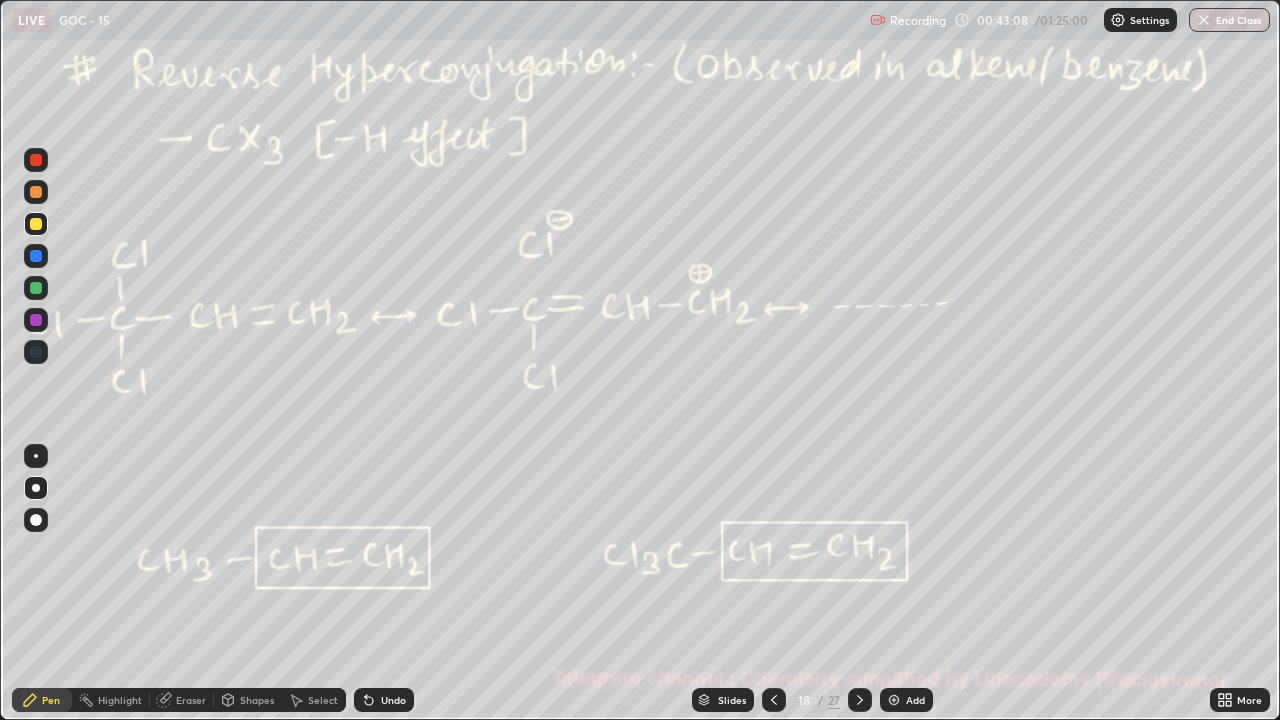 click at bounding box center [36, 224] 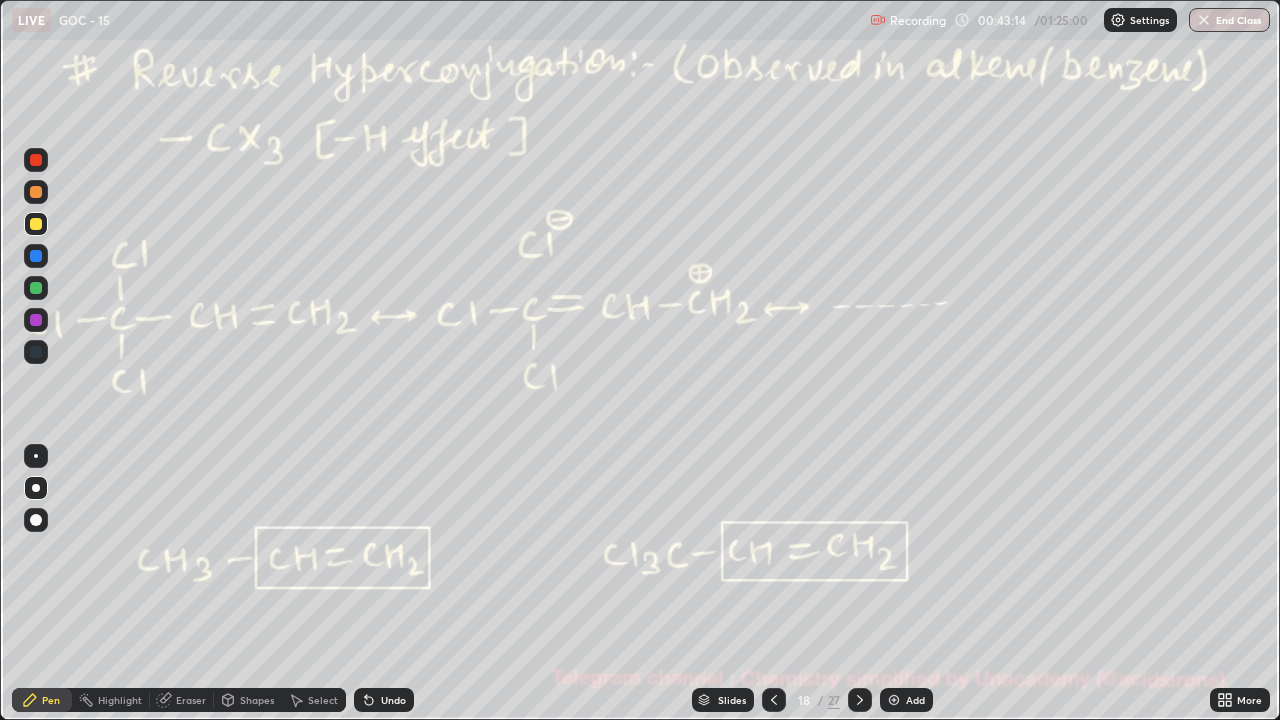 click at bounding box center (36, 288) 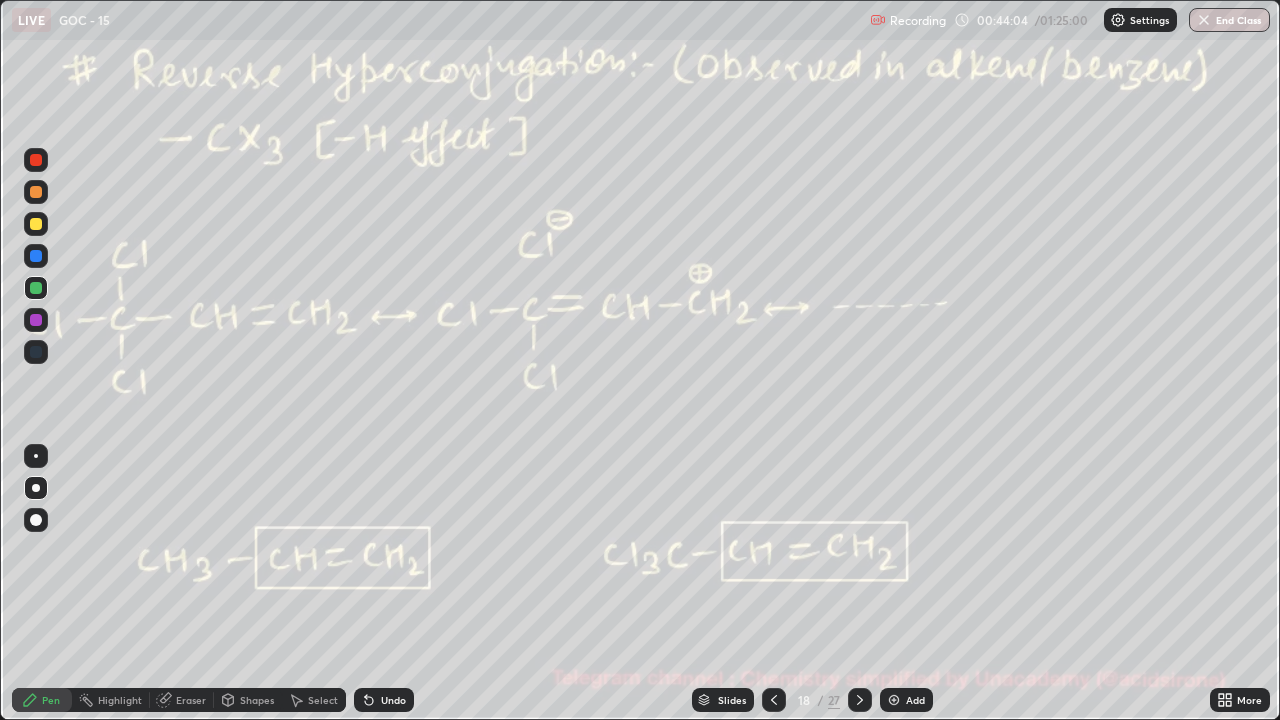 click at bounding box center [36, 160] 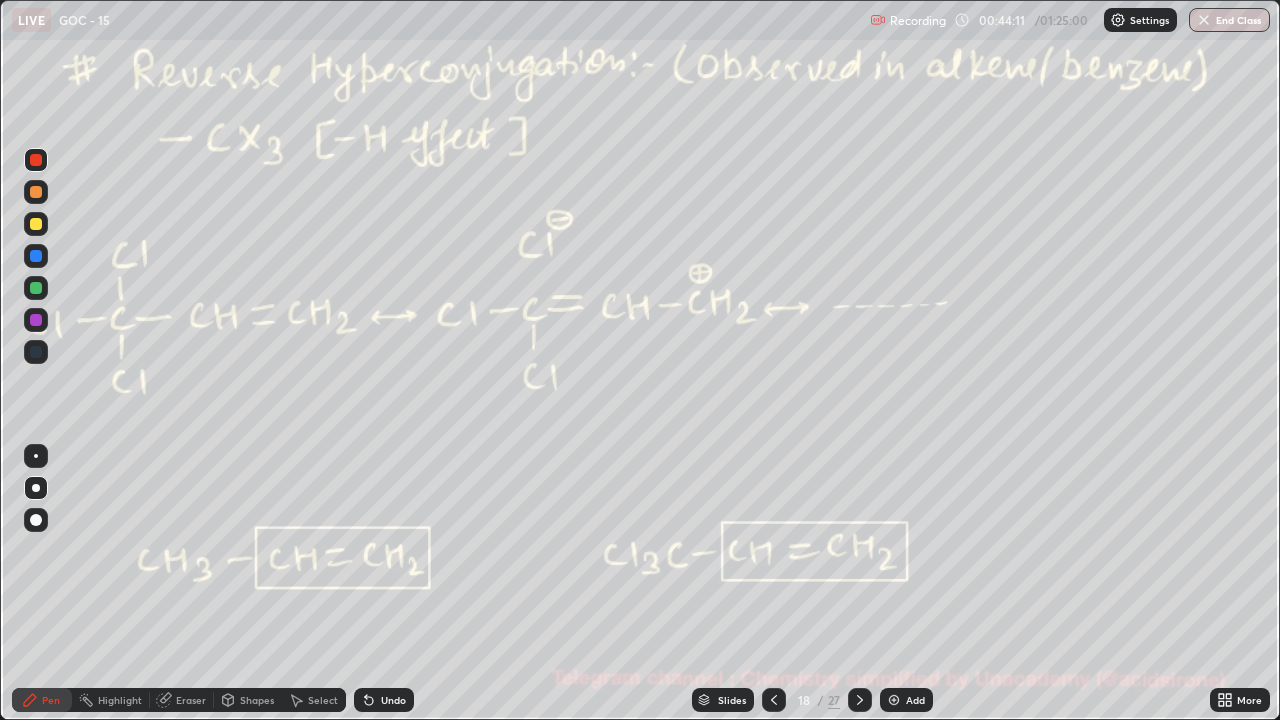 click at bounding box center [36, 288] 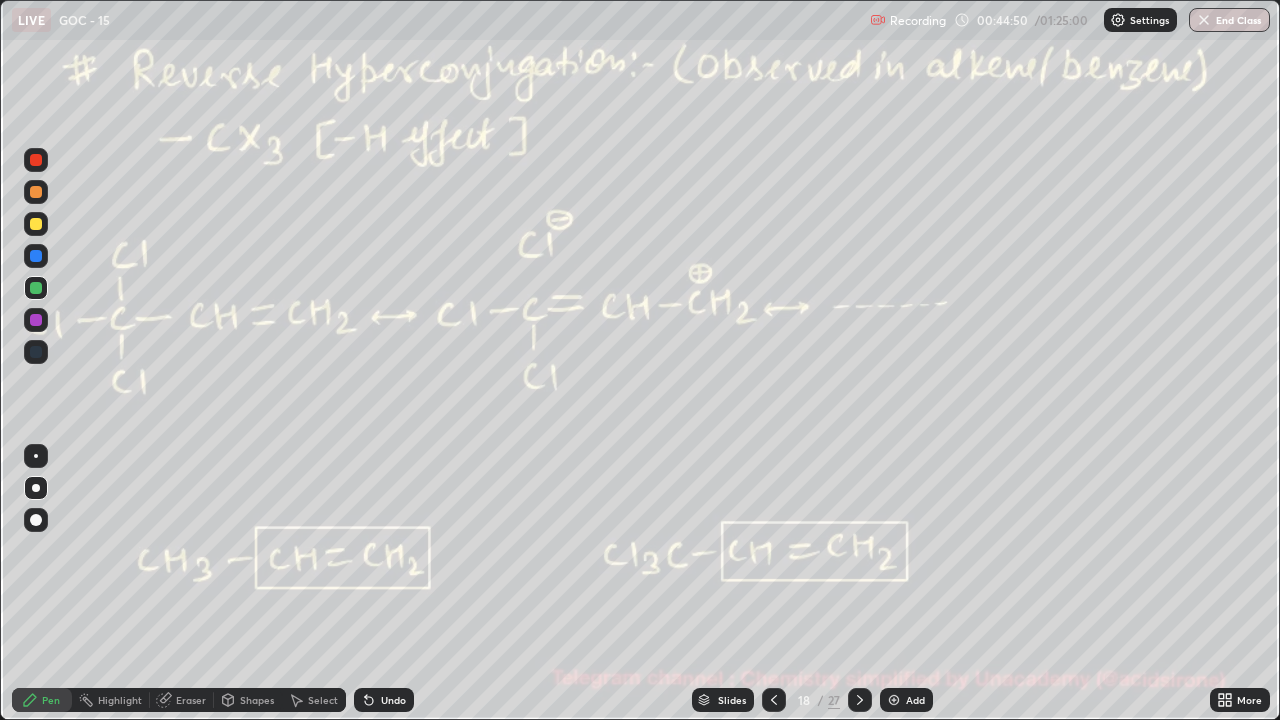 click at bounding box center [36, 160] 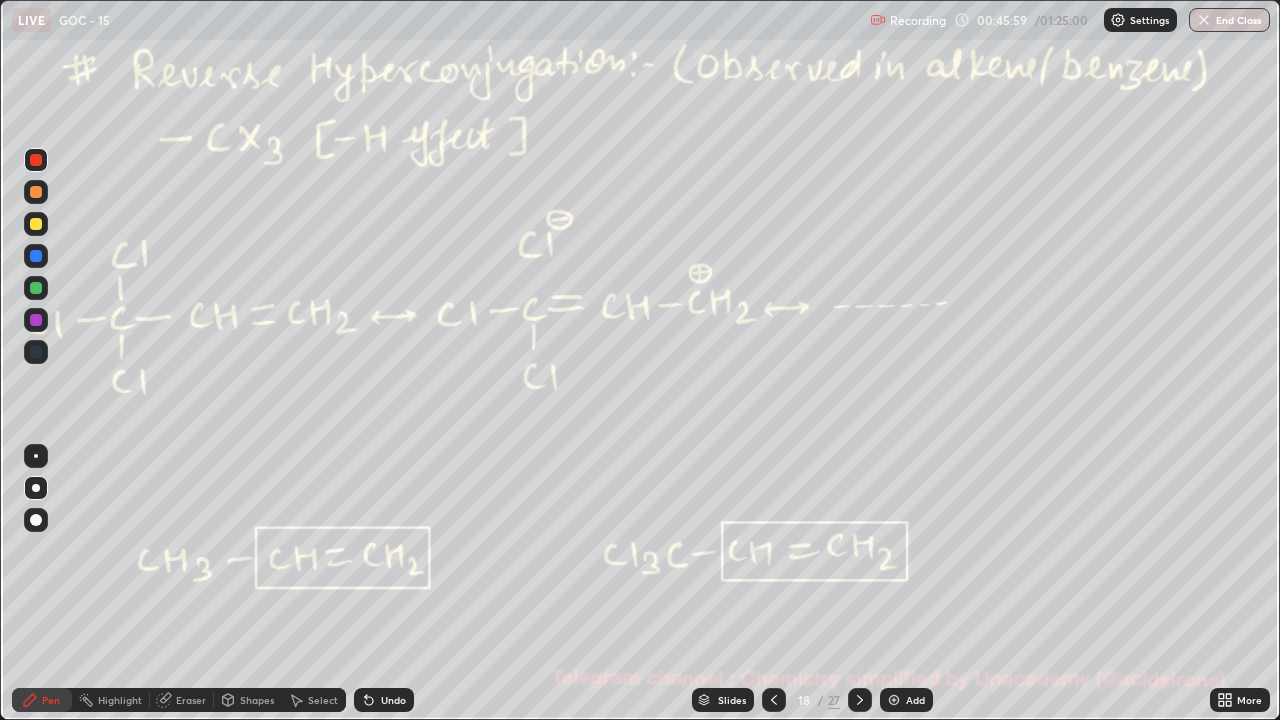 click 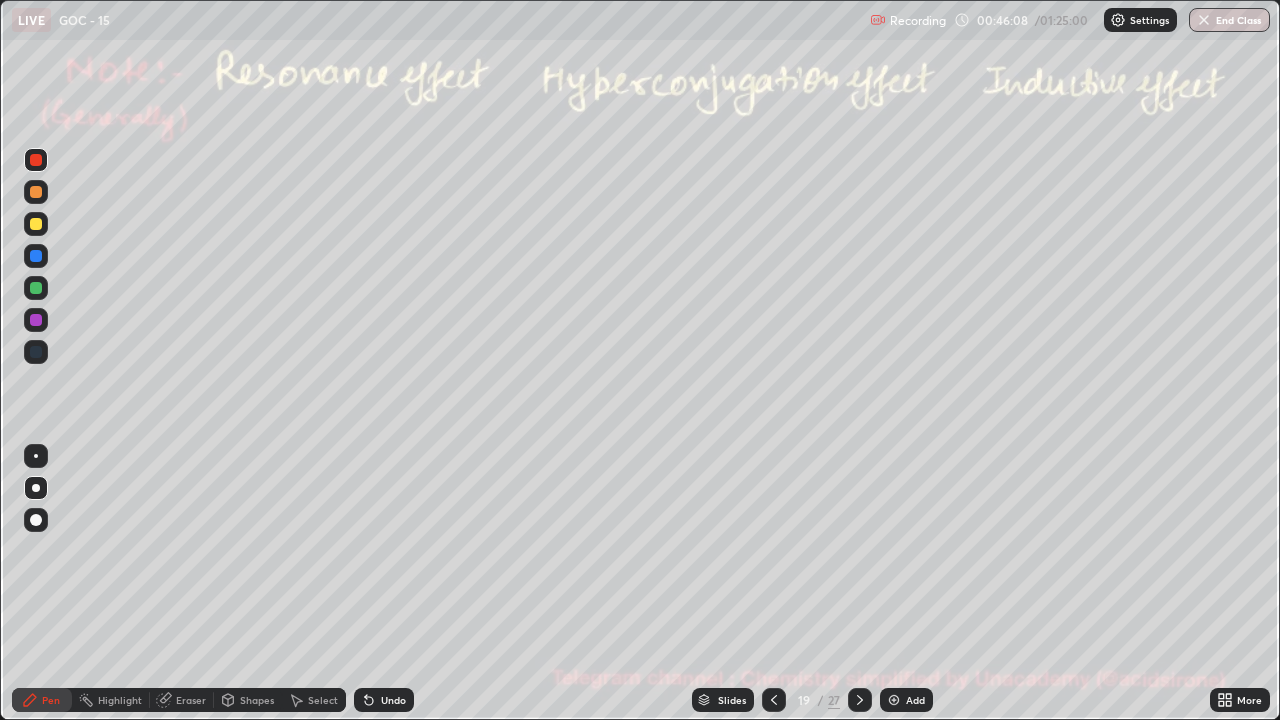 click at bounding box center (36, 160) 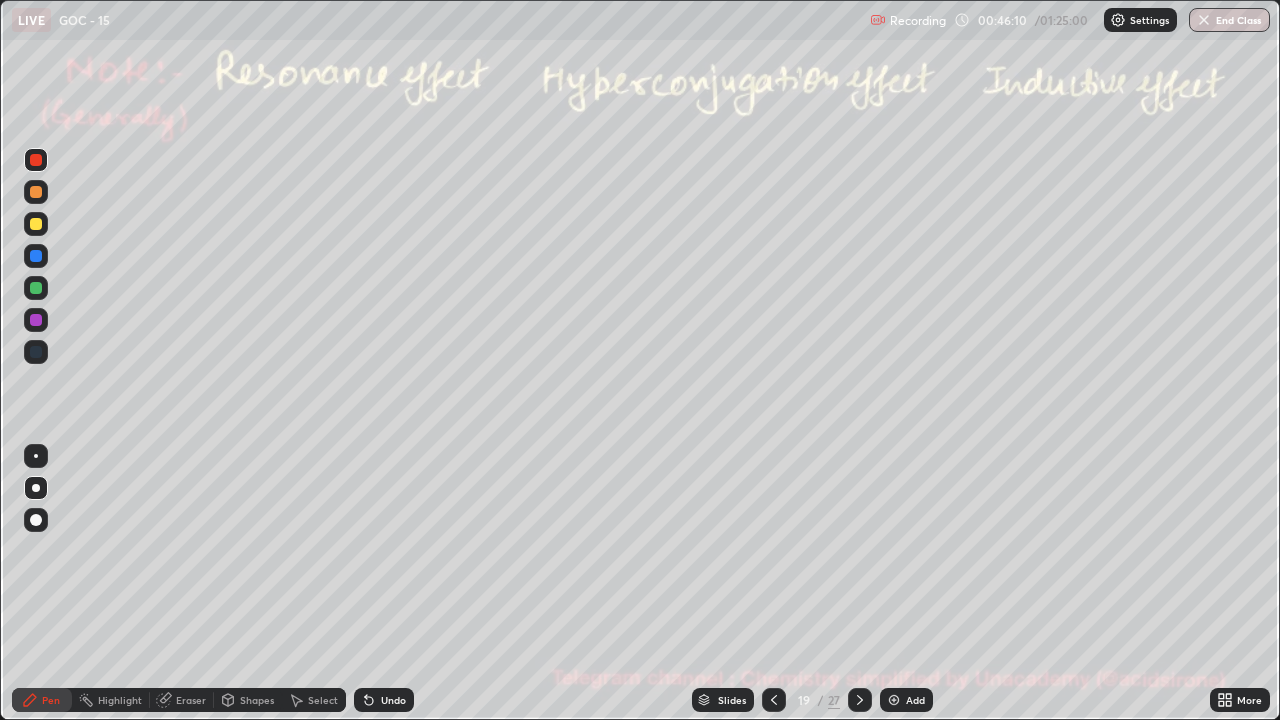 click at bounding box center (36, 288) 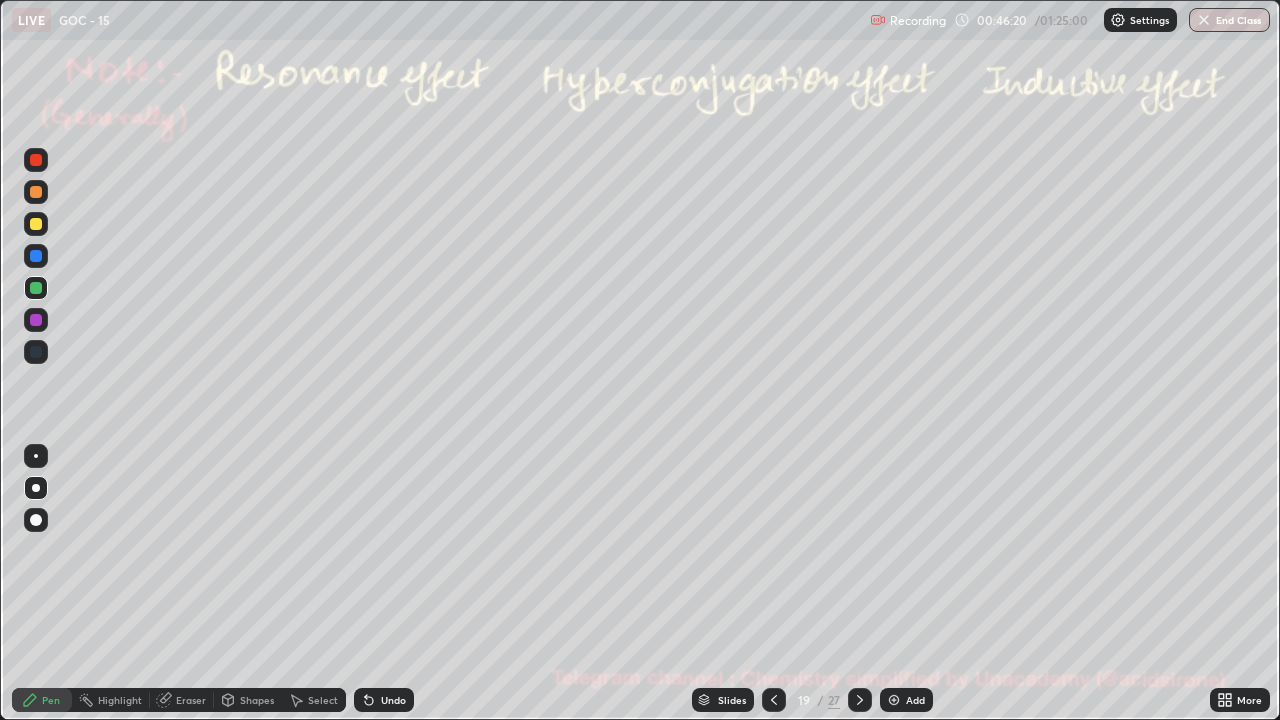 click at bounding box center (36, 224) 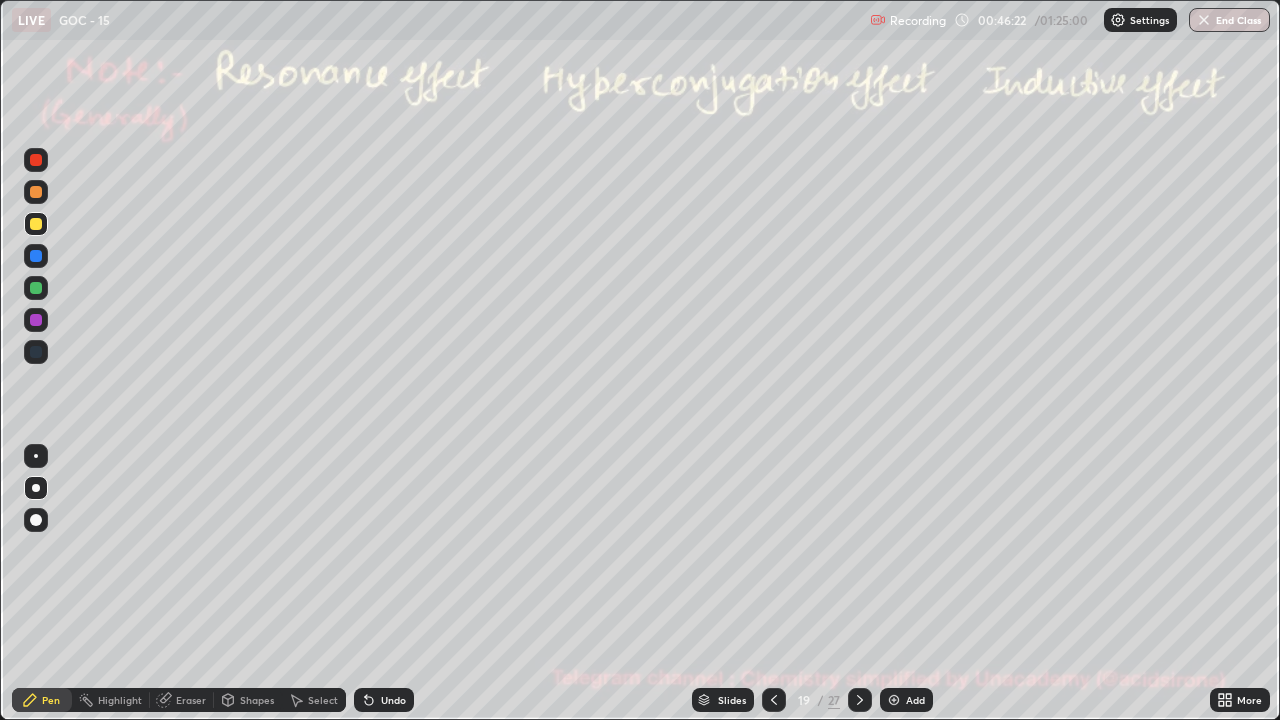 click on "Shapes" at bounding box center (257, 700) 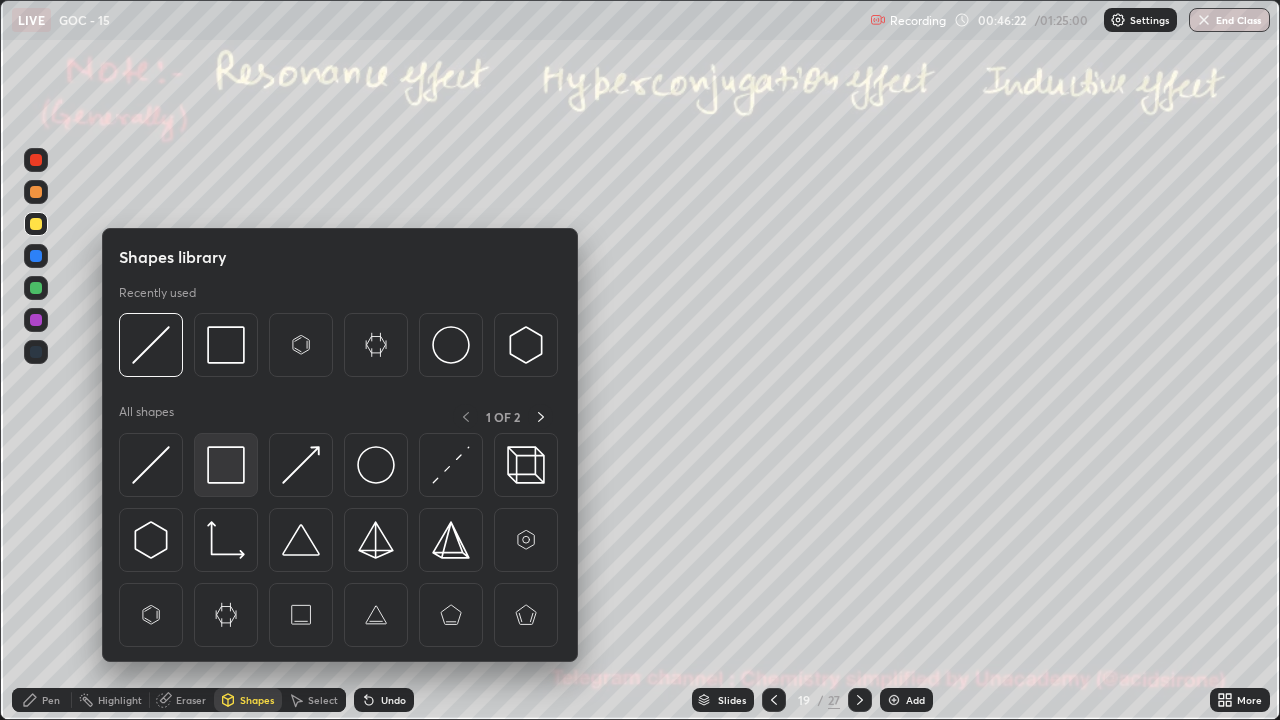 click at bounding box center [226, 465] 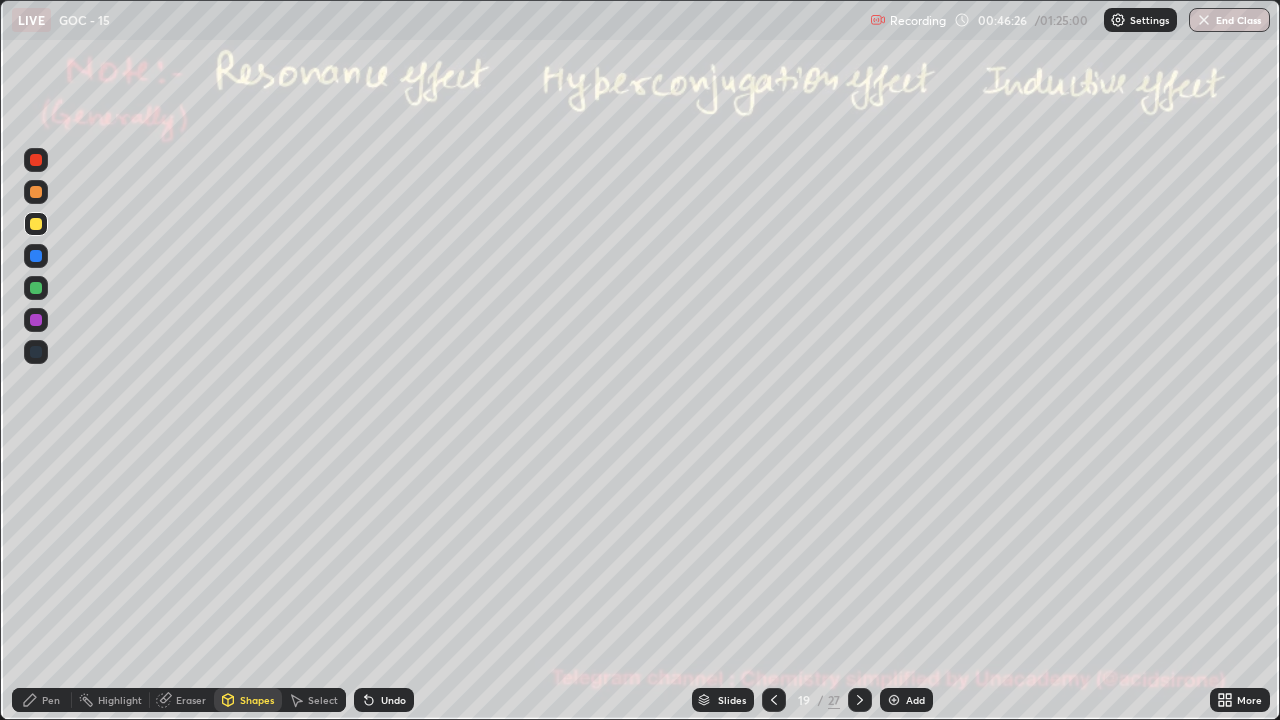 click on "Pen" at bounding box center (51, 700) 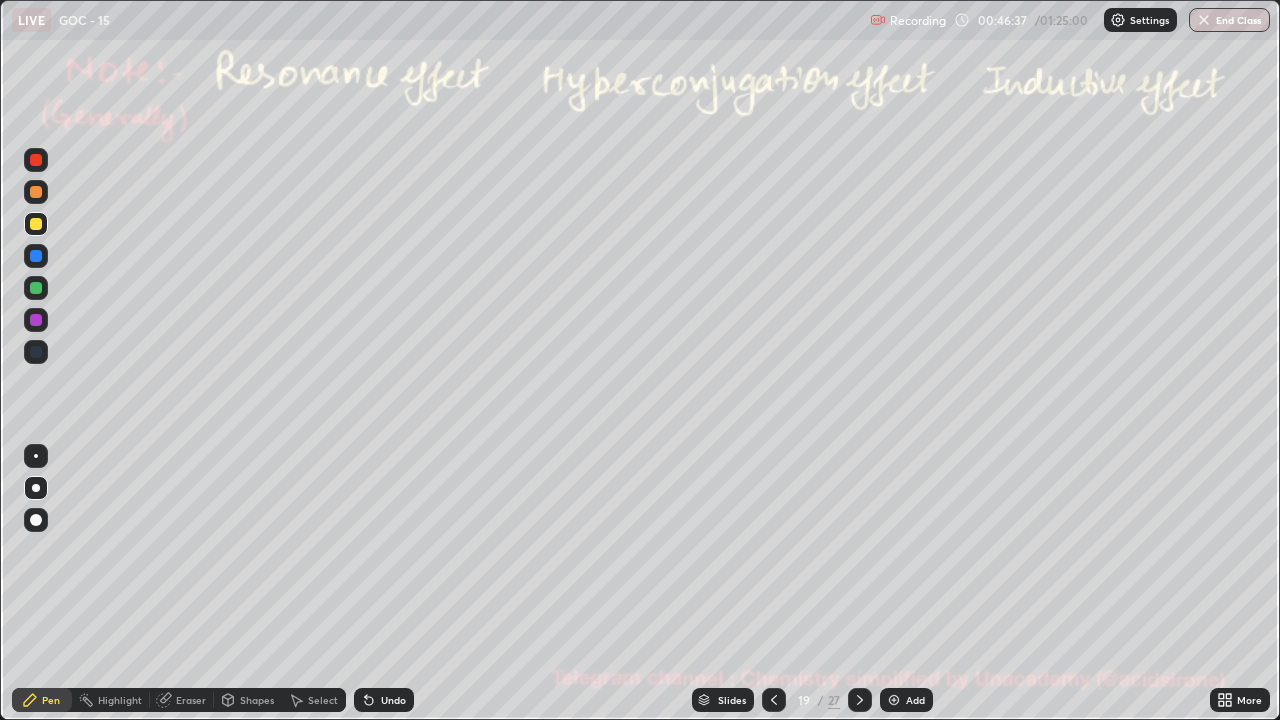 click at bounding box center (36, 160) 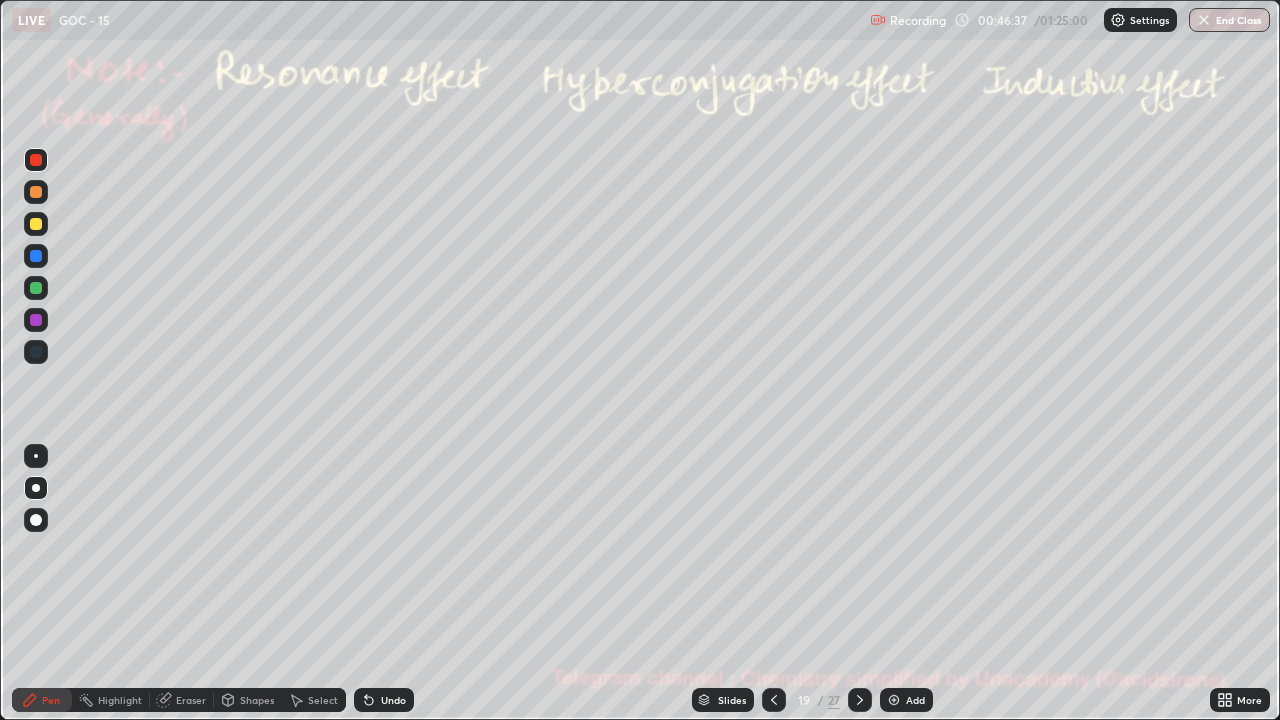 click at bounding box center (36, 160) 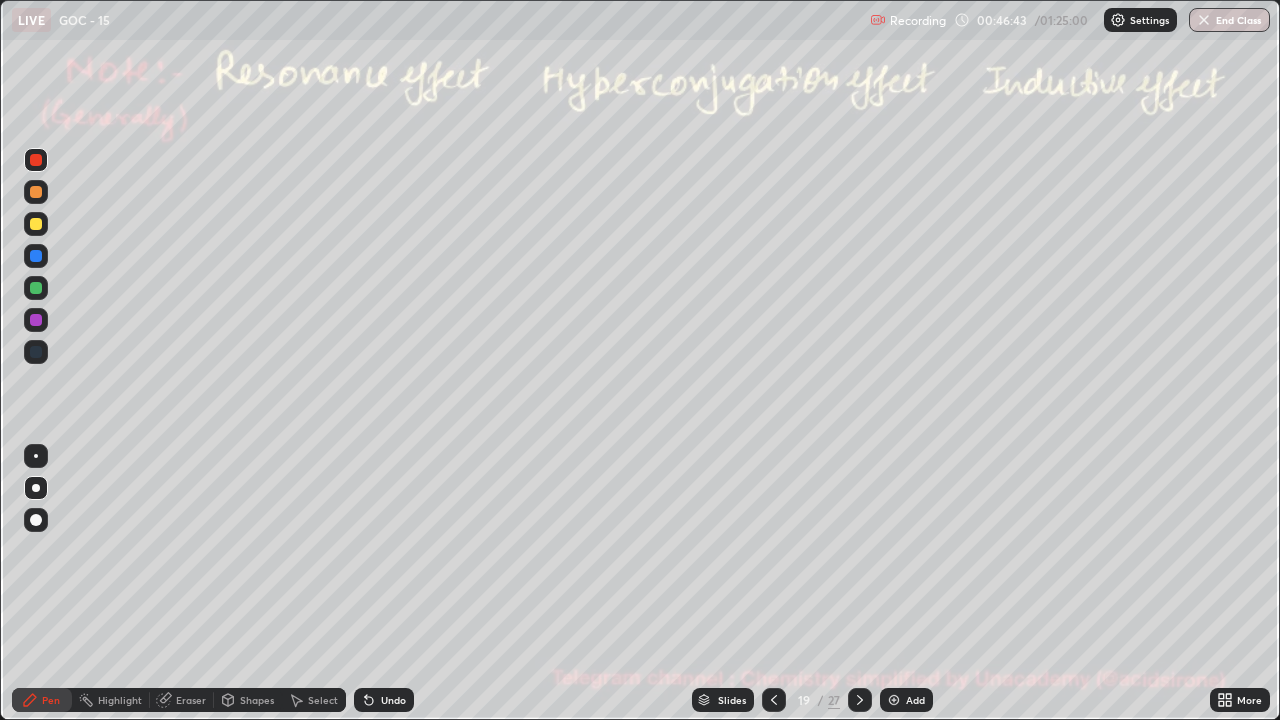 click at bounding box center [36, 192] 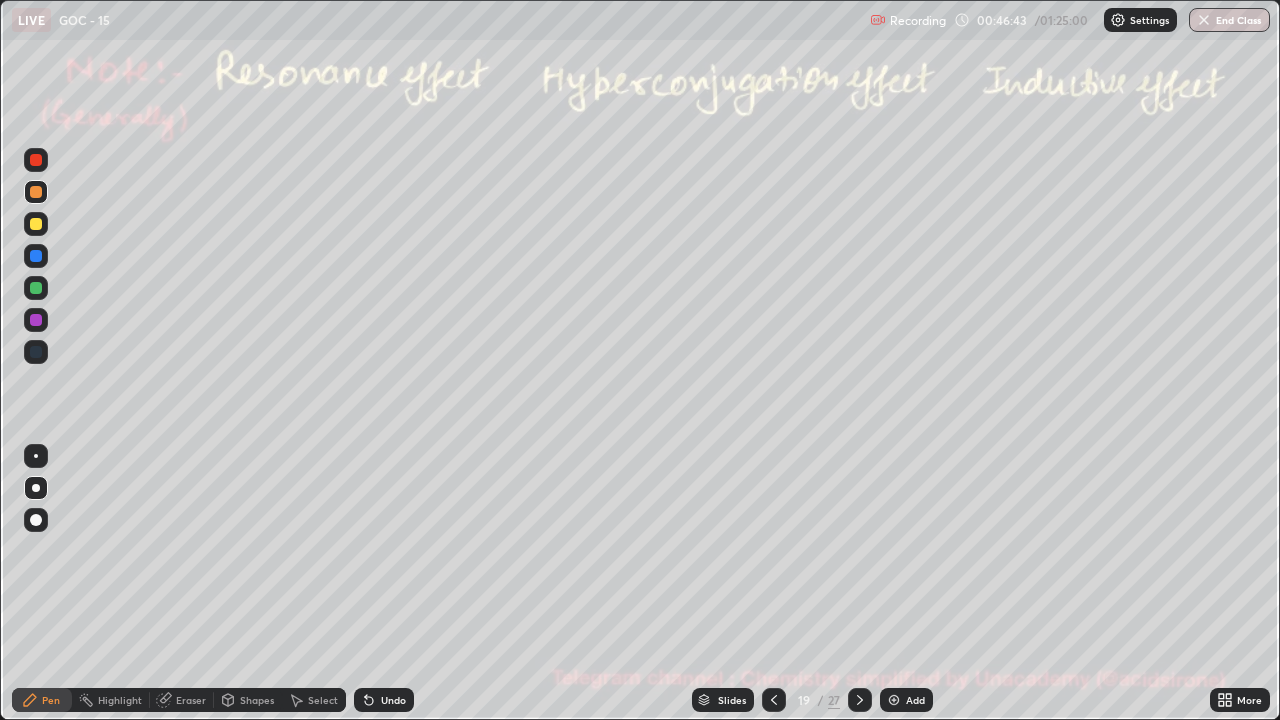 click at bounding box center [36, 192] 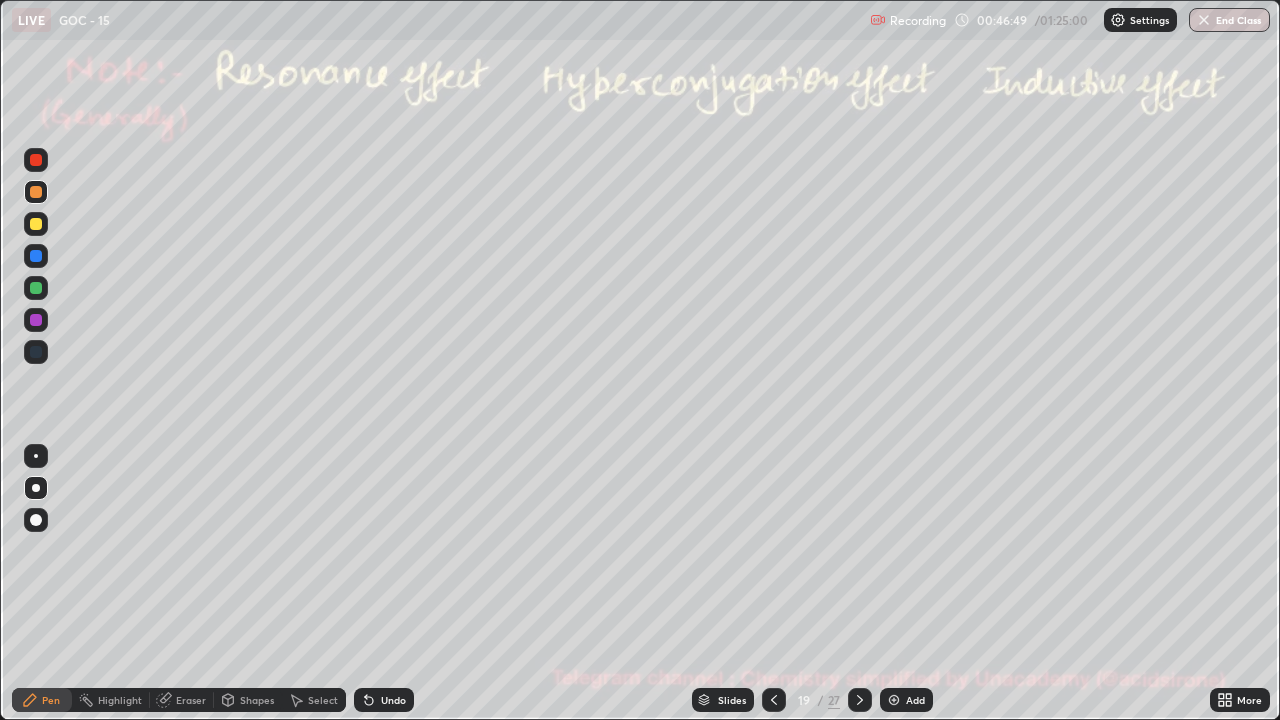 click on "Undo" at bounding box center (393, 700) 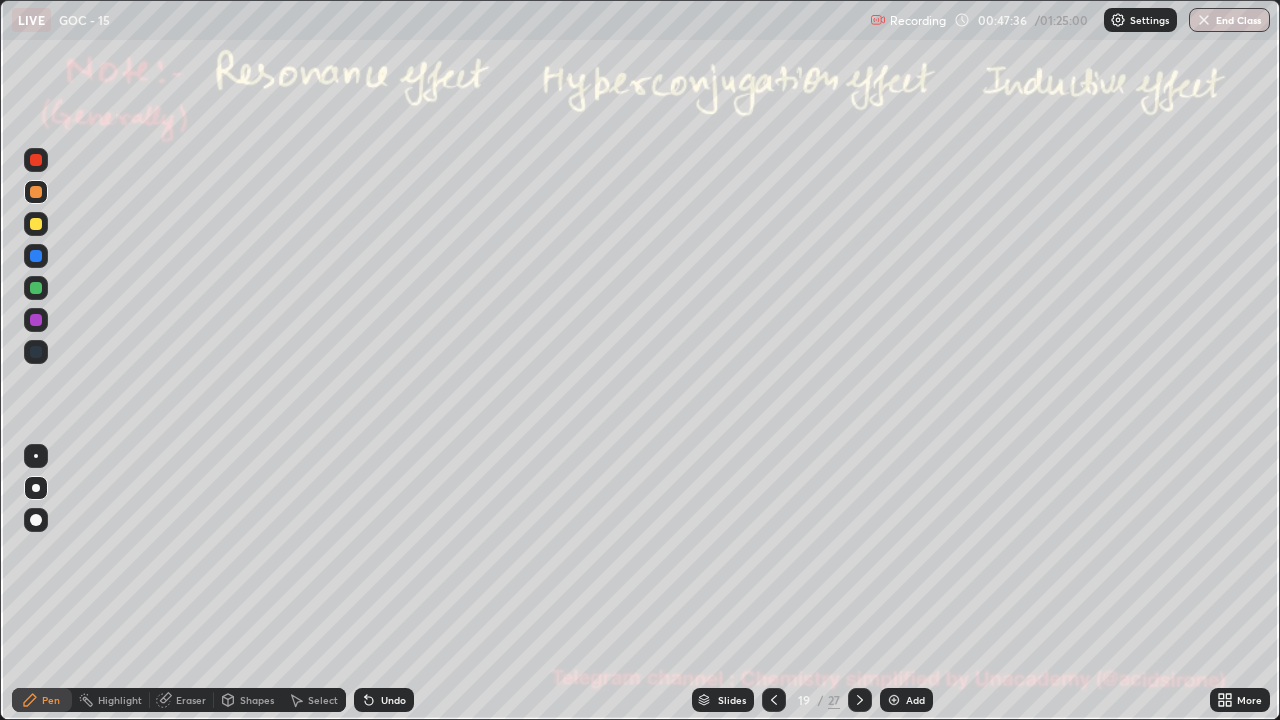 click on "Undo" at bounding box center (384, 700) 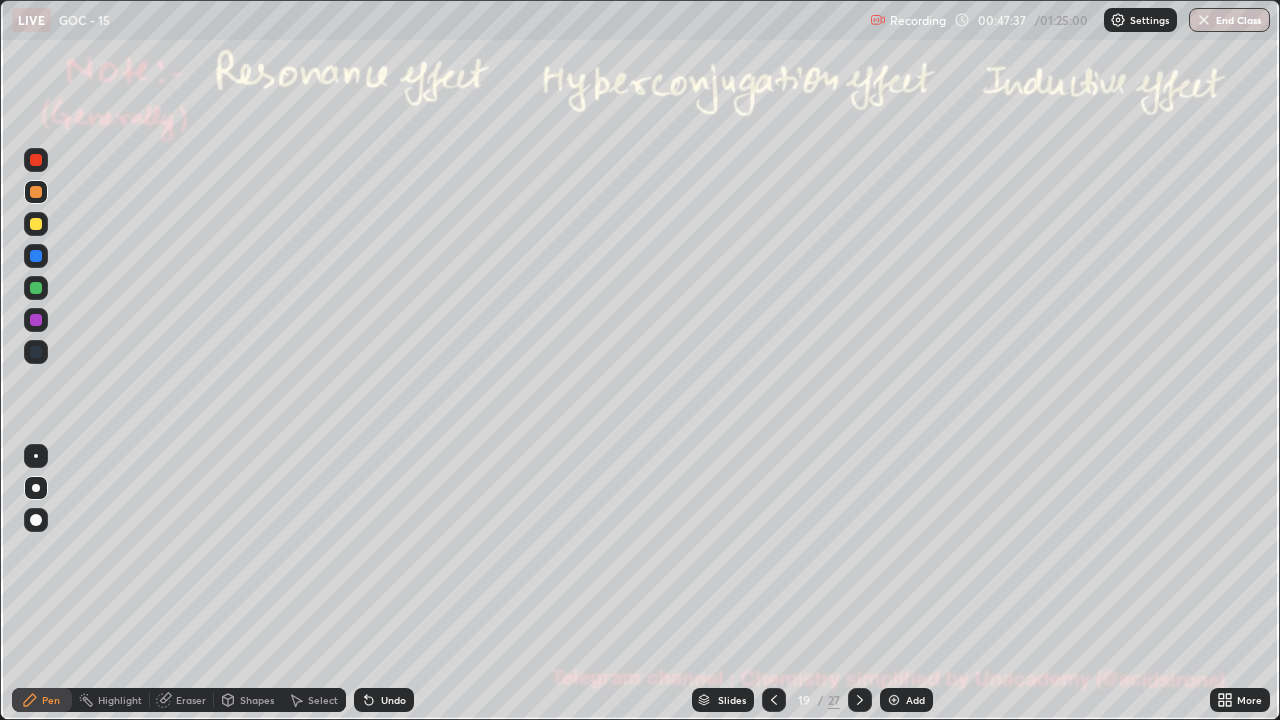click on "Undo" at bounding box center [384, 700] 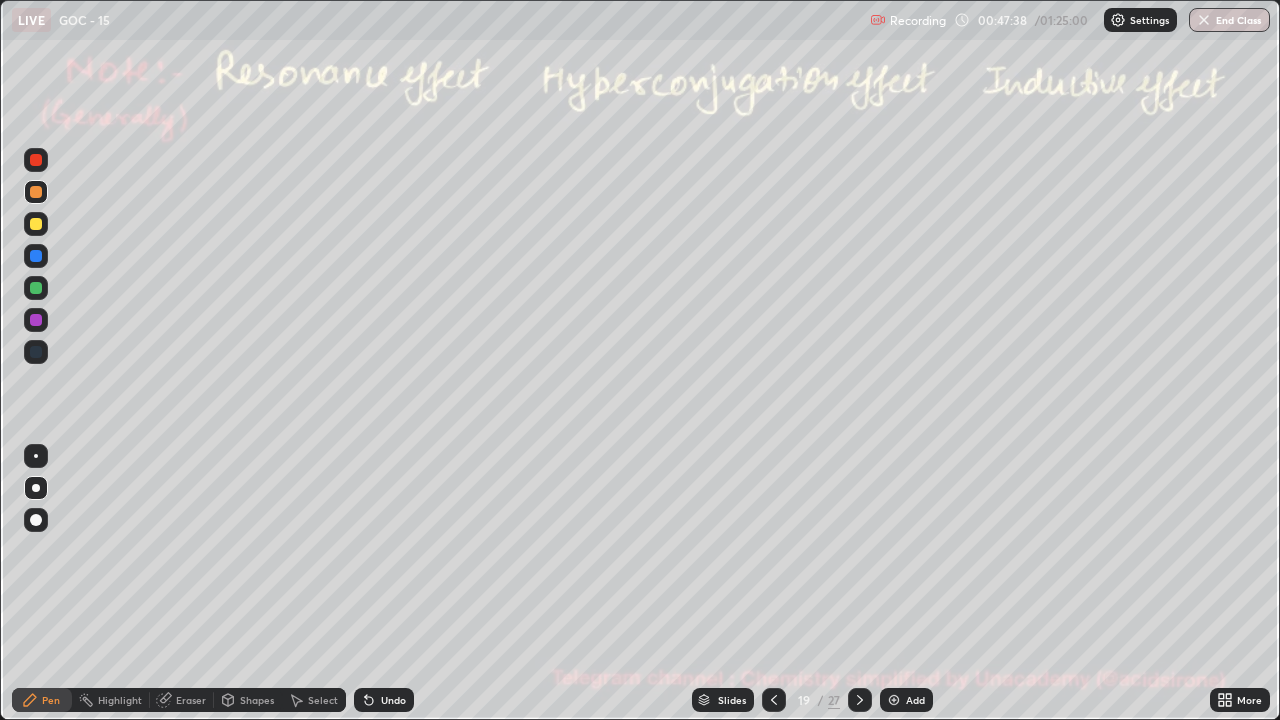 click on "Undo" at bounding box center (384, 700) 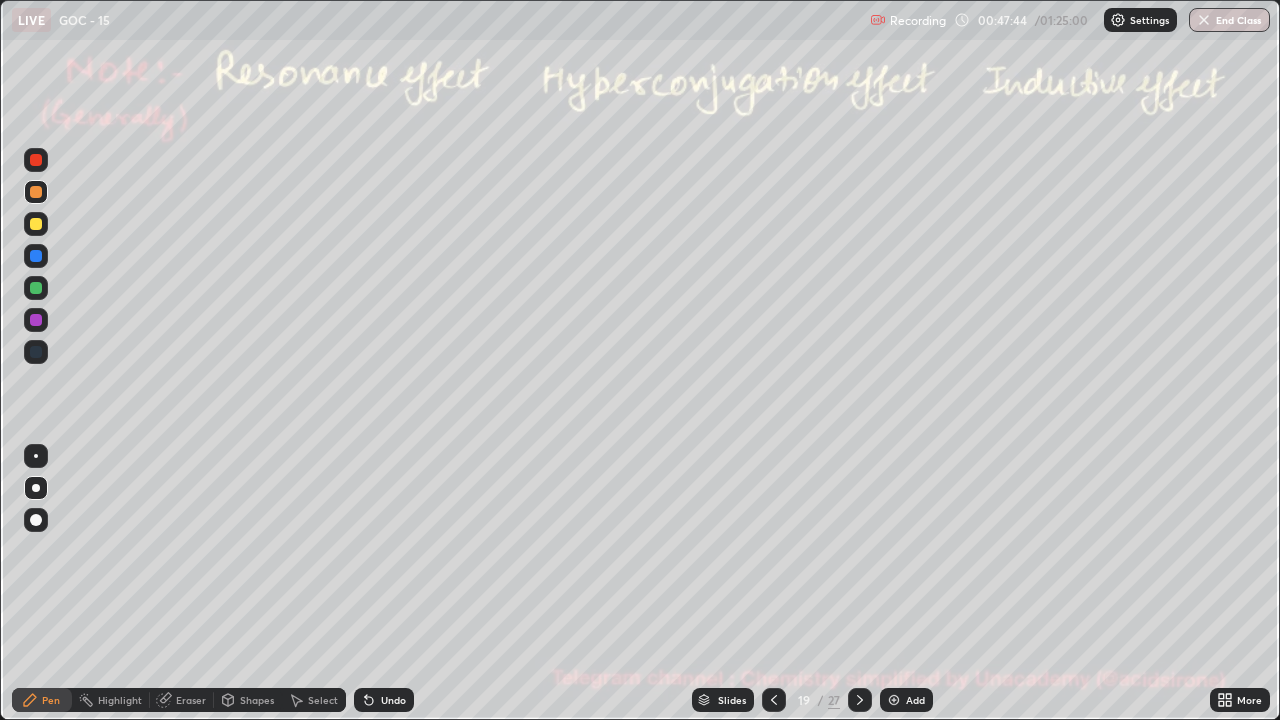 click at bounding box center [36, 288] 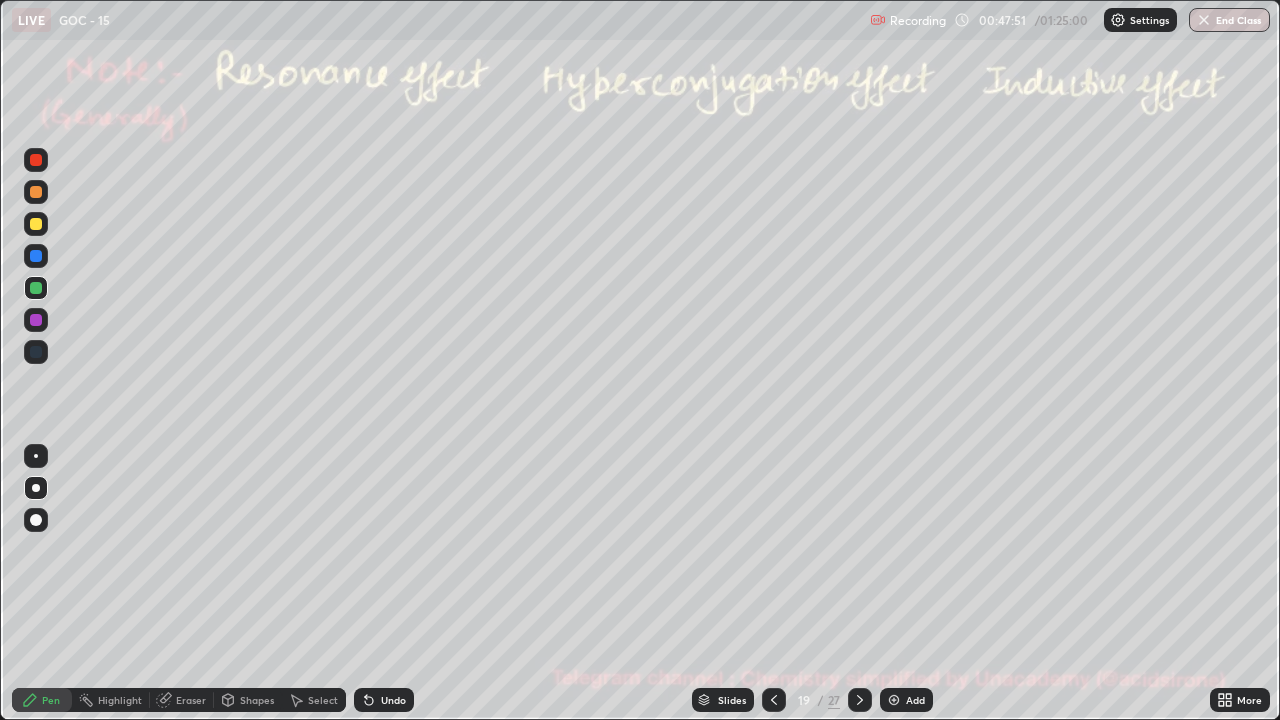 click at bounding box center [36, 224] 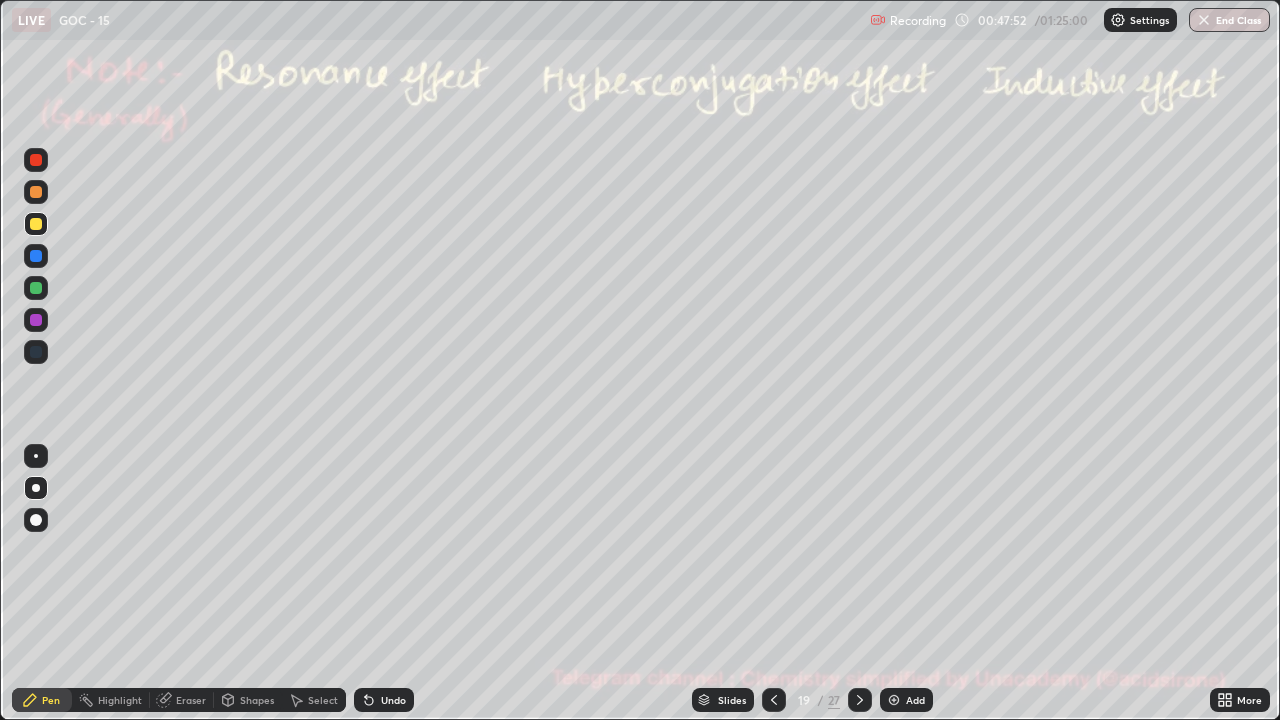click at bounding box center [36, 288] 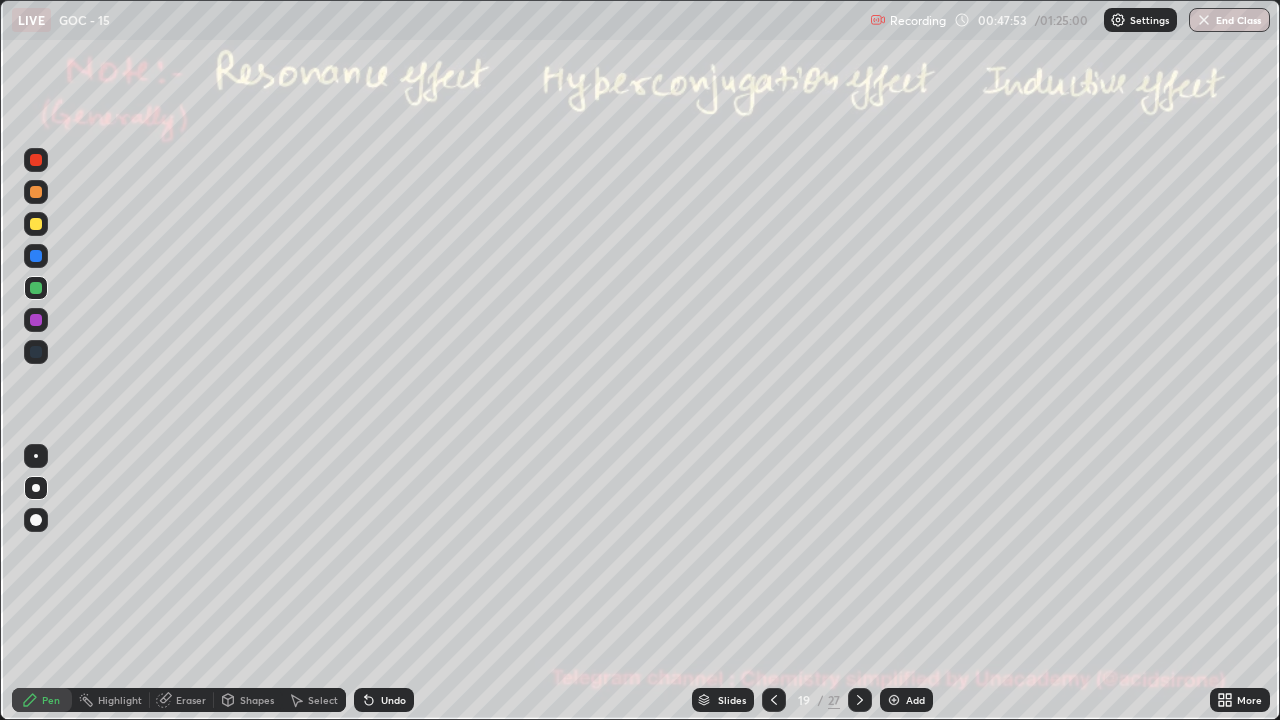 click at bounding box center [36, 192] 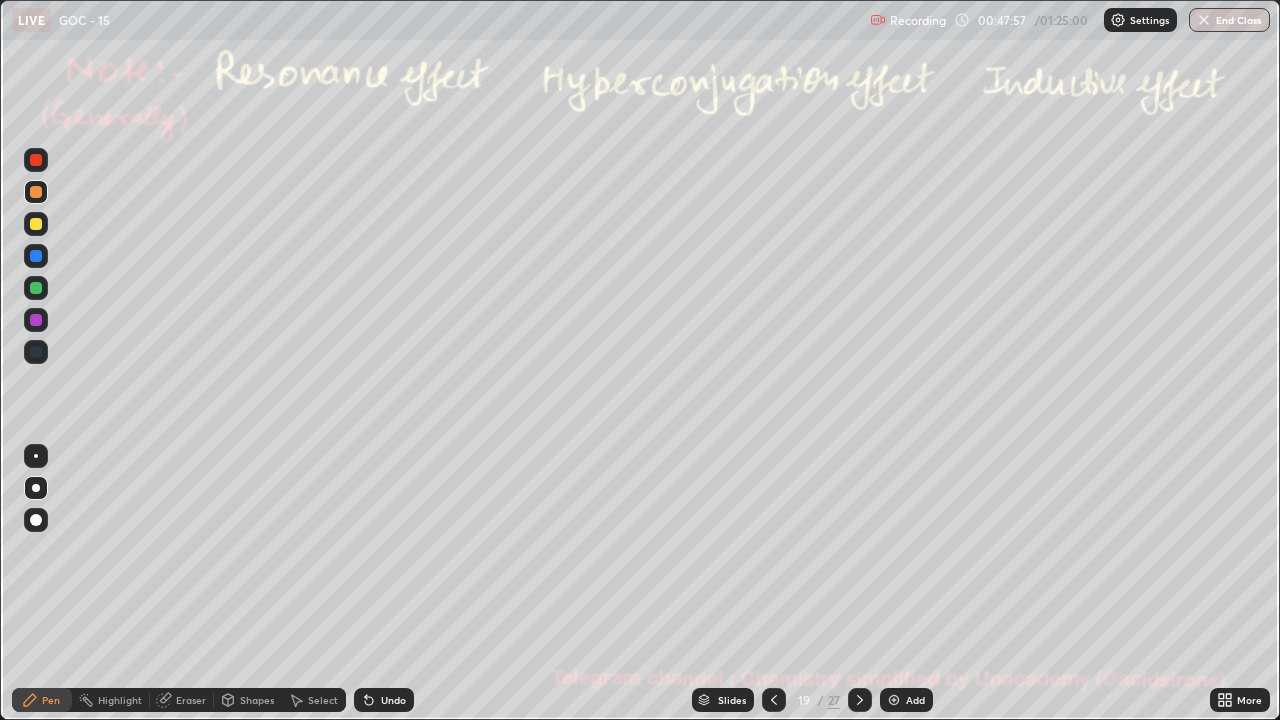 click on "Undo" at bounding box center (393, 700) 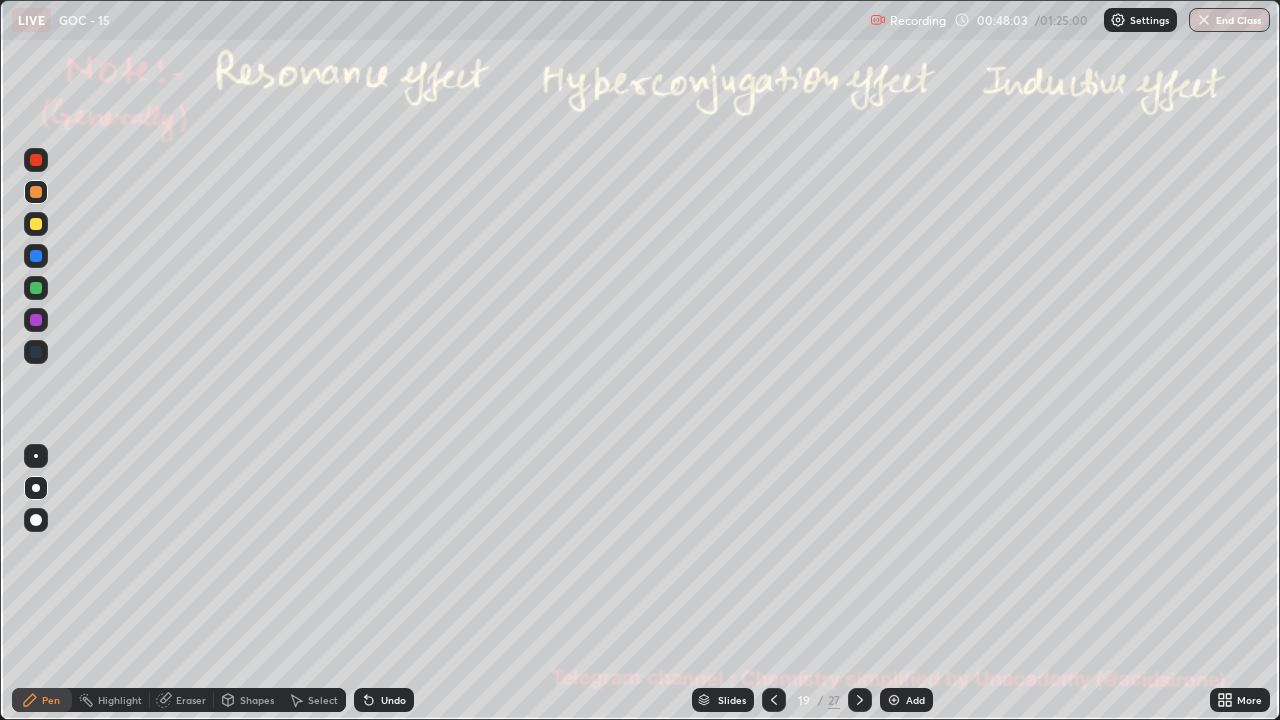 click at bounding box center [36, 288] 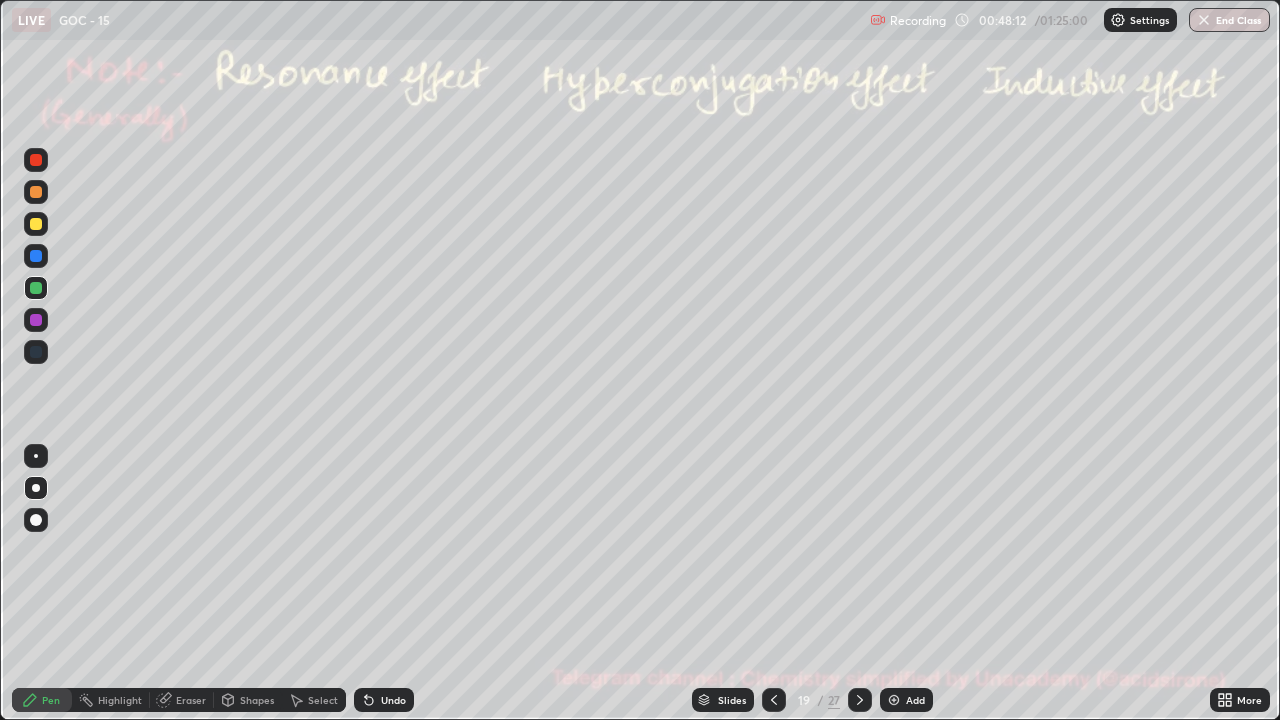 click at bounding box center (36, 160) 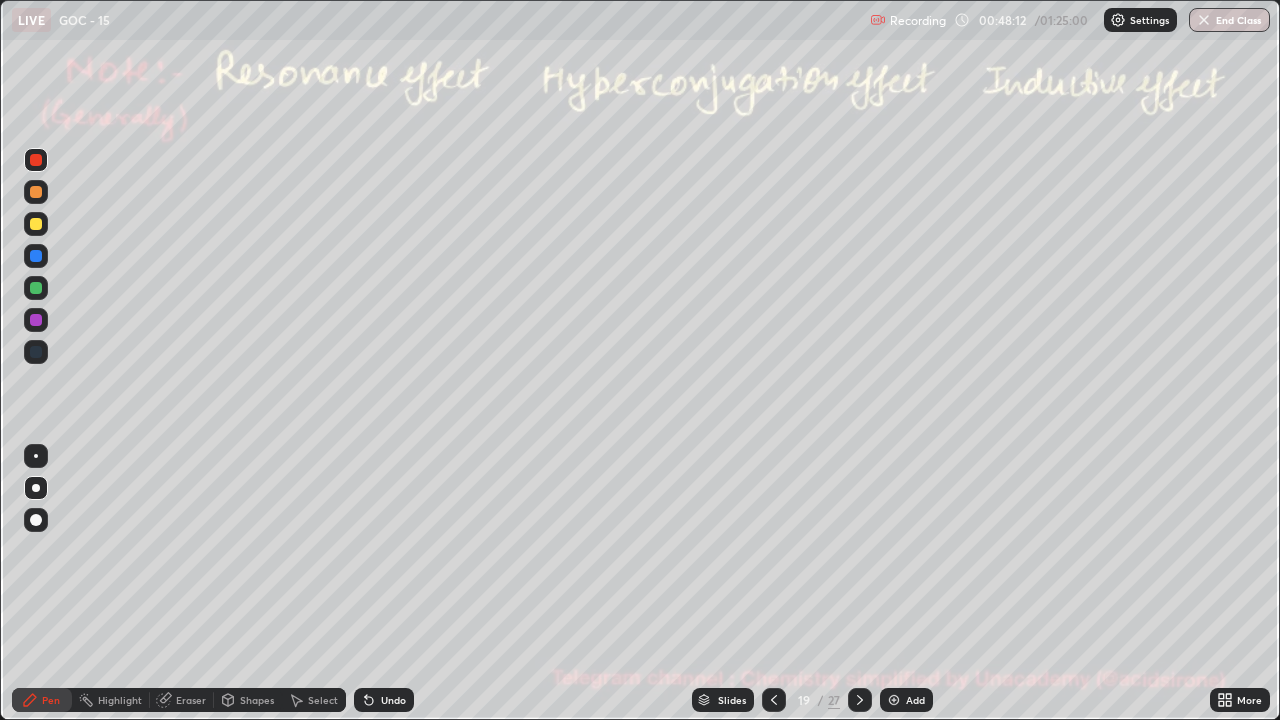 click at bounding box center (36, 160) 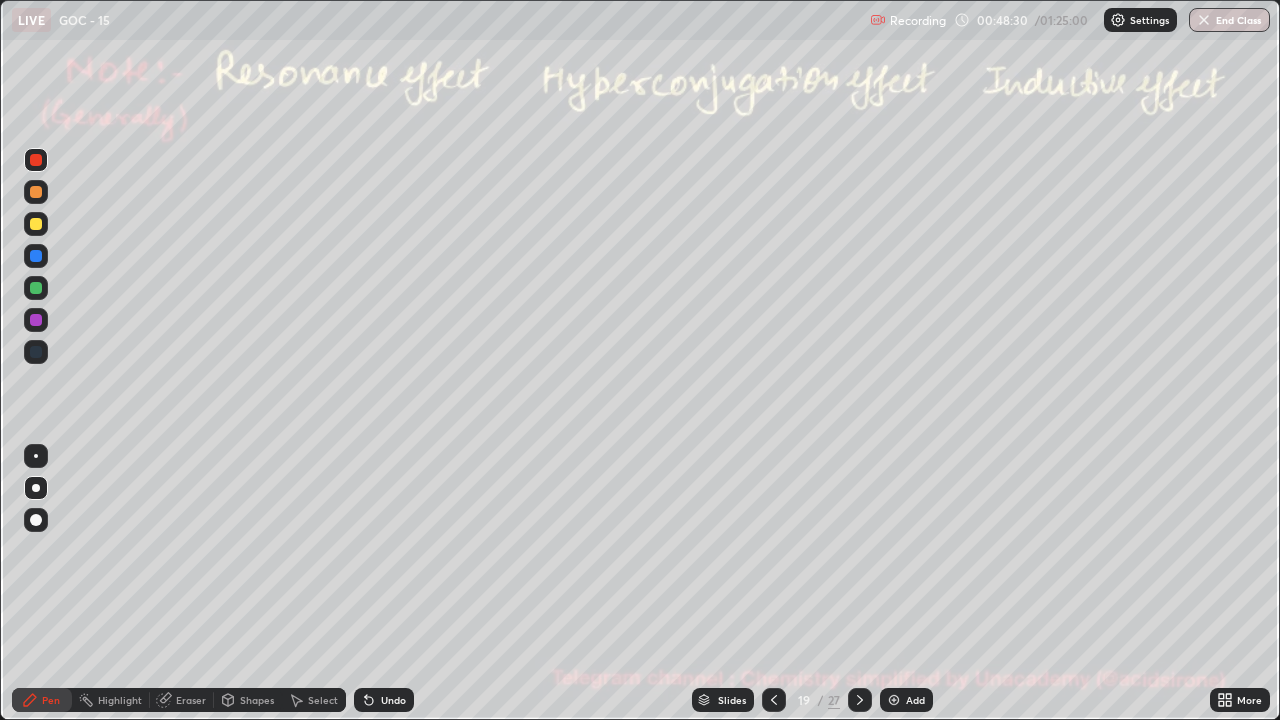 click at bounding box center (36, 224) 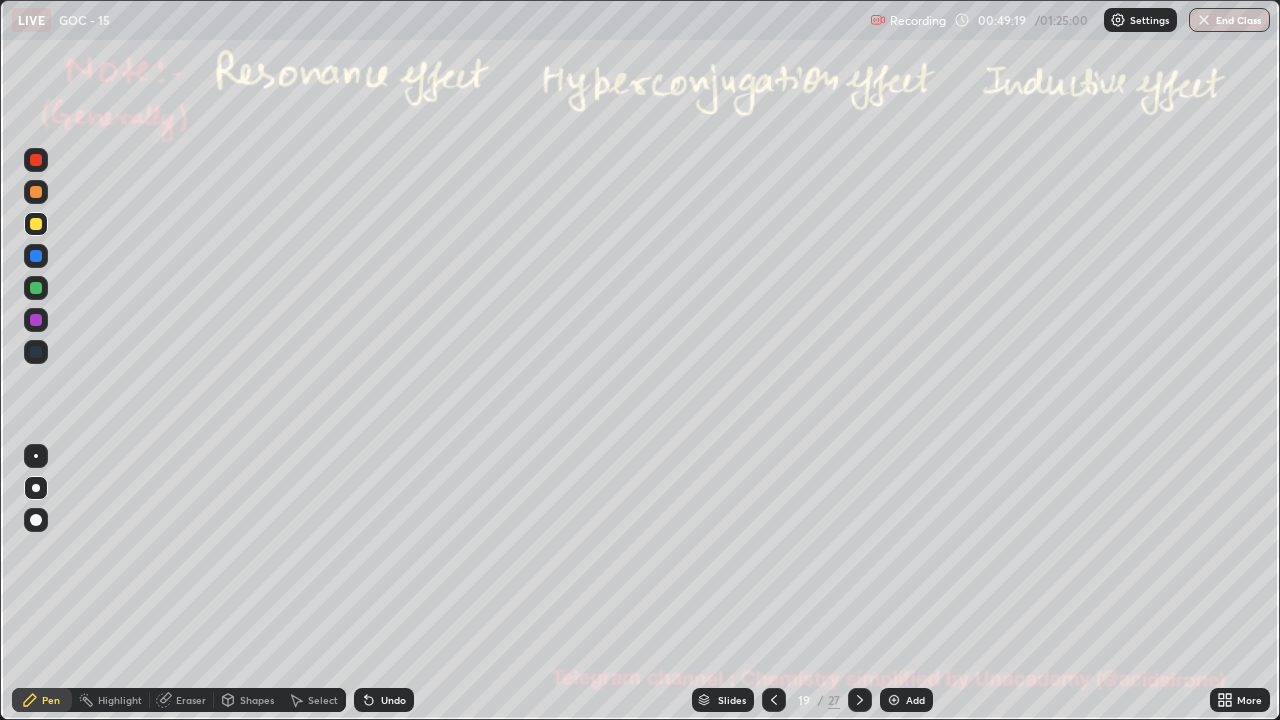 click at bounding box center (36, 160) 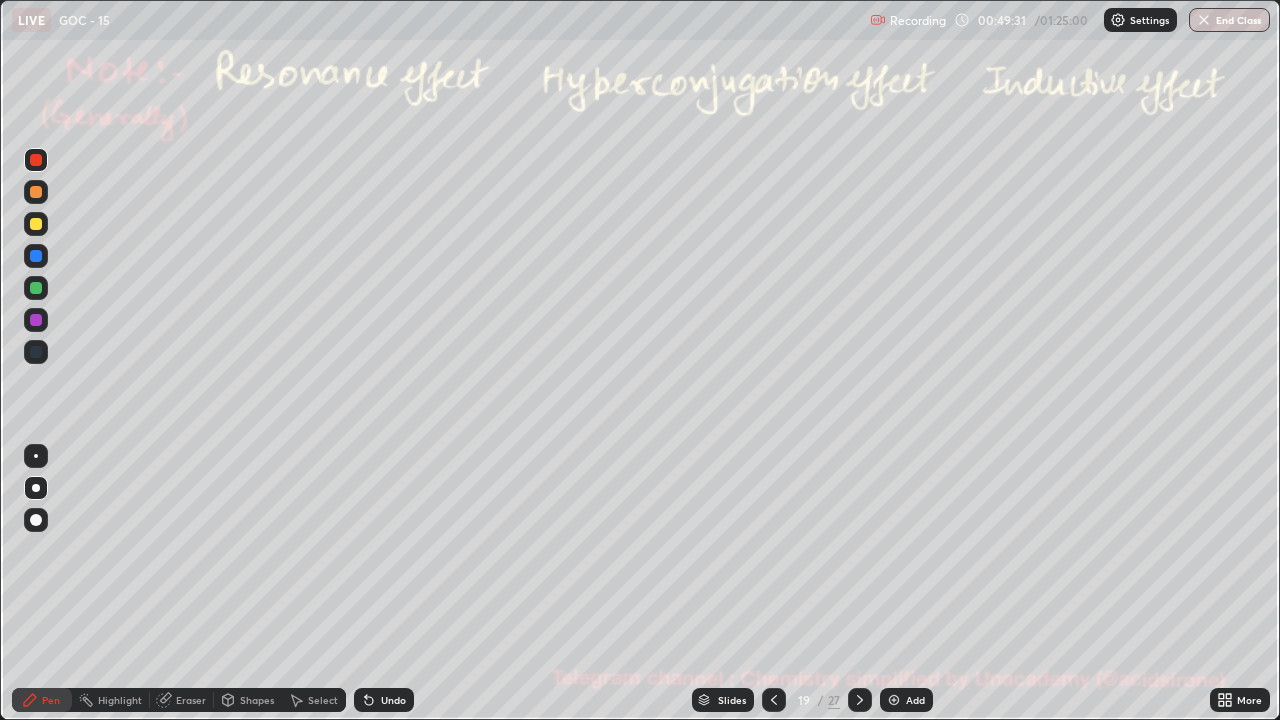 click at bounding box center (36, 320) 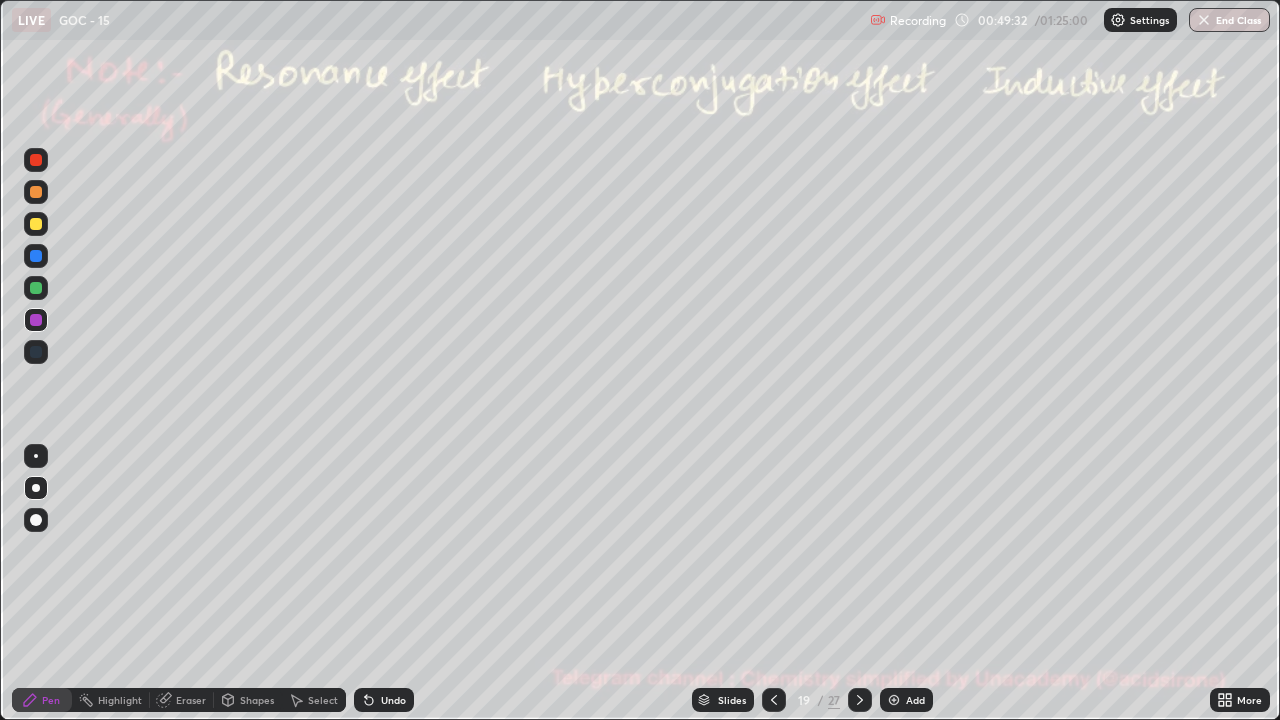 click at bounding box center (36, 288) 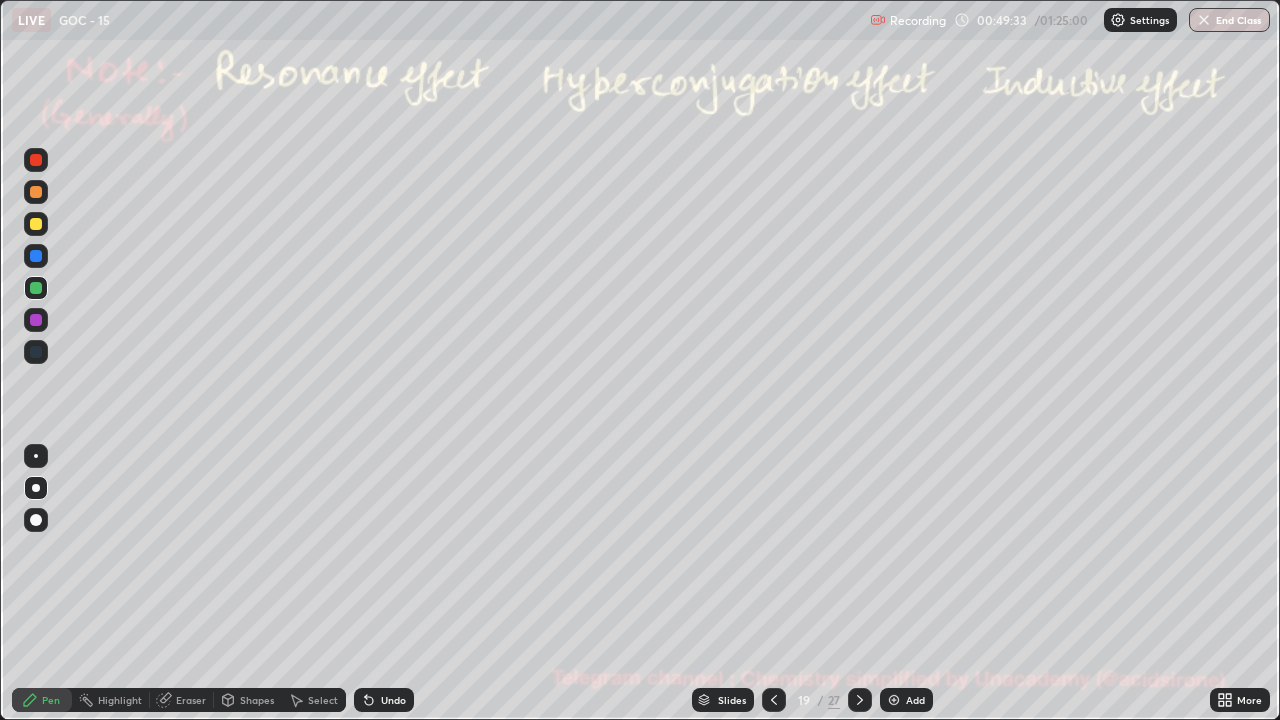 click at bounding box center [36, 288] 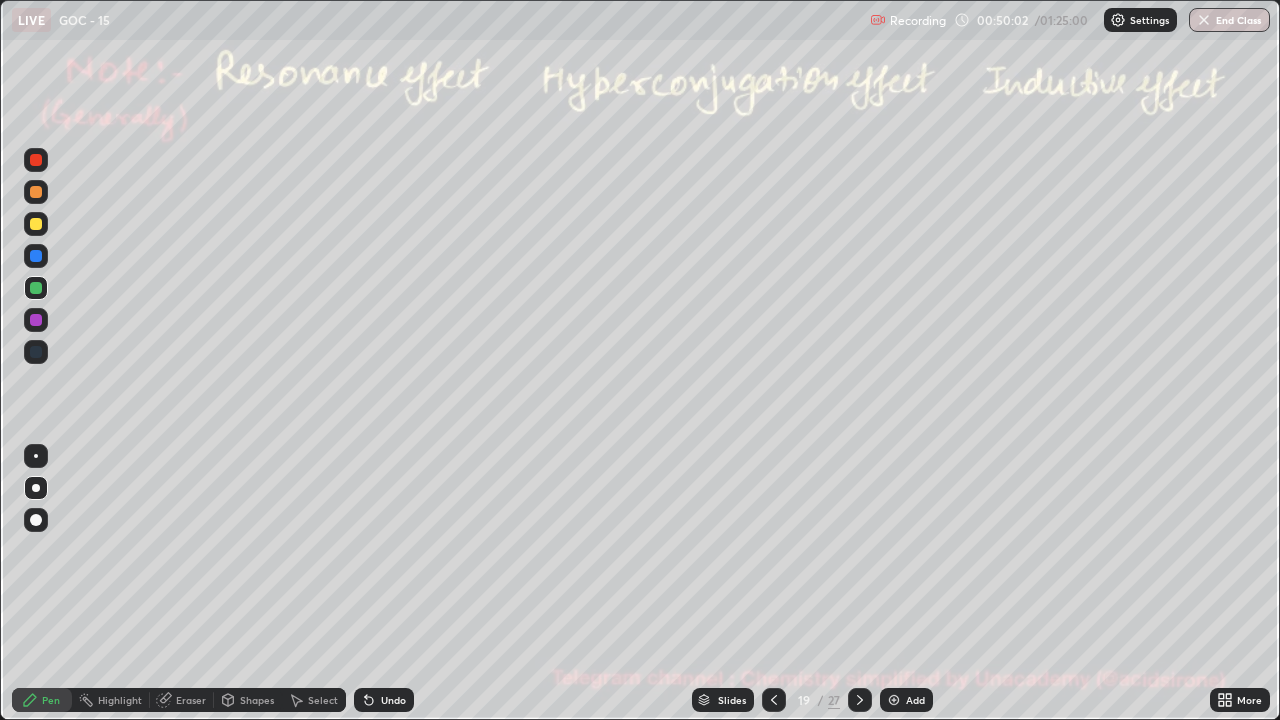 click at bounding box center (36, 192) 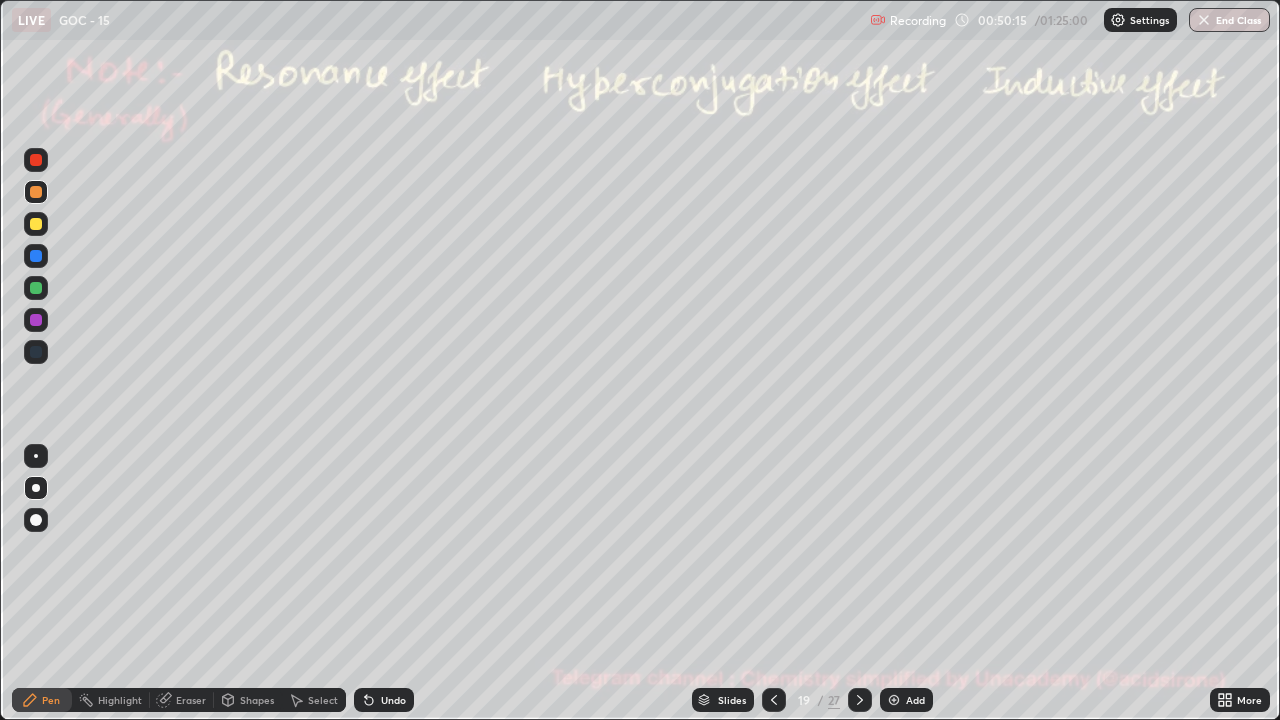 click at bounding box center (36, 160) 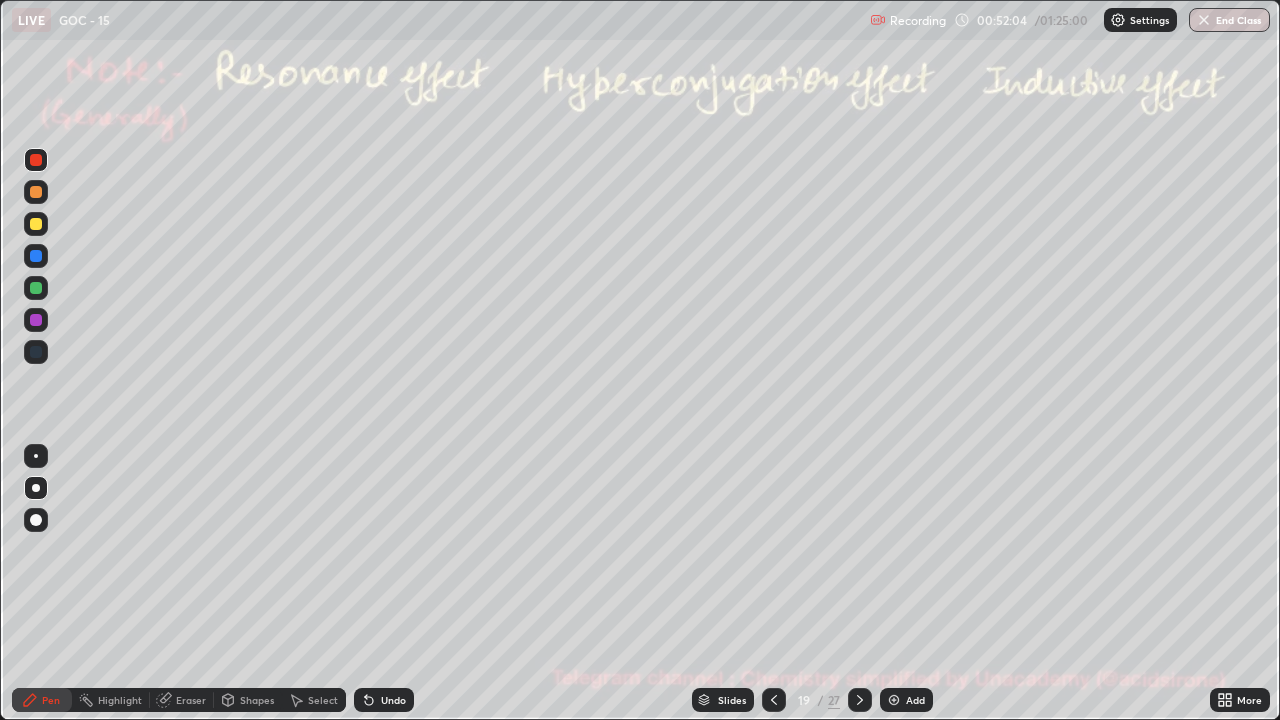 click on "Eraser" at bounding box center (191, 700) 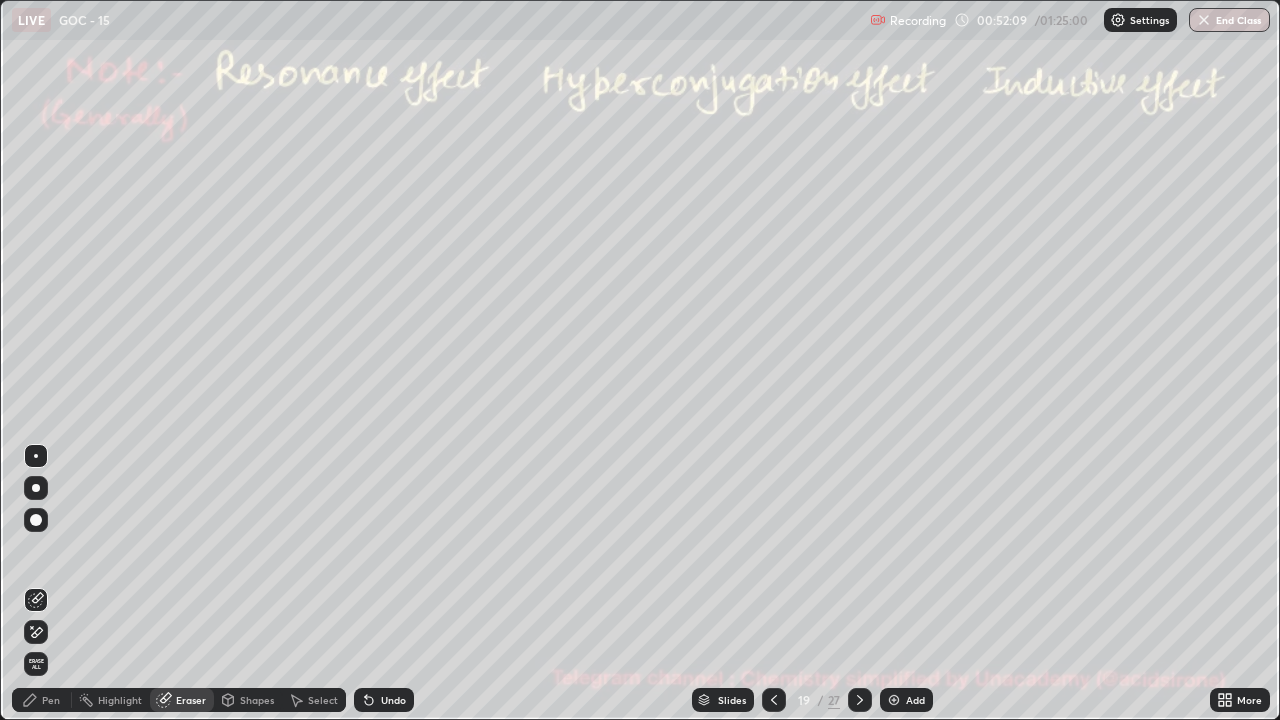 click on "Shapes" at bounding box center [257, 700] 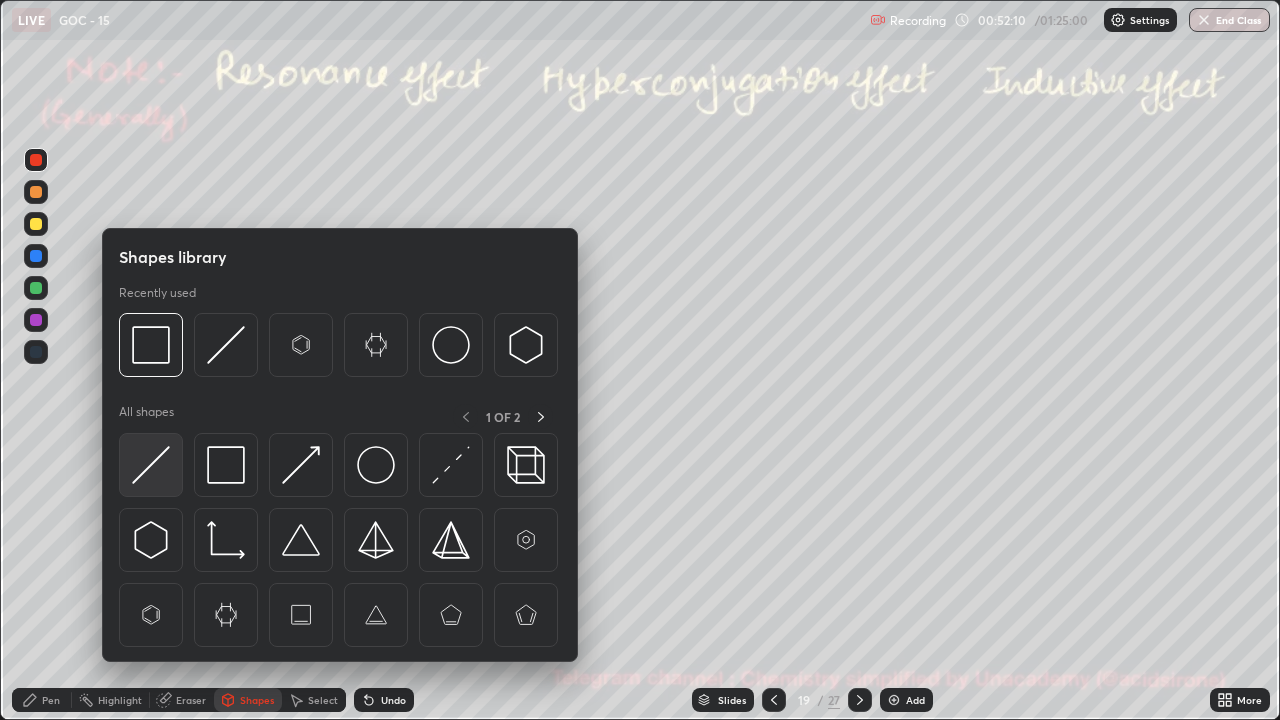 click at bounding box center [151, 465] 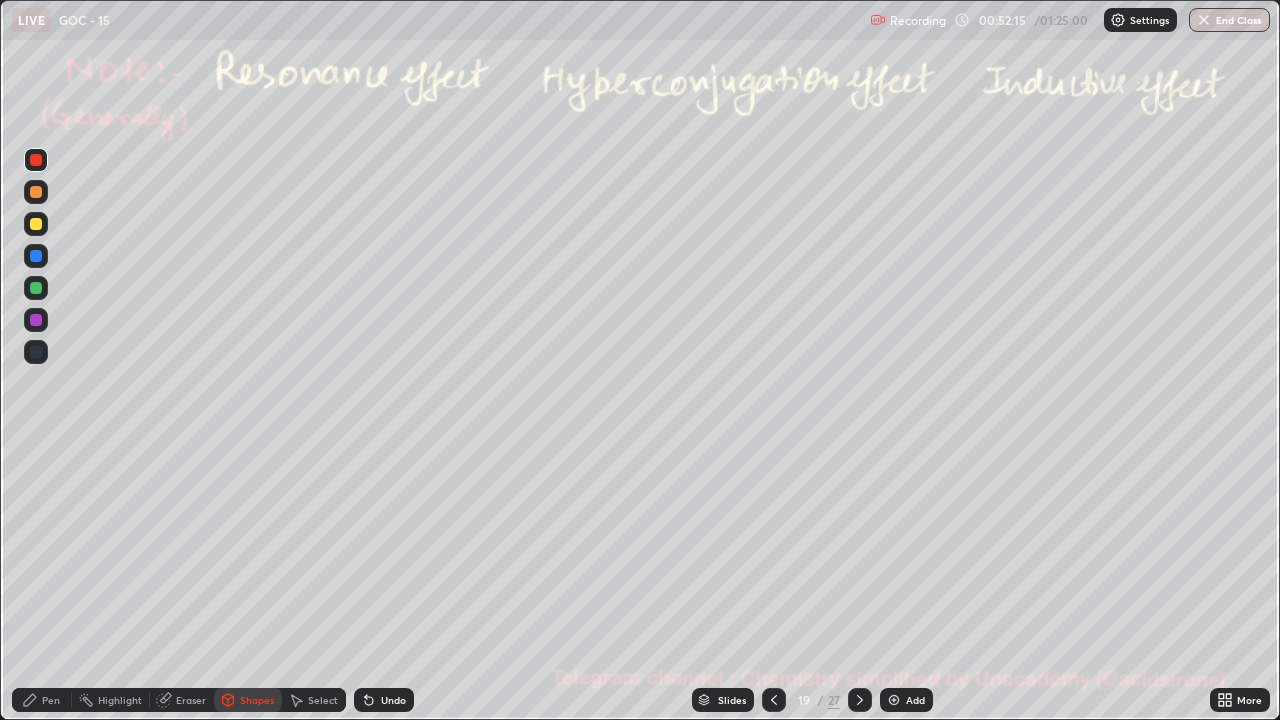 click on "Undo" at bounding box center [393, 700] 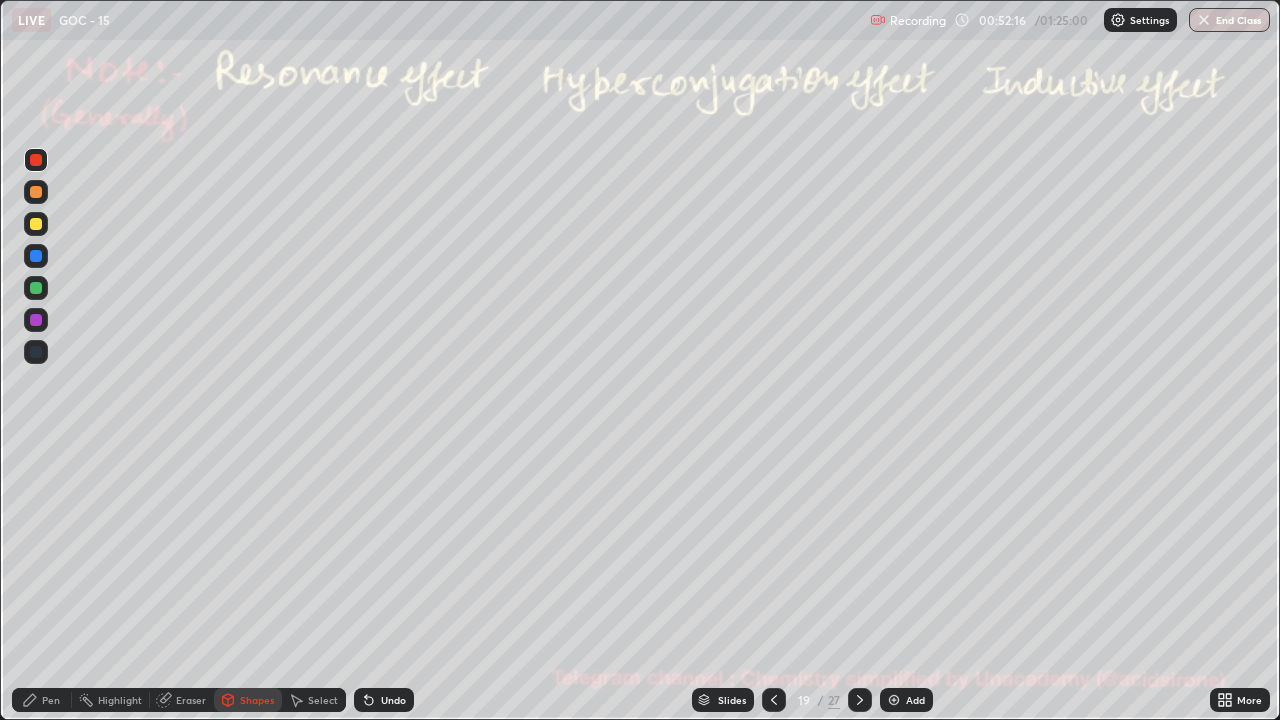 click at bounding box center [36, 224] 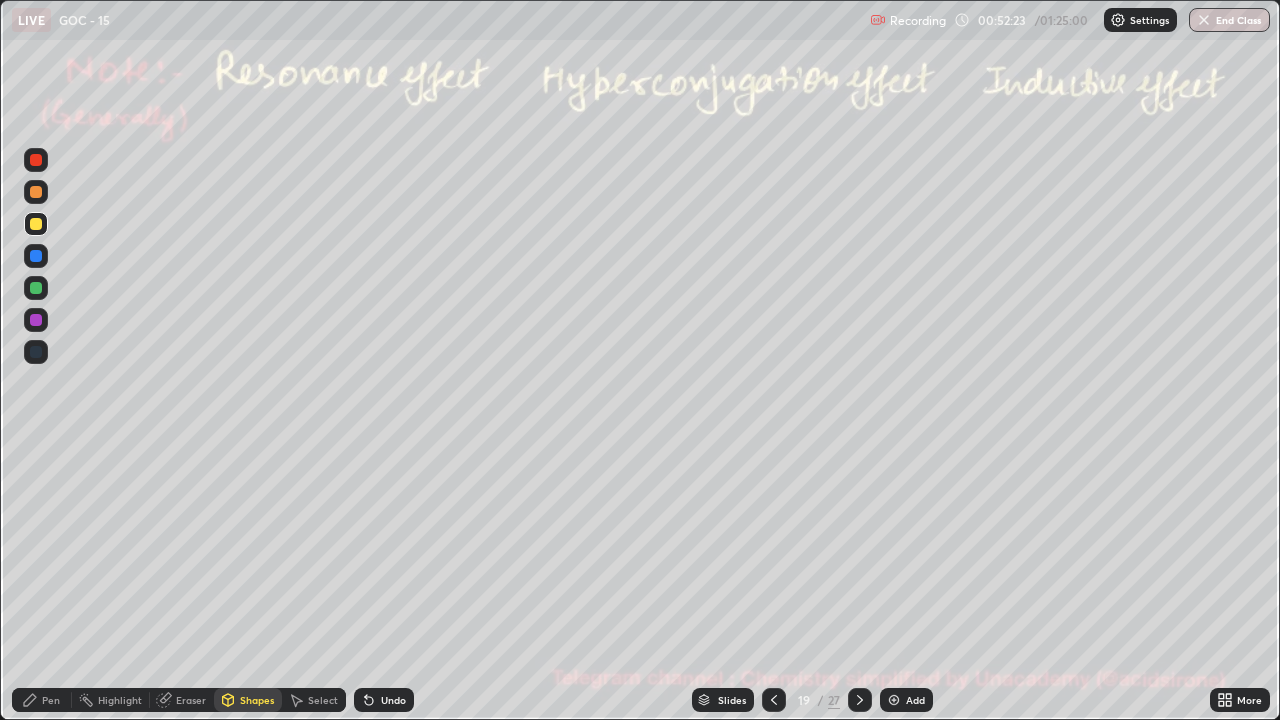 click on "Select" at bounding box center [314, 700] 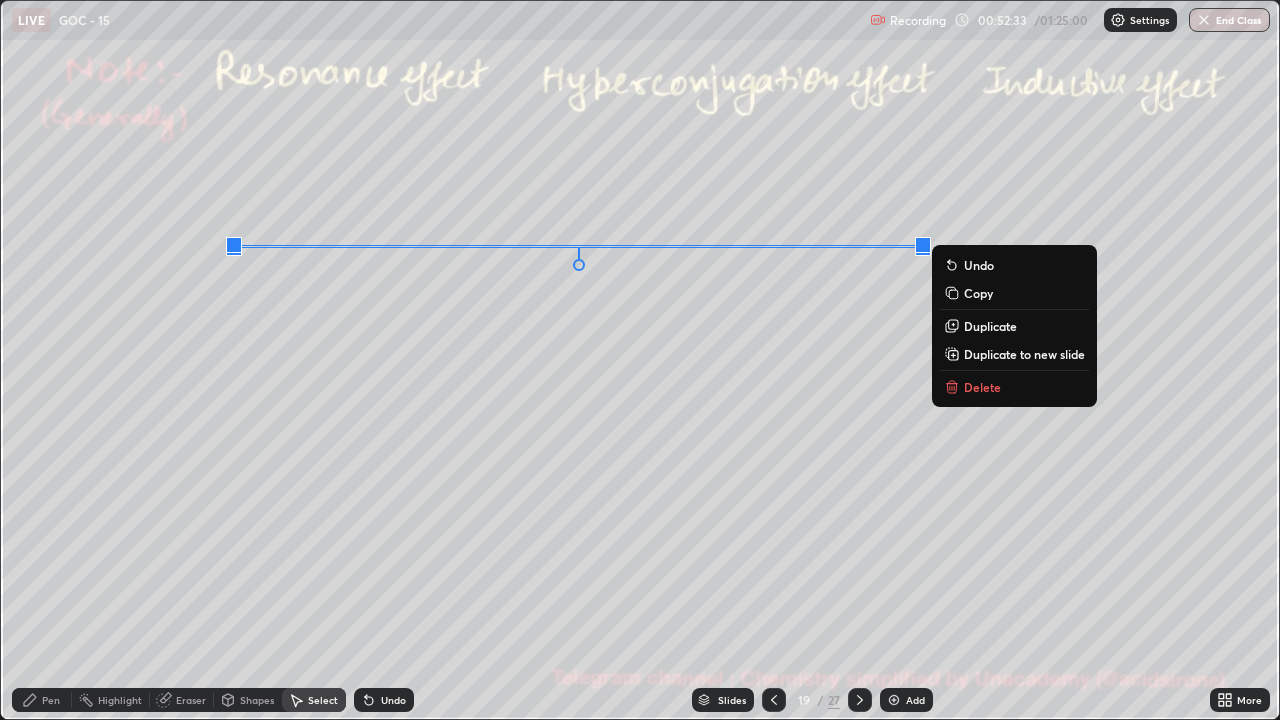 click on "0 ° Undo Copy Duplicate Duplicate to new slide Delete" at bounding box center [640, 360] 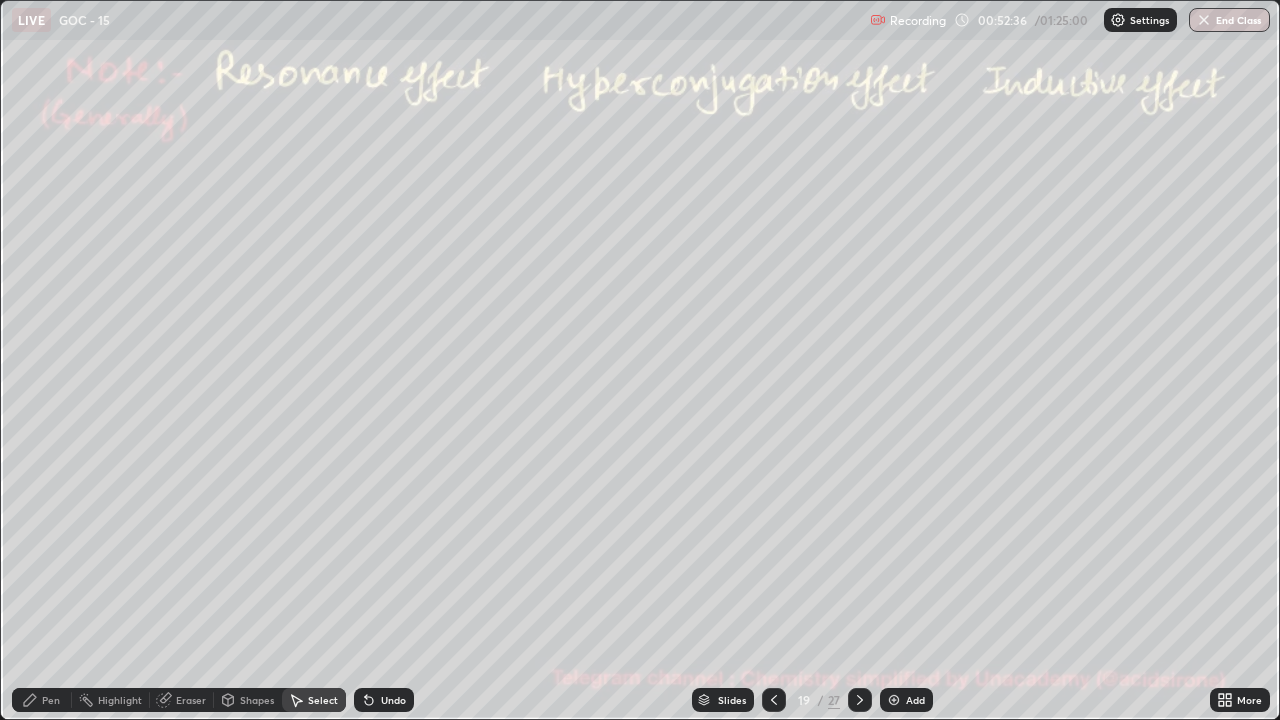 click 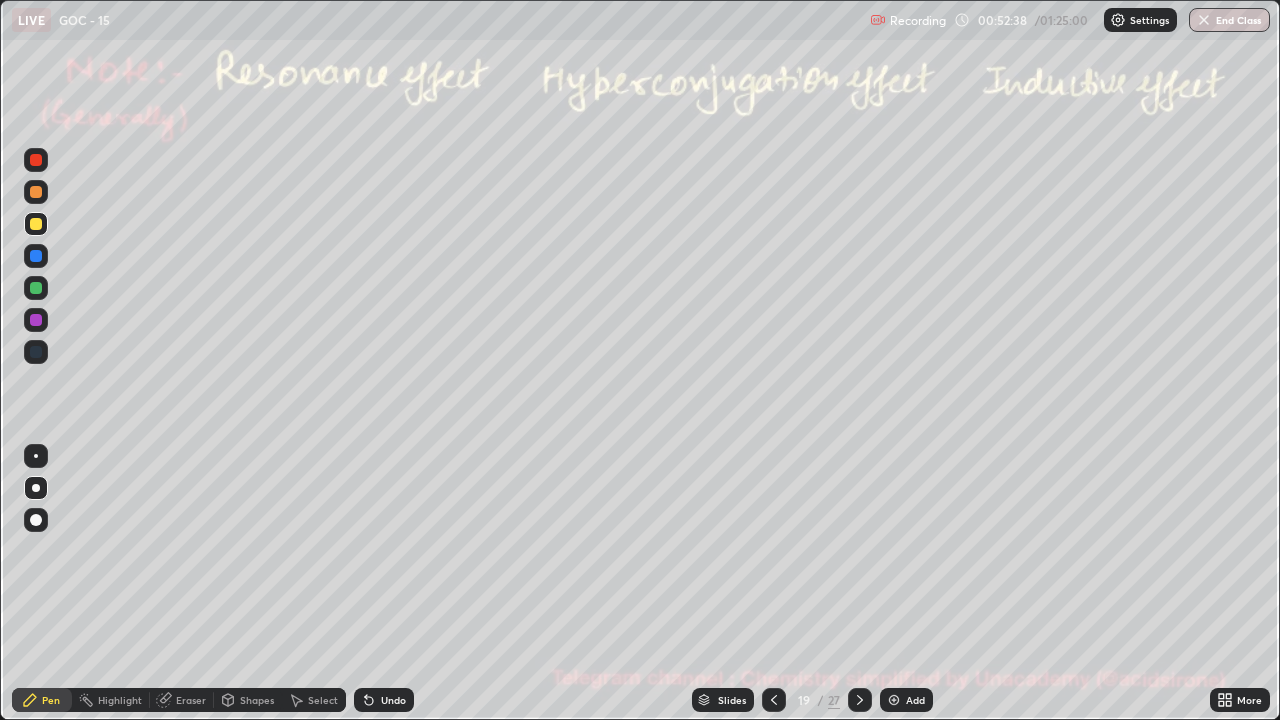 click on "Undo" at bounding box center [384, 700] 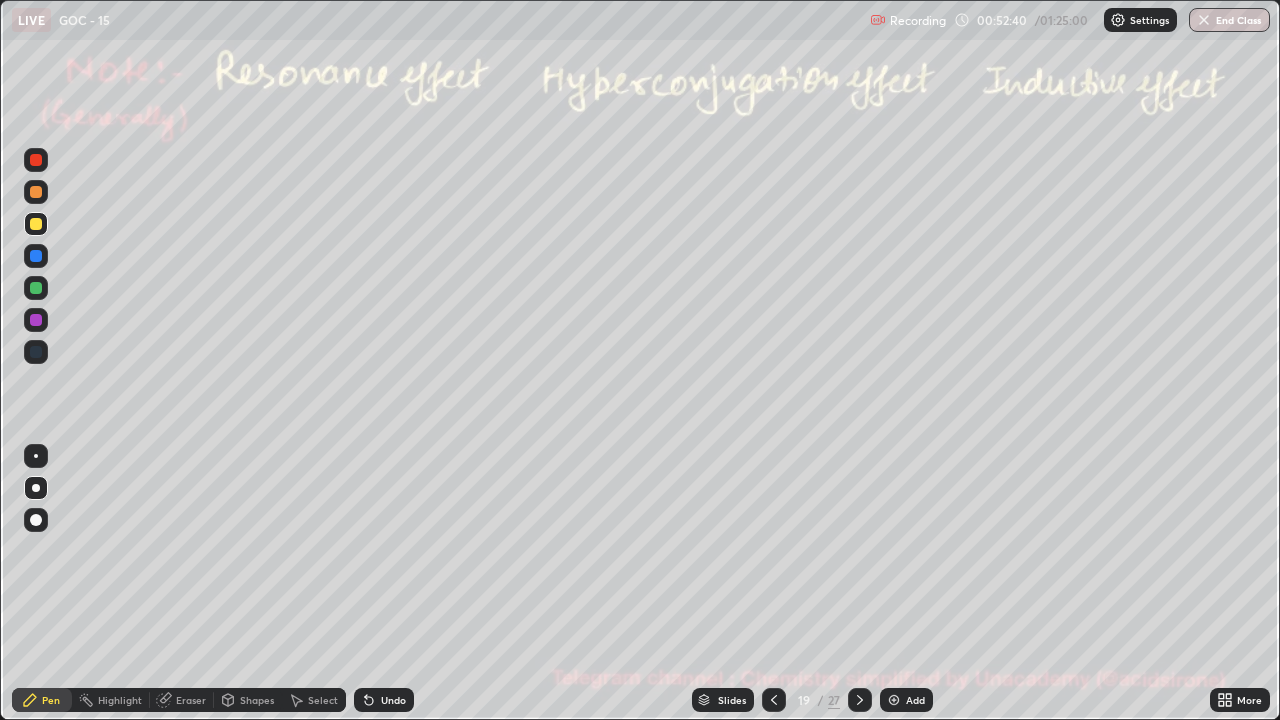 click 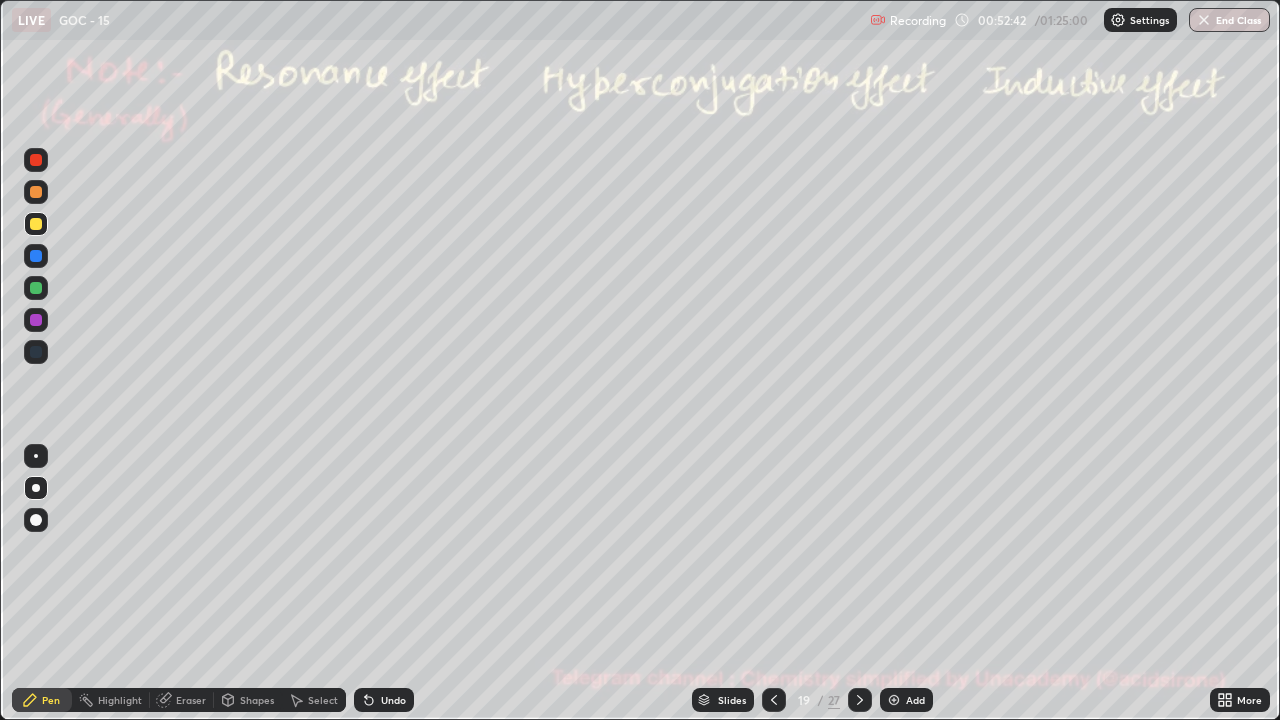 click on "Shapes" at bounding box center (248, 700) 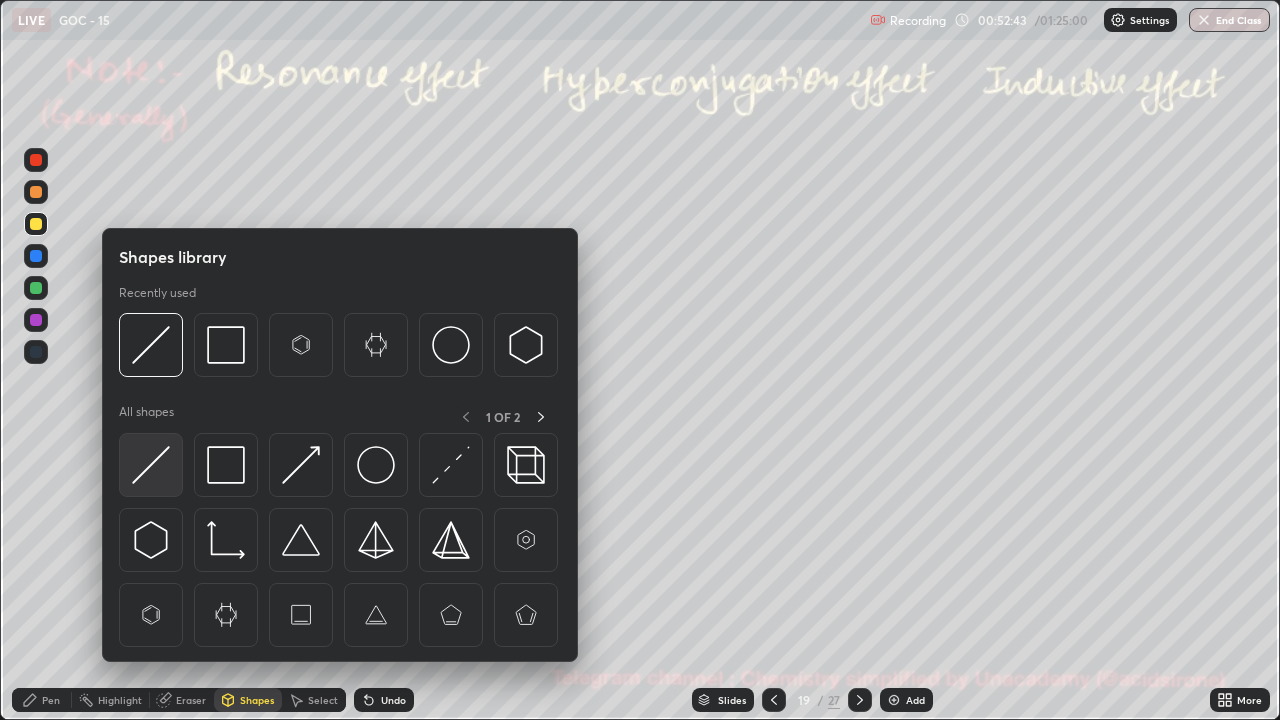 click at bounding box center (151, 465) 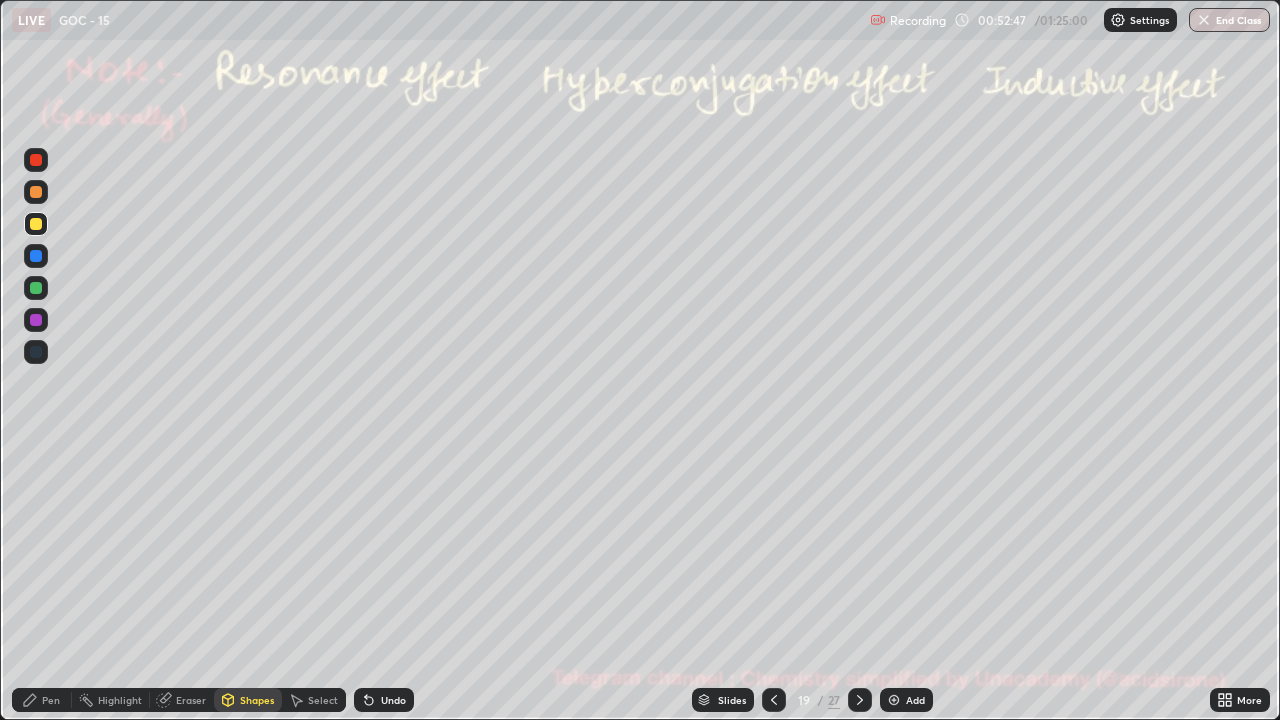 click on "Select" at bounding box center [323, 700] 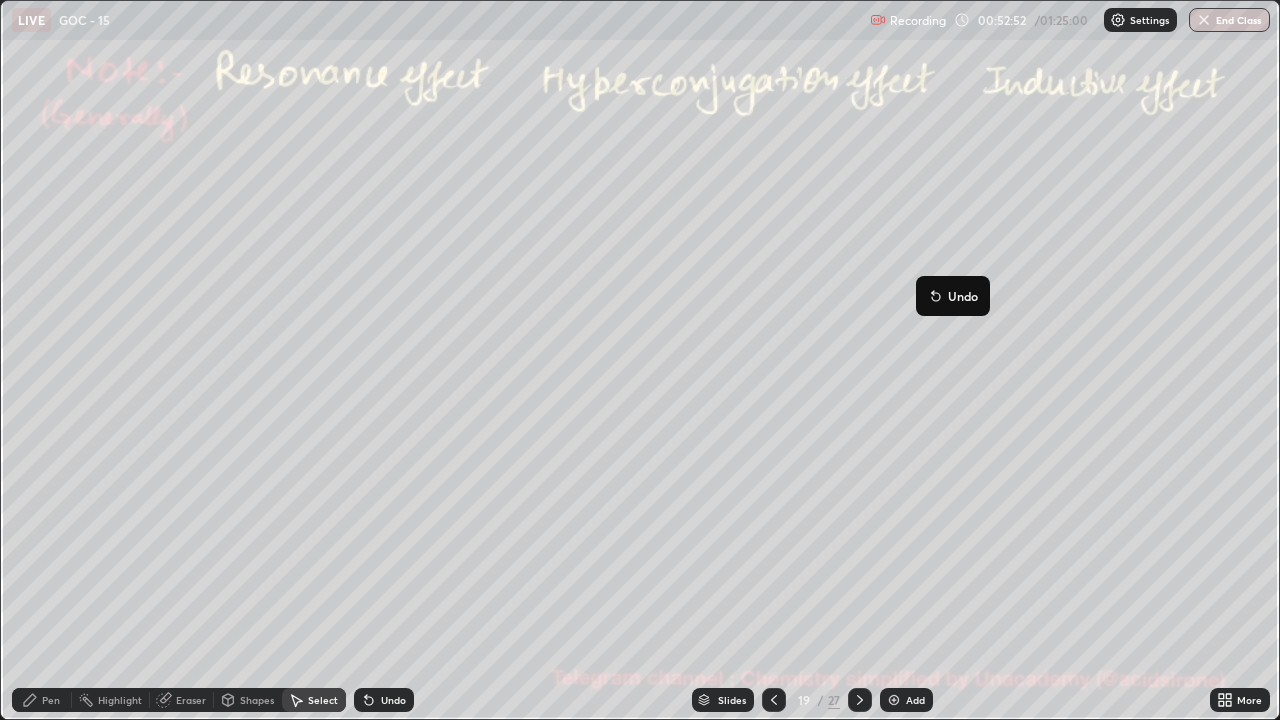 click on "Pen" at bounding box center [51, 700] 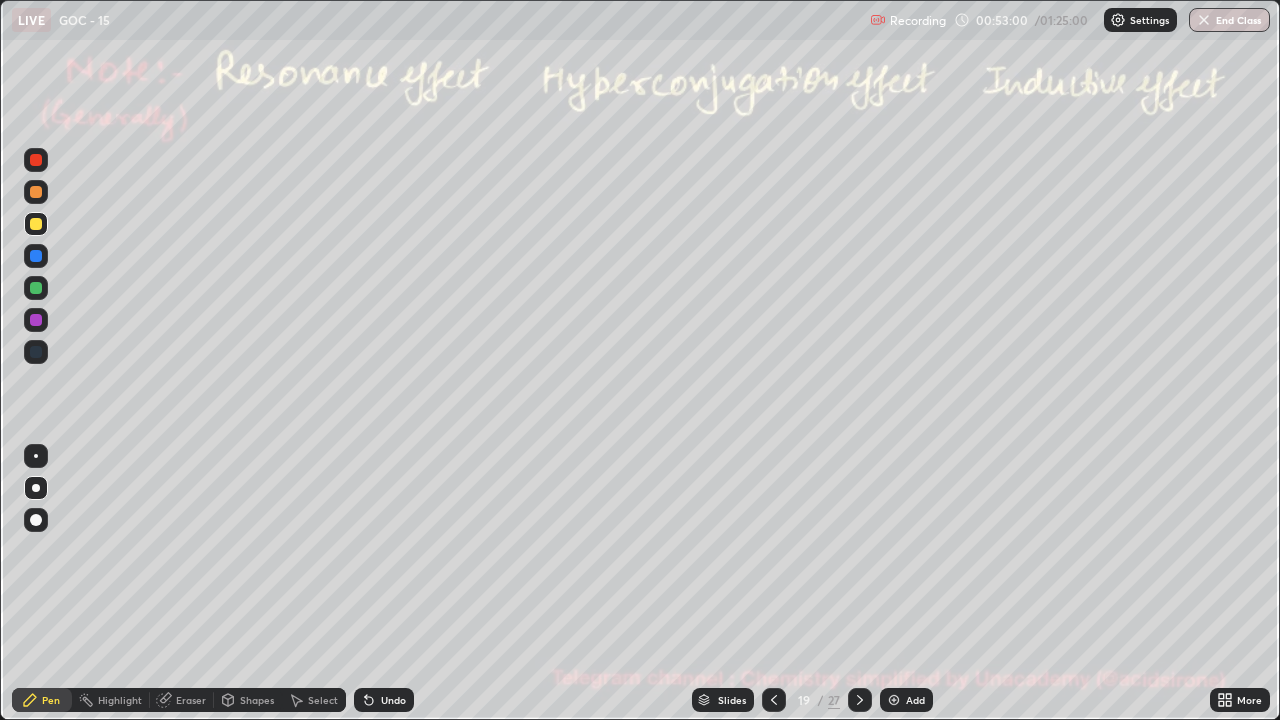 click 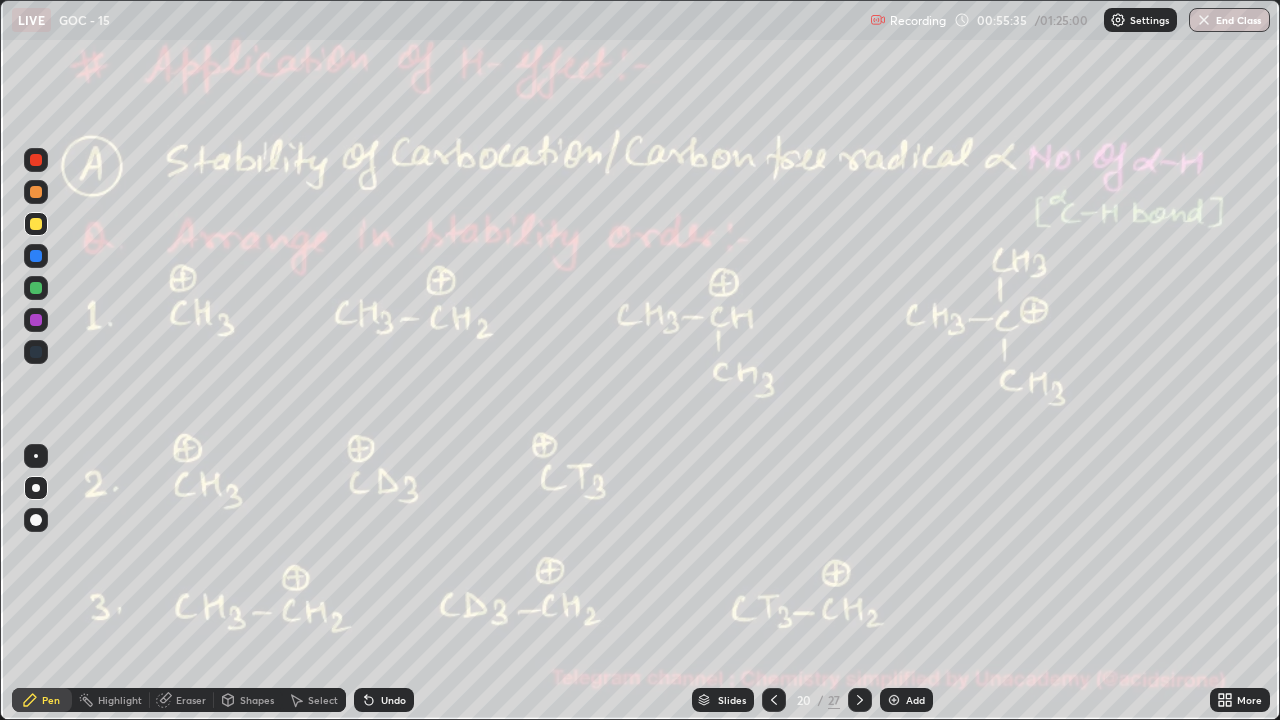 click on "Highlight" at bounding box center [111, 700] 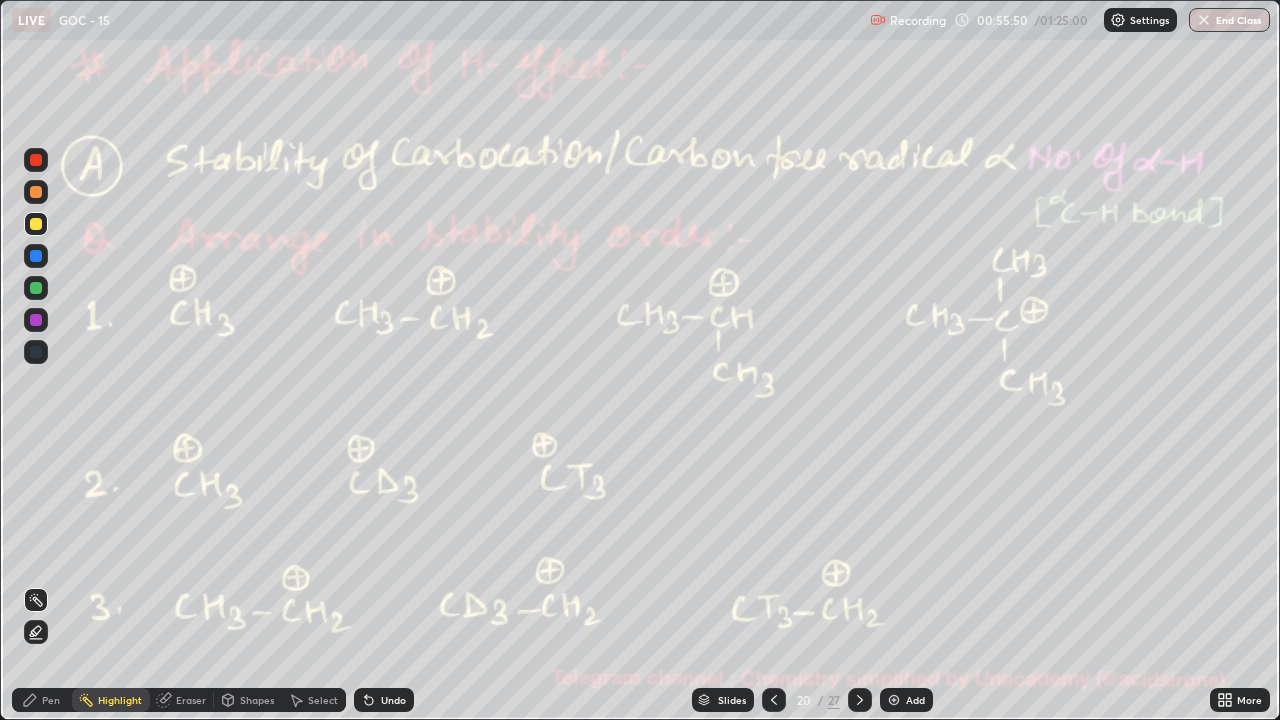 click on "Pen" at bounding box center [42, 700] 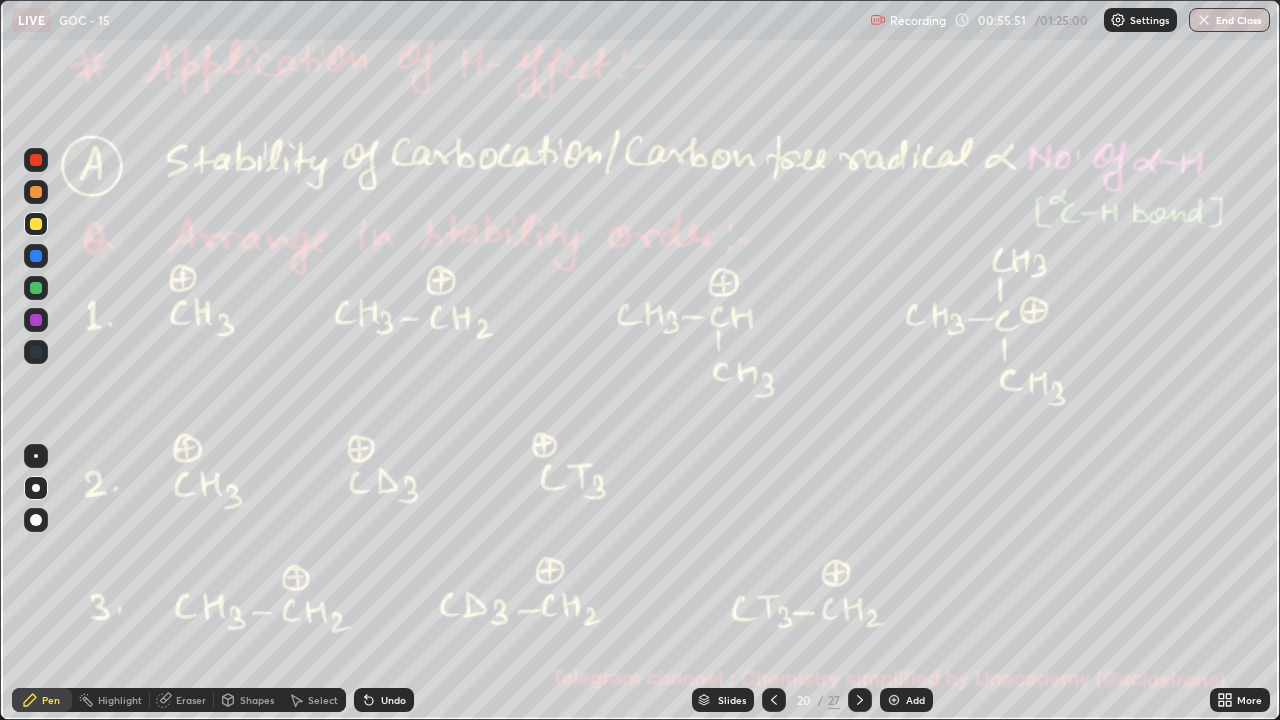 click at bounding box center (36, 192) 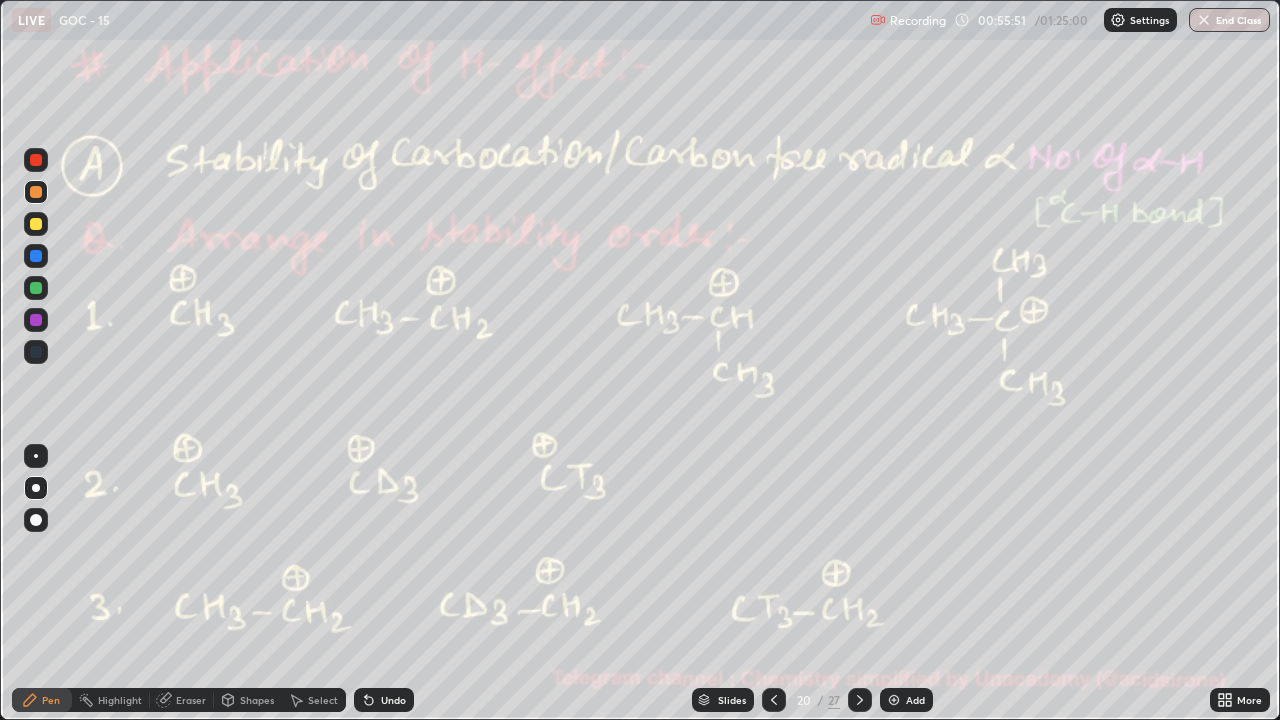 click at bounding box center [36, 192] 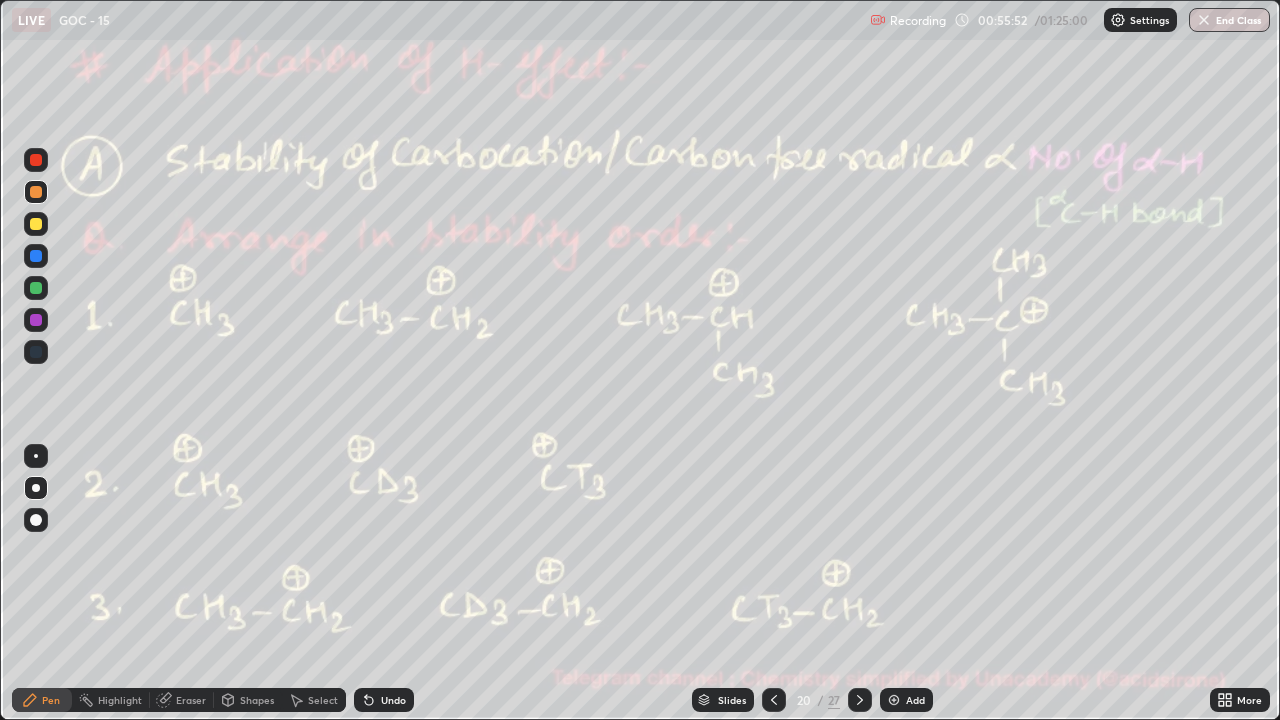 click at bounding box center (36, 192) 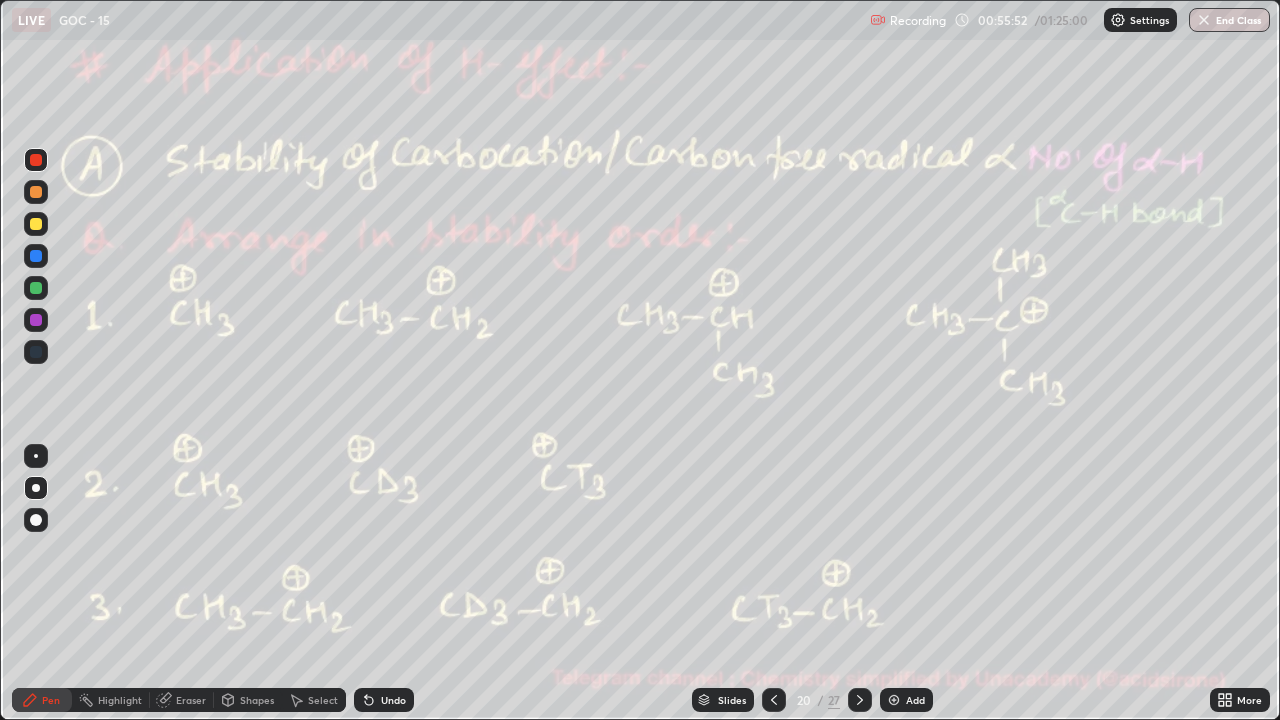 click at bounding box center [36, 160] 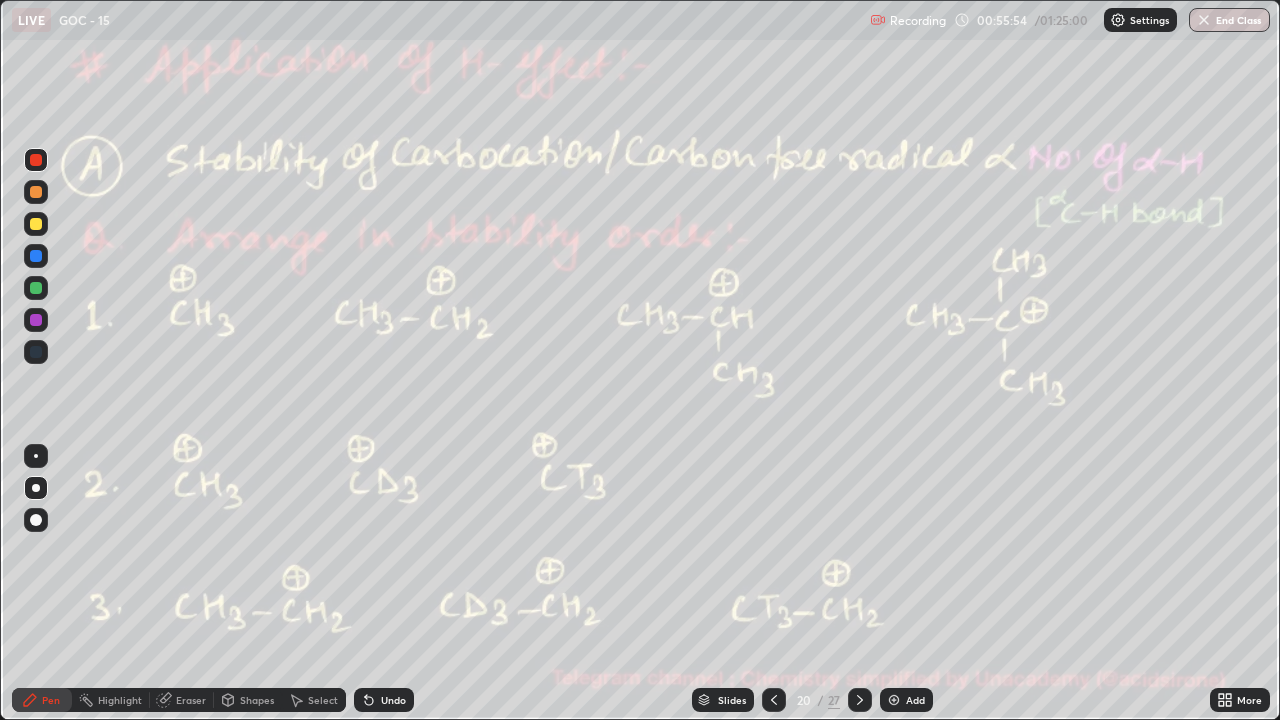 click at bounding box center [36, 288] 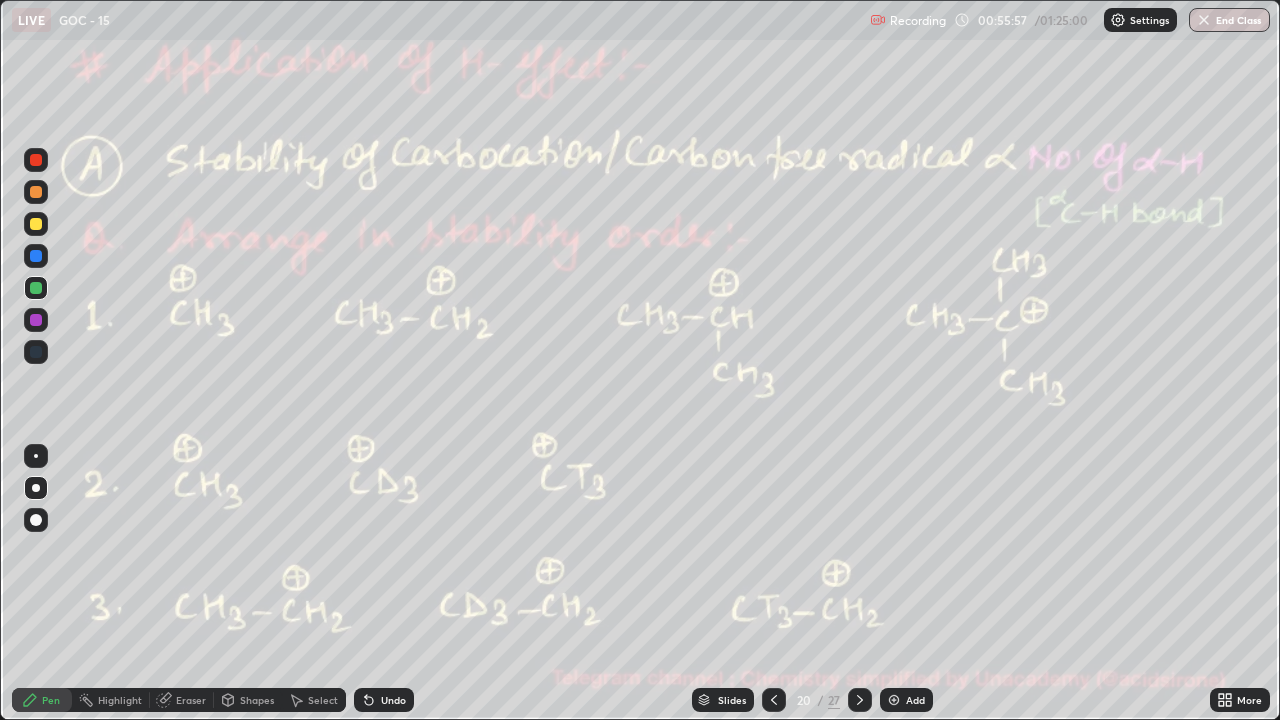 click at bounding box center (36, 192) 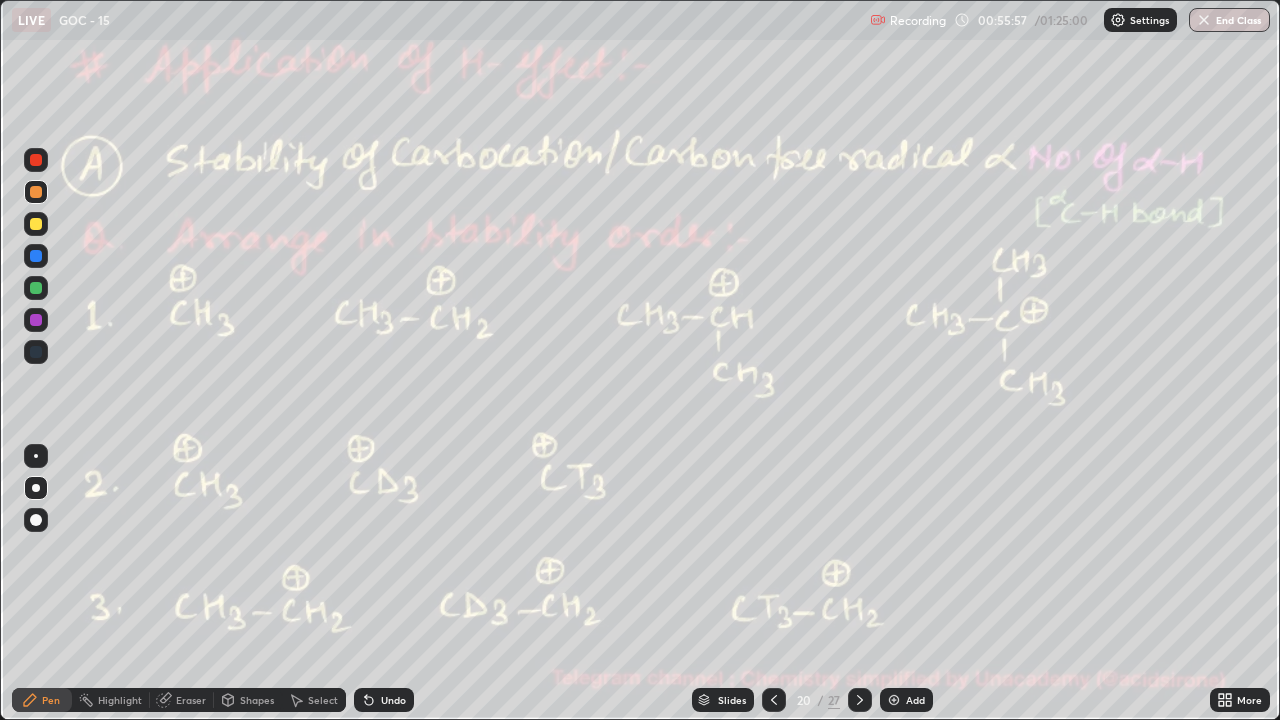 click at bounding box center [36, 160] 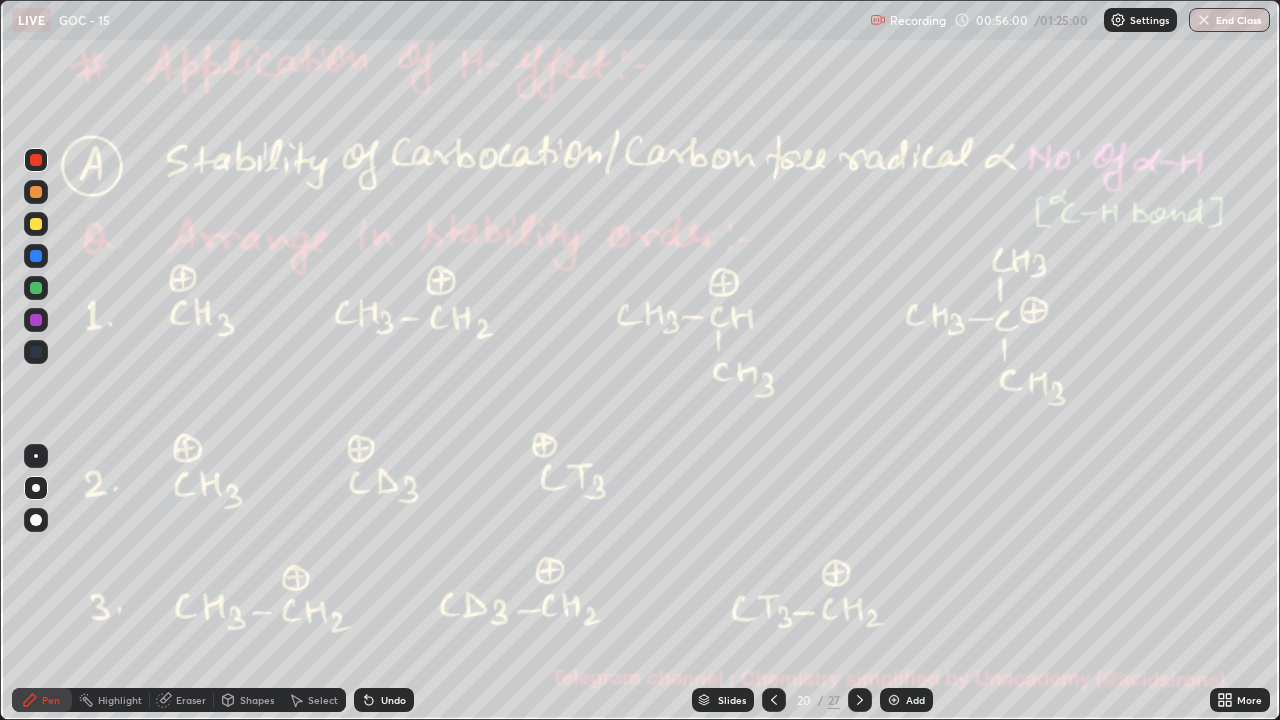 click at bounding box center [36, 160] 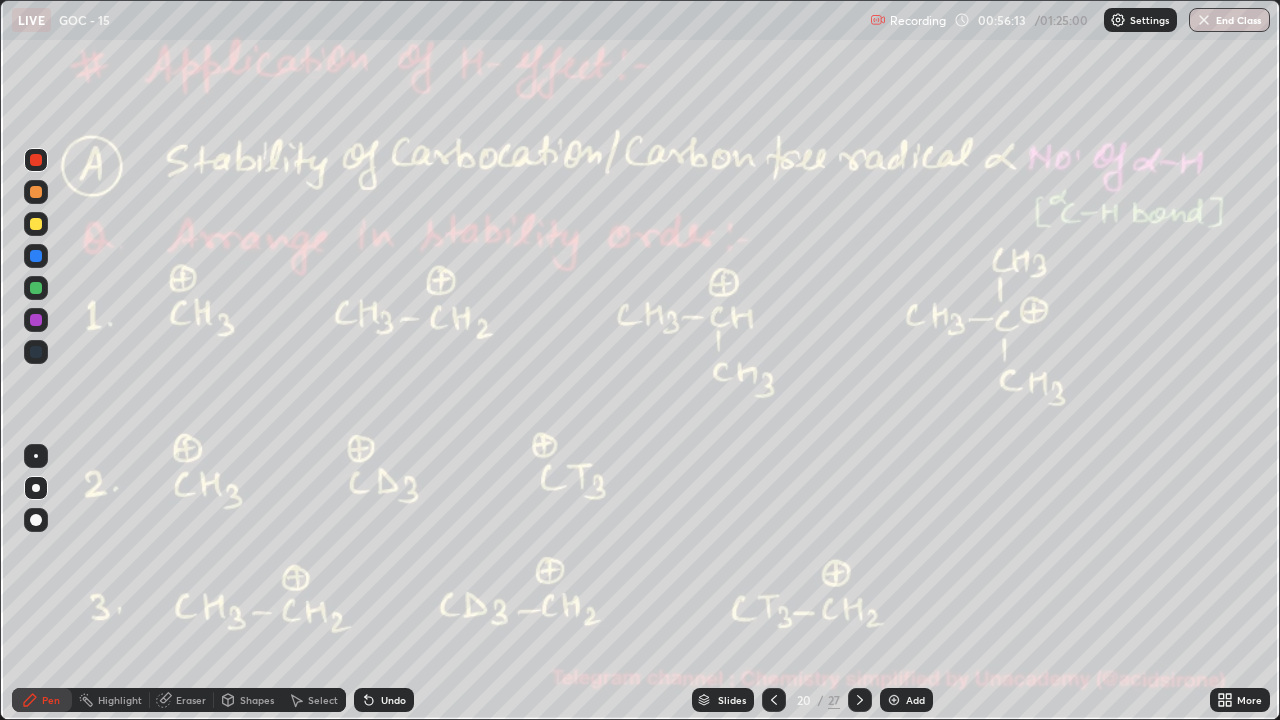 click on "Undo" at bounding box center (384, 700) 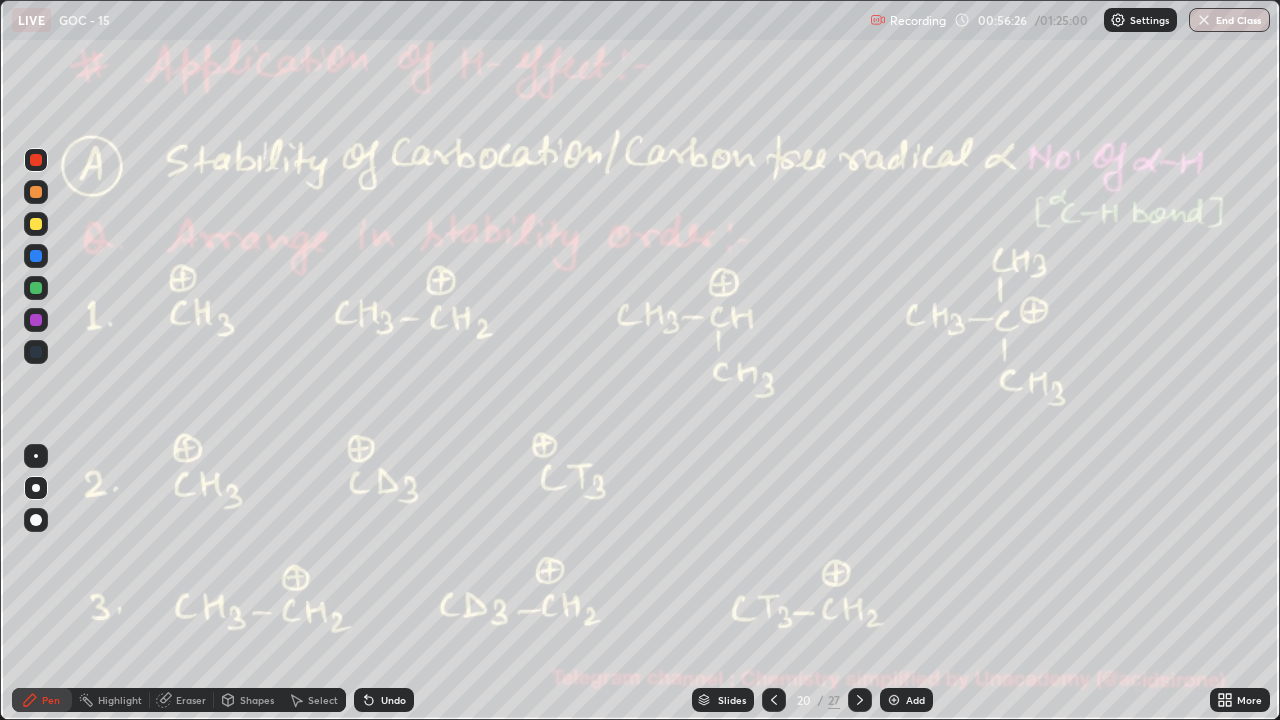 click on "Undo" at bounding box center [384, 700] 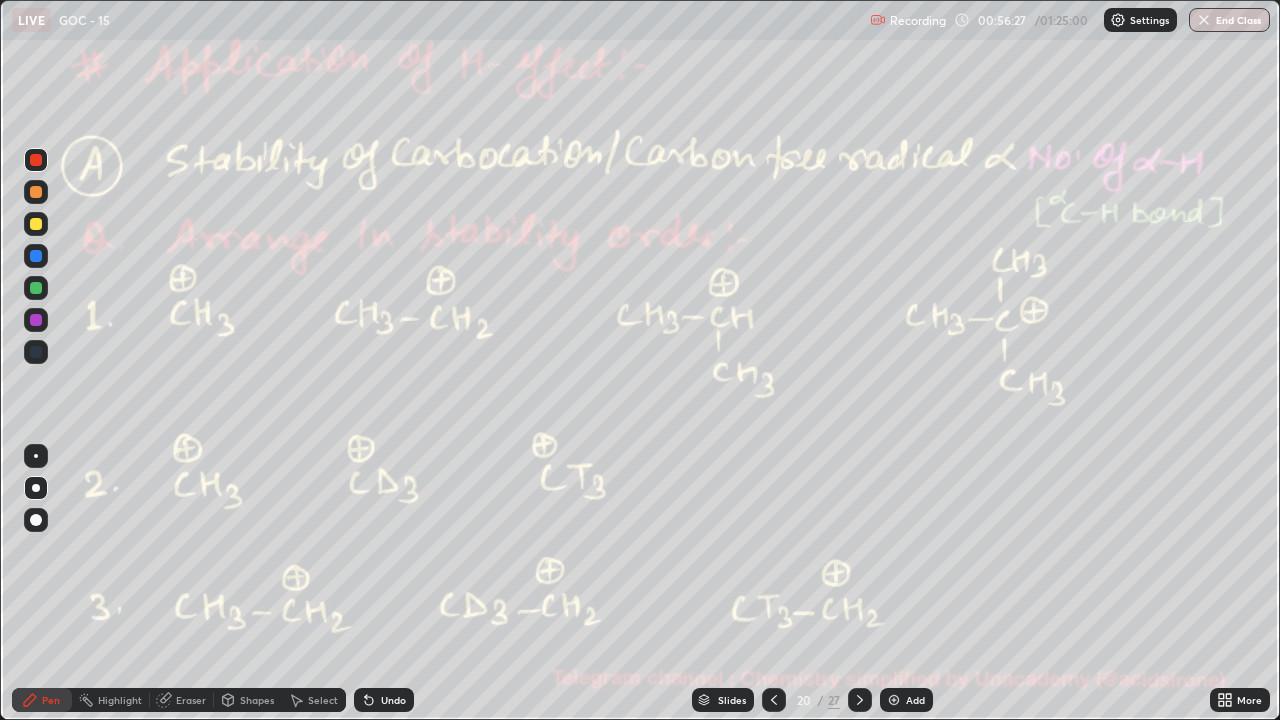 click on "Undo" at bounding box center [393, 700] 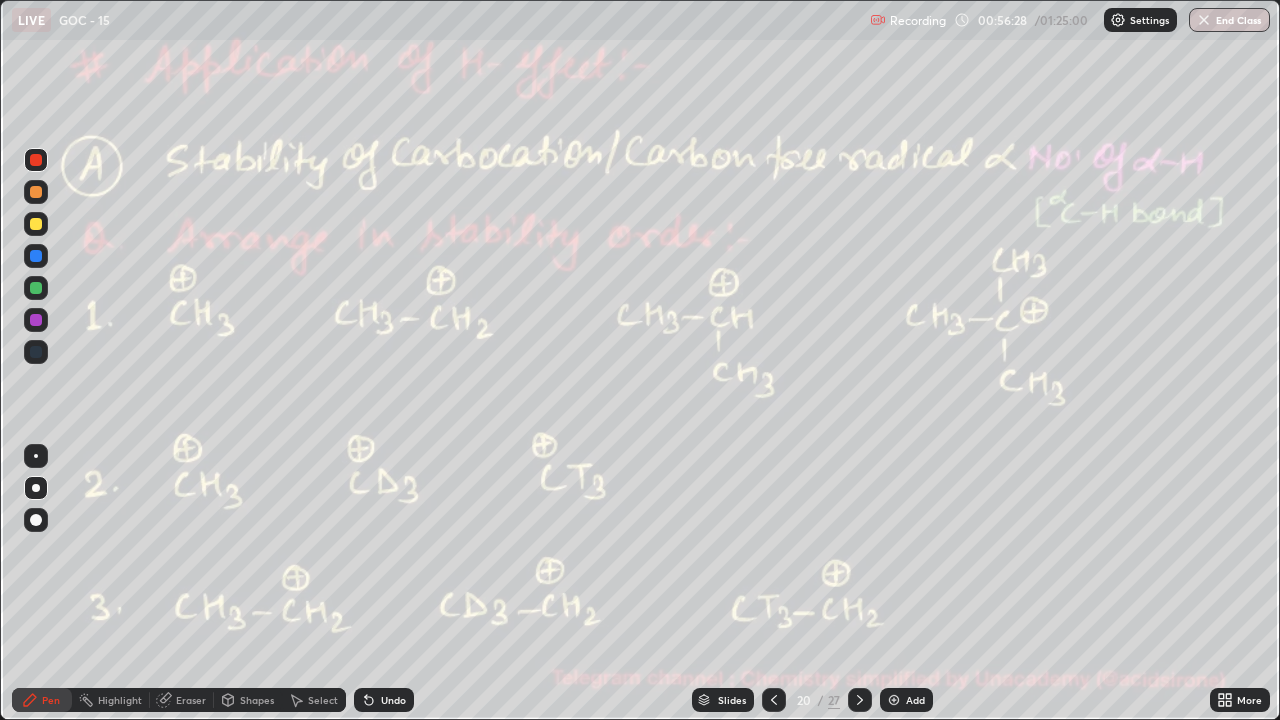 click on "Undo" at bounding box center [393, 700] 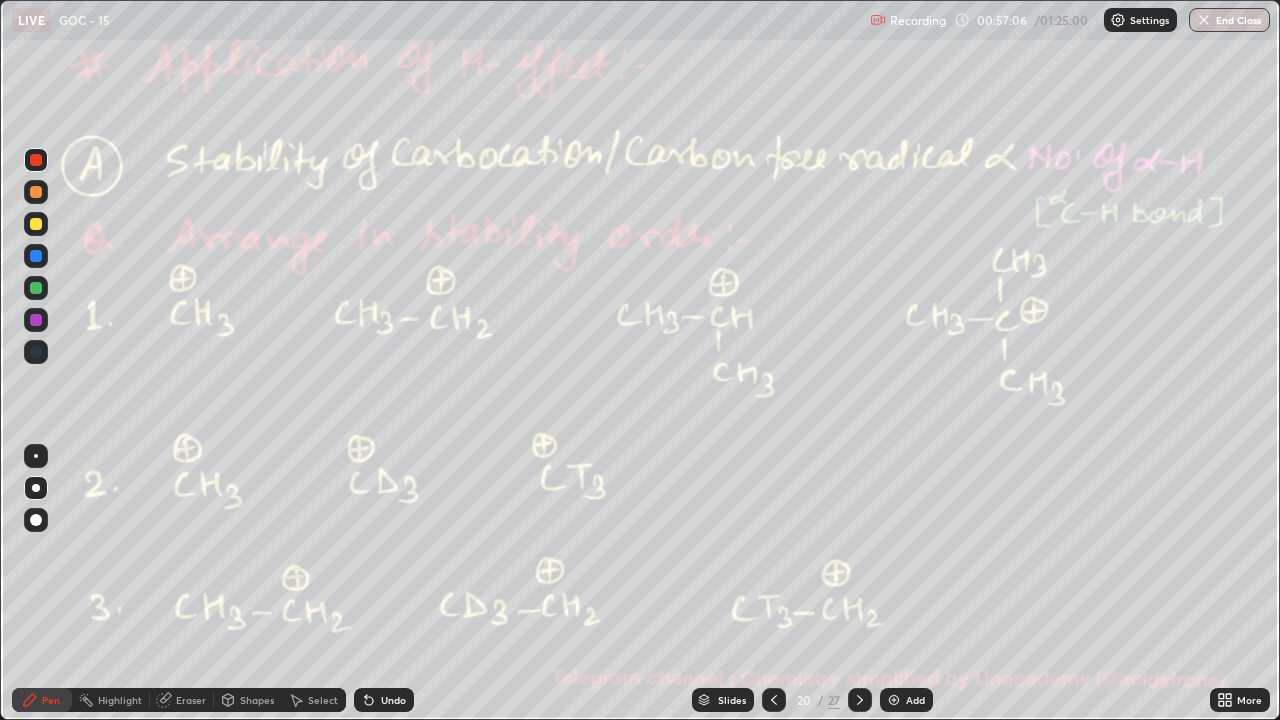 click on "Highlight" at bounding box center (120, 700) 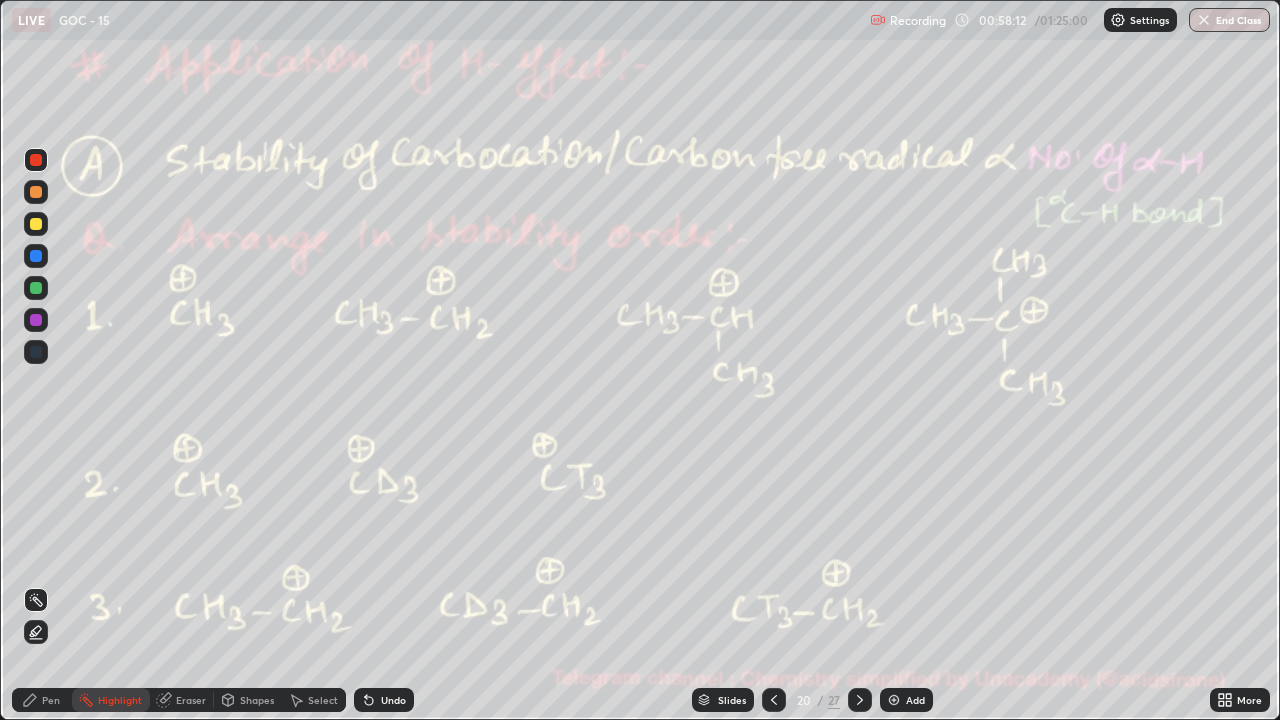 click on "Slides" at bounding box center [732, 700] 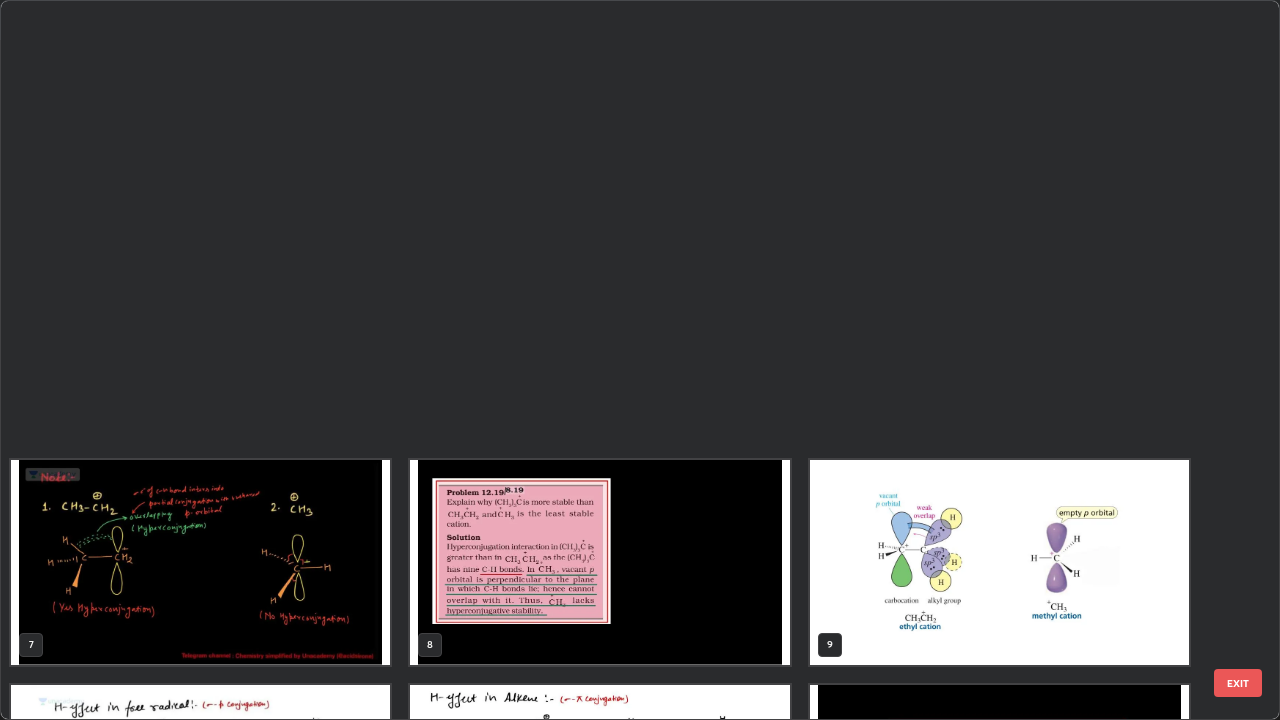 scroll, scrollTop: 854, scrollLeft: 0, axis: vertical 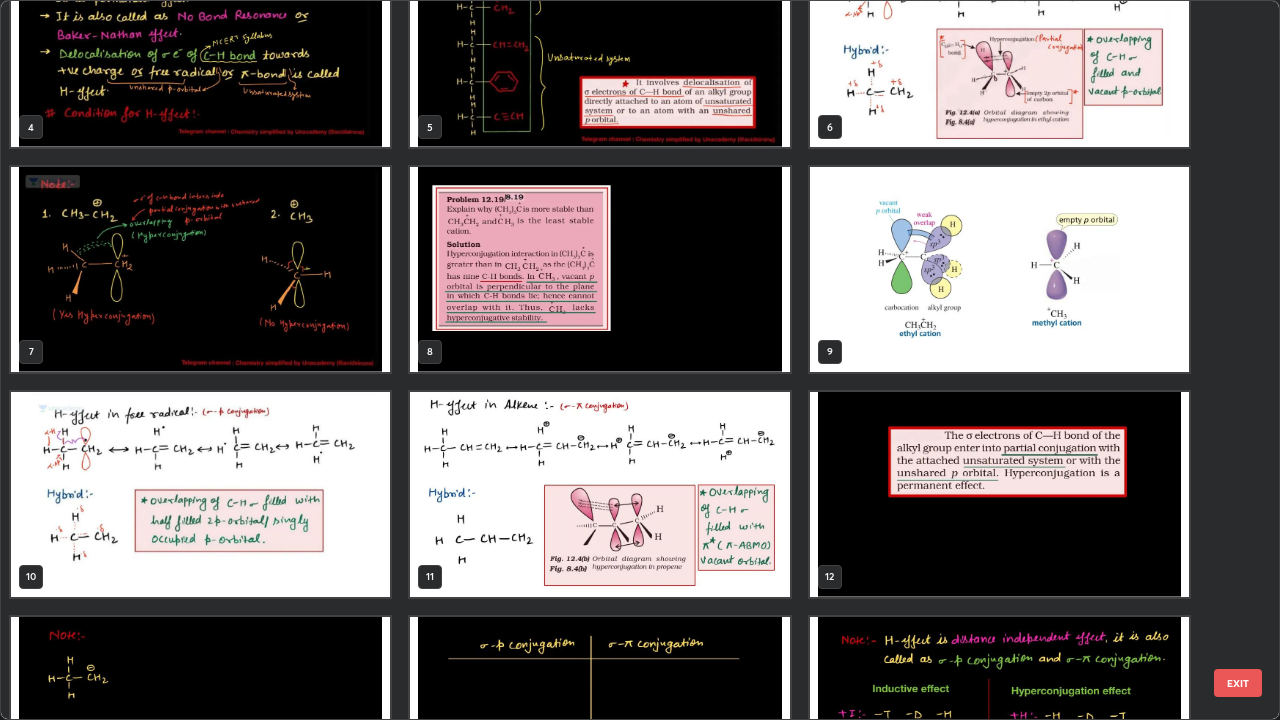 click at bounding box center [200, 269] 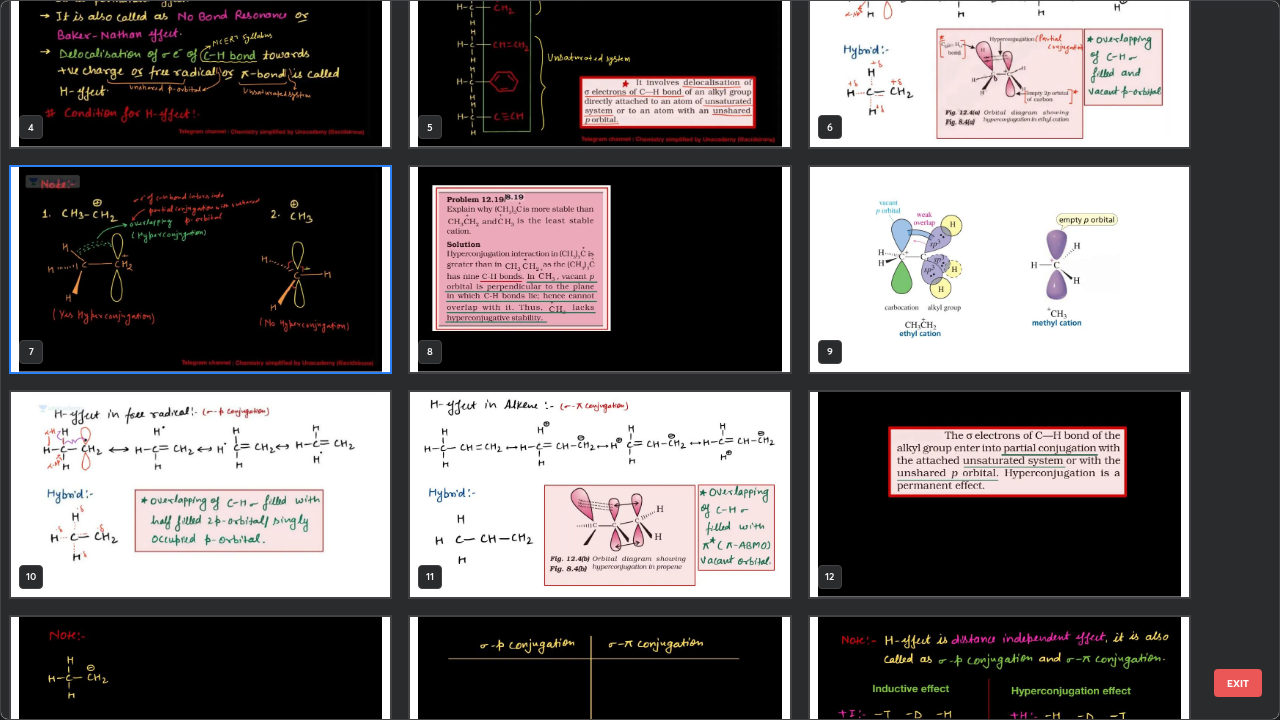 click at bounding box center [200, 269] 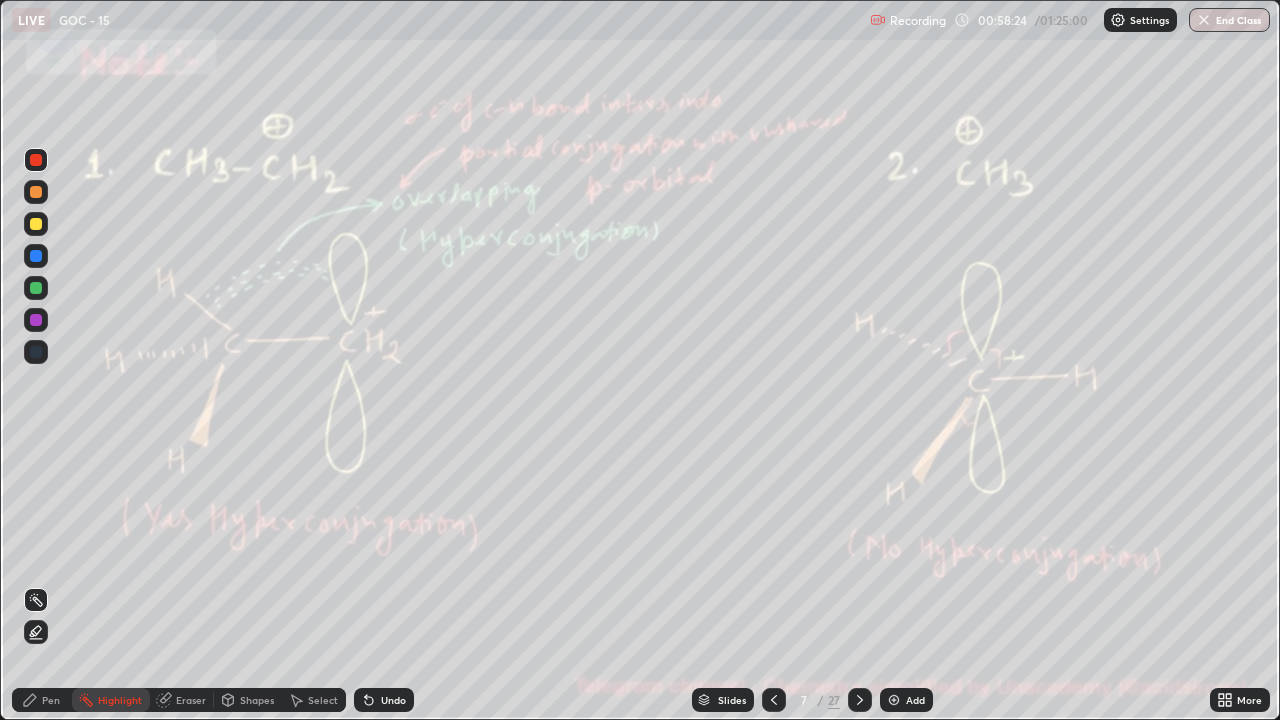 click on "Slides" at bounding box center [723, 700] 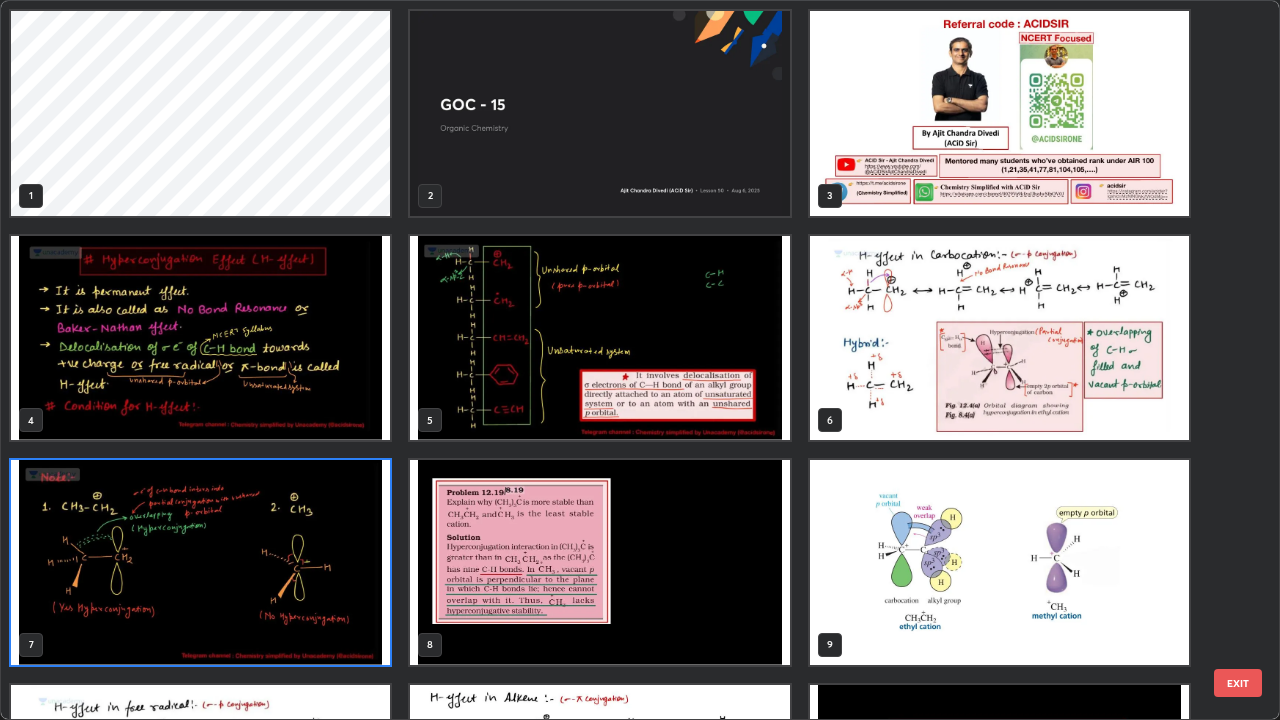 scroll, scrollTop: 7, scrollLeft: 11, axis: both 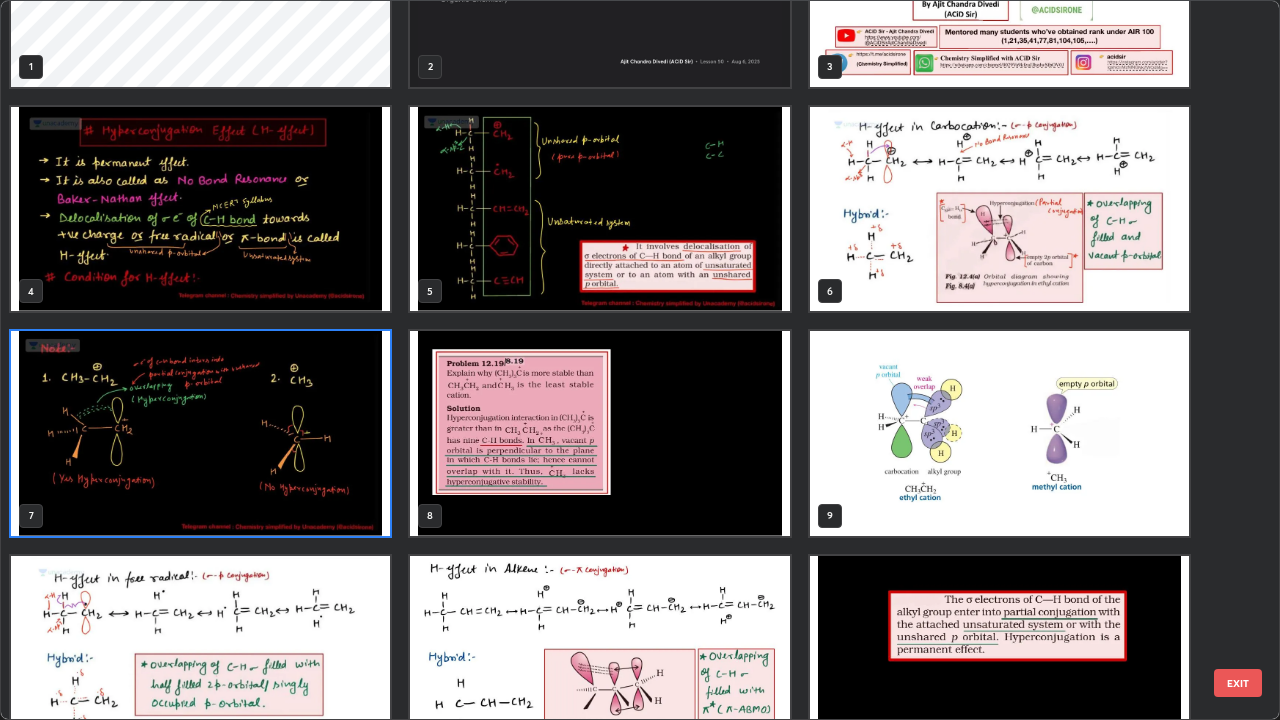 click at bounding box center [999, 433] 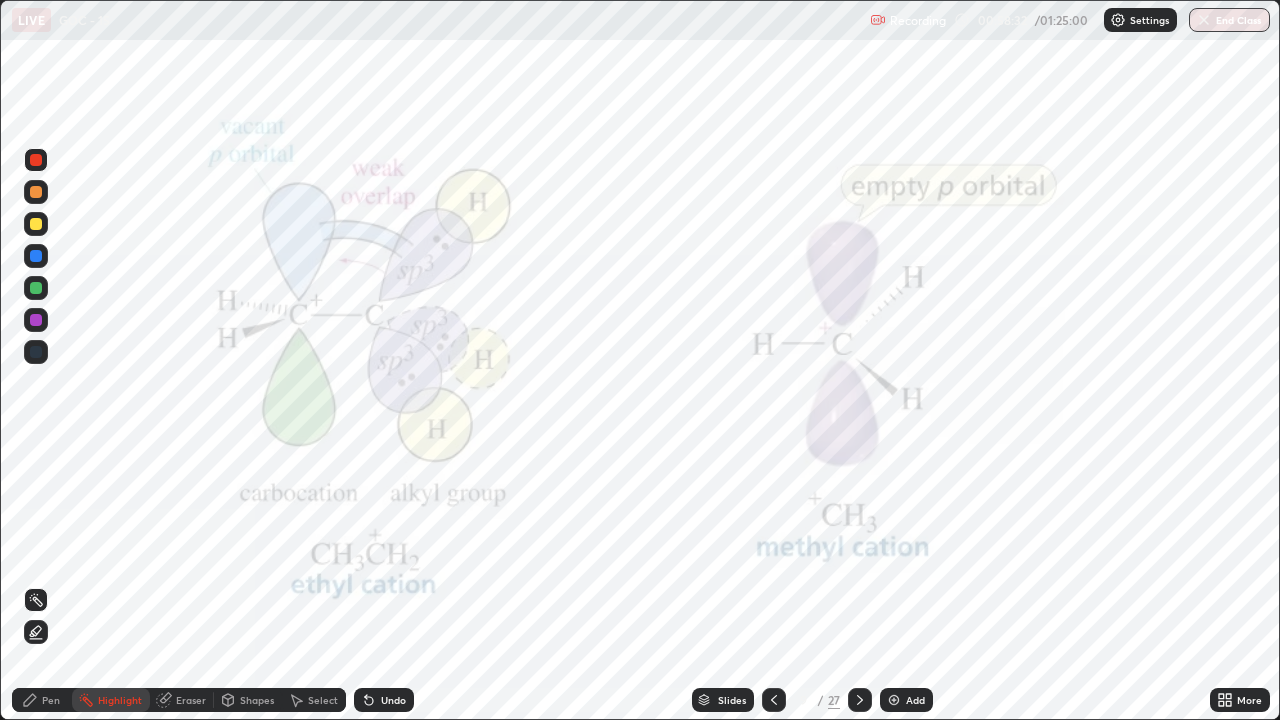 click on "Slides" at bounding box center [723, 700] 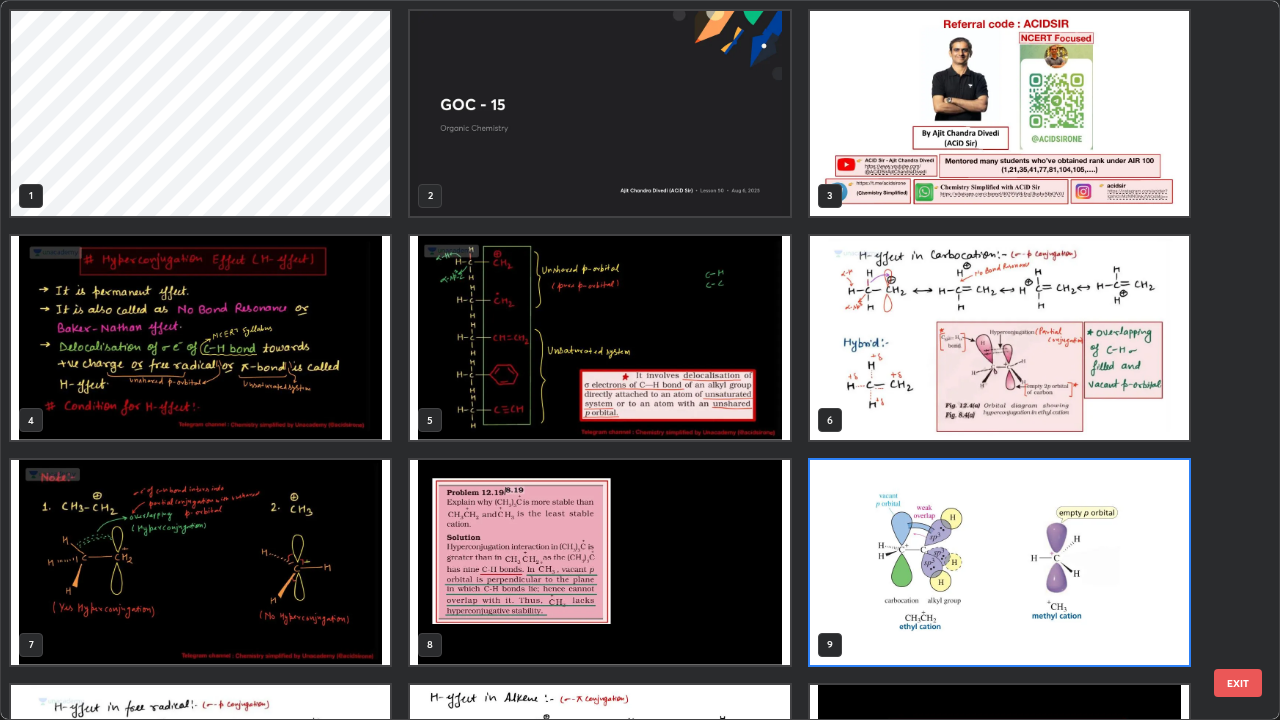 scroll, scrollTop: 7, scrollLeft: 11, axis: both 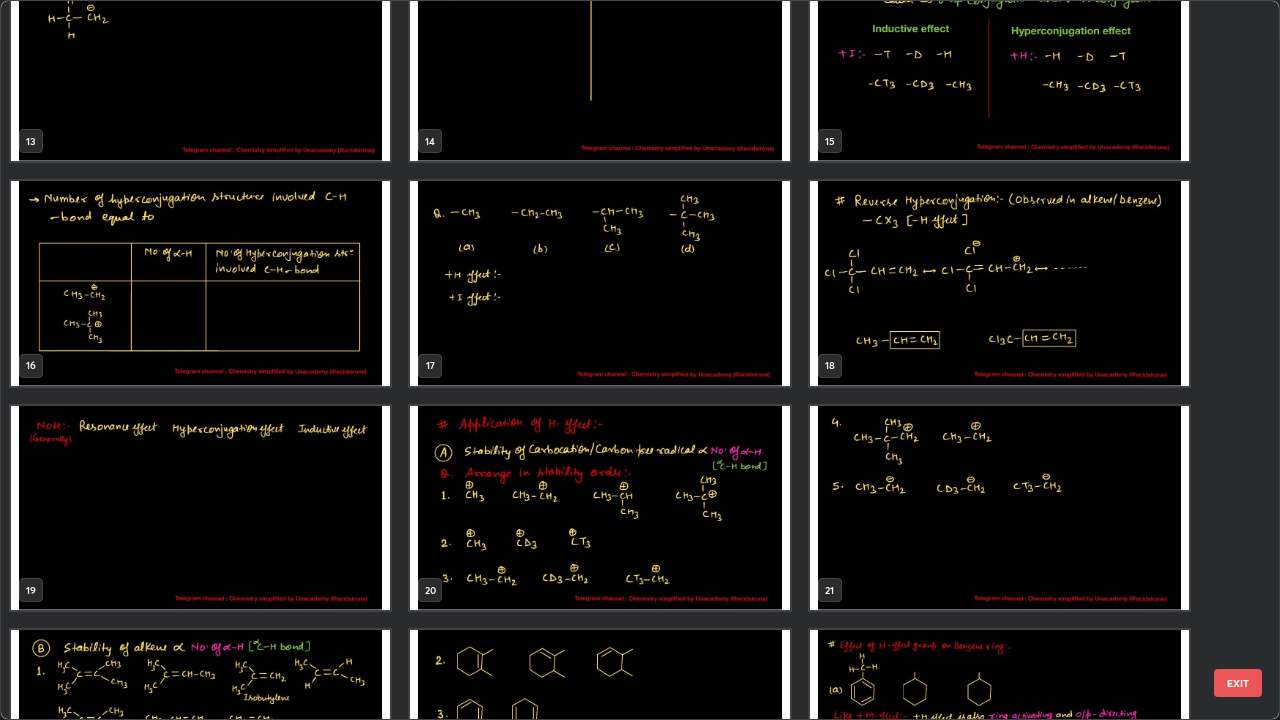 click at bounding box center (599, 508) 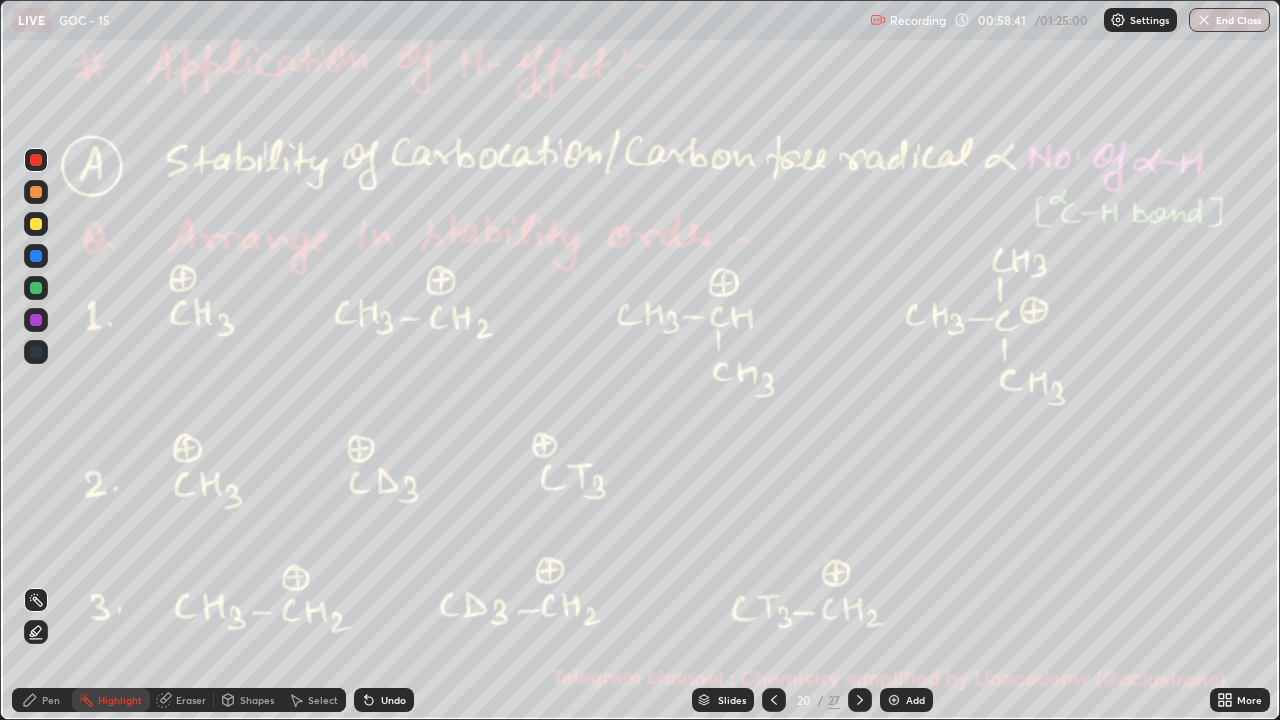 click on "Pen" at bounding box center (42, 700) 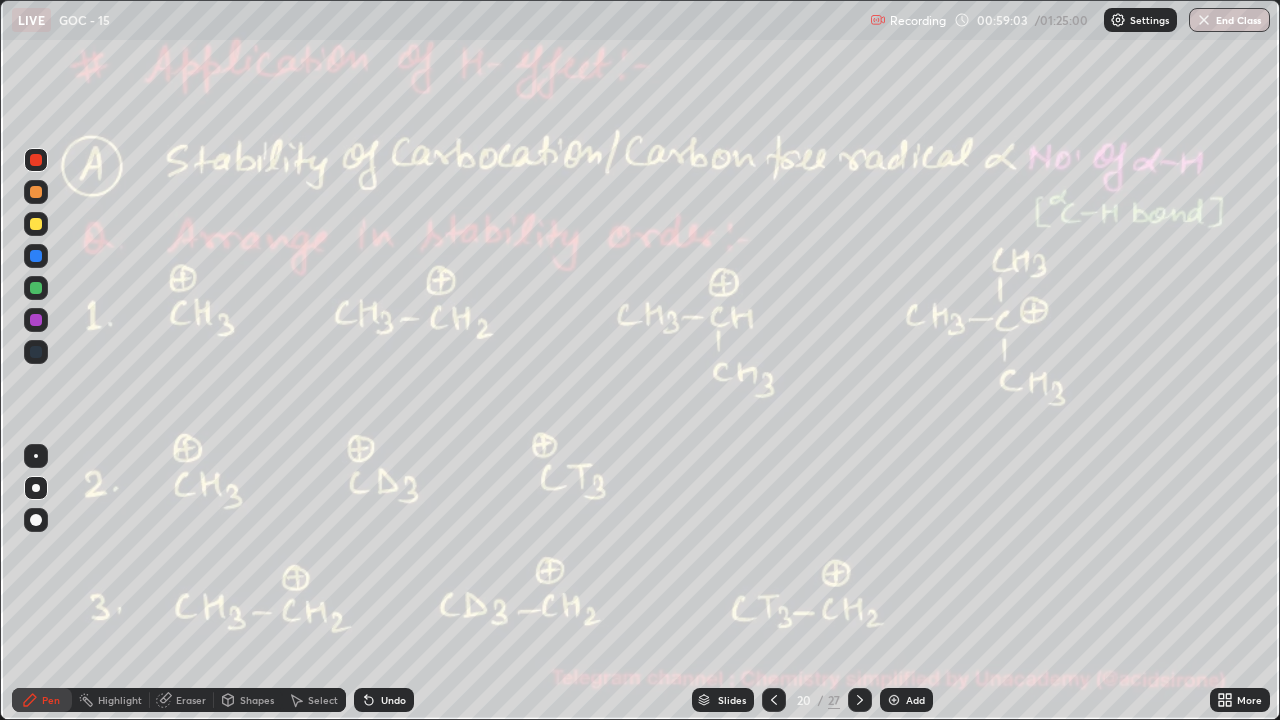 click on "Pen" at bounding box center (42, 700) 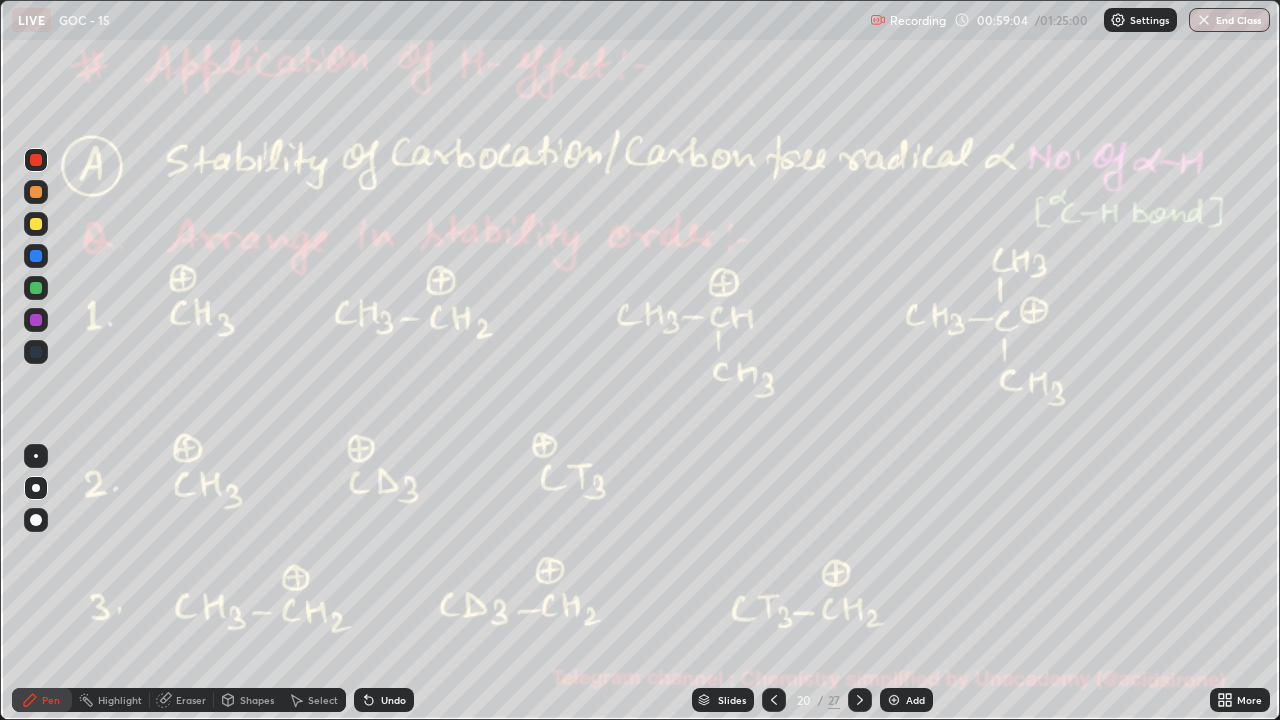 click at bounding box center (36, 288) 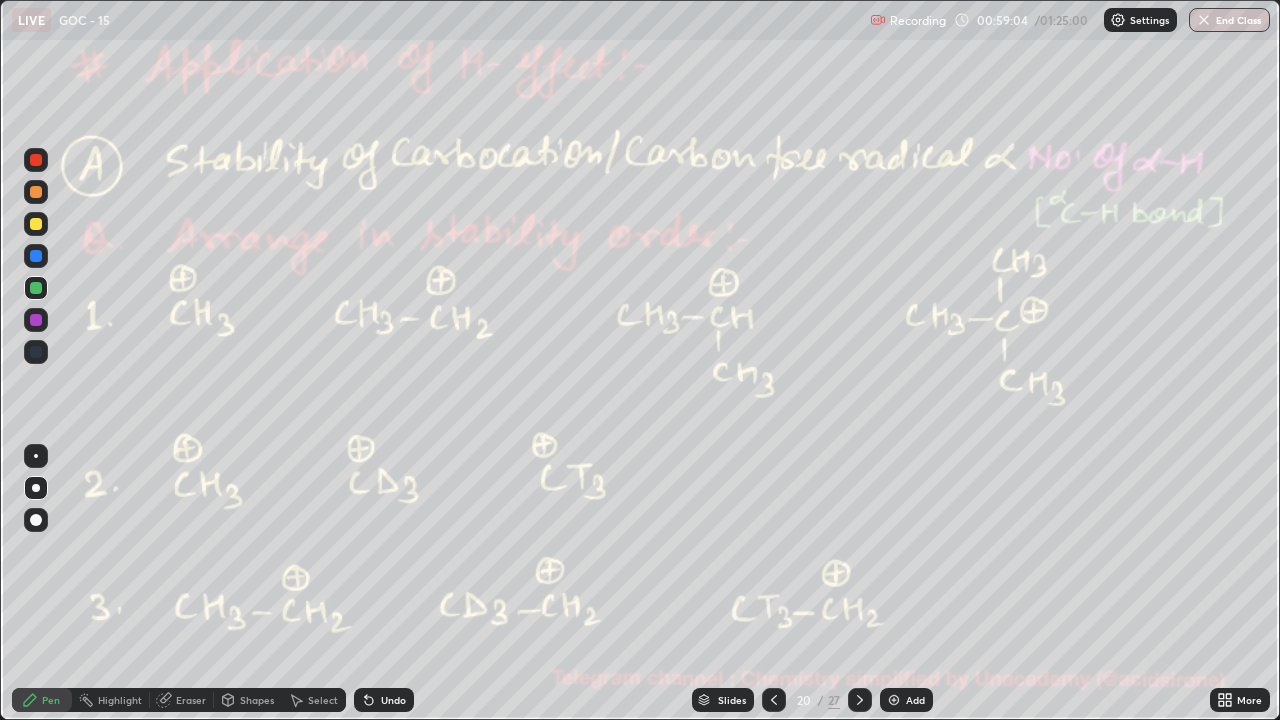 click at bounding box center (36, 288) 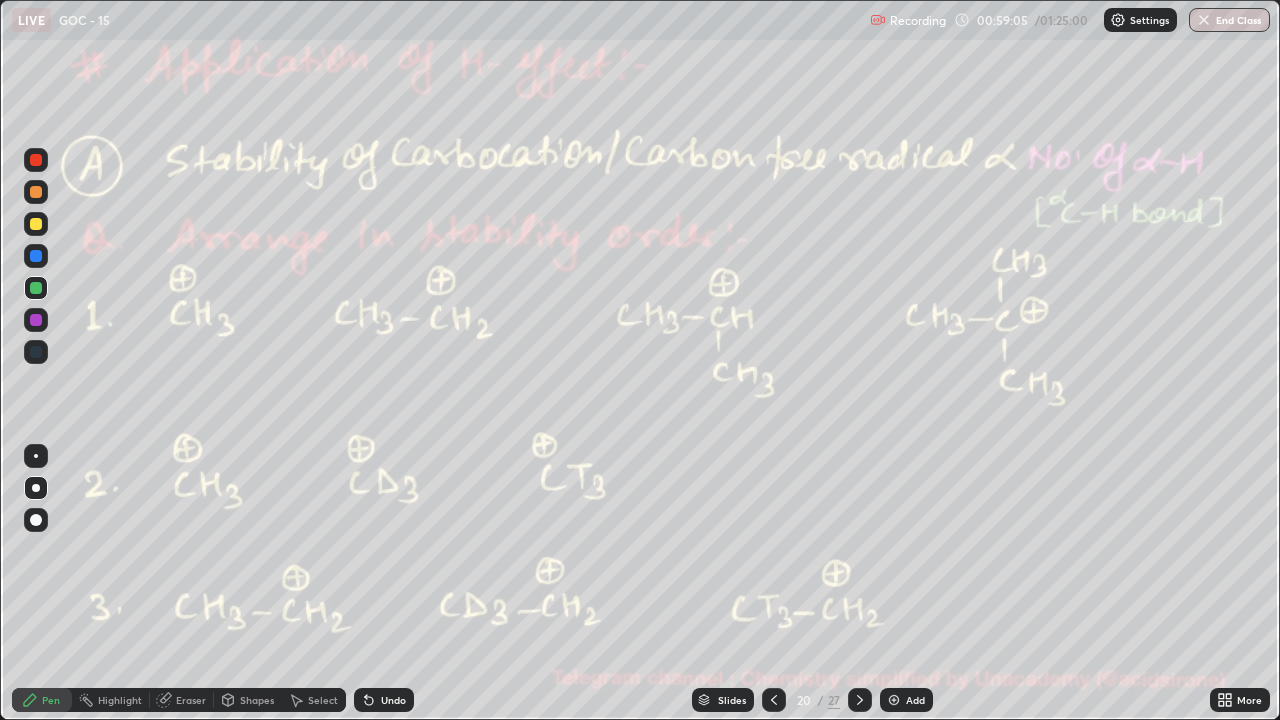 click at bounding box center [36, 288] 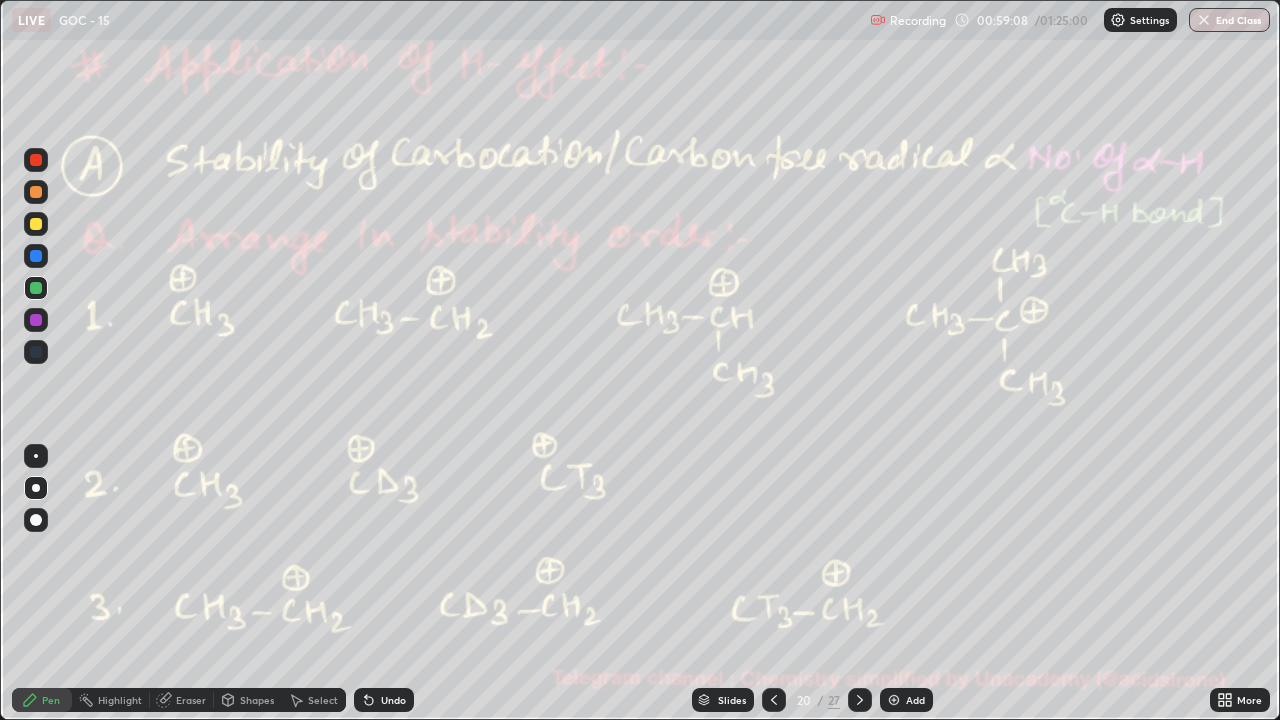 click 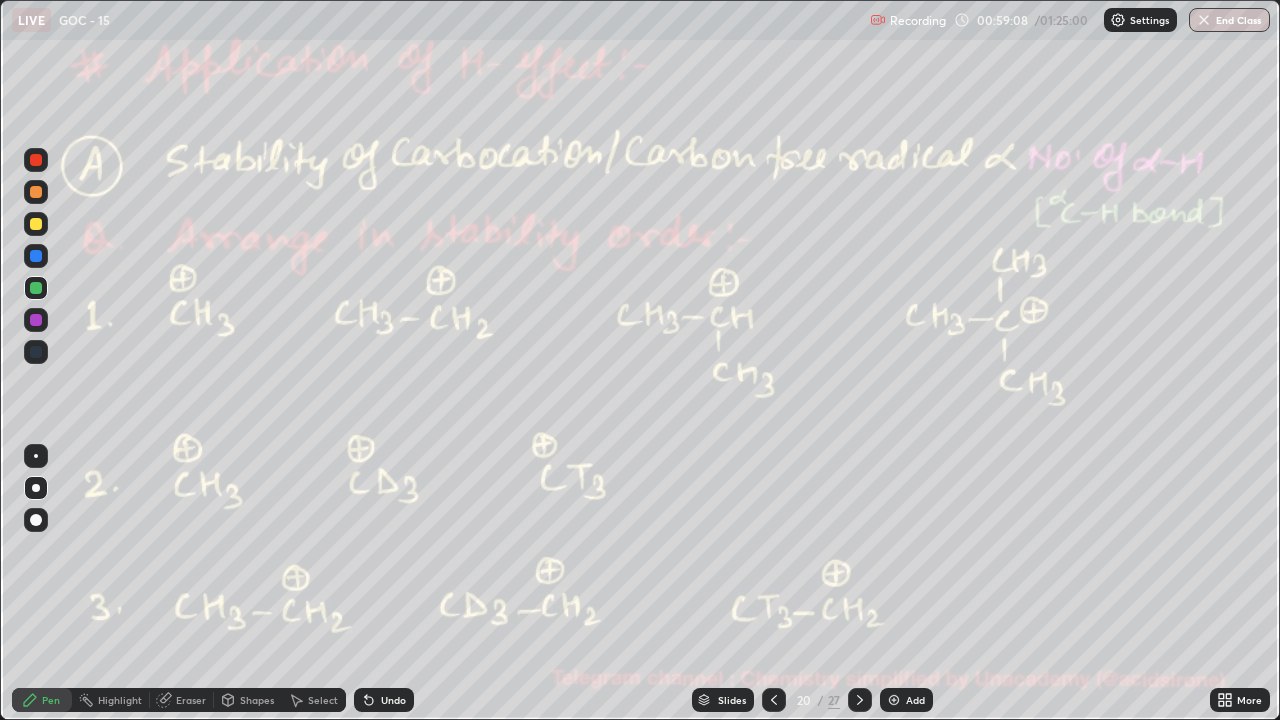 click 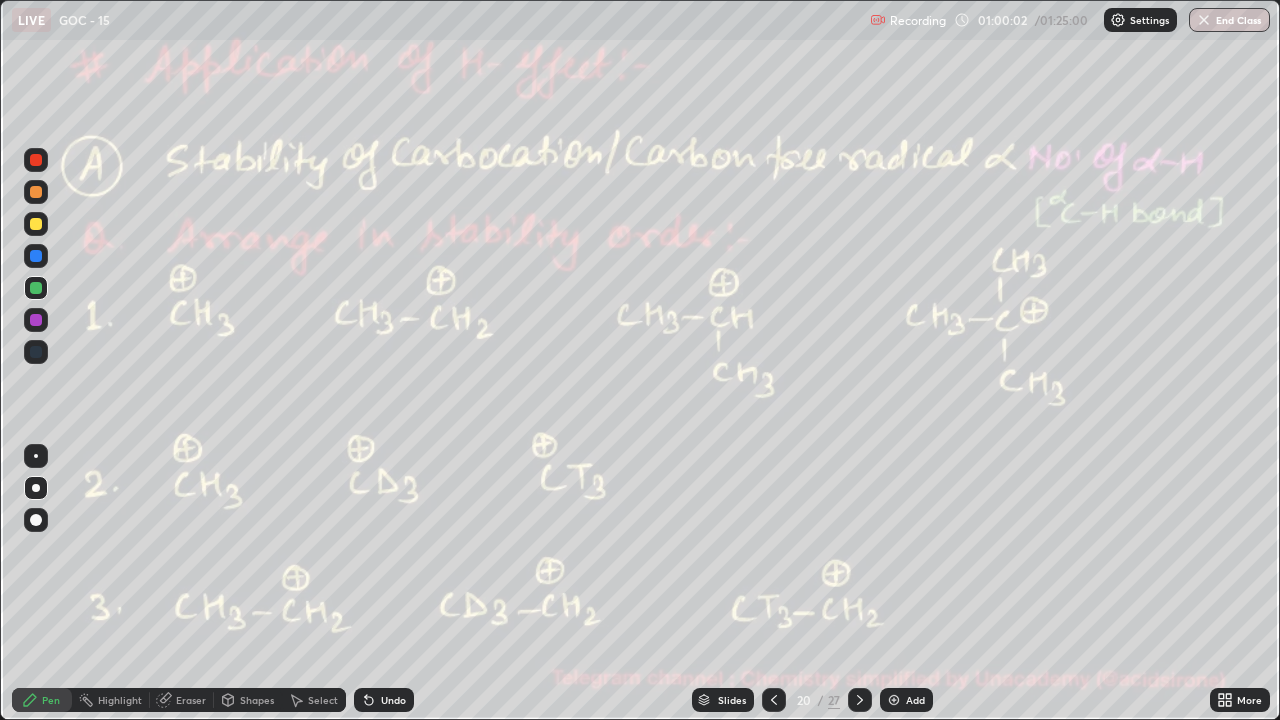 click at bounding box center [36, 160] 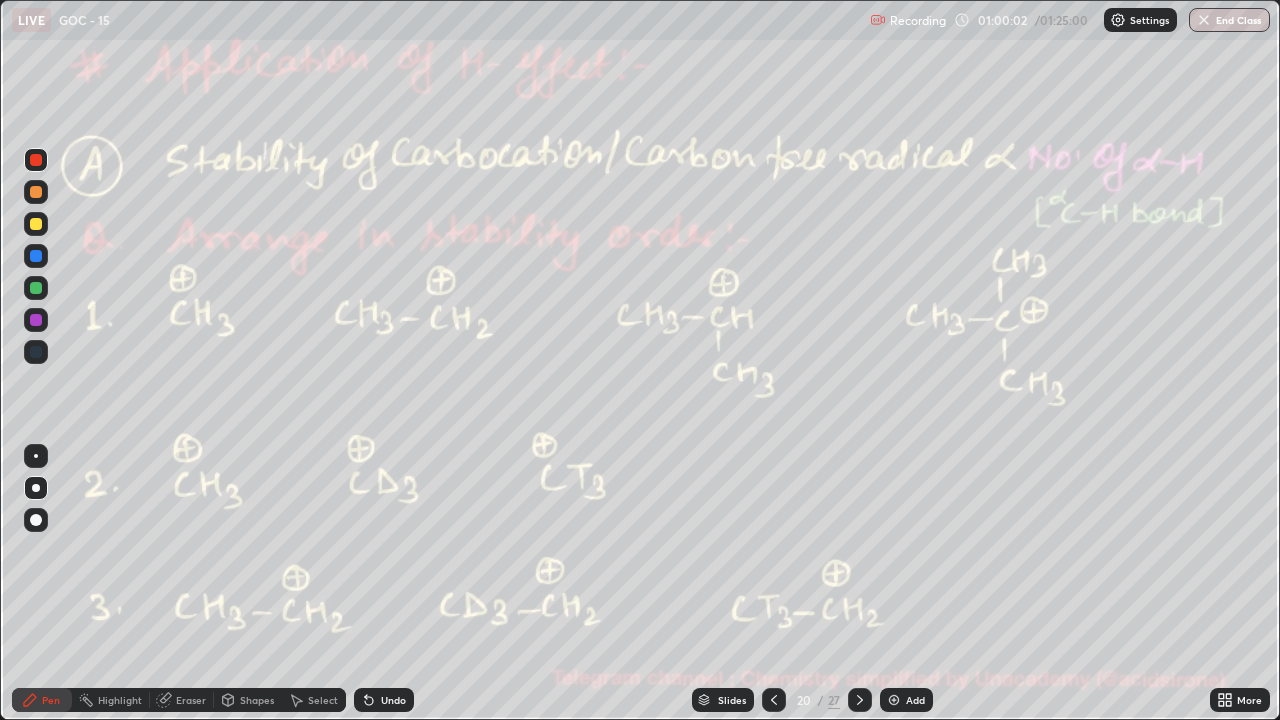 click at bounding box center [36, 160] 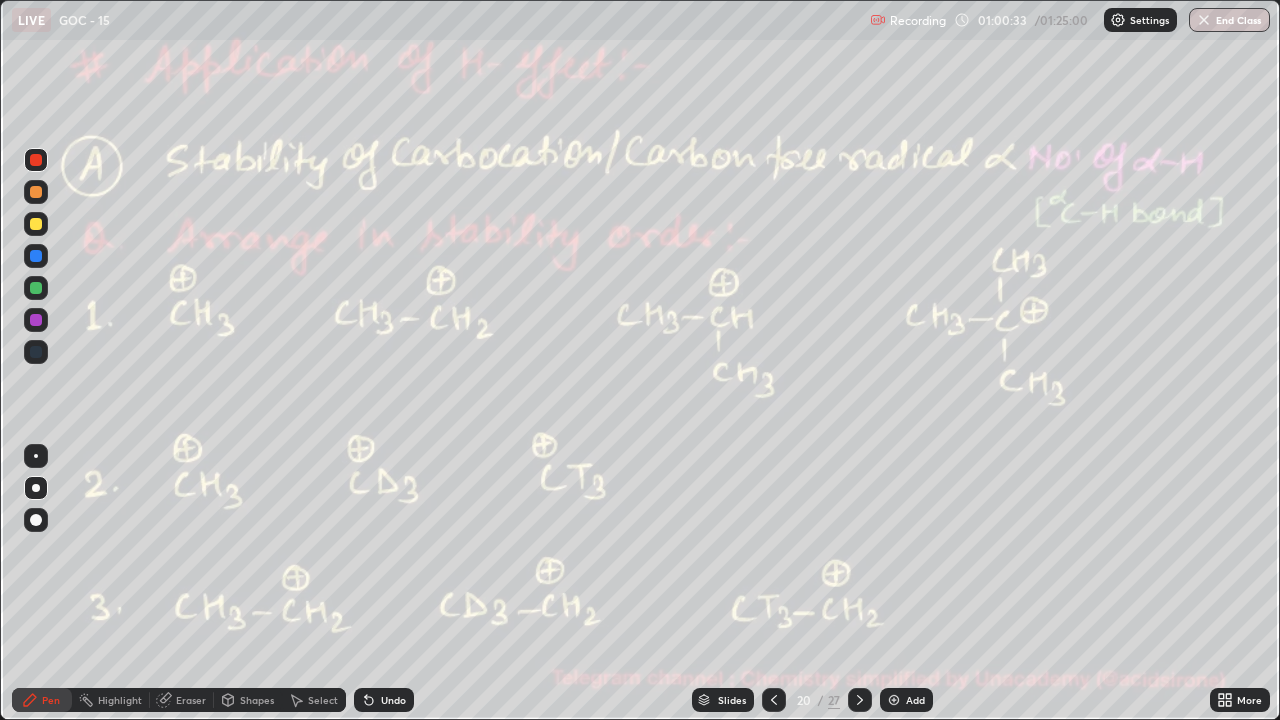 click on "Eraser" at bounding box center (191, 700) 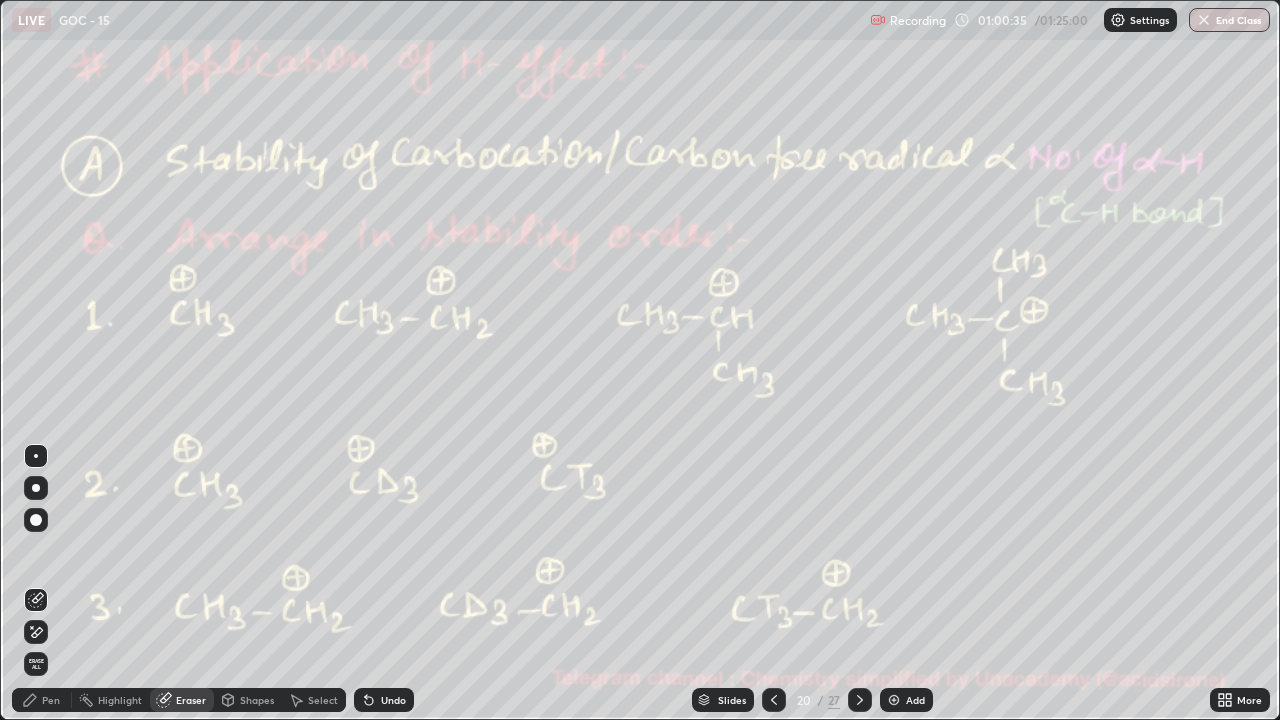 click on "Pen" at bounding box center (51, 700) 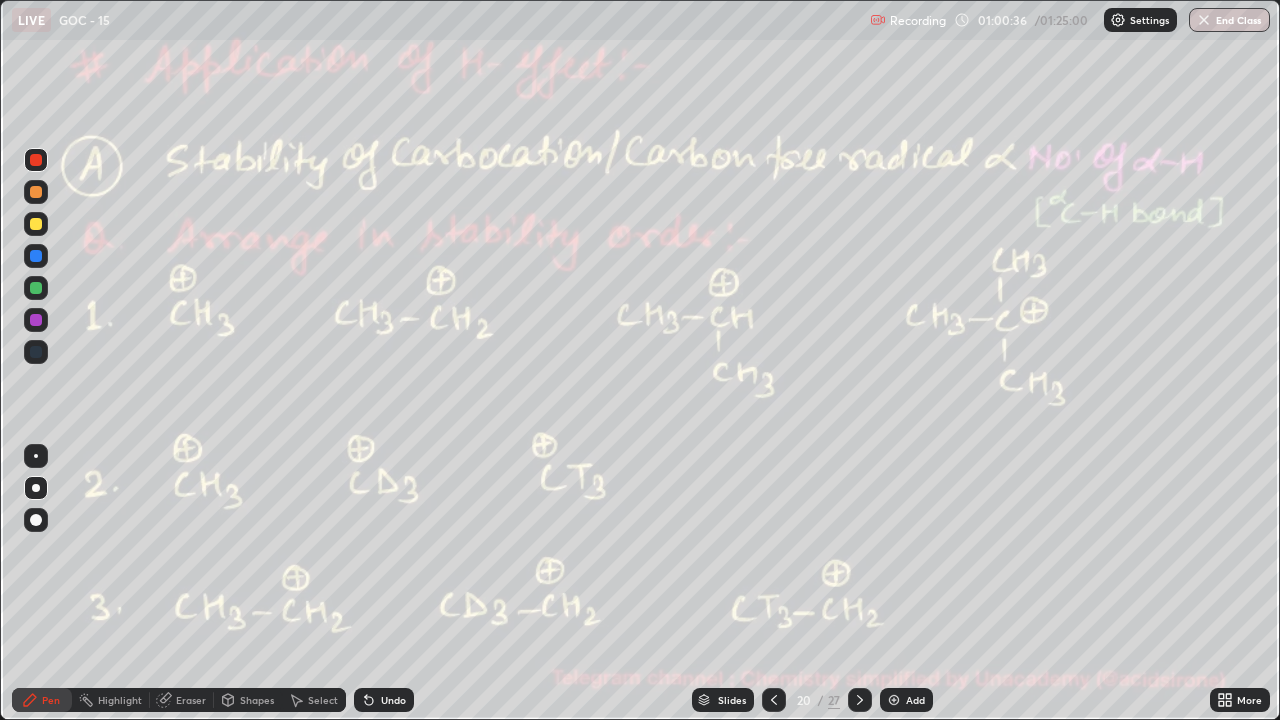click at bounding box center (36, 288) 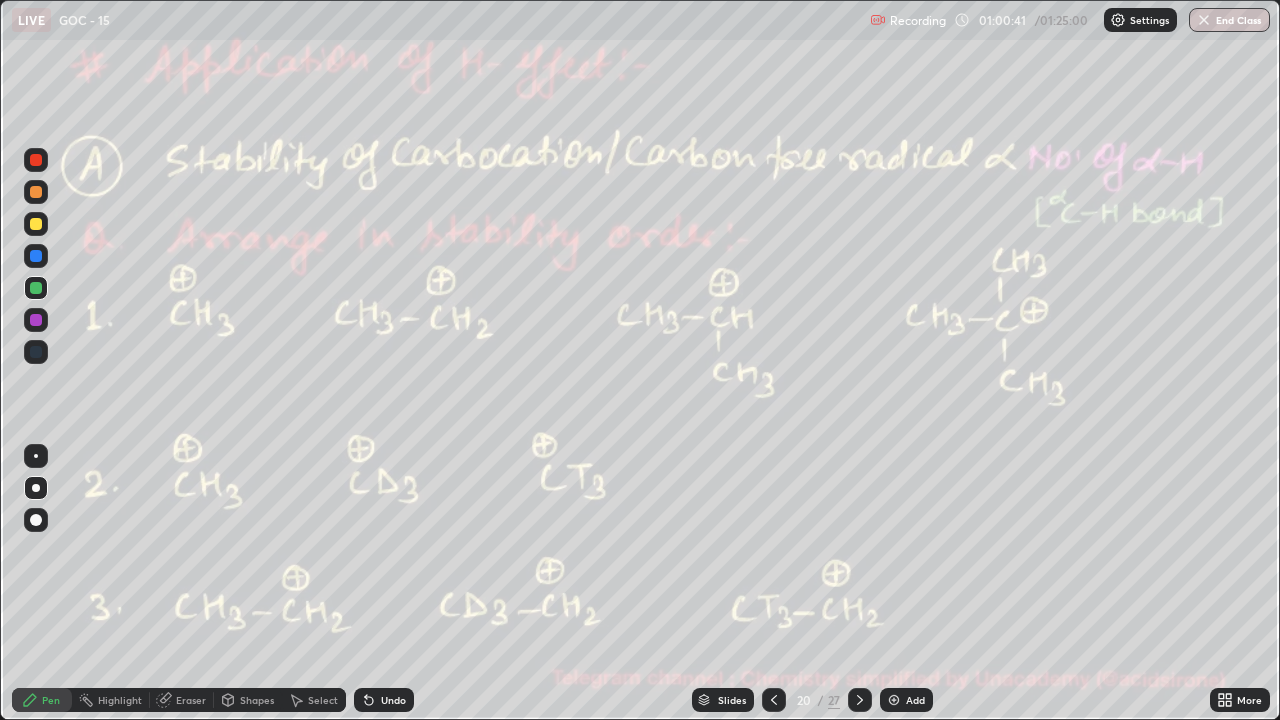 click at bounding box center [36, 160] 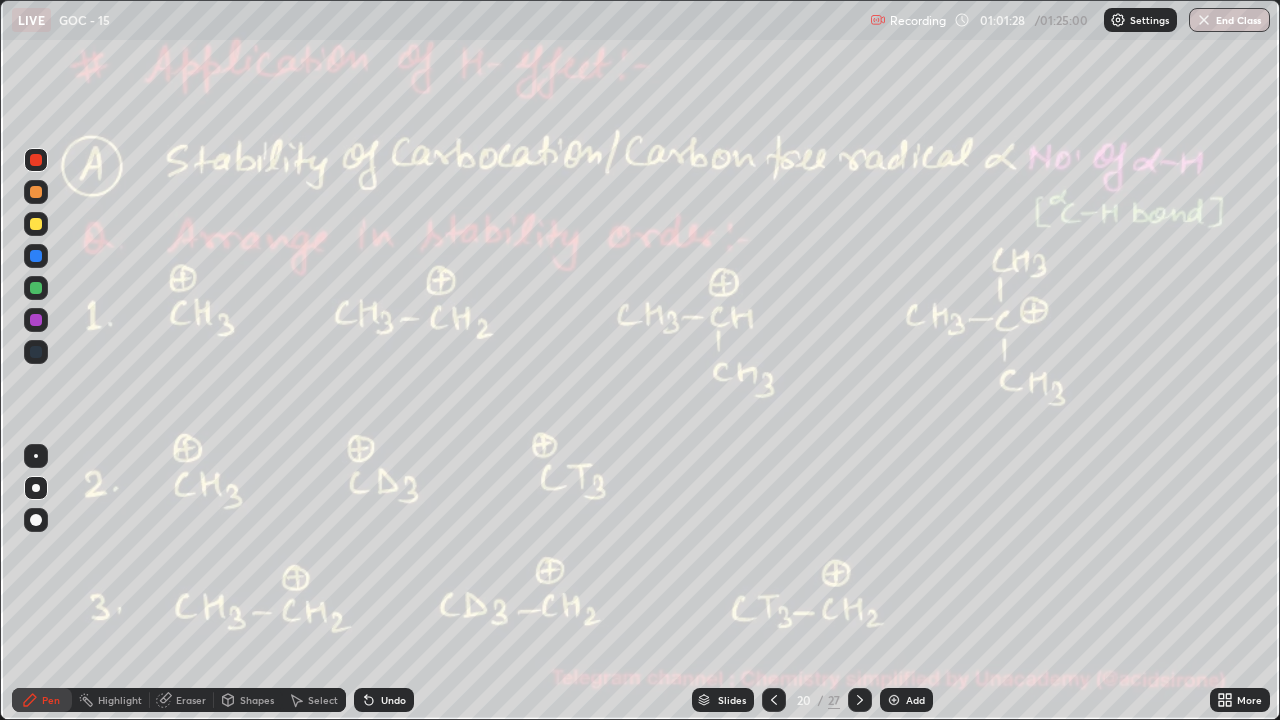 click at bounding box center (860, 700) 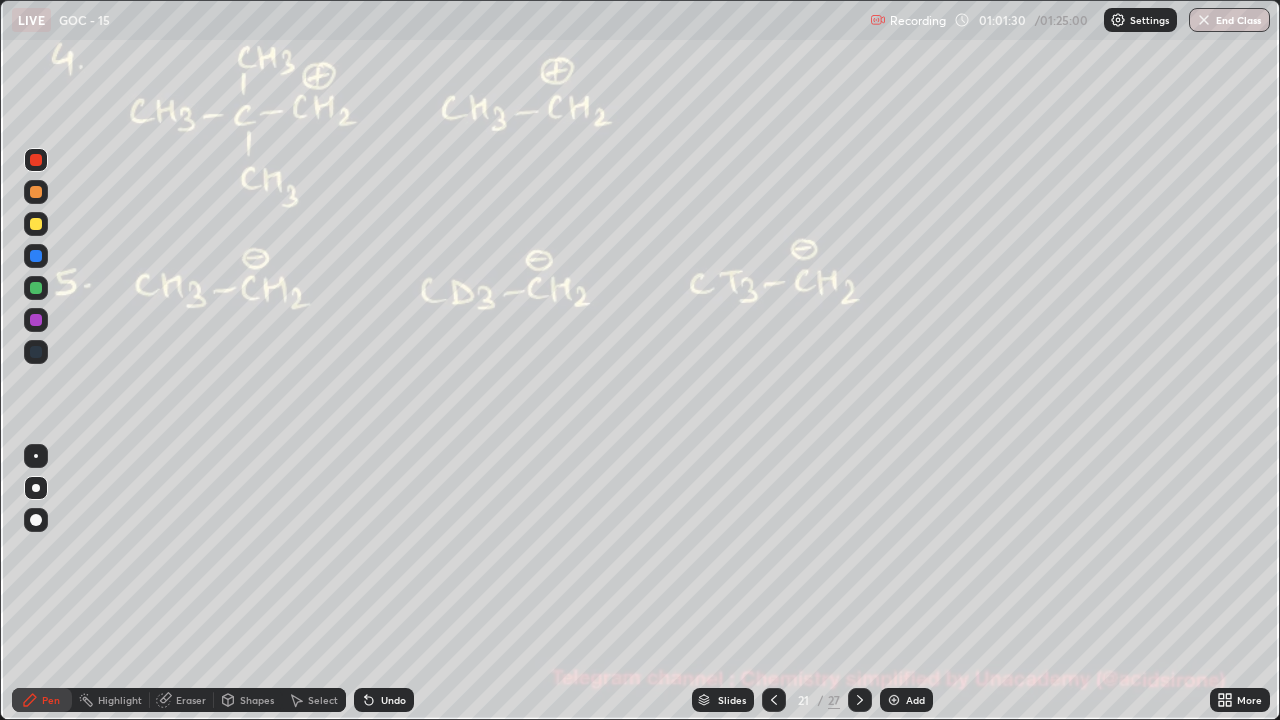 click at bounding box center [36, 160] 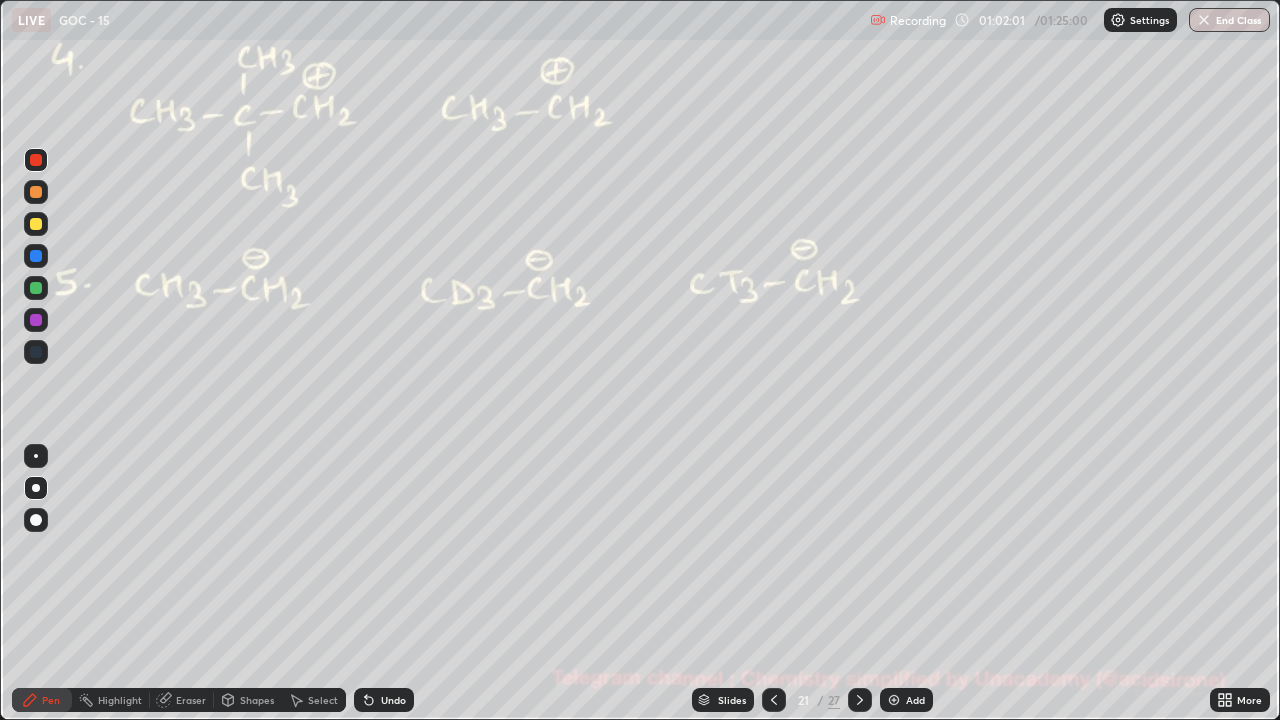 click at bounding box center [36, 288] 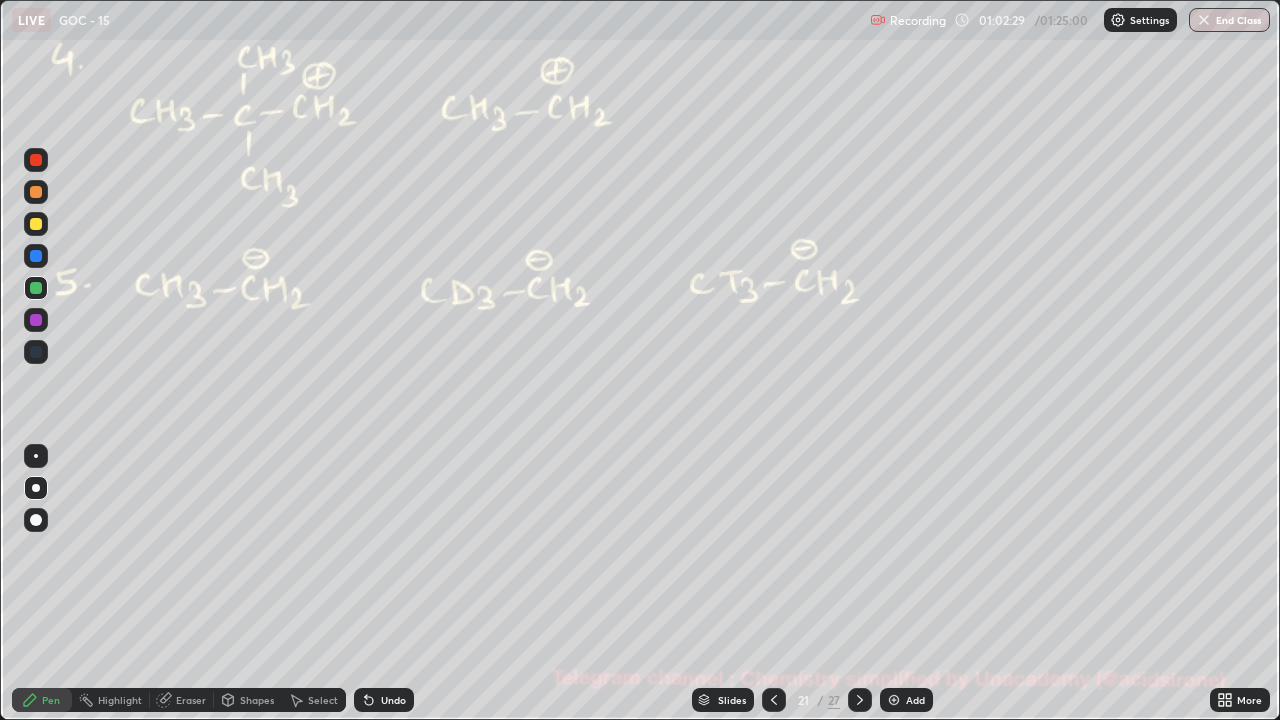 click 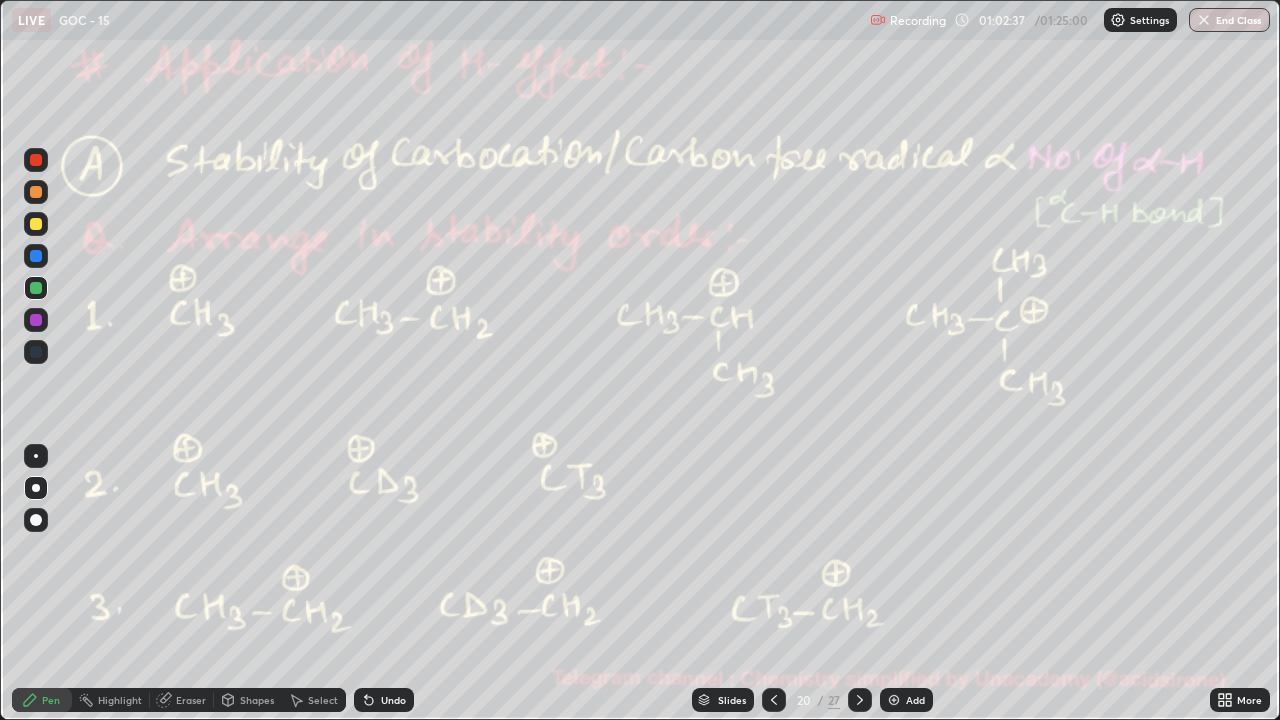 click on "Undo" at bounding box center [393, 700] 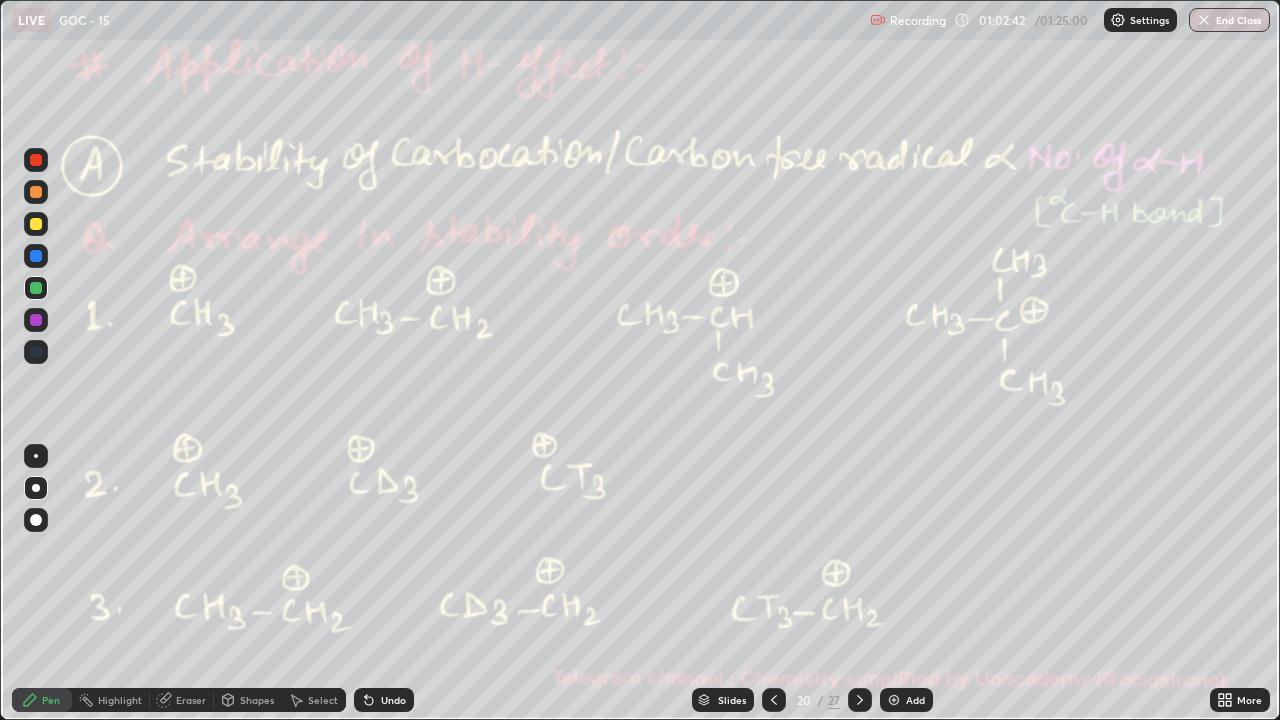 click at bounding box center (860, 700) 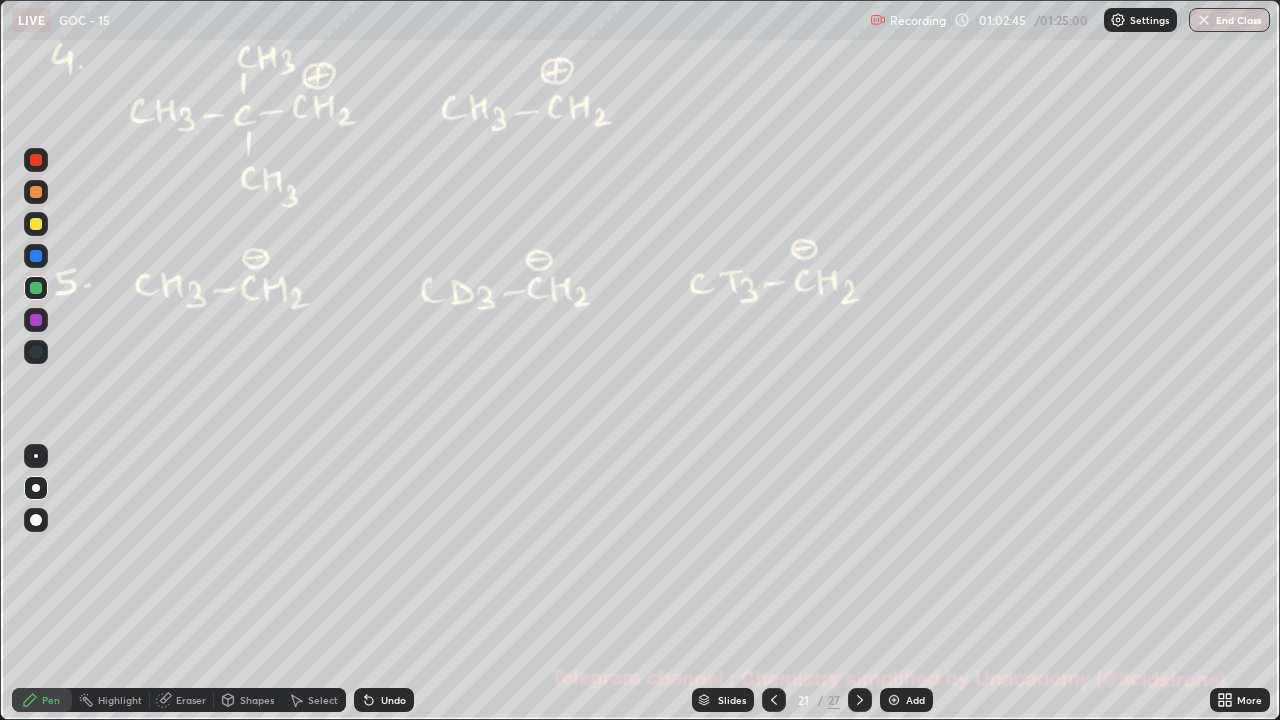 click at bounding box center (36, 160) 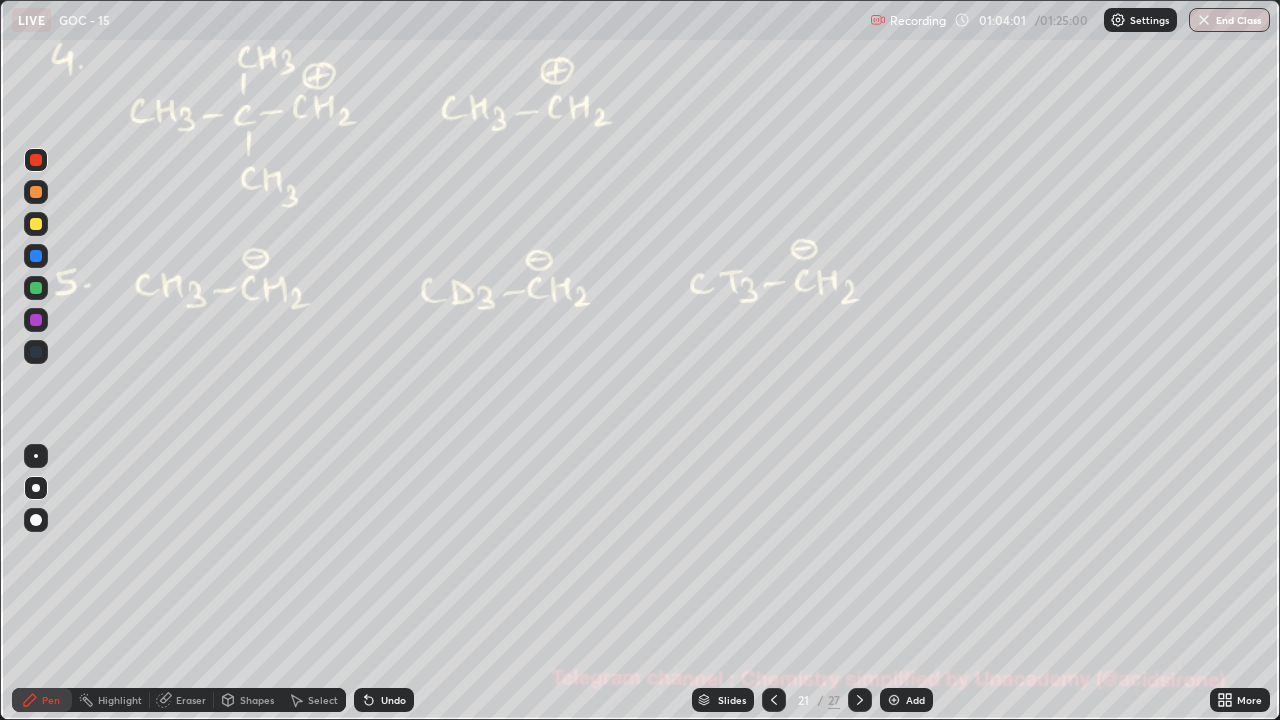 click on "Undo" at bounding box center [384, 700] 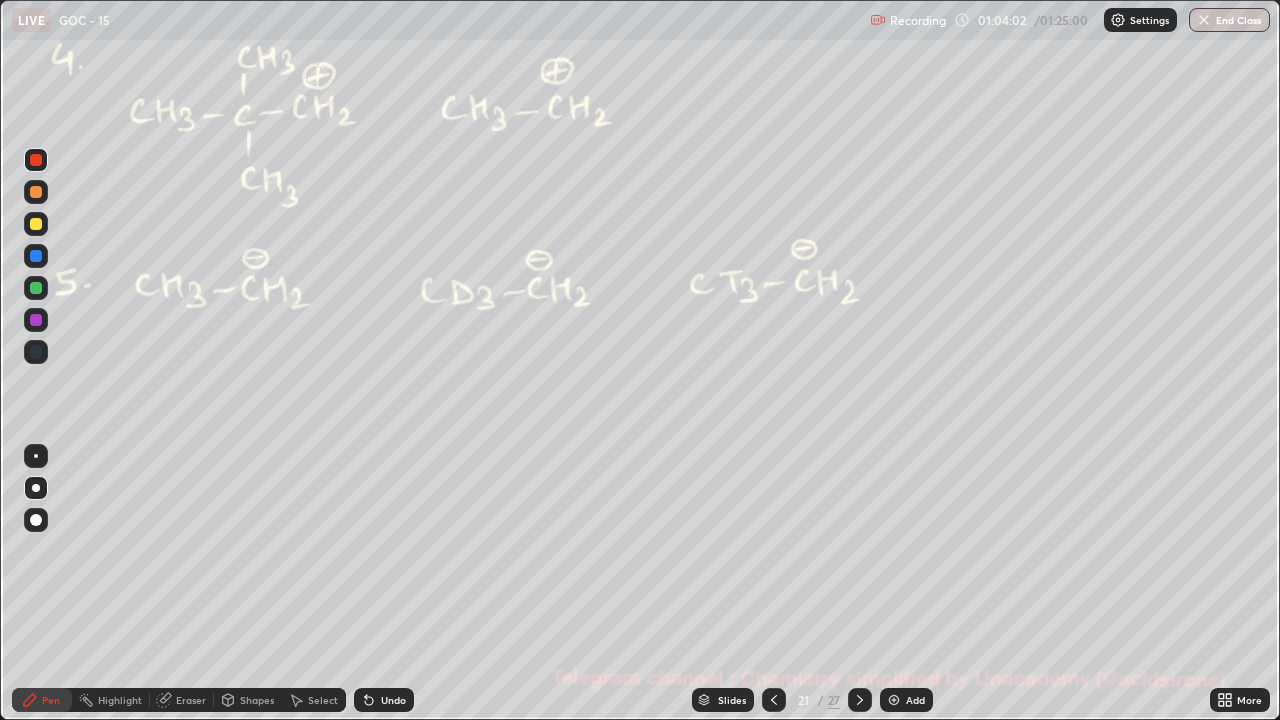 click 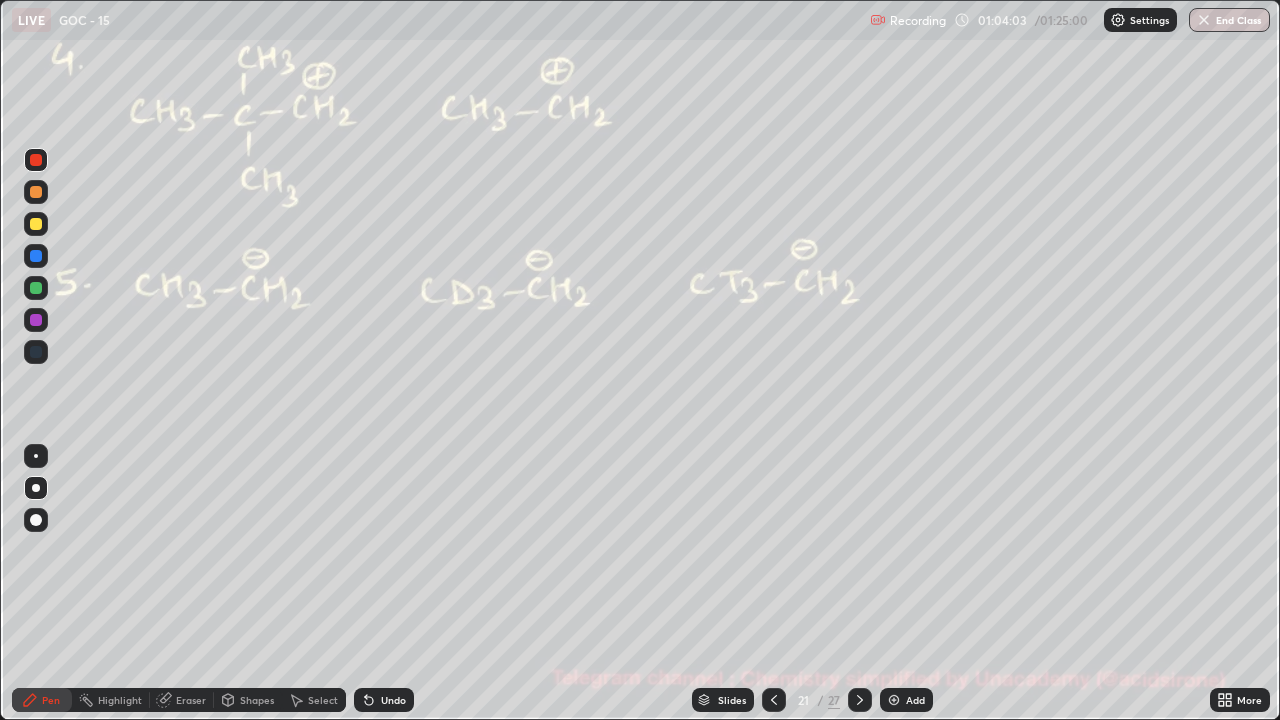 click 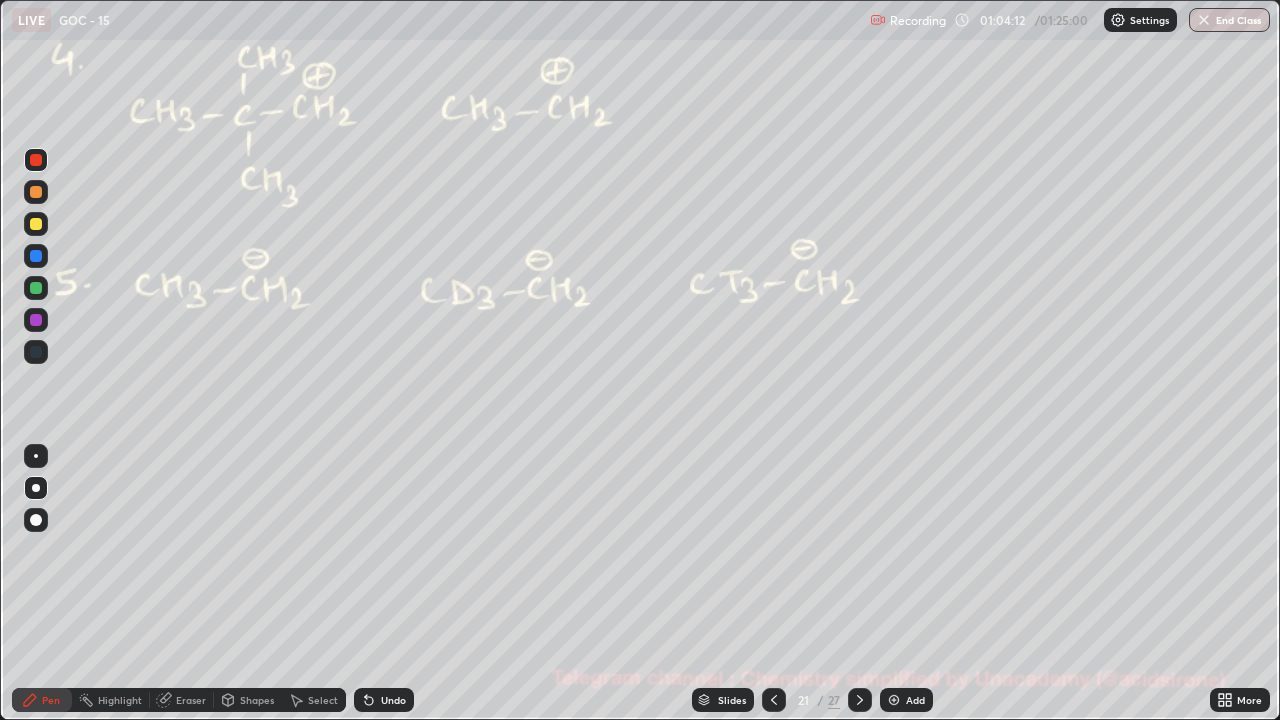 click at bounding box center (36, 288) 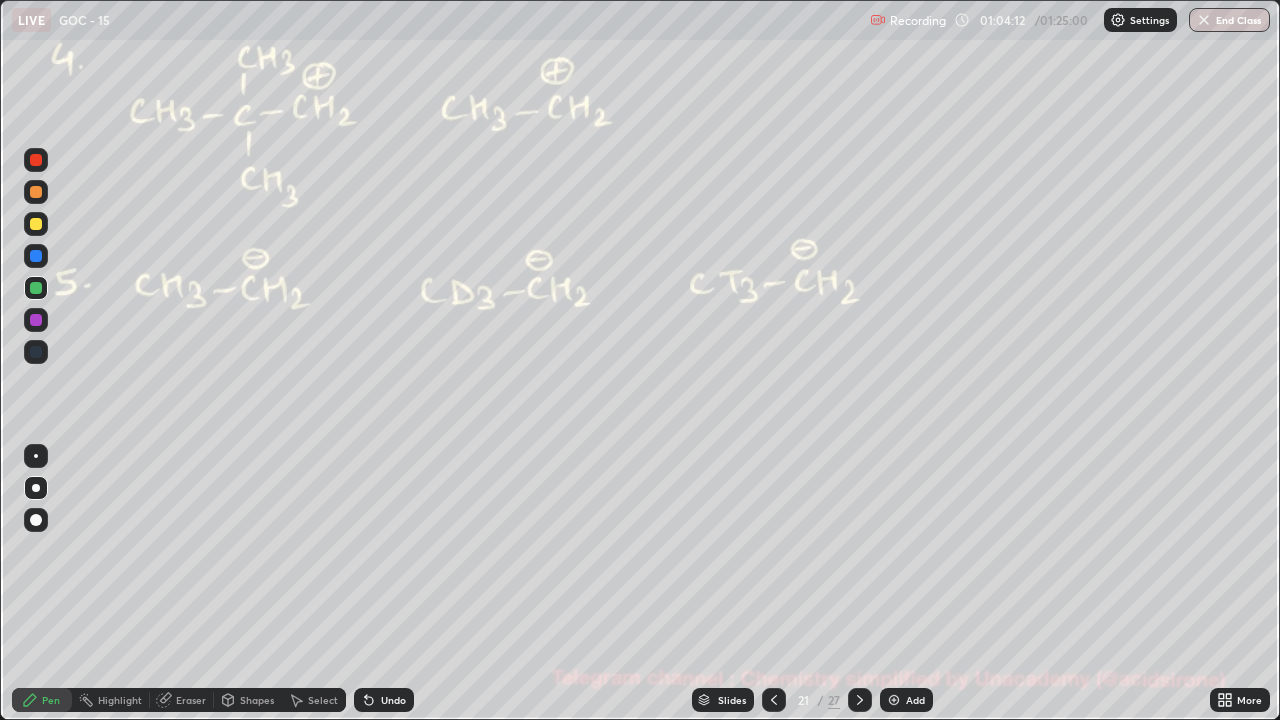 click at bounding box center [36, 288] 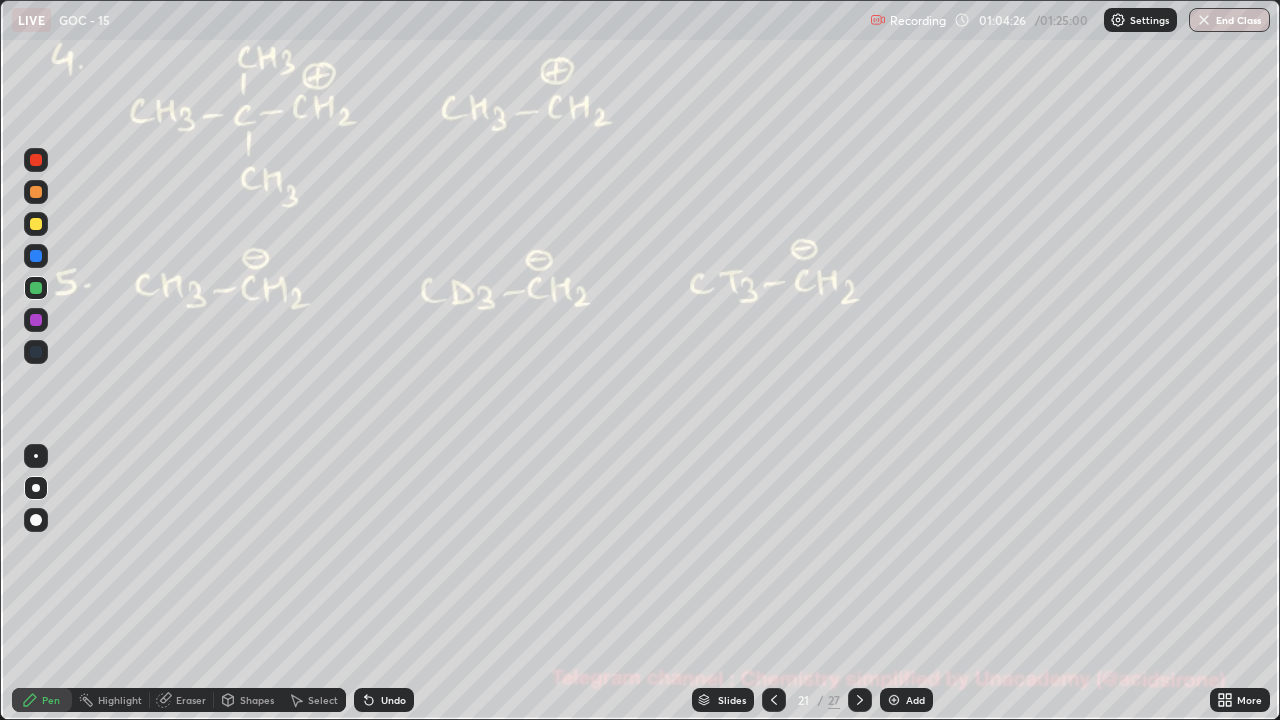 click on "Undo" at bounding box center (384, 700) 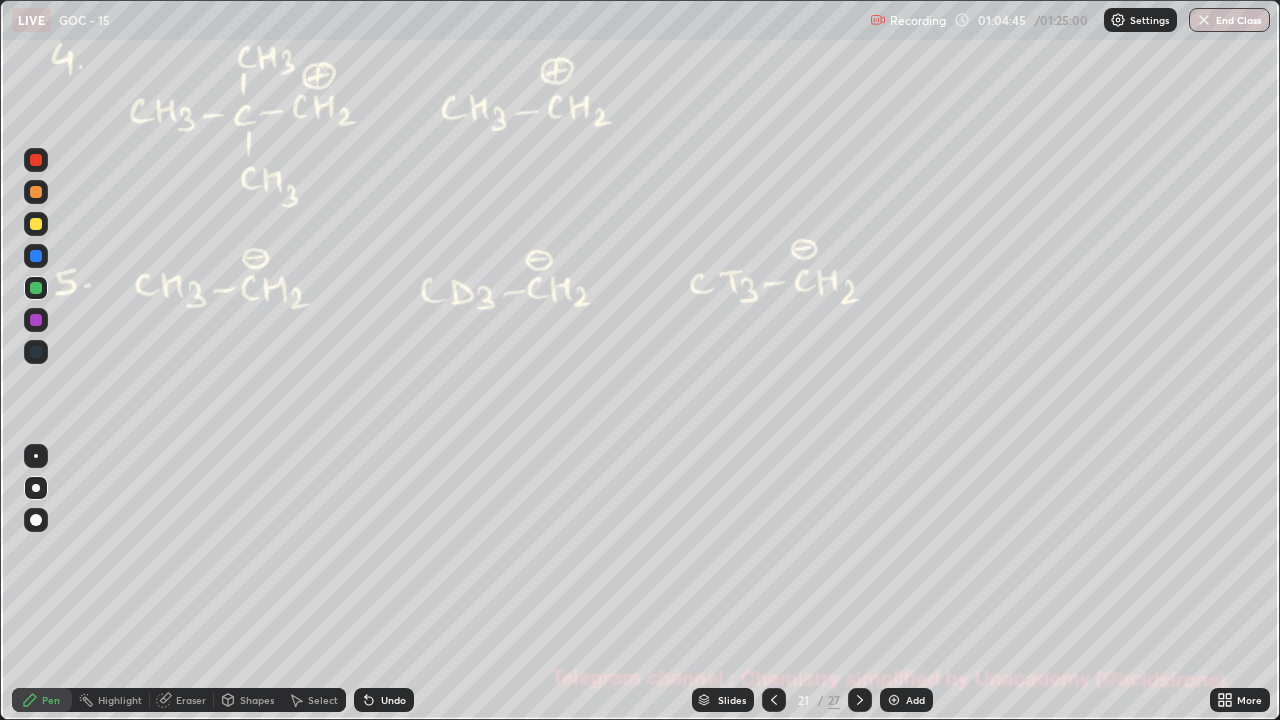 click at bounding box center [36, 288] 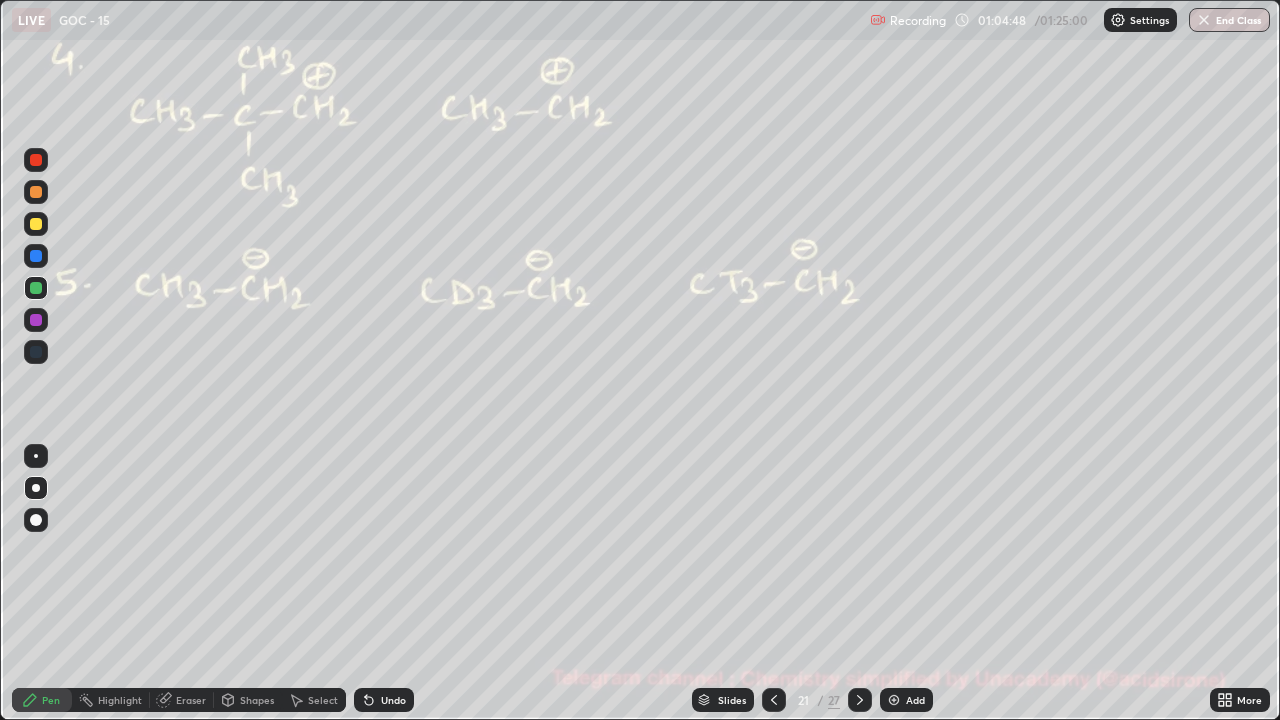 click on "Undo" at bounding box center (384, 700) 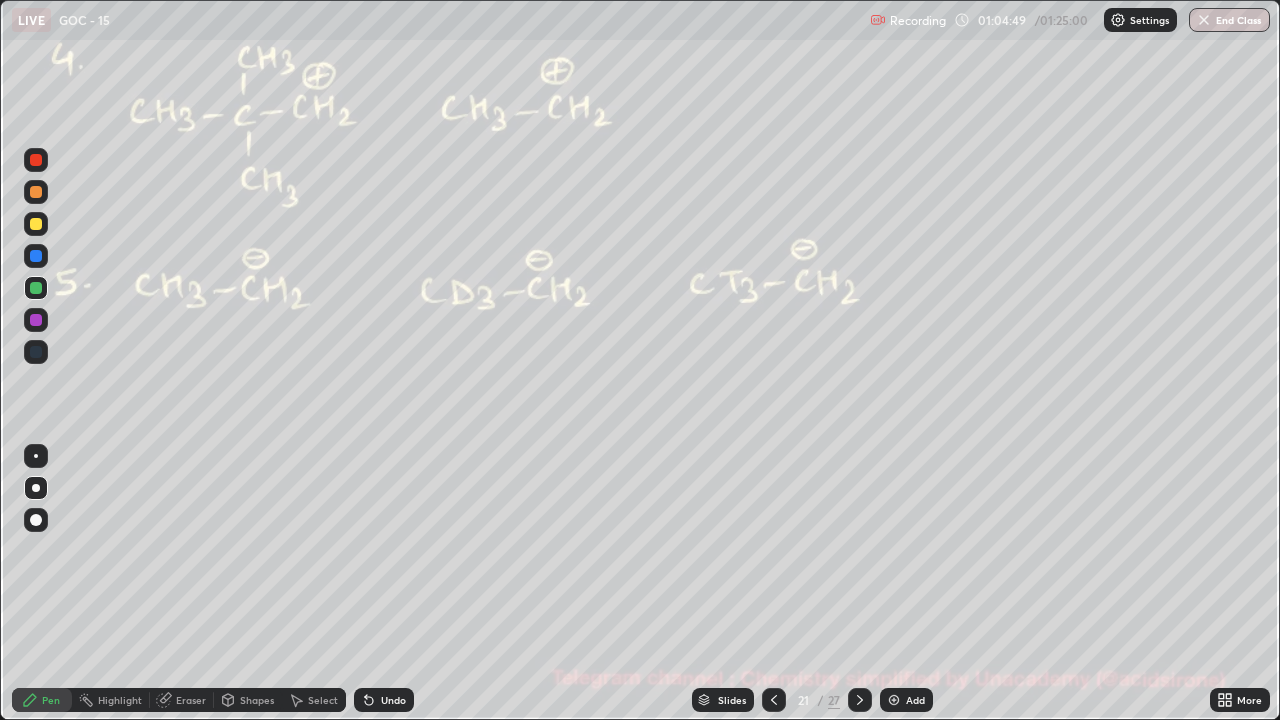 click at bounding box center [36, 160] 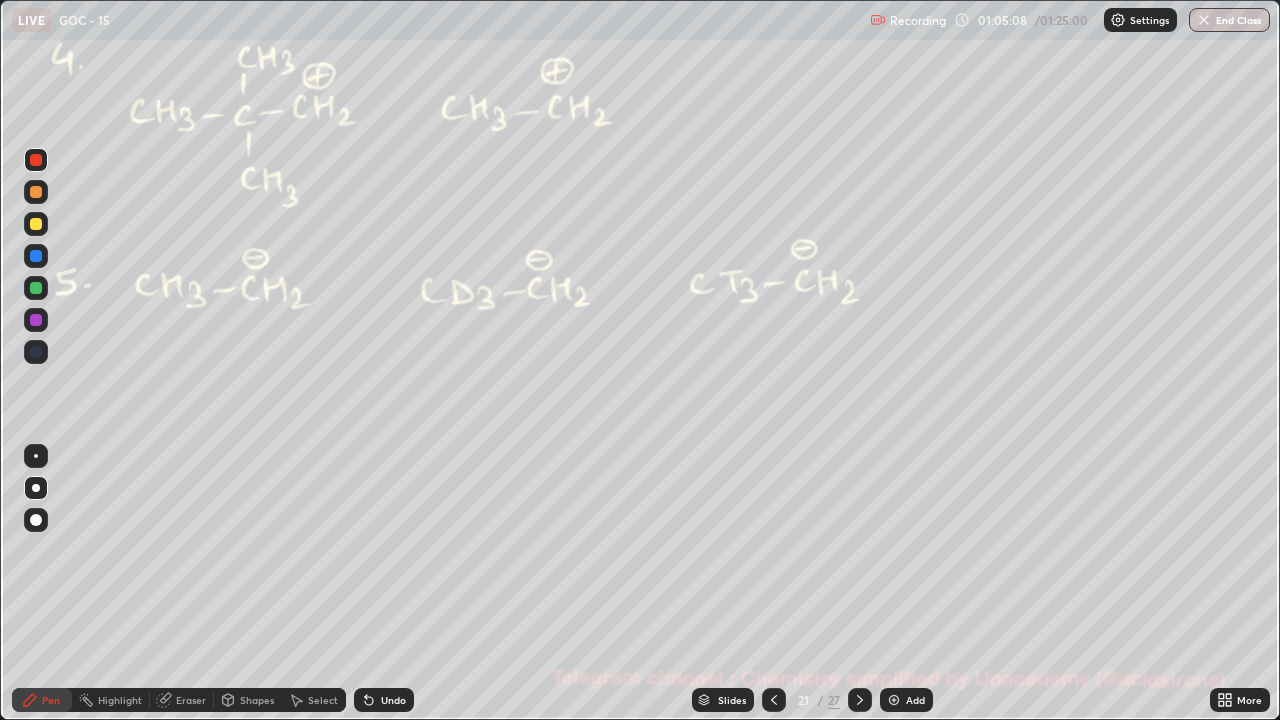 click 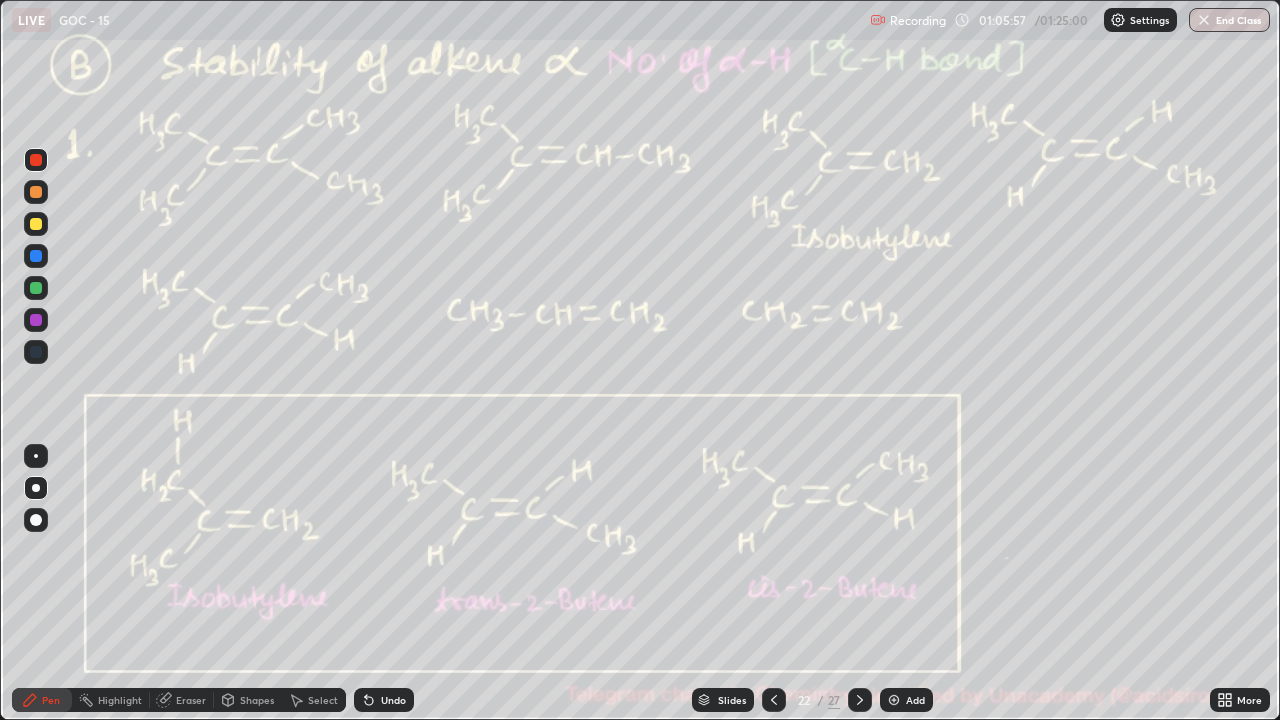 click on "Shapes" at bounding box center [257, 700] 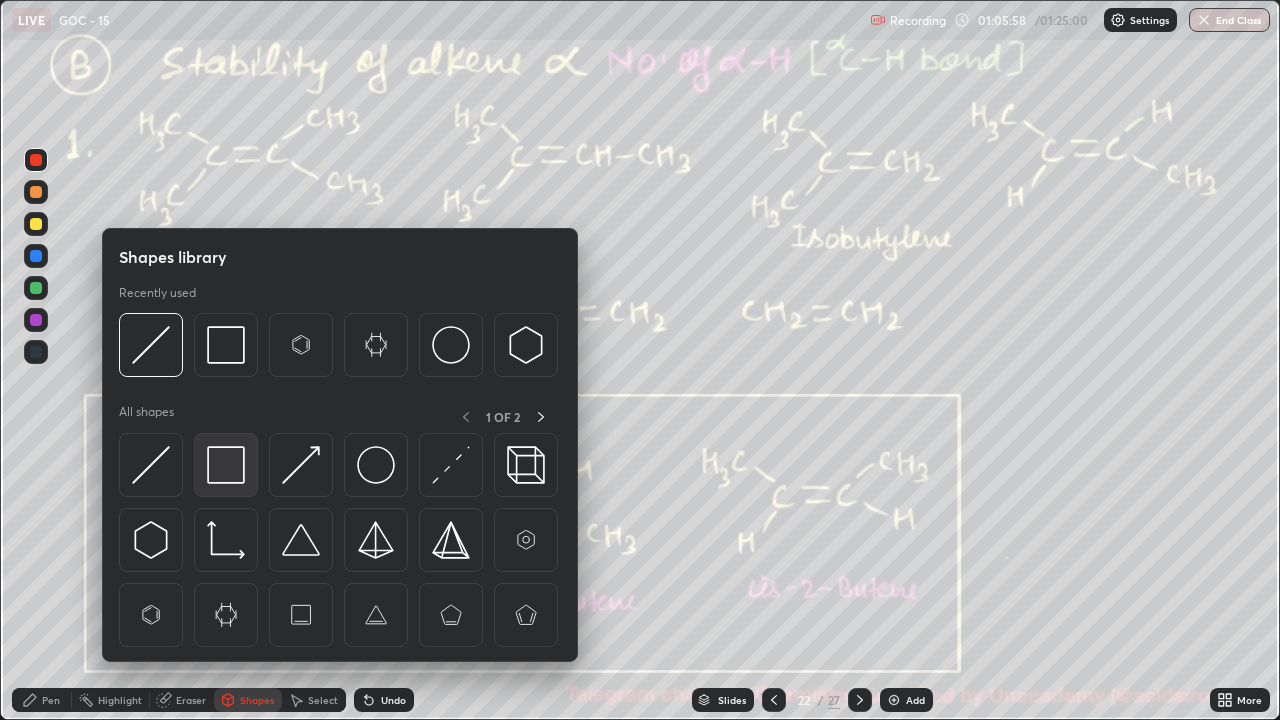 click at bounding box center (226, 465) 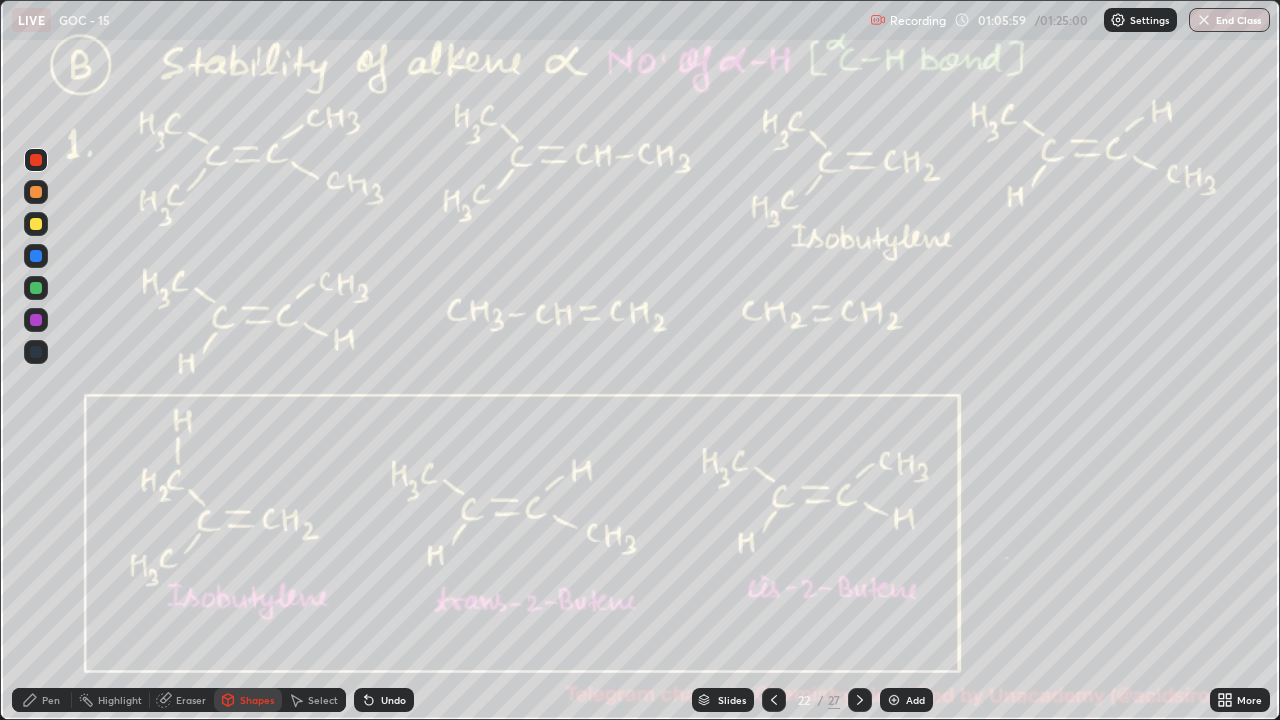 click at bounding box center [36, 288] 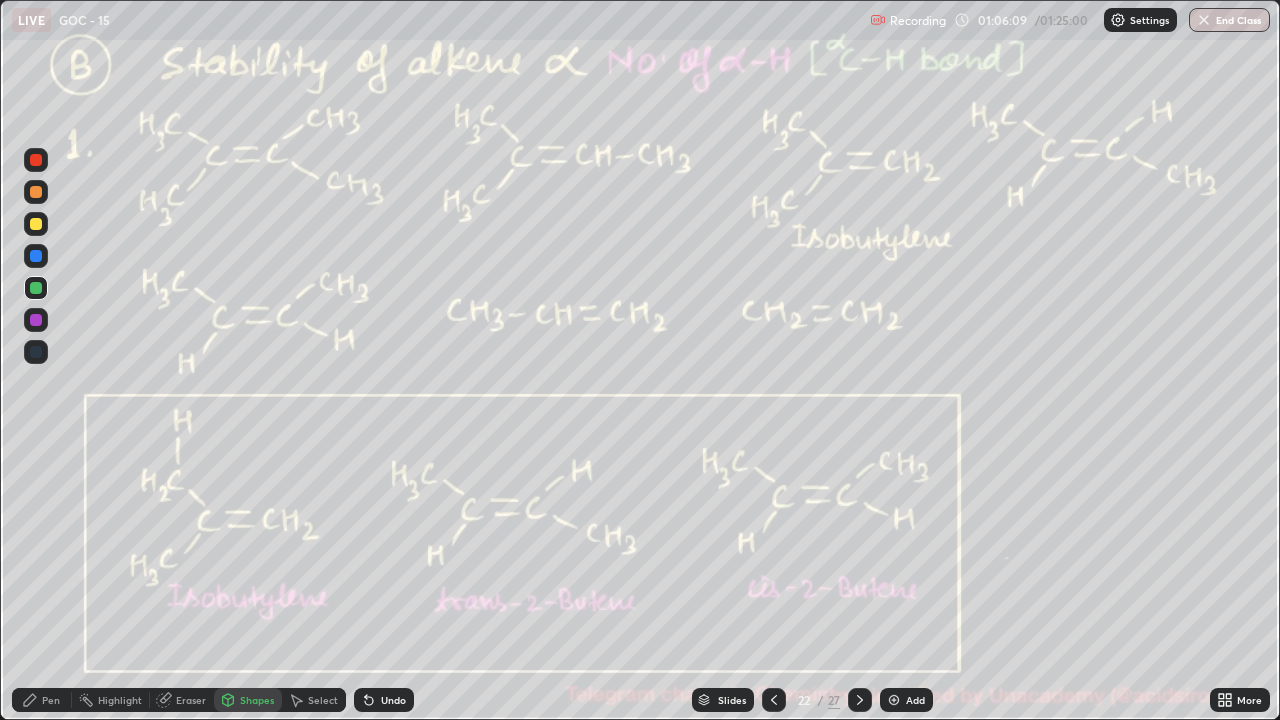 click at bounding box center (36, 192) 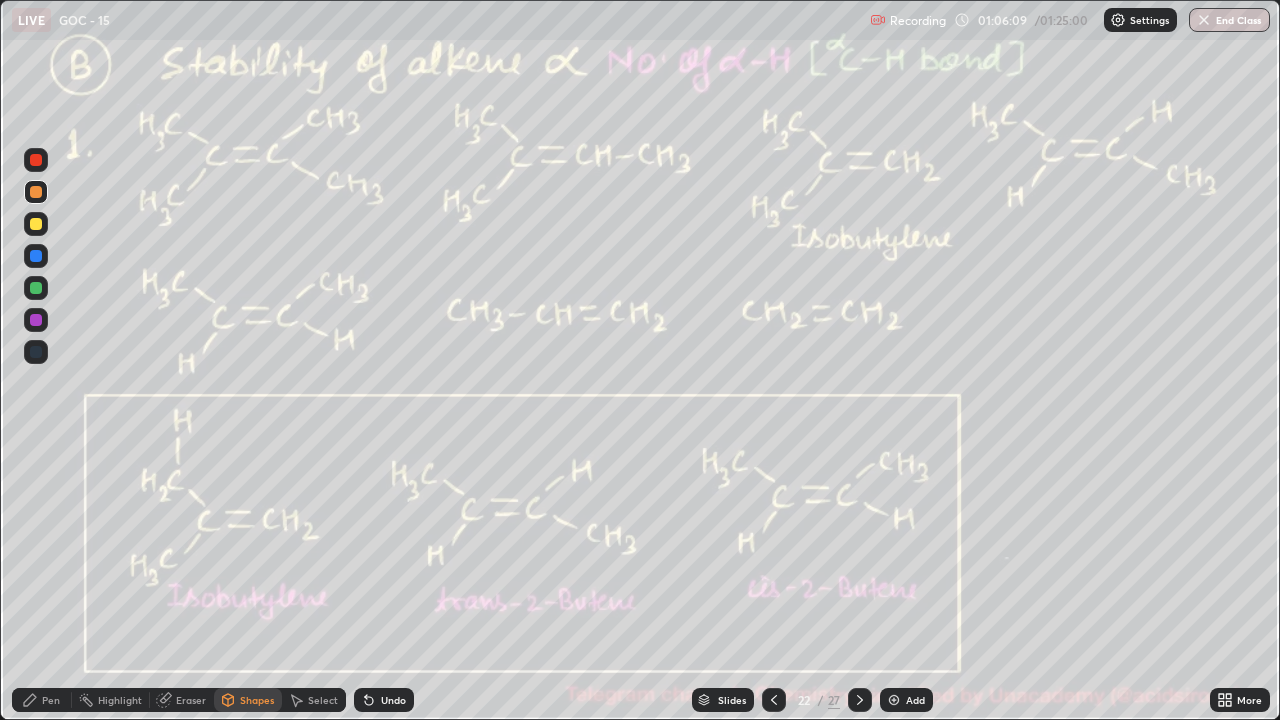 click at bounding box center (36, 192) 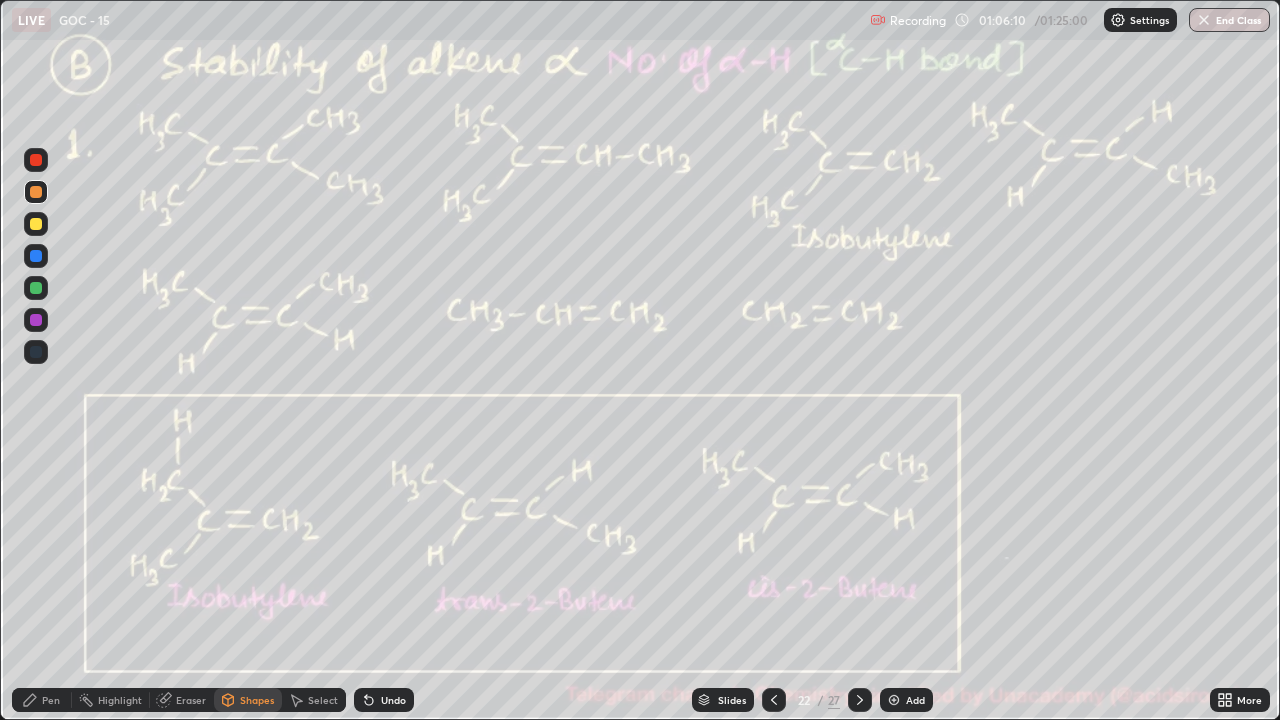 click at bounding box center [36, 160] 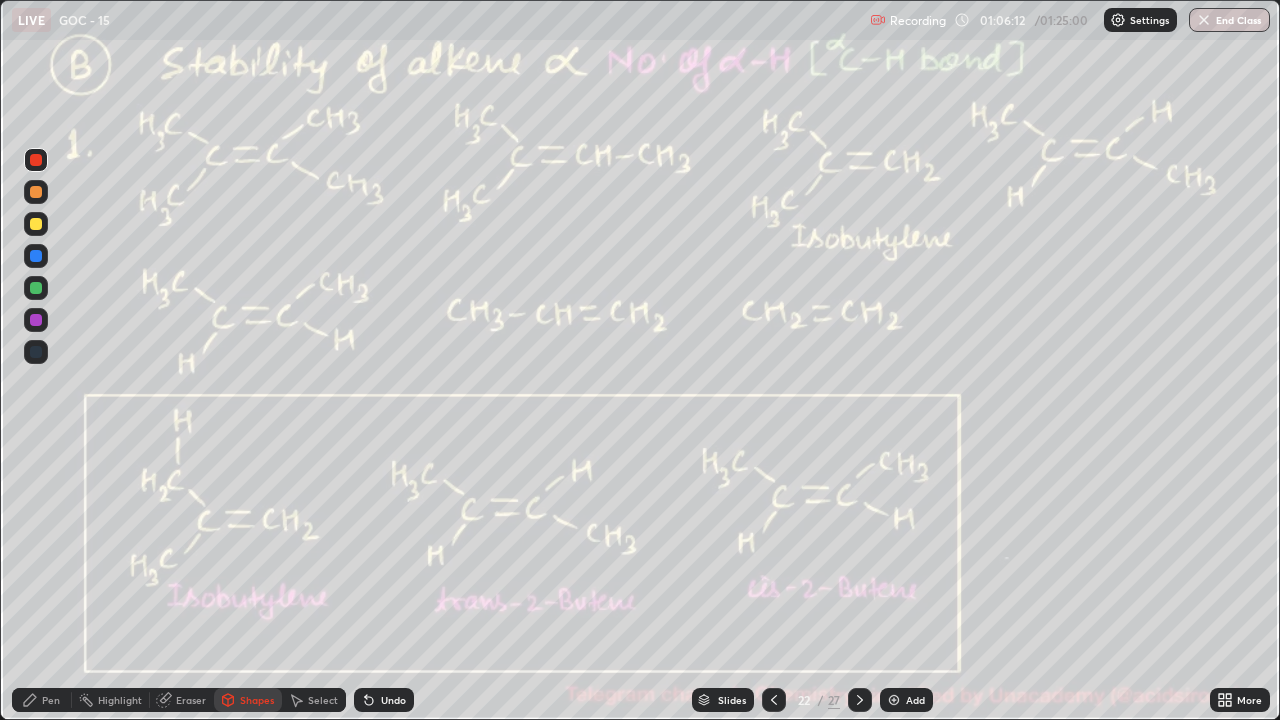 click on "Undo" at bounding box center (393, 700) 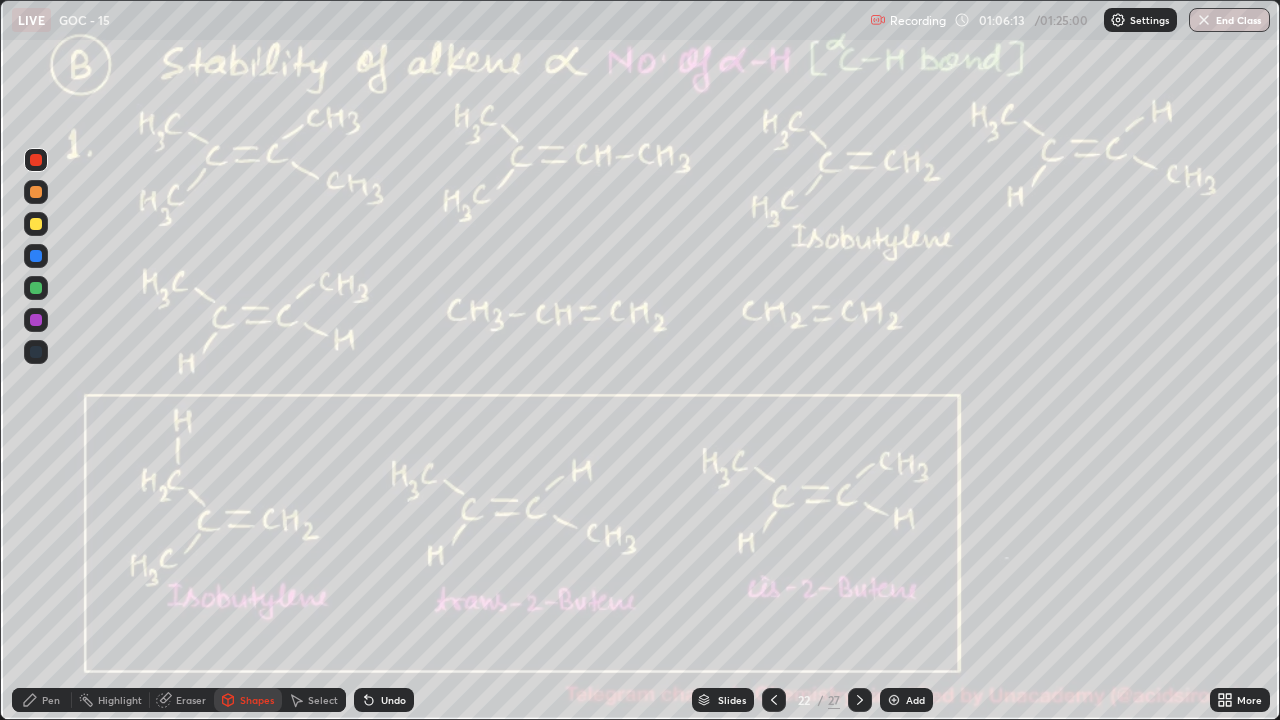 click on "Pen" at bounding box center [42, 700] 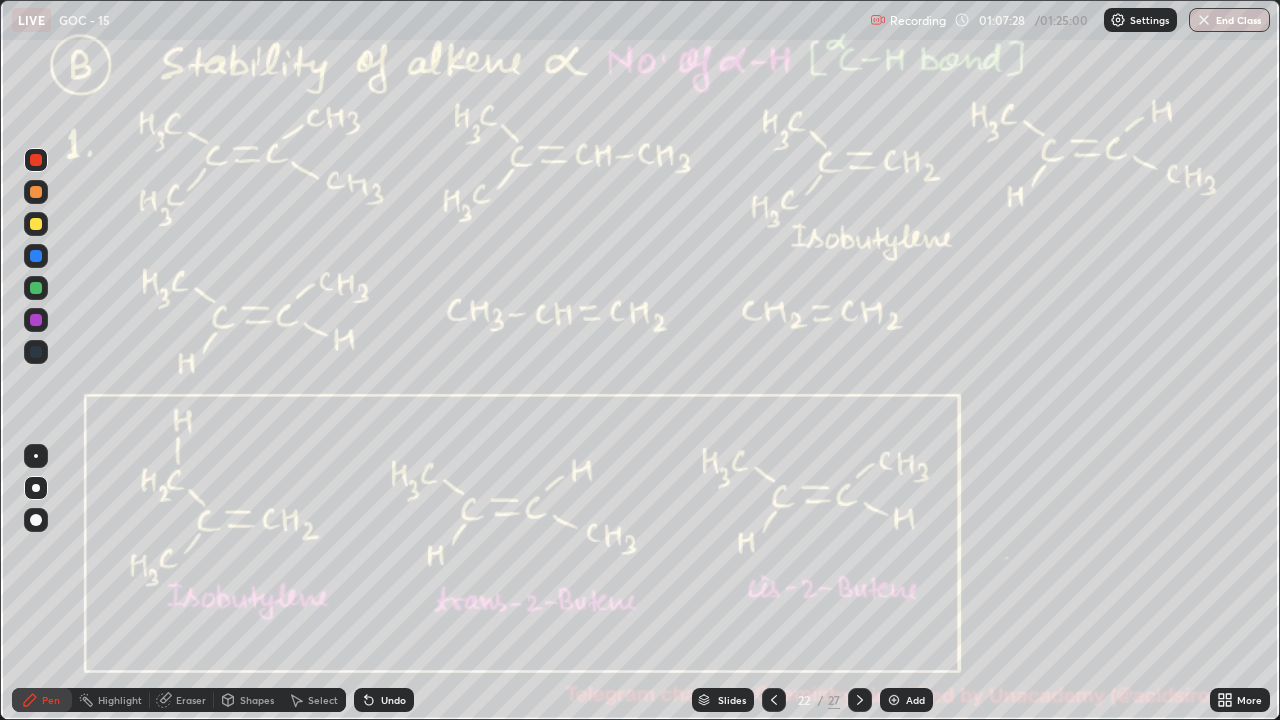 click at bounding box center (36, 288) 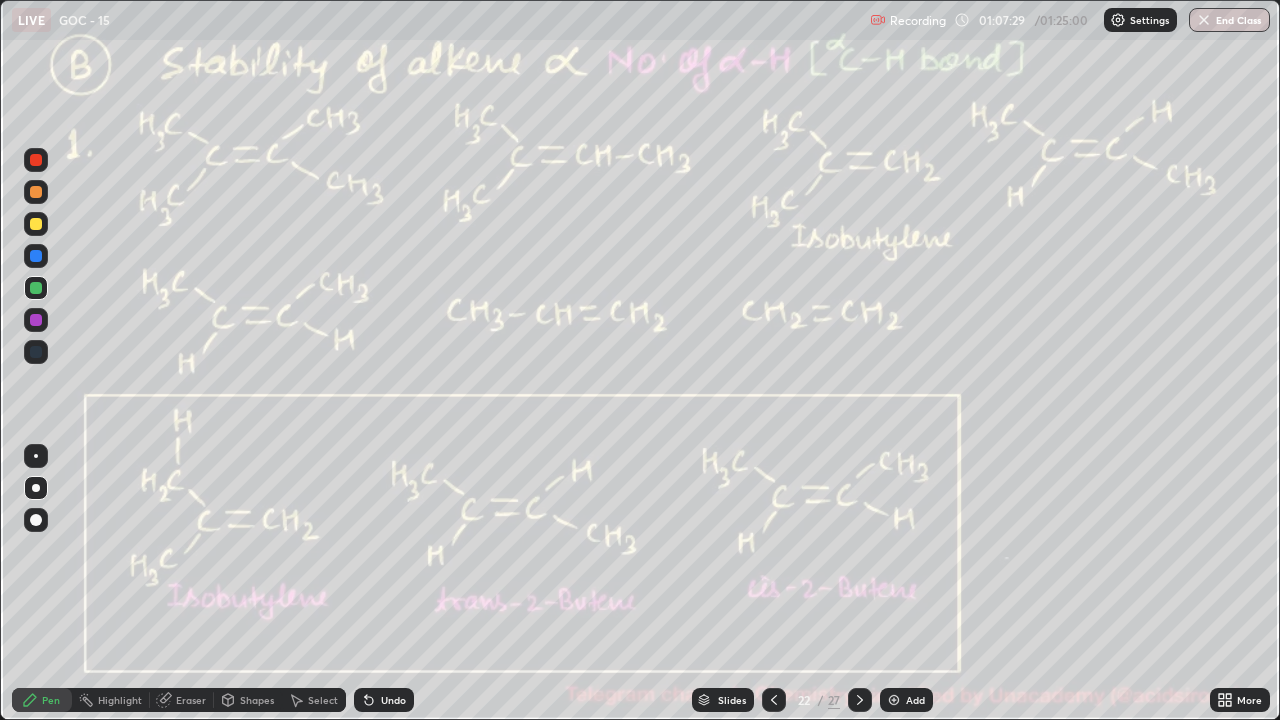 click at bounding box center [36, 288] 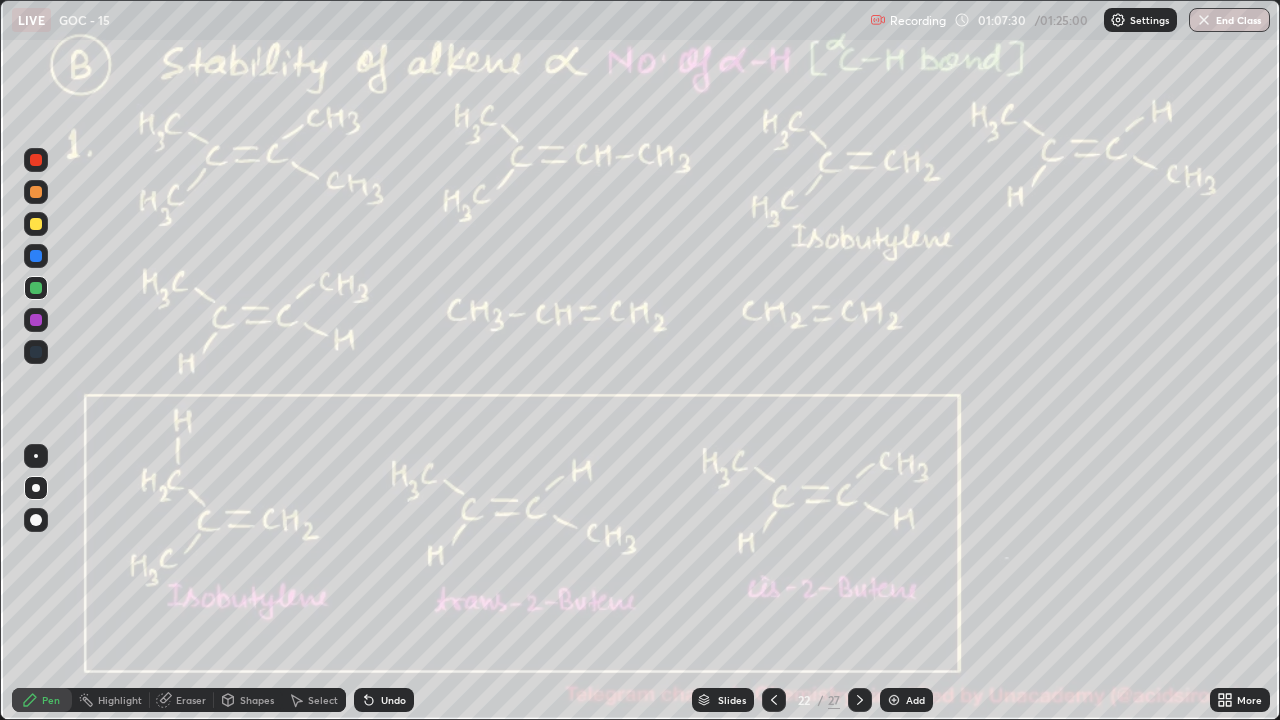 click at bounding box center [36, 288] 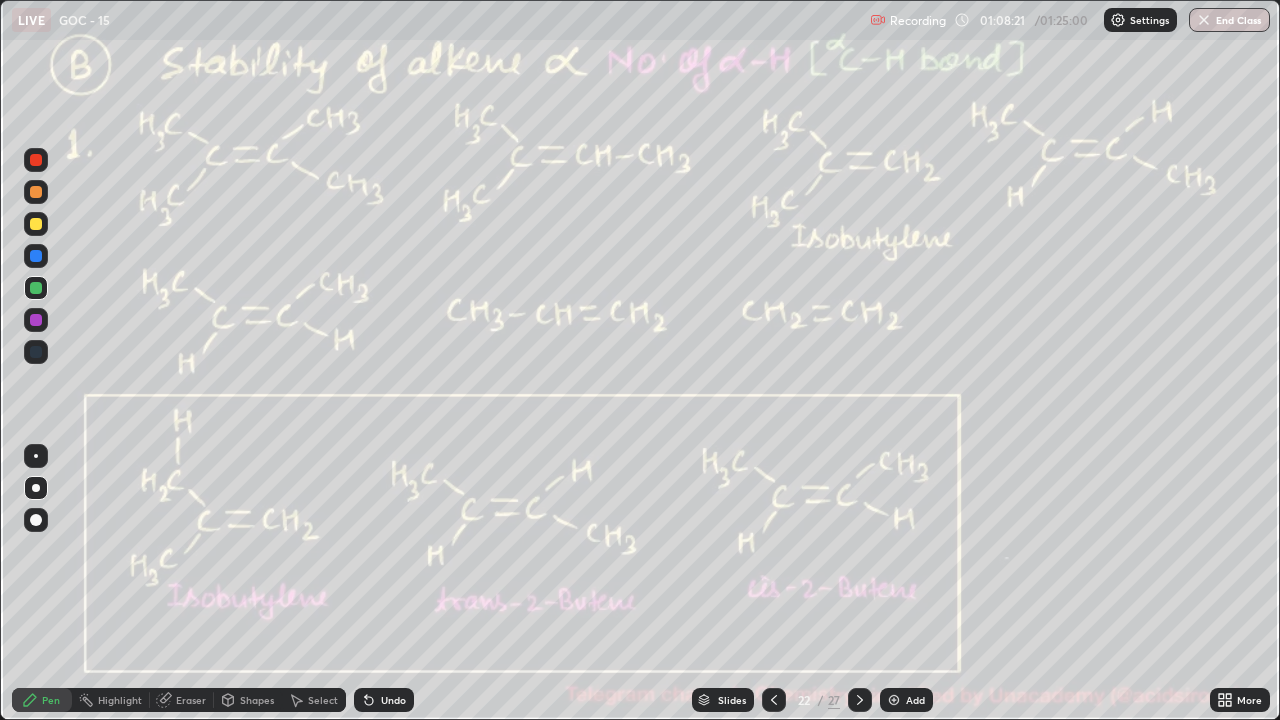 click on "Highlight" at bounding box center (120, 700) 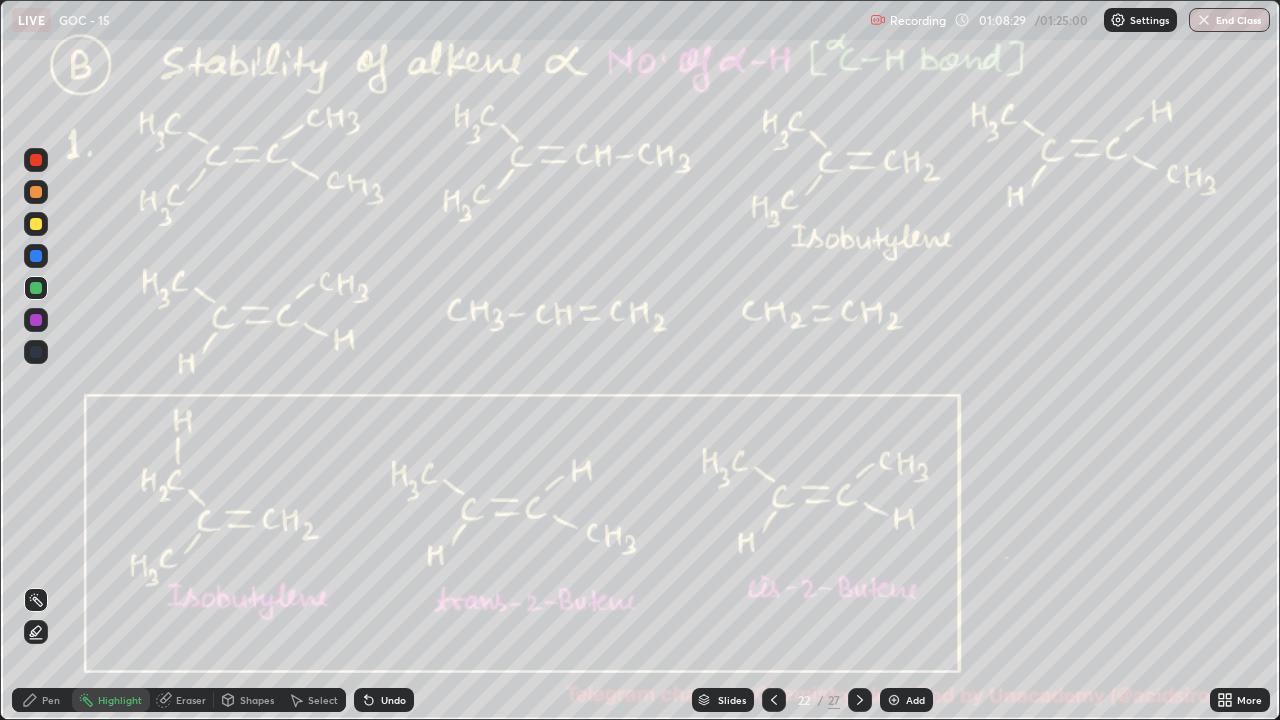 click on "Pen" at bounding box center (51, 700) 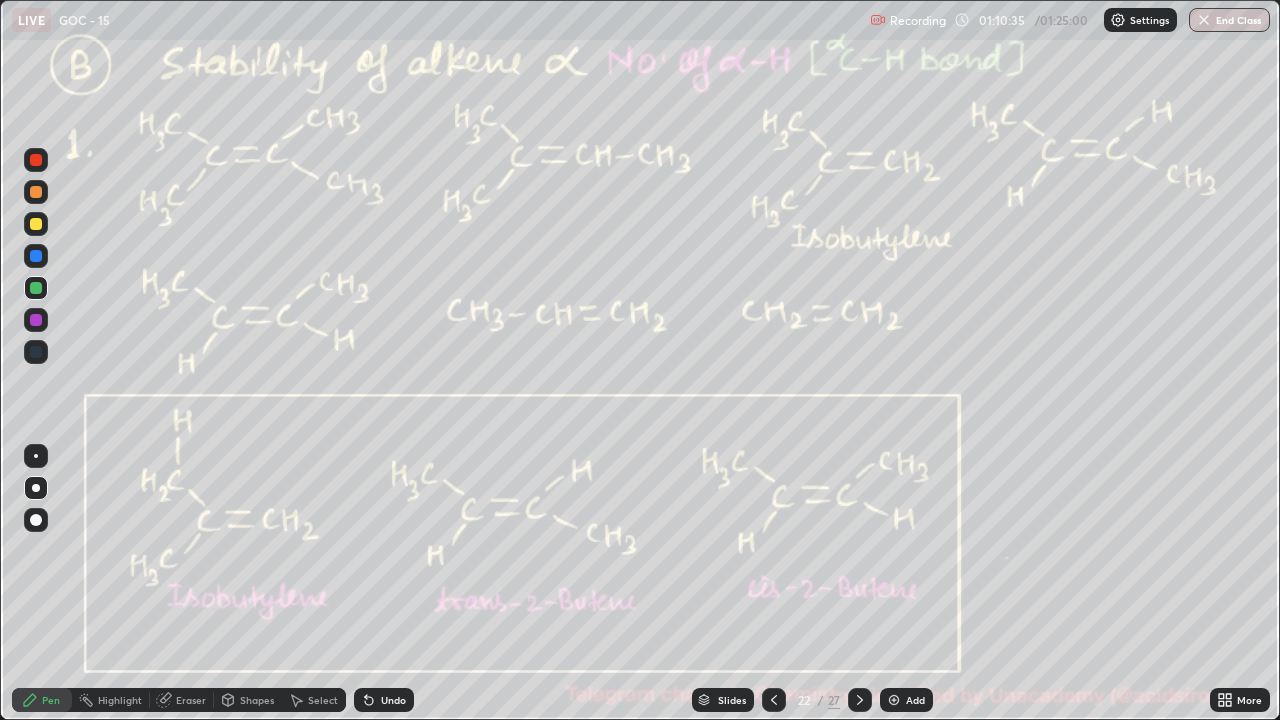 click 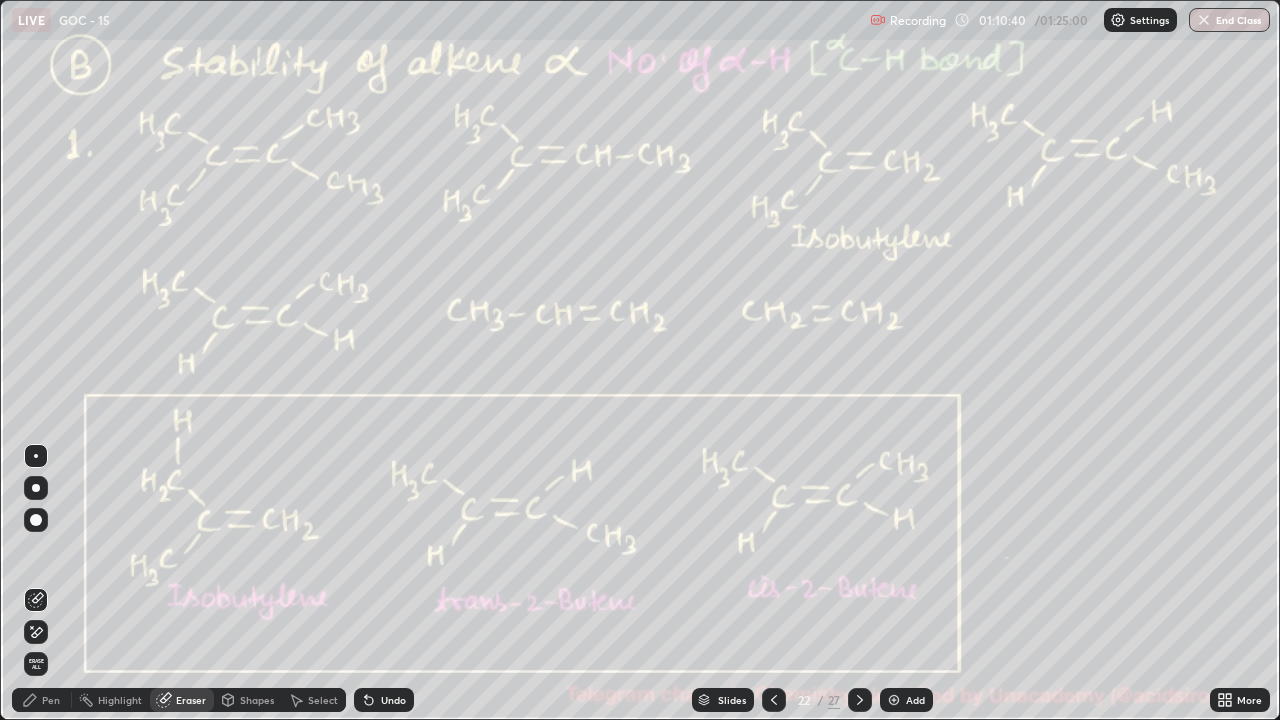 click 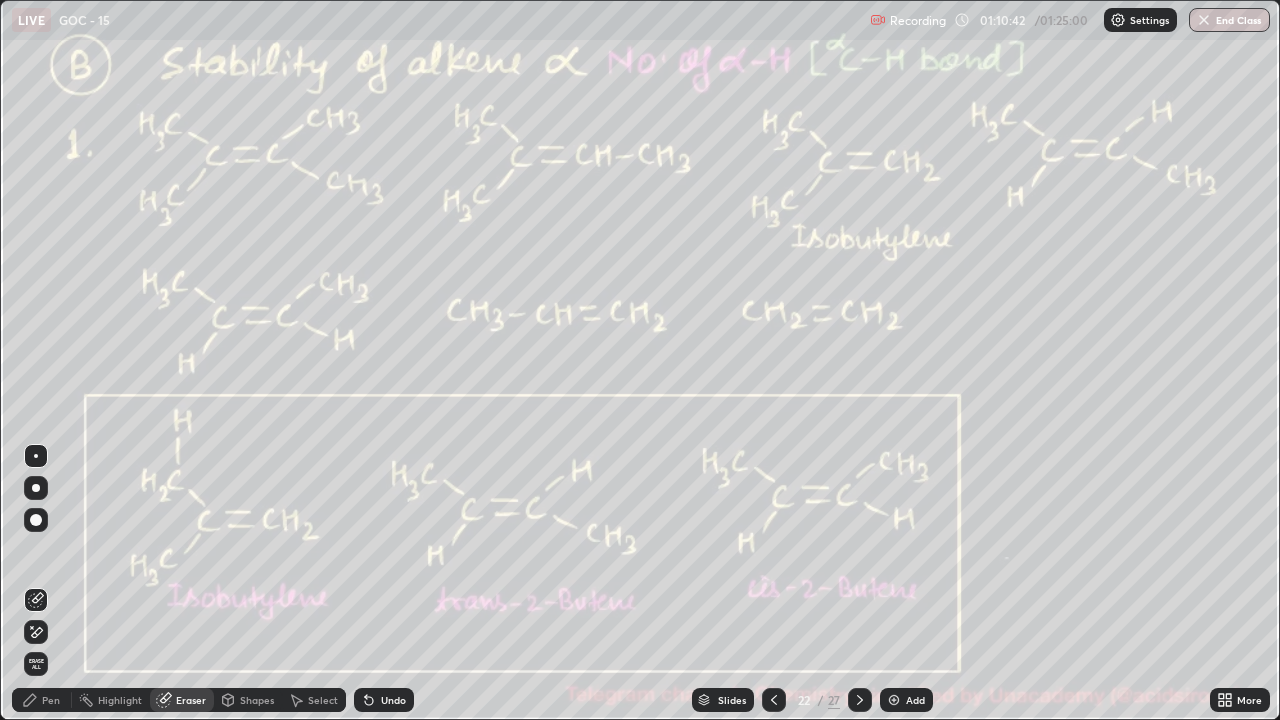 click on "Select" at bounding box center (323, 700) 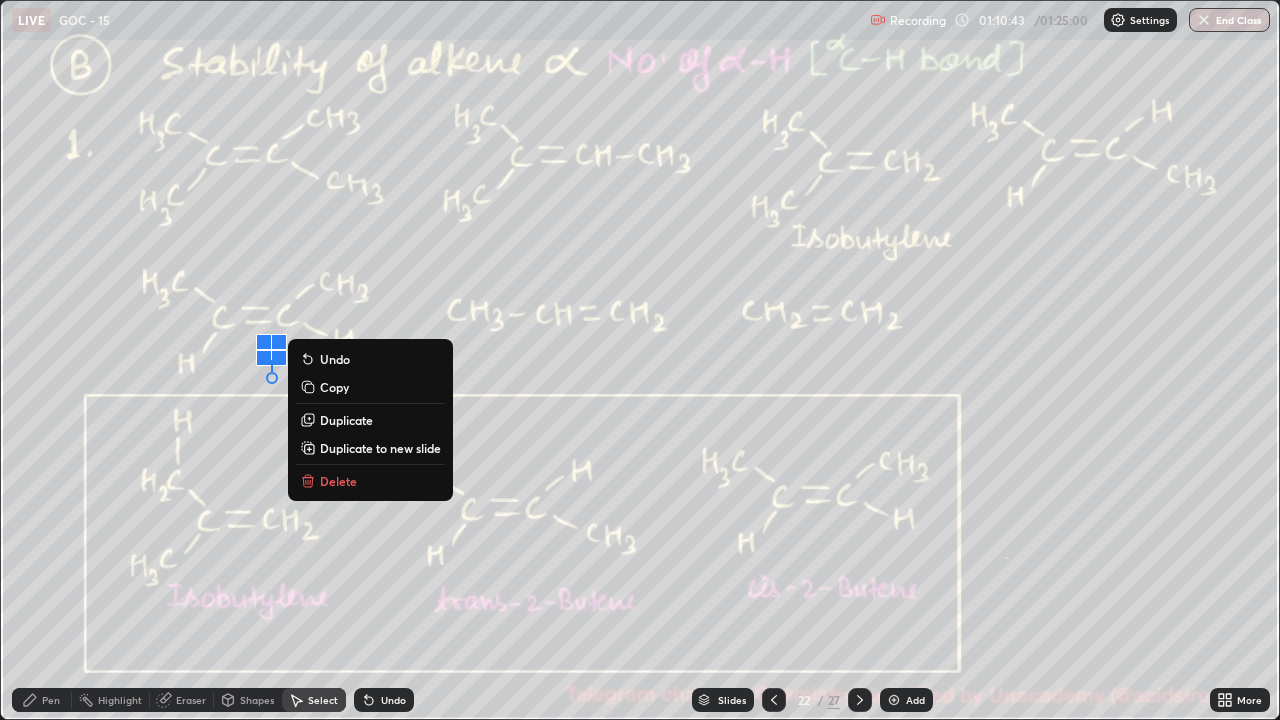click on "Delete" at bounding box center [338, 481] 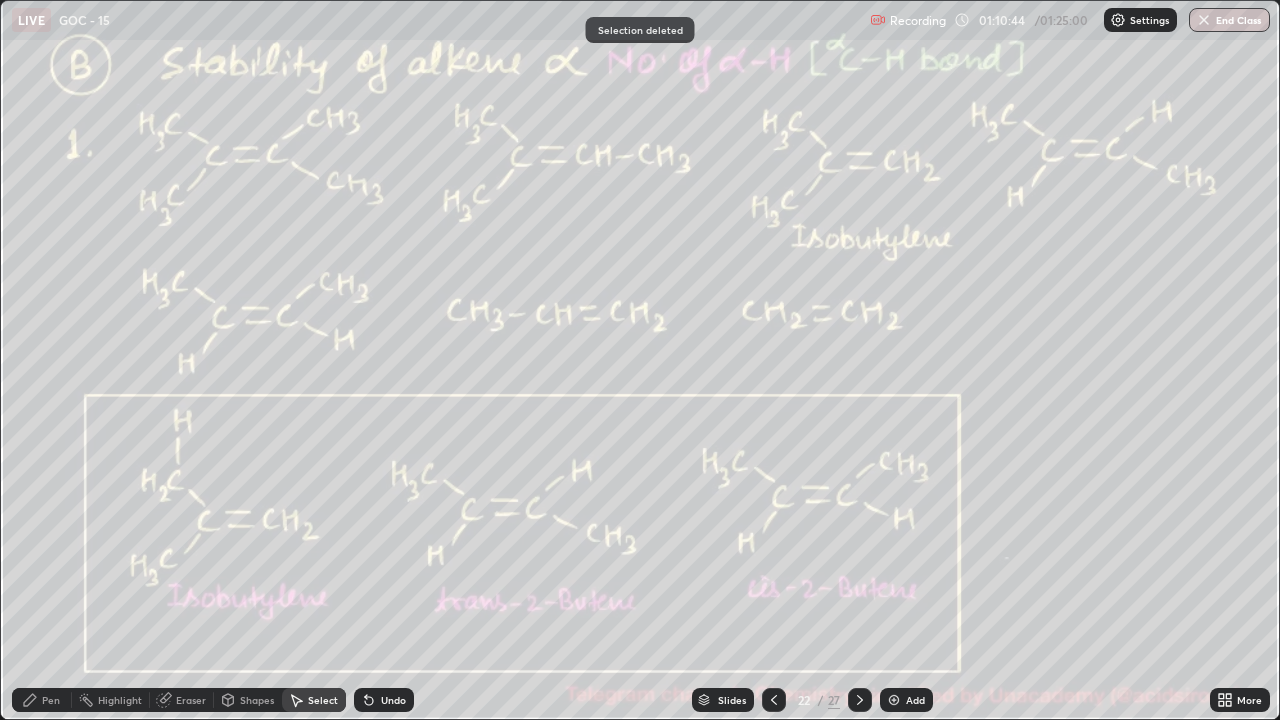 click on "Pen" at bounding box center [42, 700] 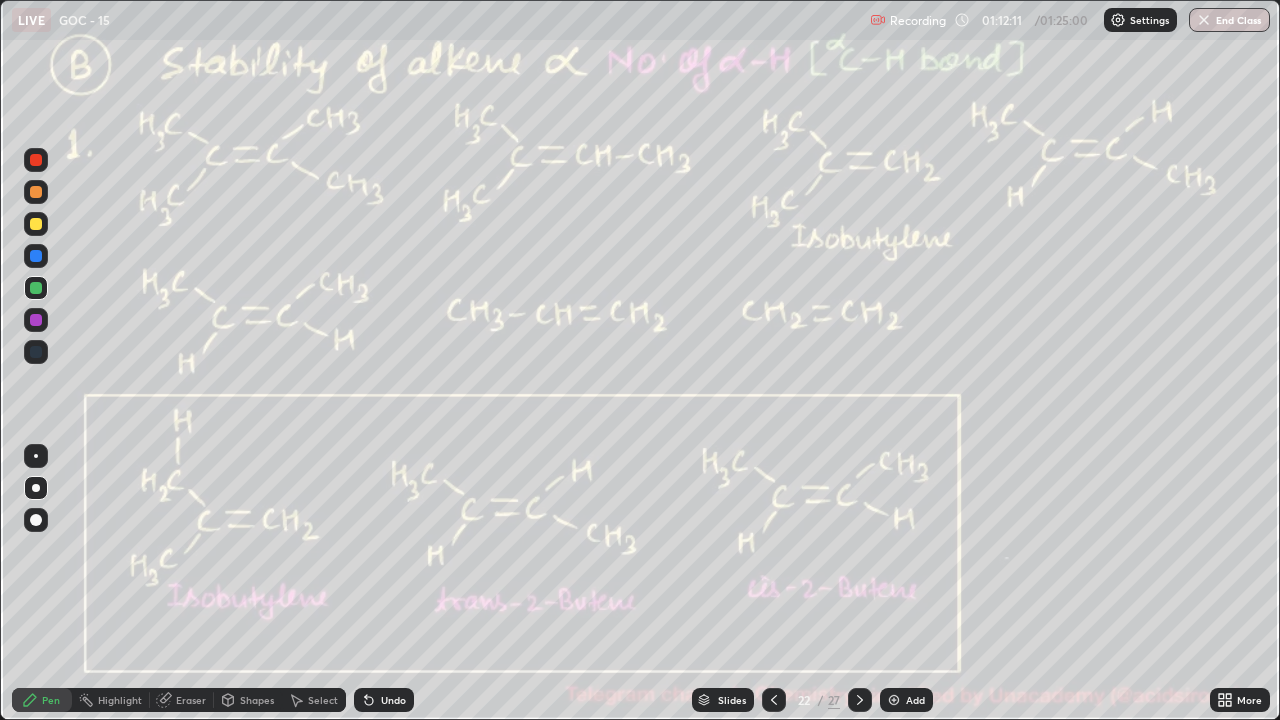 click at bounding box center (36, 224) 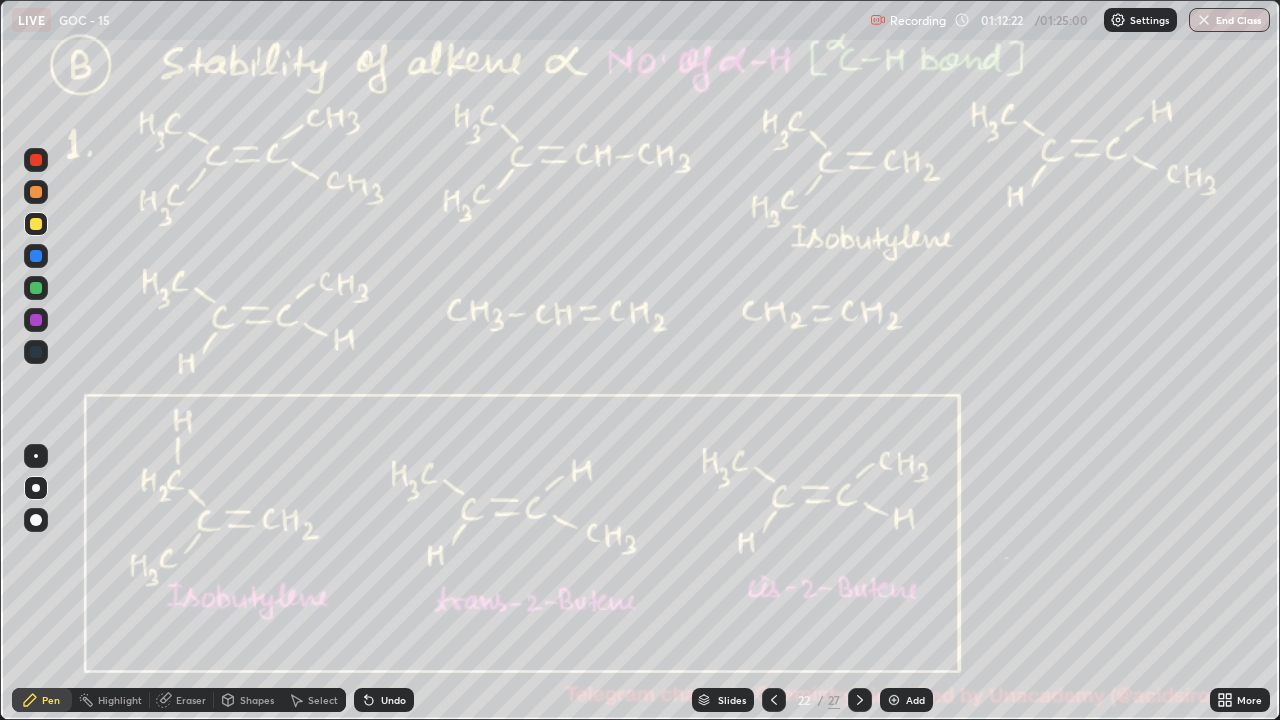 click on "Undo" at bounding box center (384, 700) 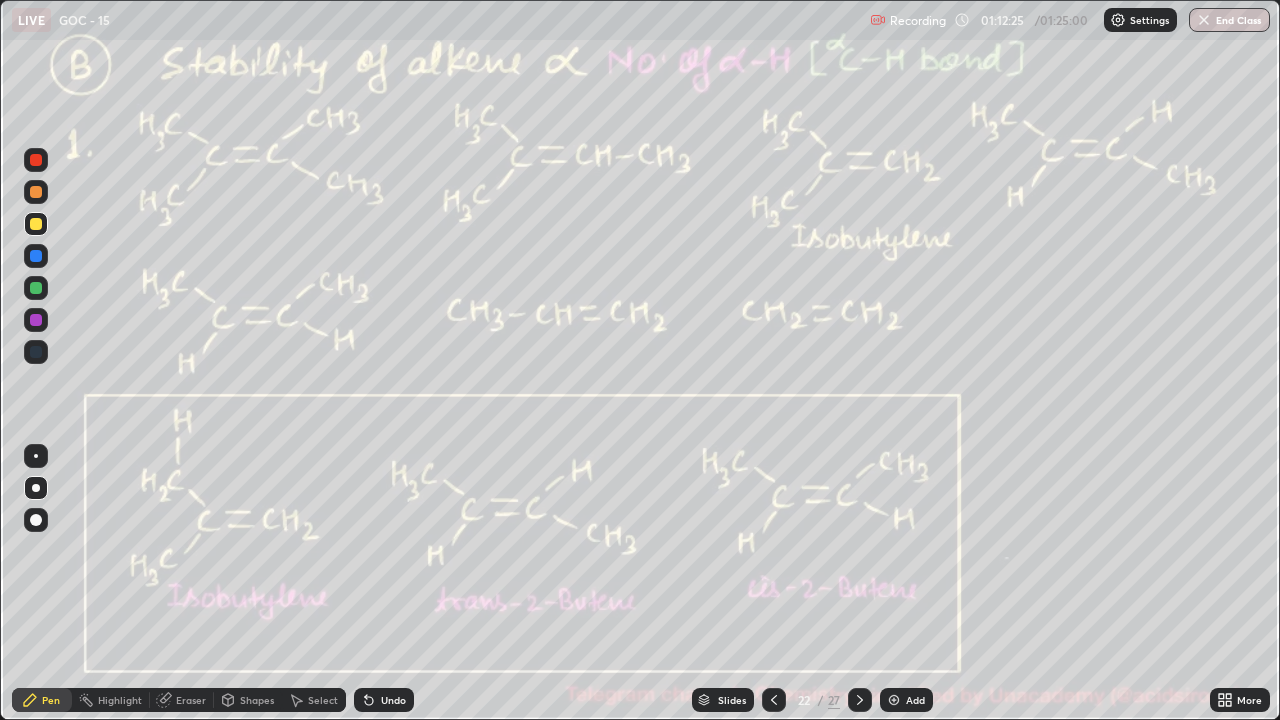 click on "Undo" at bounding box center [393, 700] 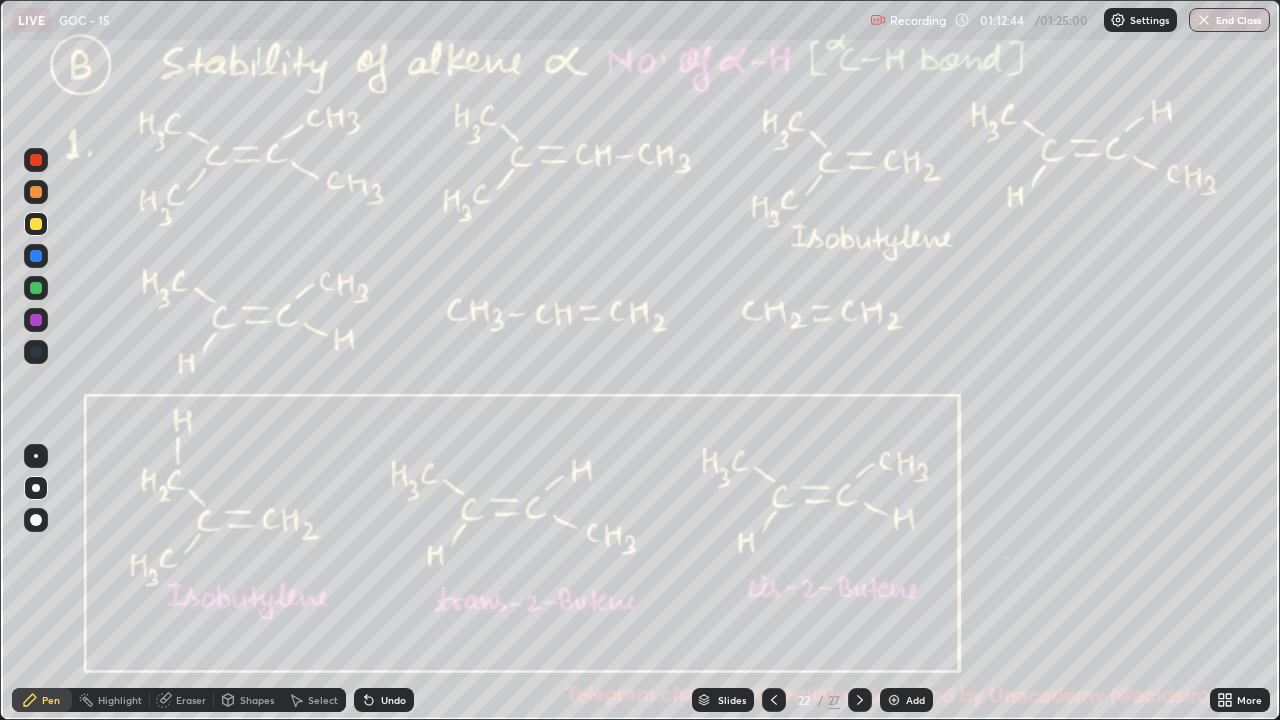 click at bounding box center (36, 160) 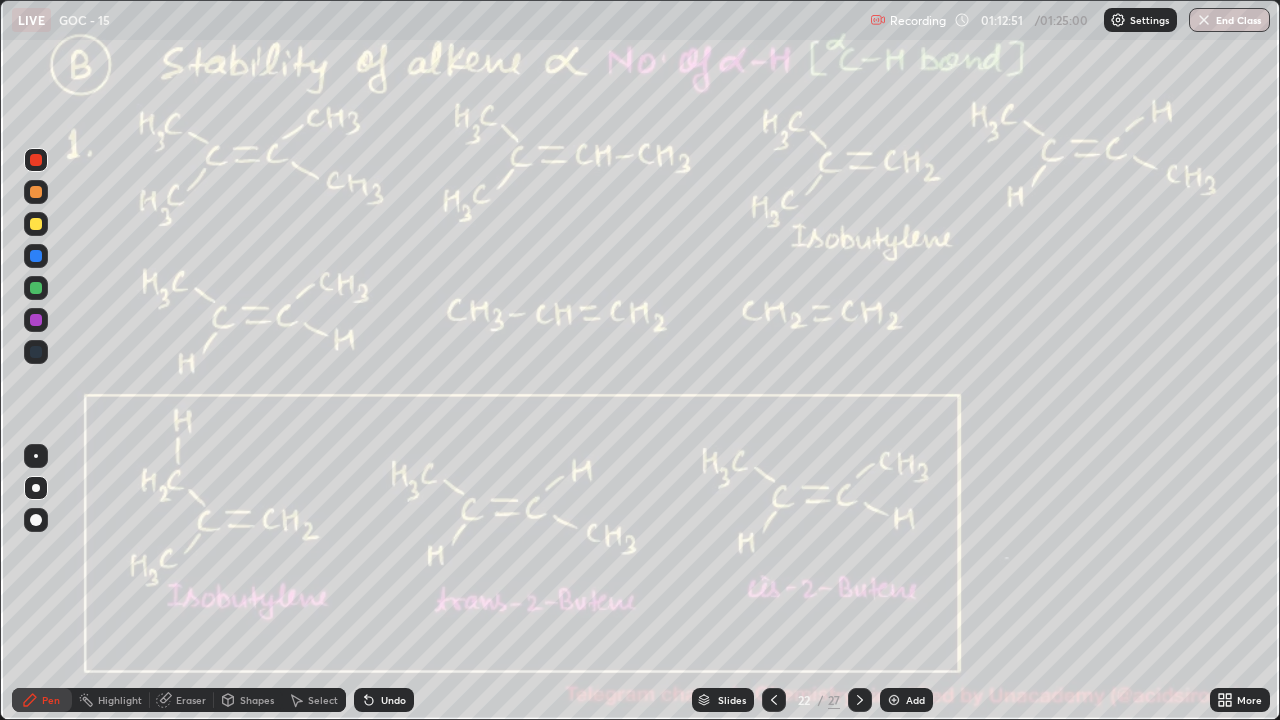 click at bounding box center (36, 192) 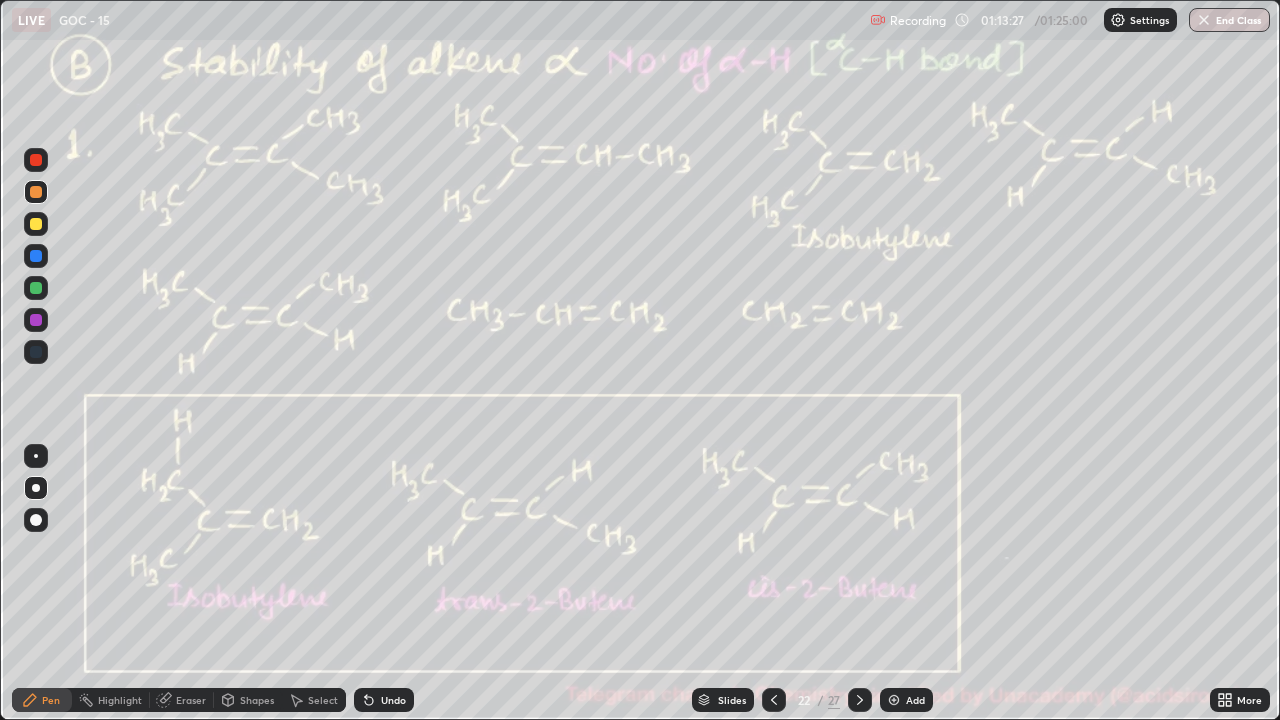 click on "Eraser" at bounding box center (191, 700) 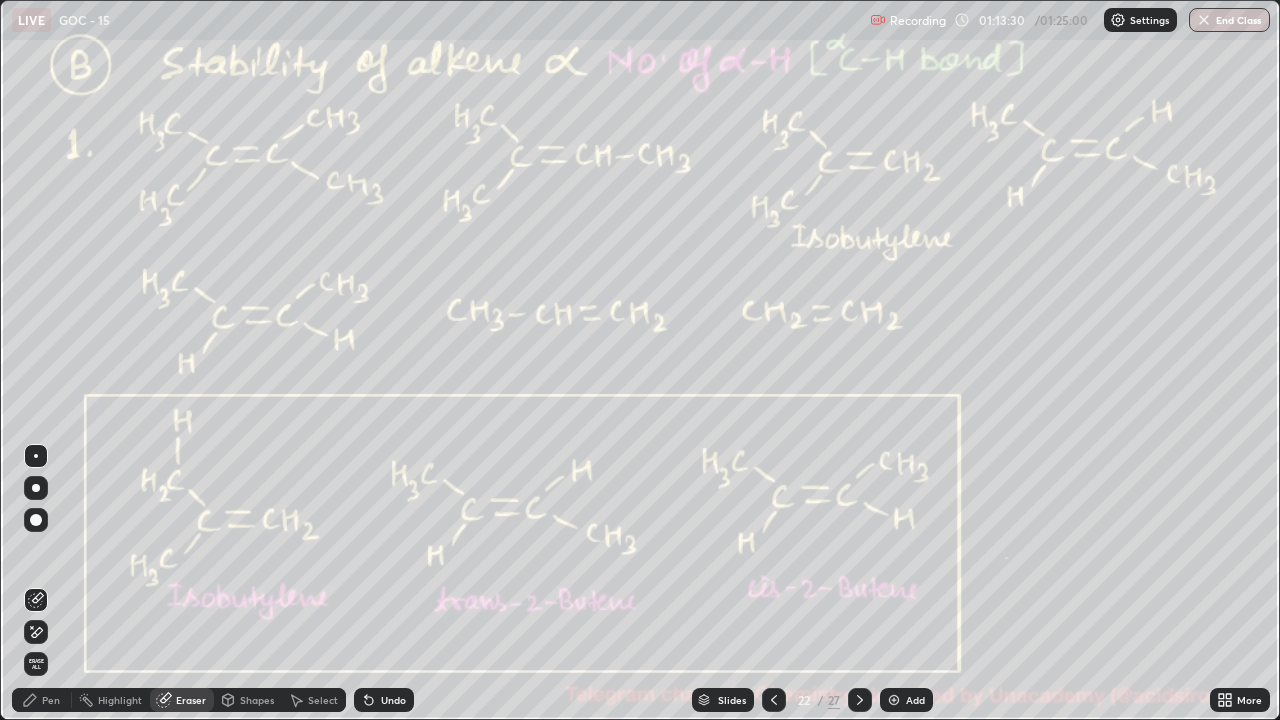 click on "Pen" at bounding box center [51, 700] 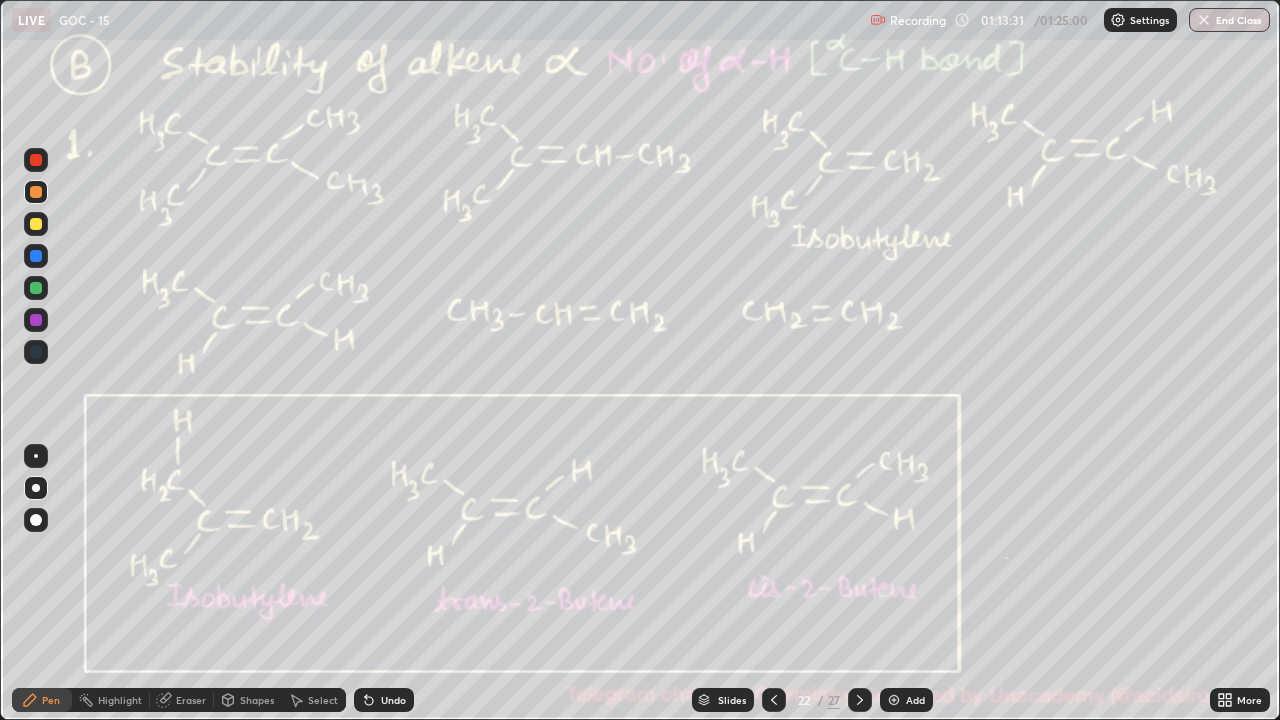 click at bounding box center (36, 160) 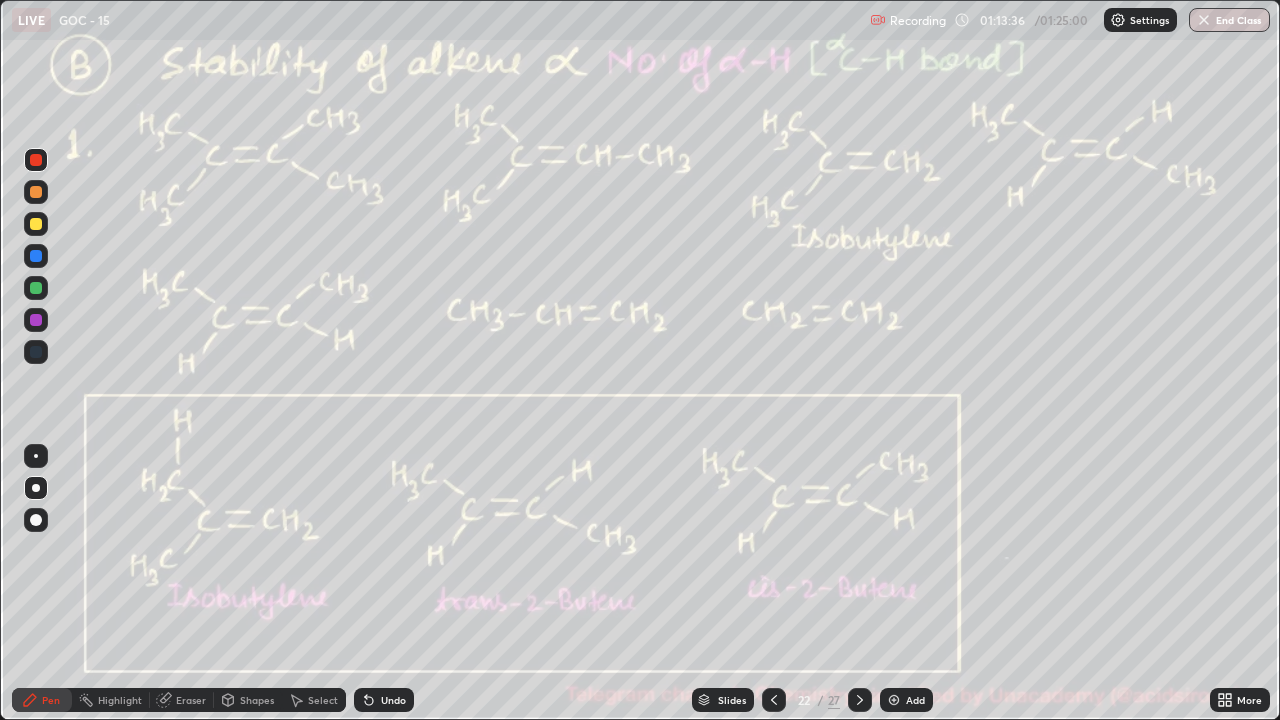 click 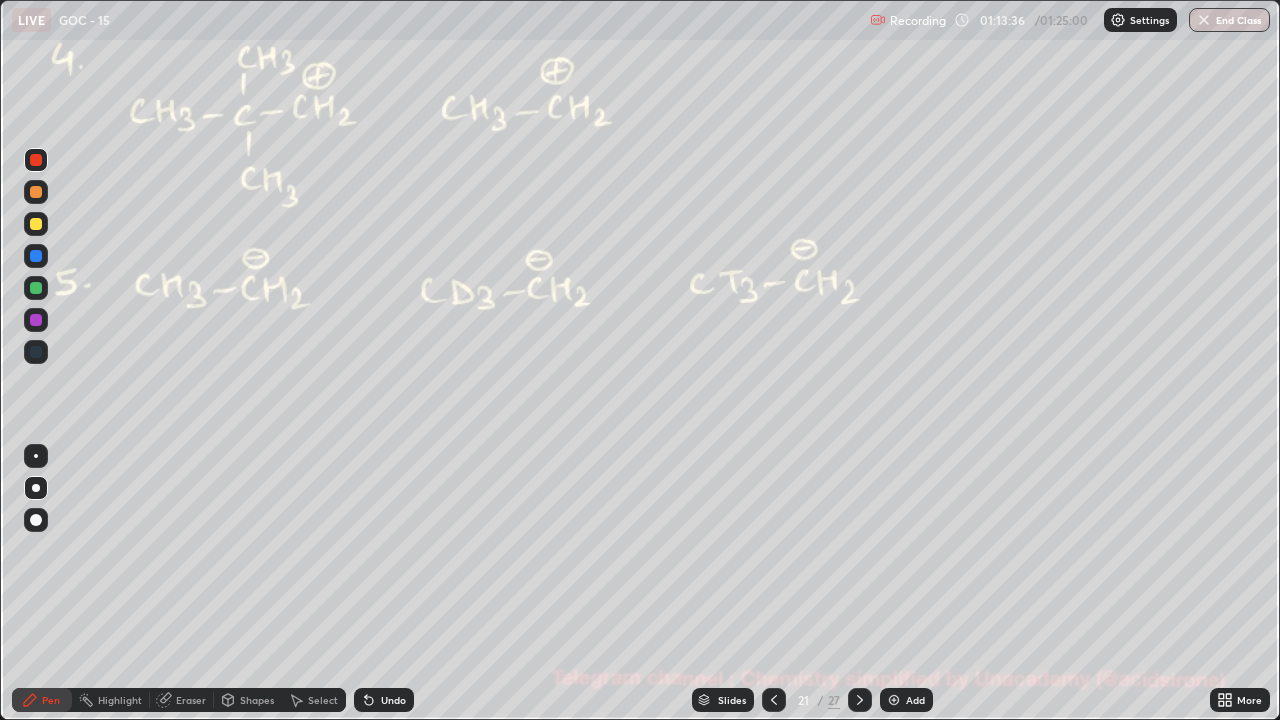 click 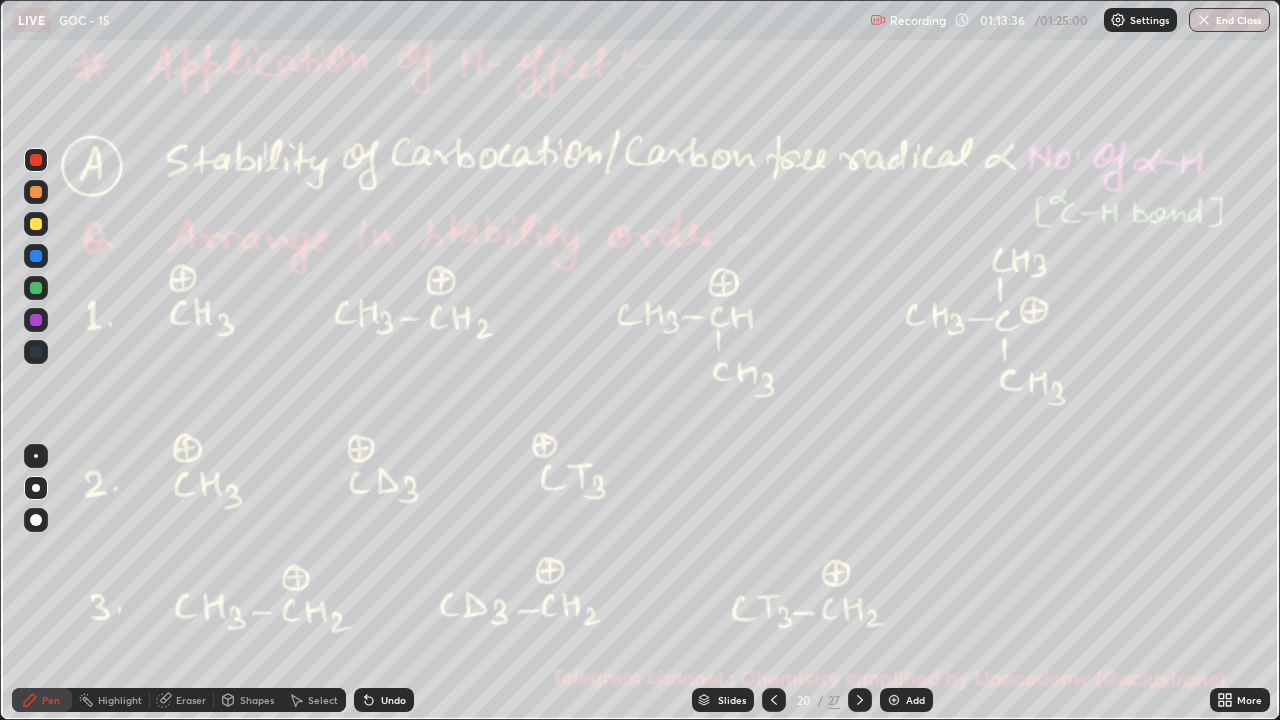 click 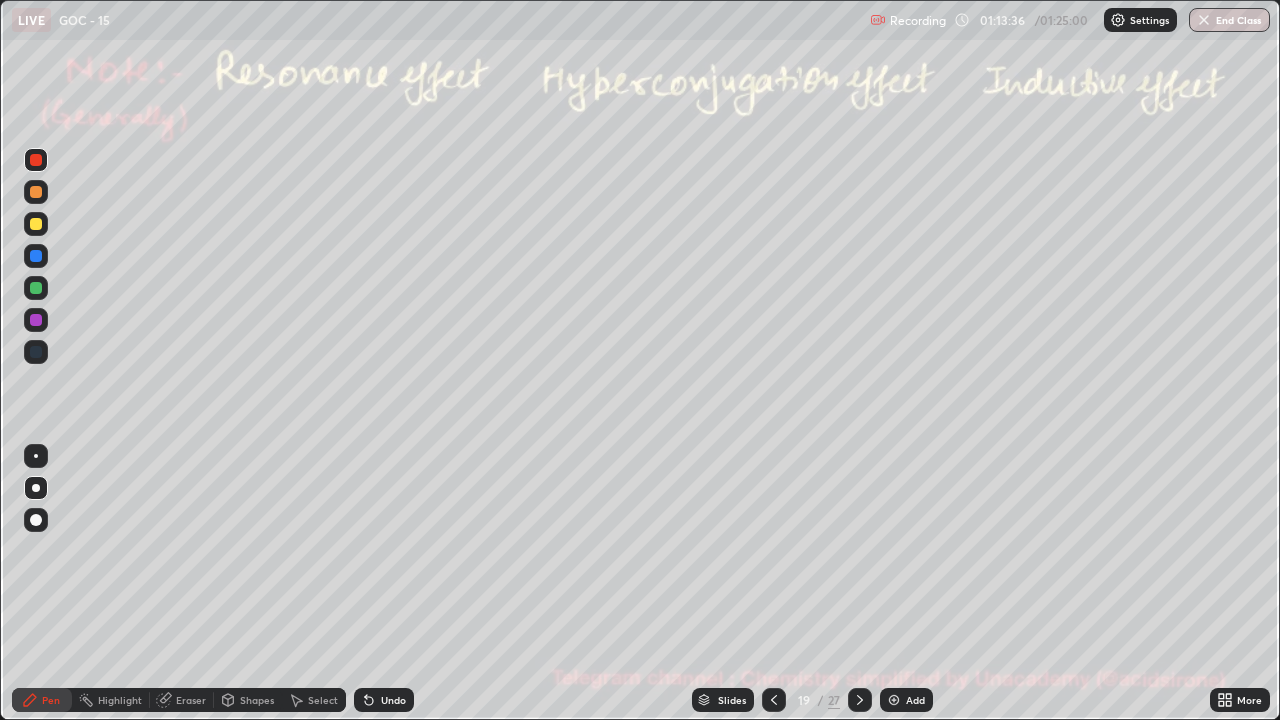 click 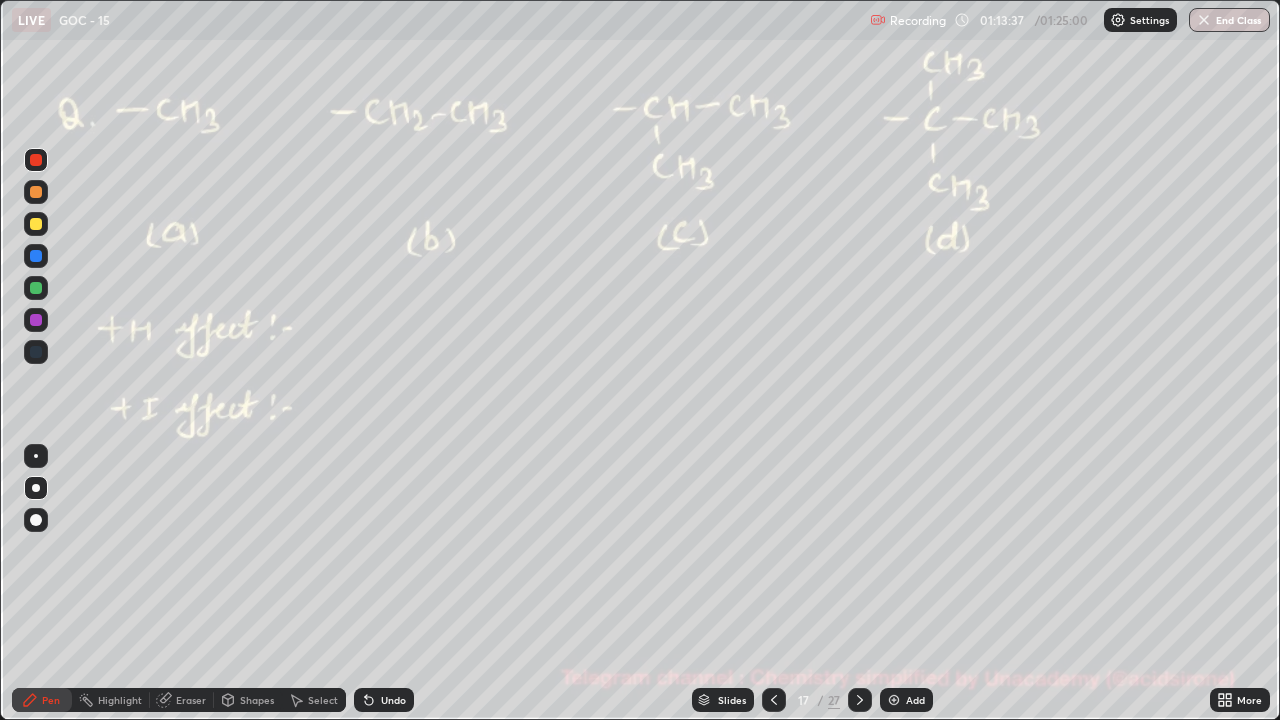 click 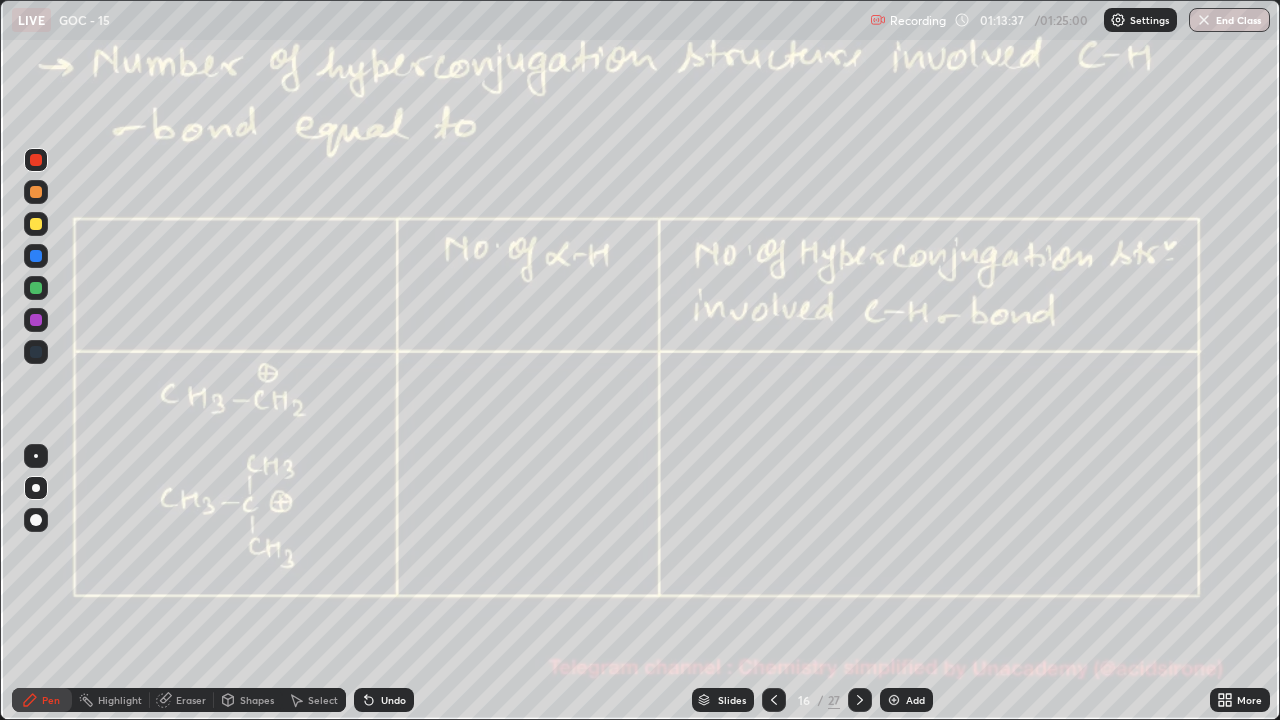 click 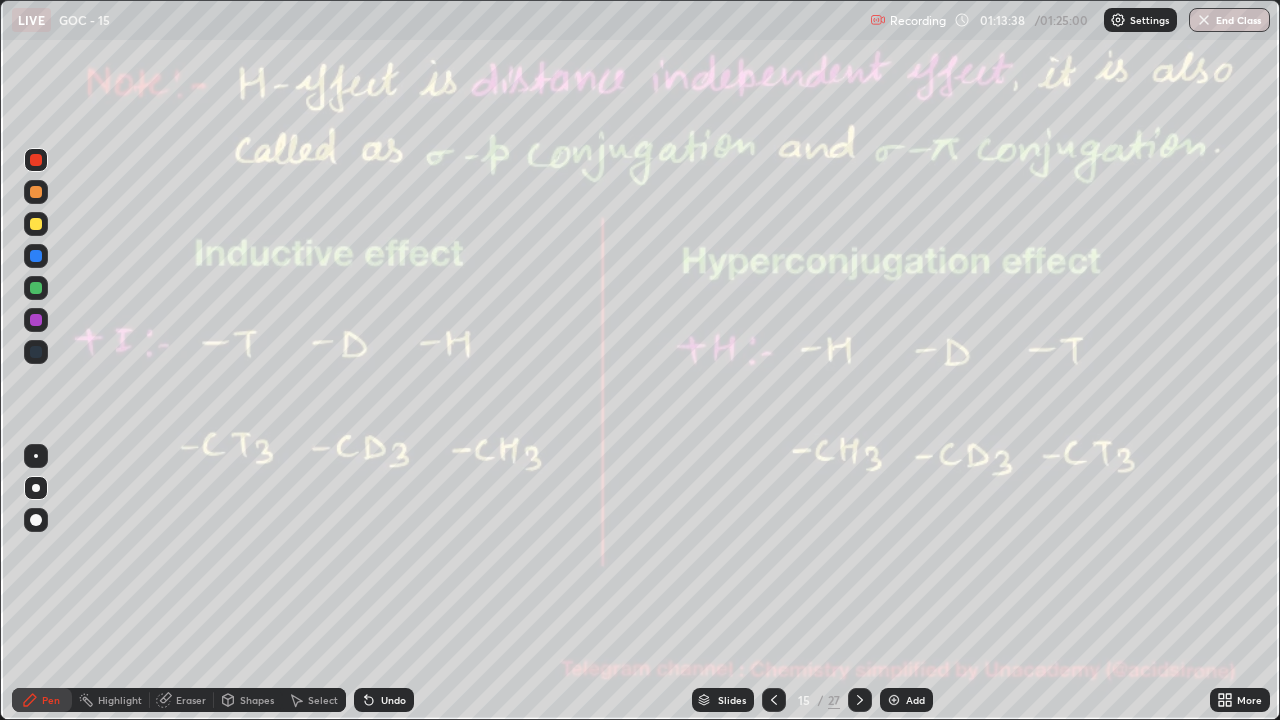 click at bounding box center (774, 700) 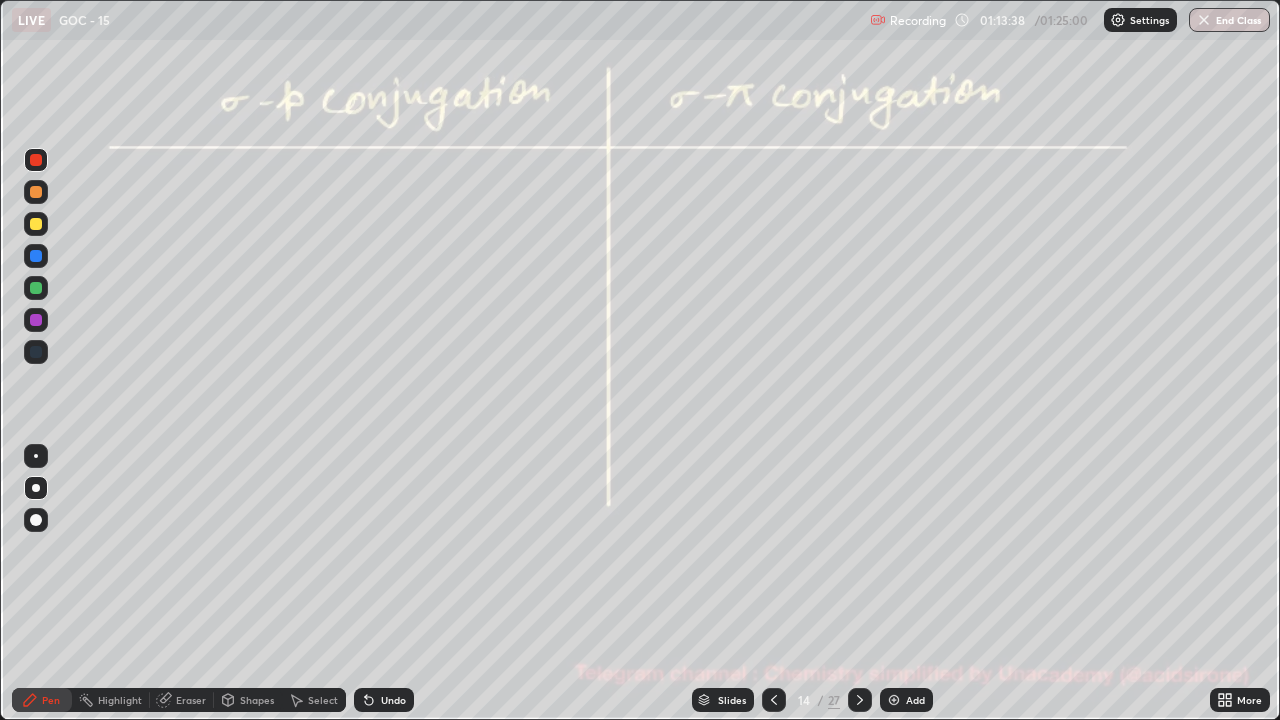 click at bounding box center [774, 700] 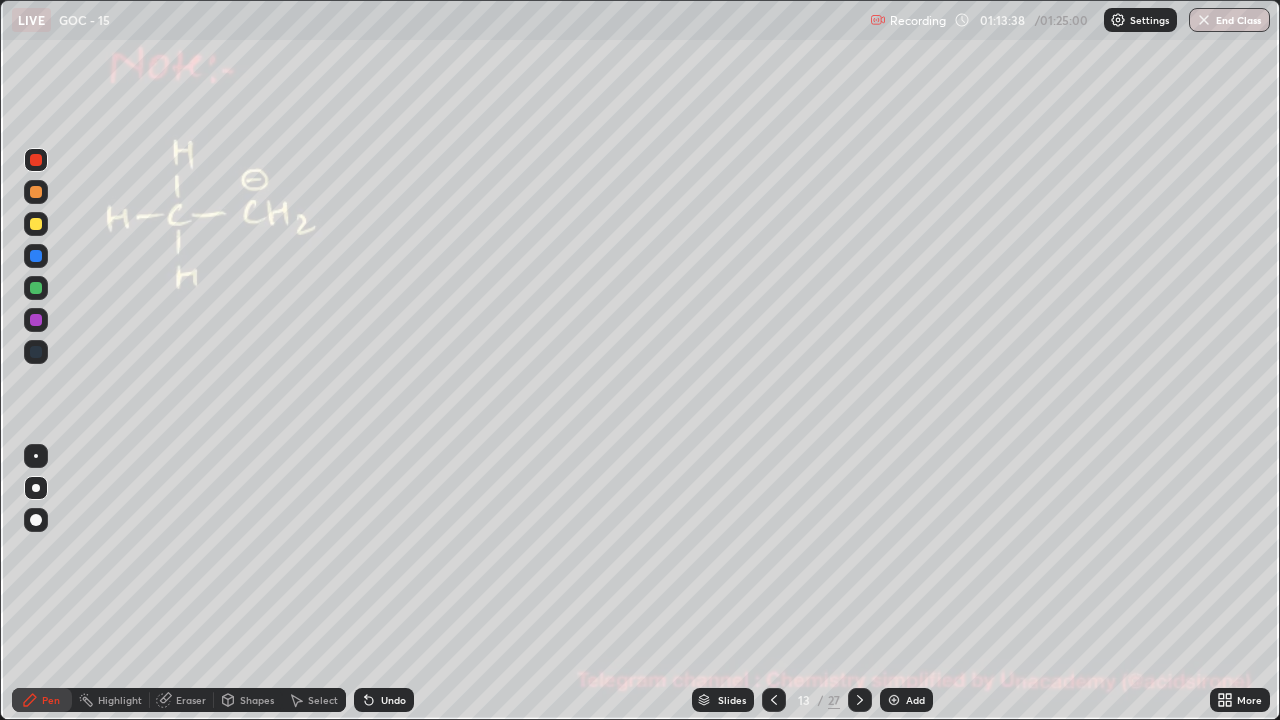 click at bounding box center [774, 700] 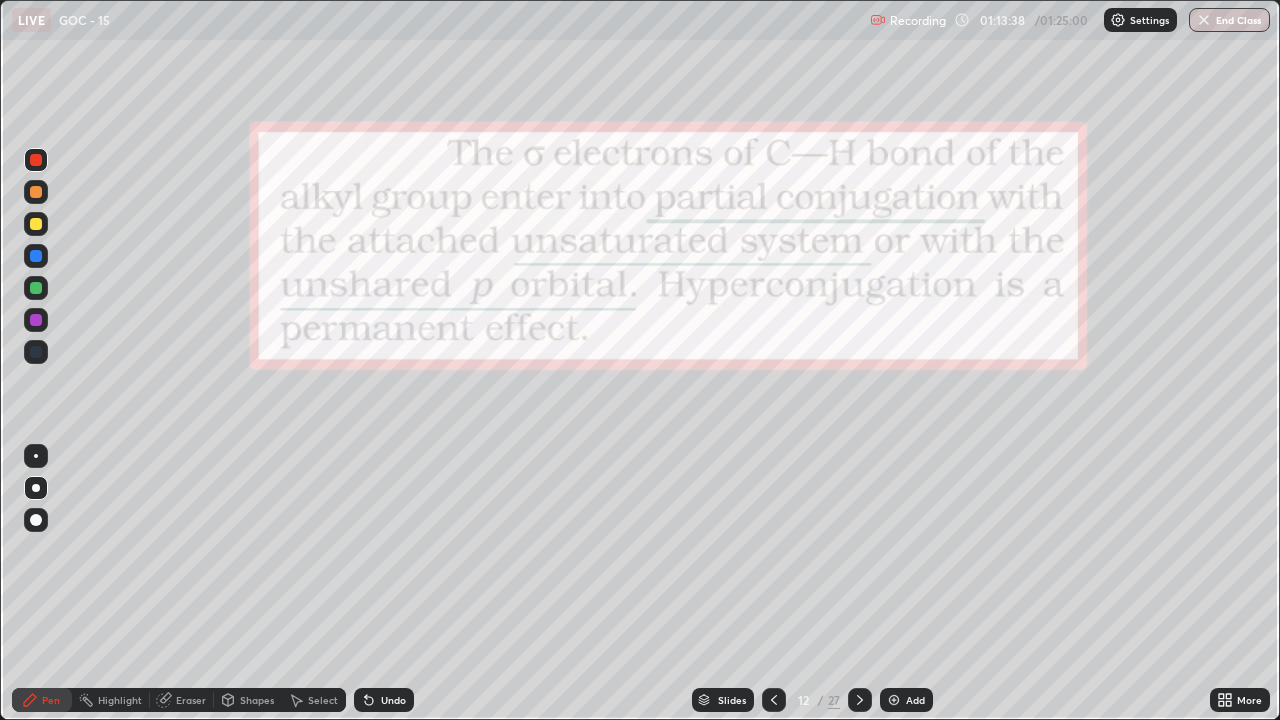 click at bounding box center [774, 700] 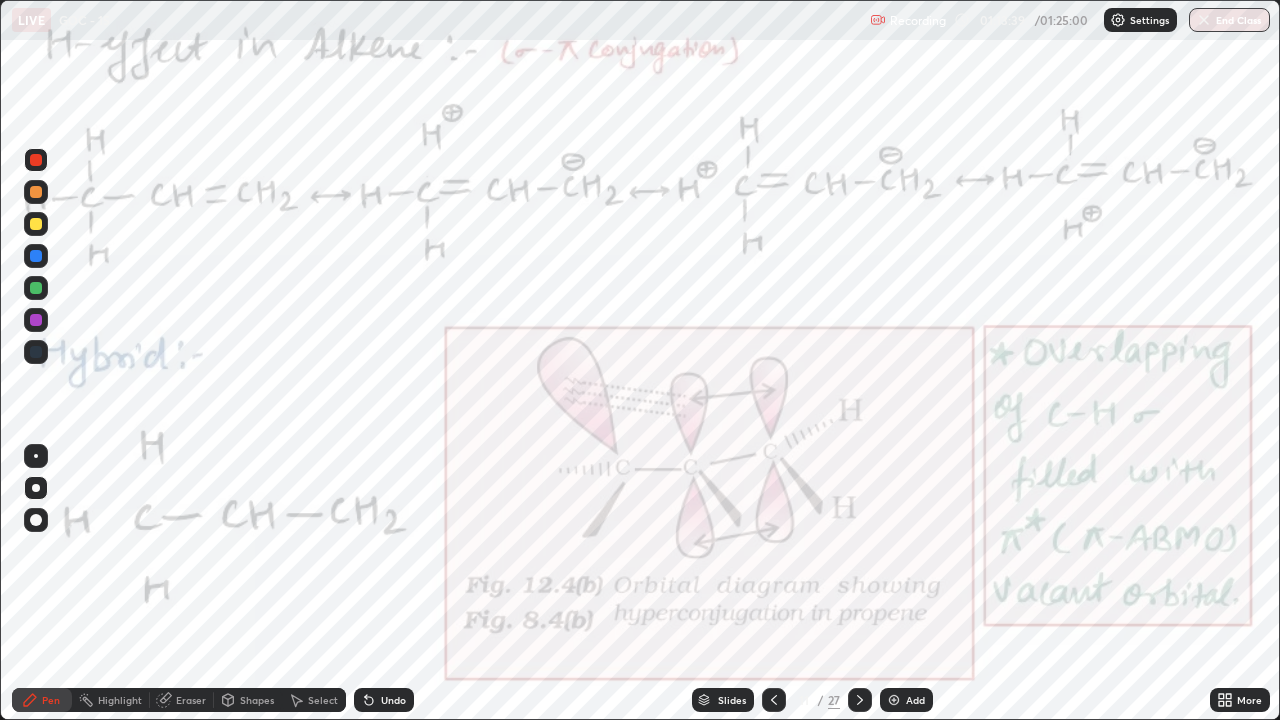 click at bounding box center [774, 700] 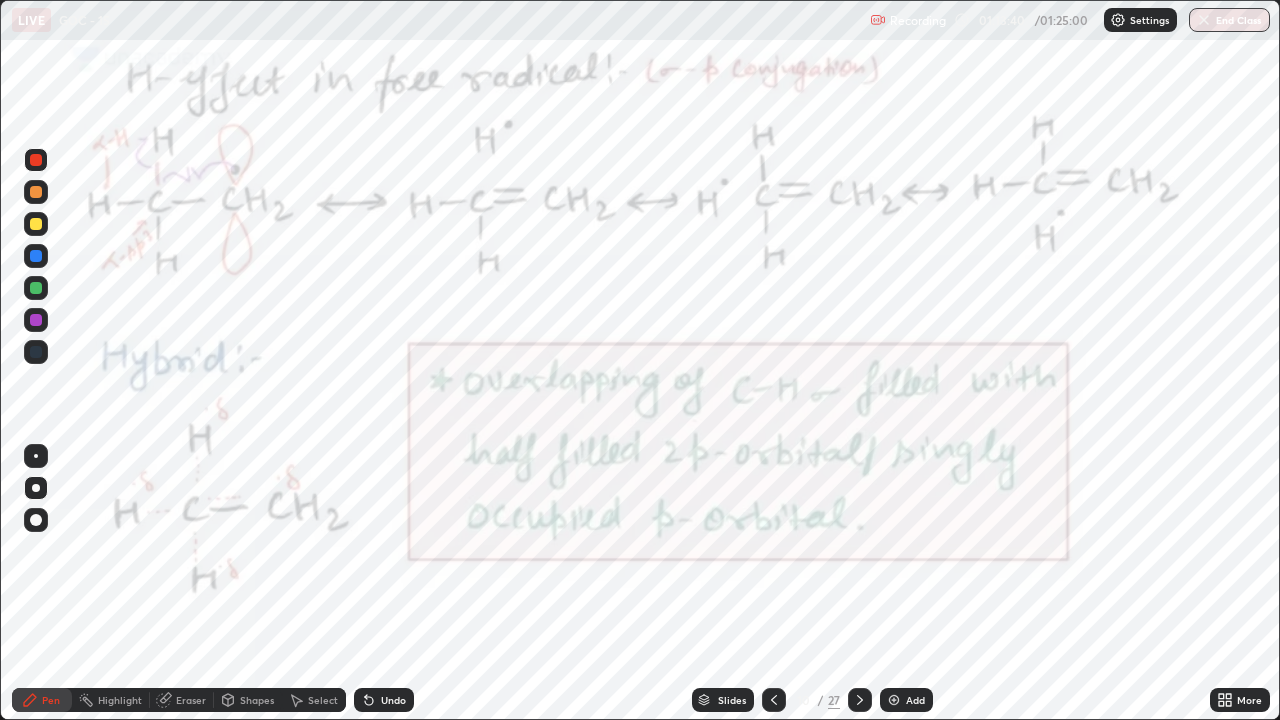 click 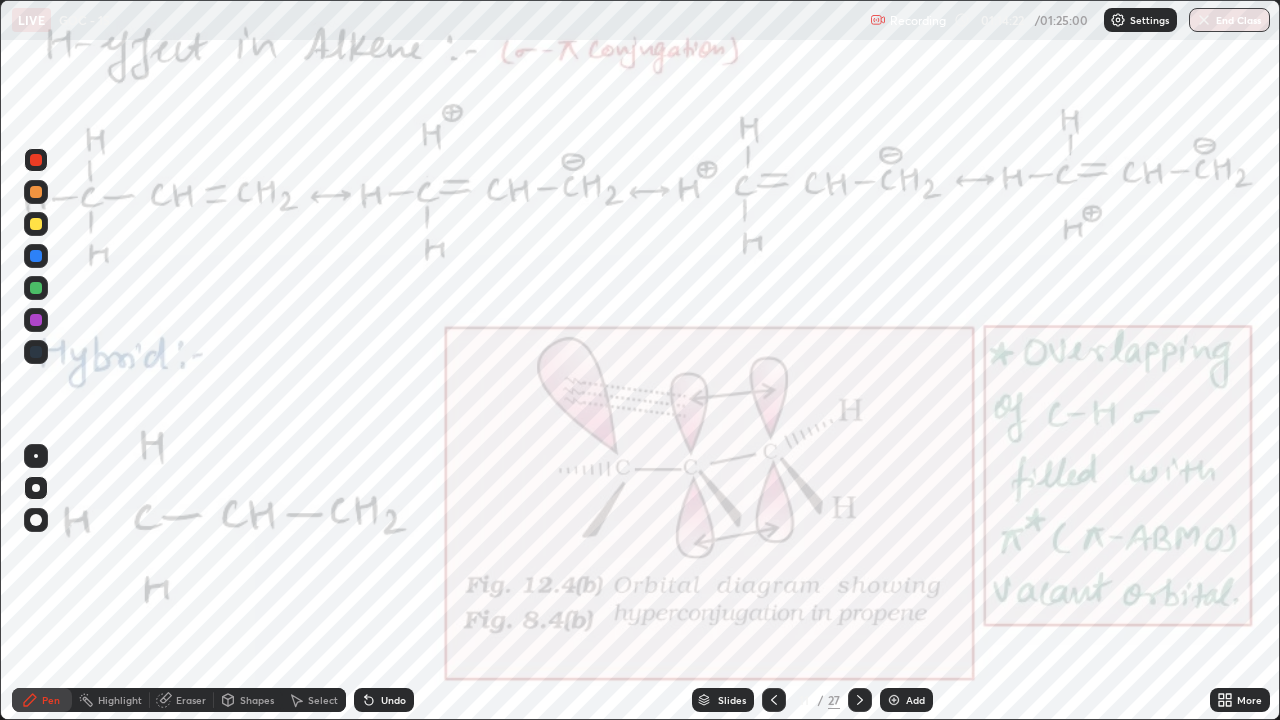 click on "Highlight" at bounding box center [120, 700] 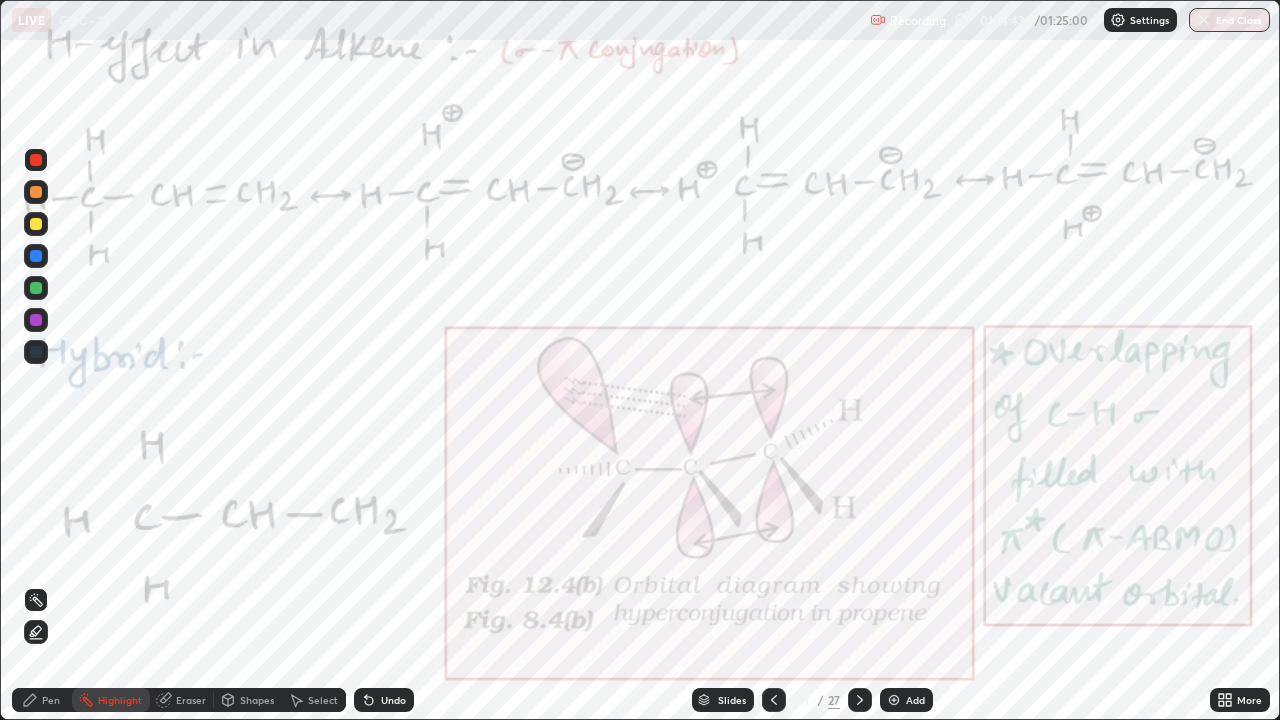 click at bounding box center (860, 700) 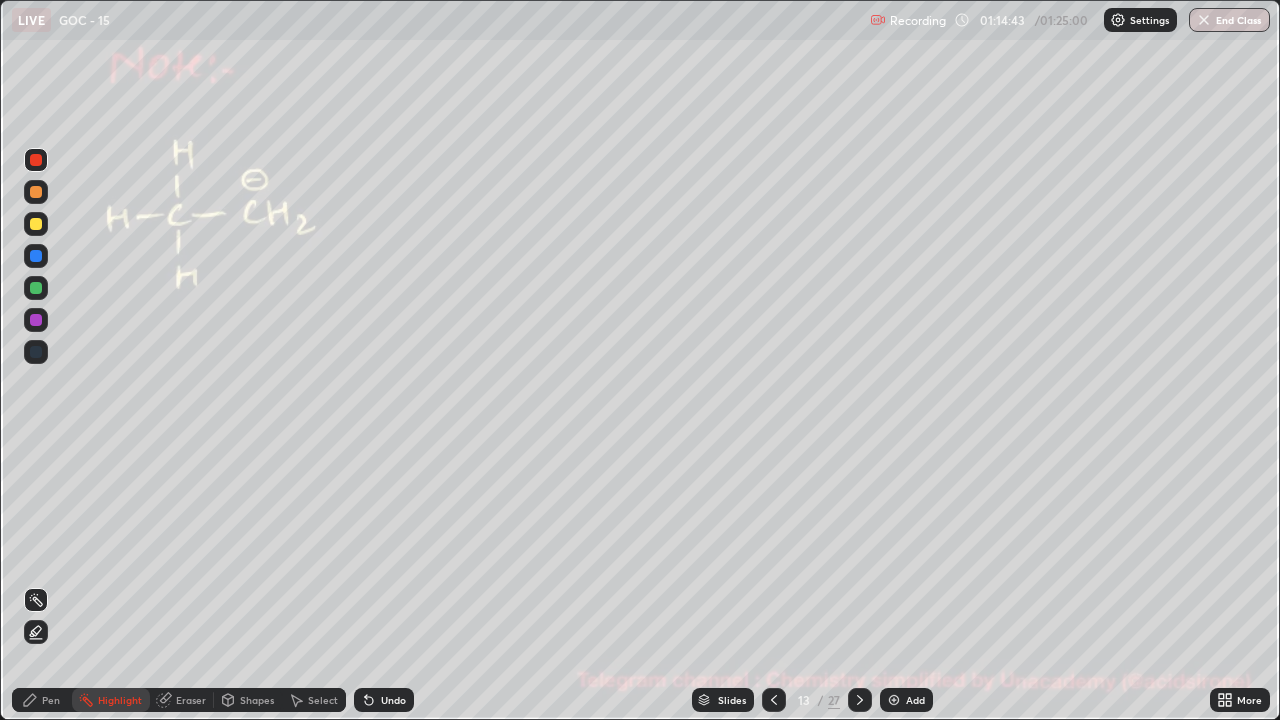 click at bounding box center (860, 700) 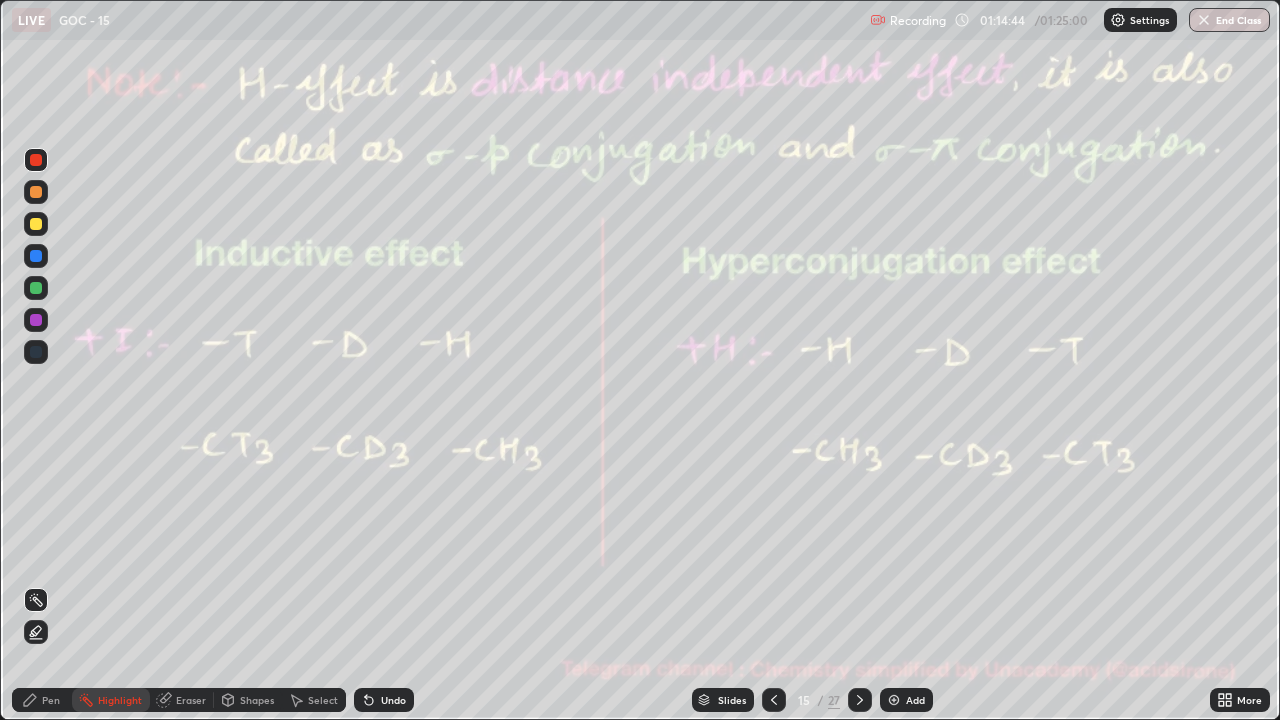 click at bounding box center [860, 700] 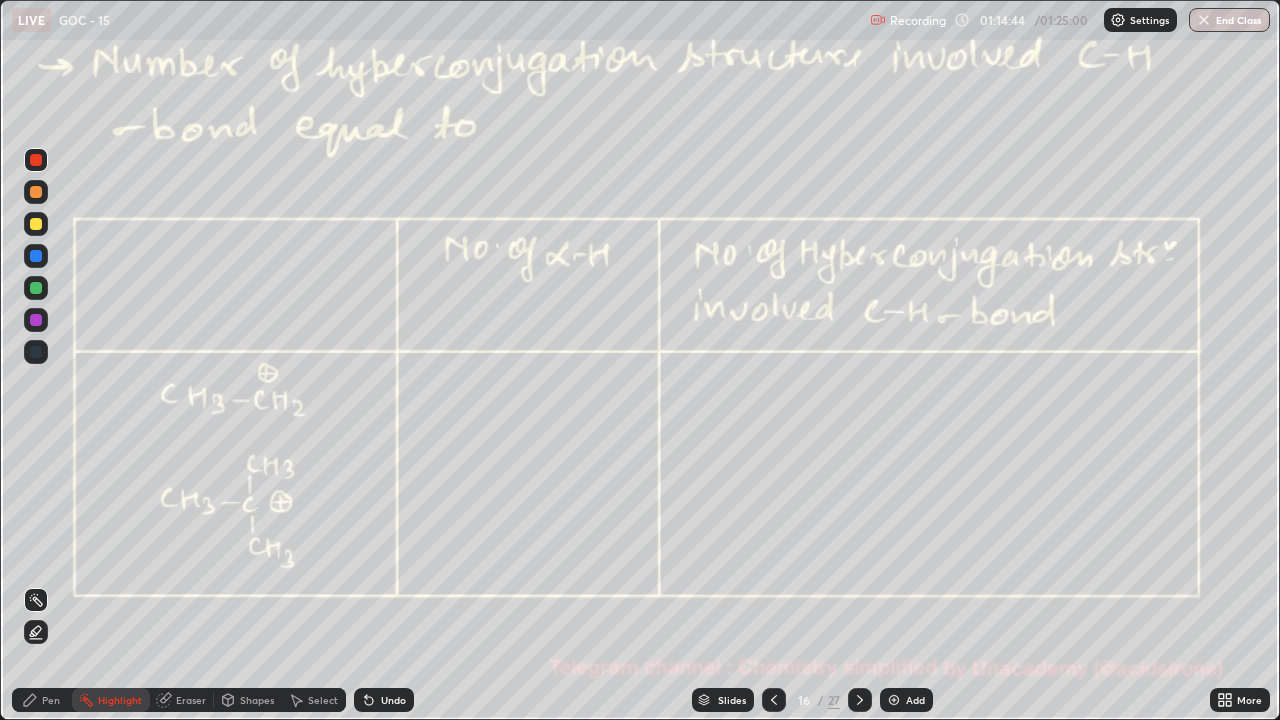click 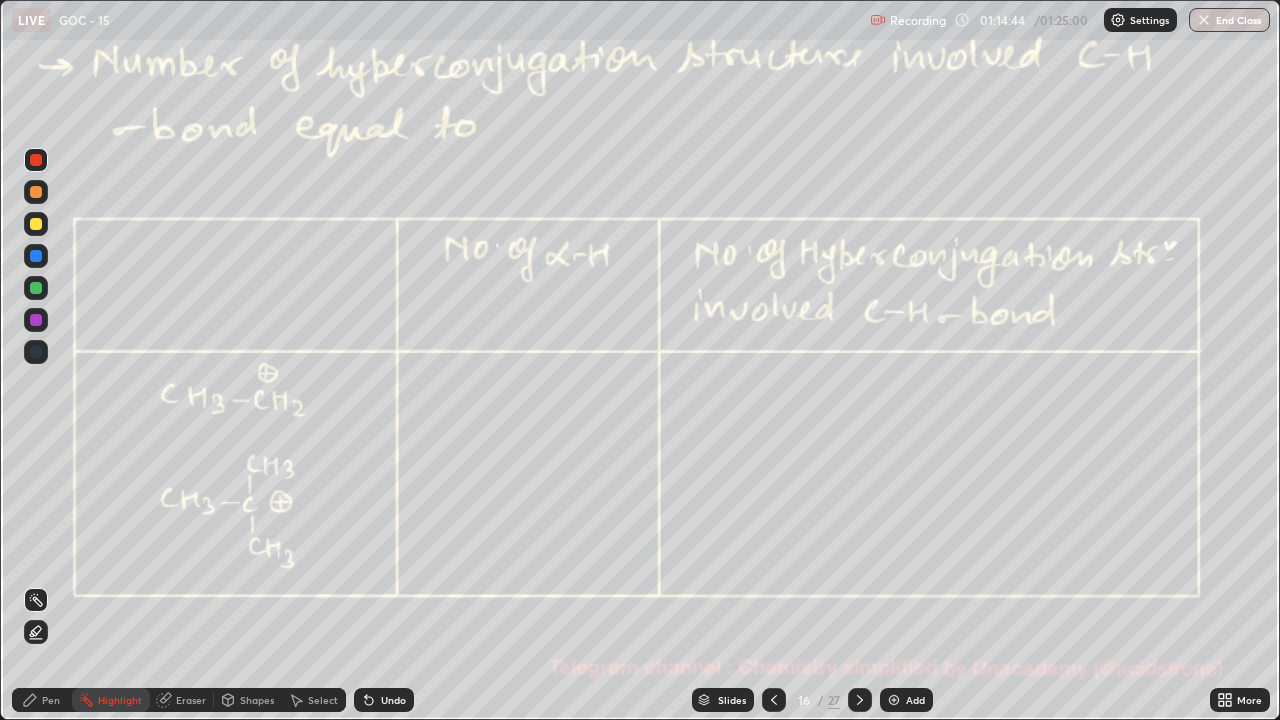 click 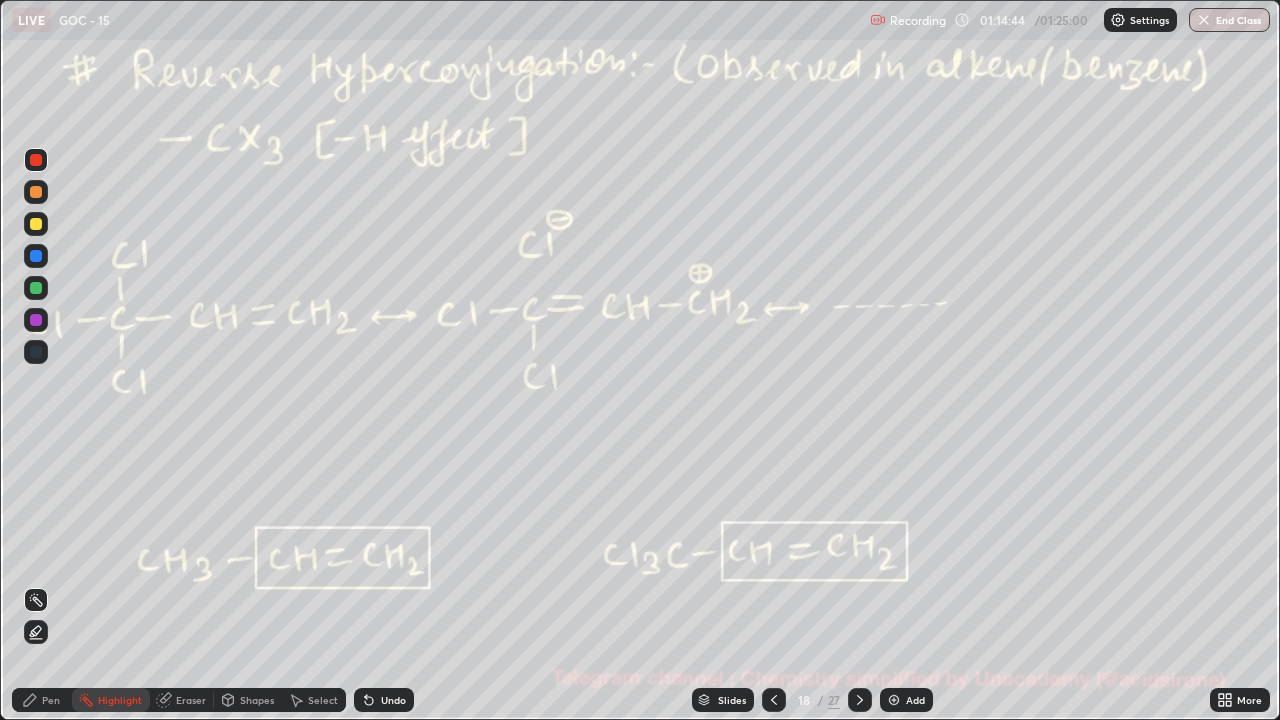 click 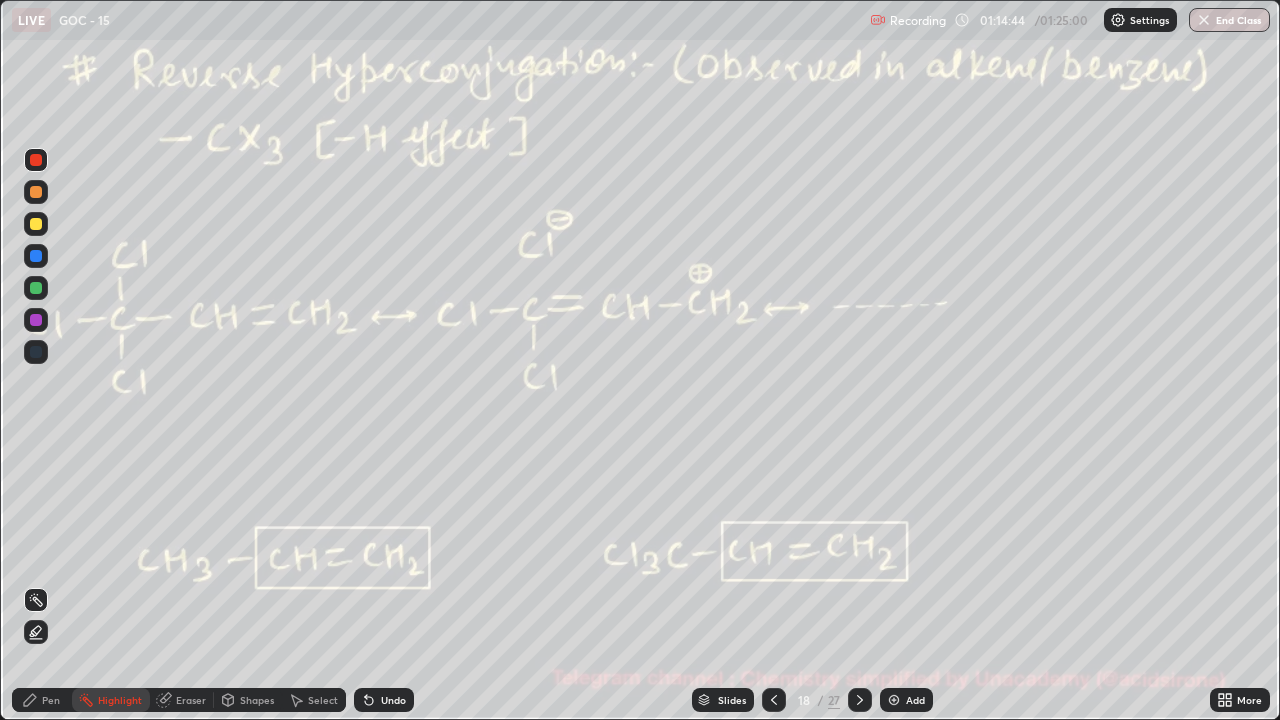 click 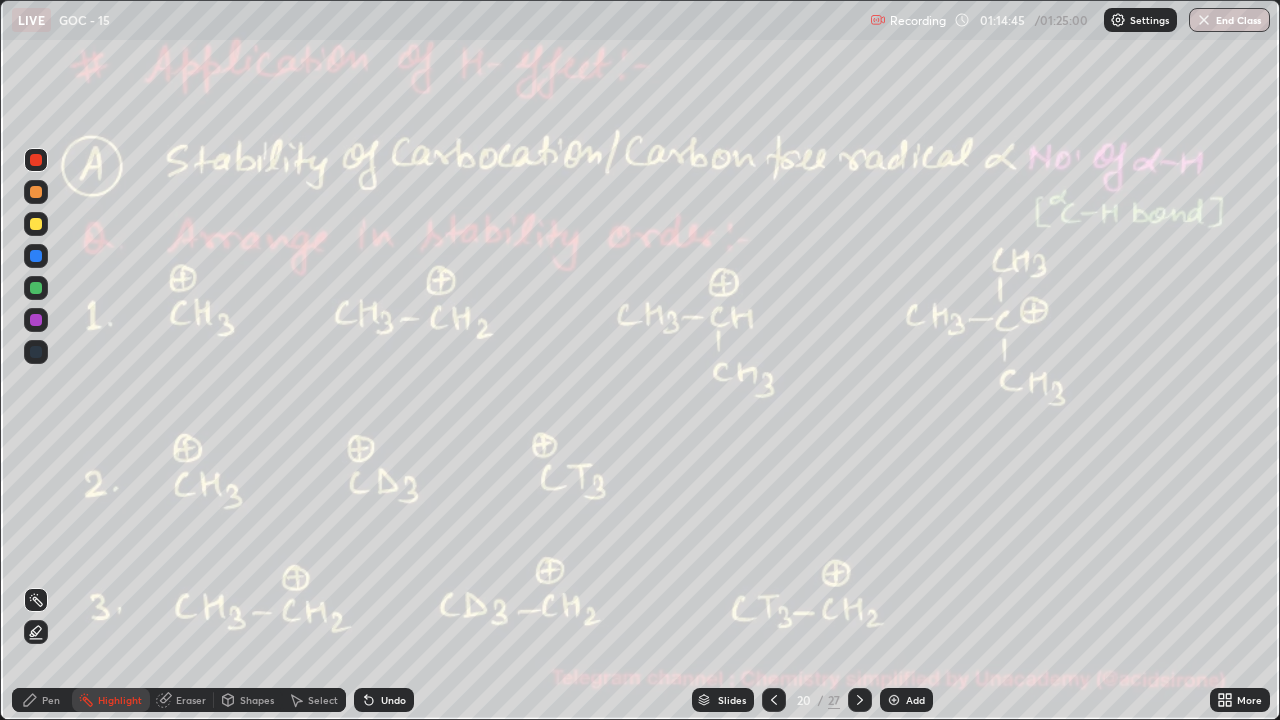 click 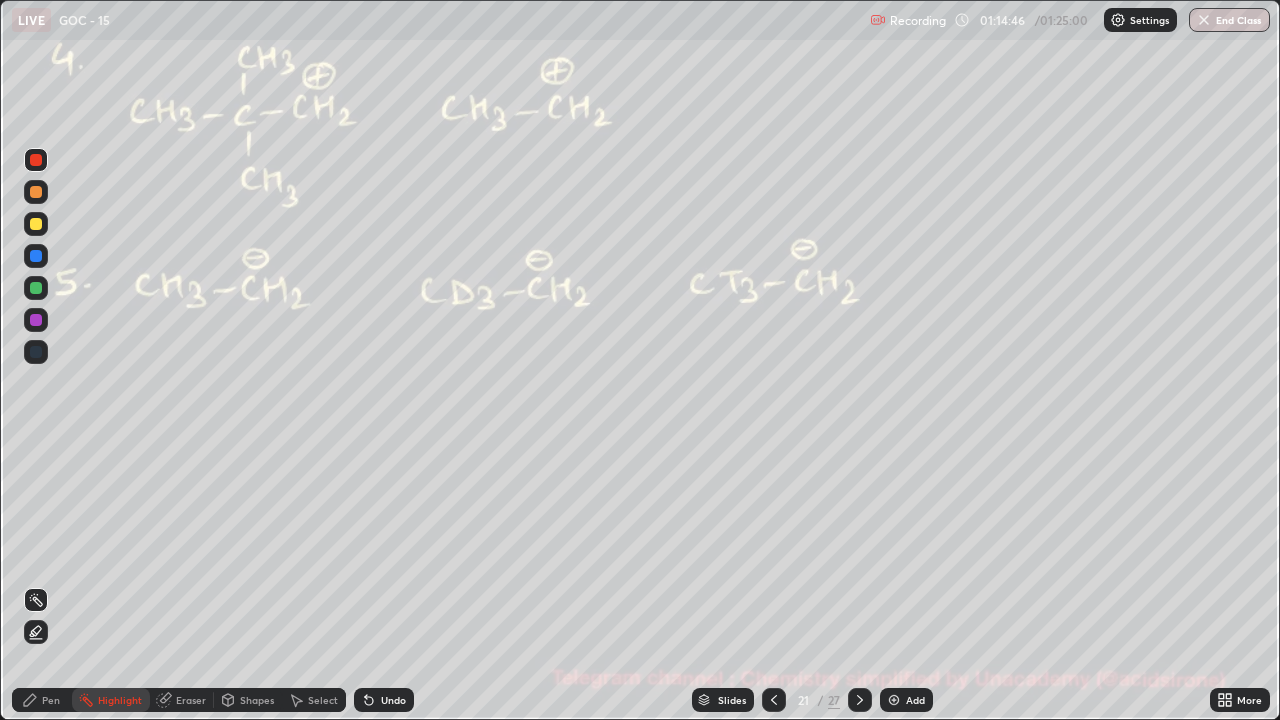 click 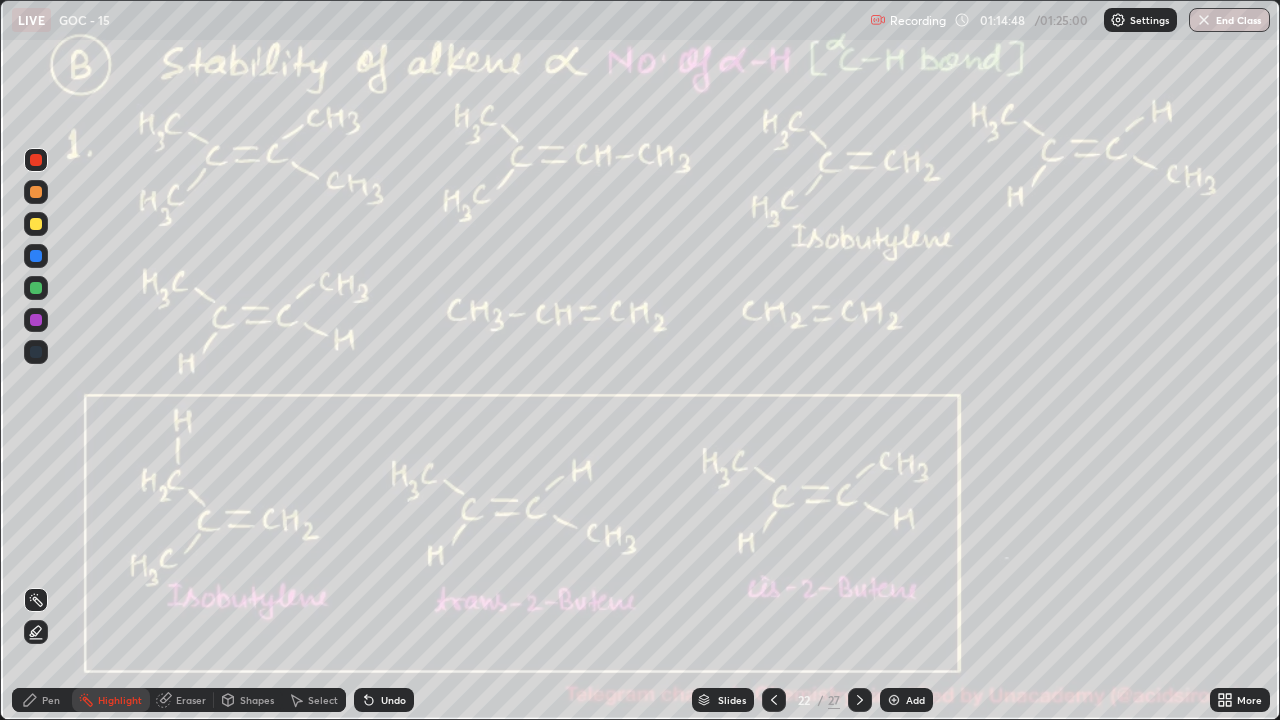 click on "Pen" at bounding box center [51, 700] 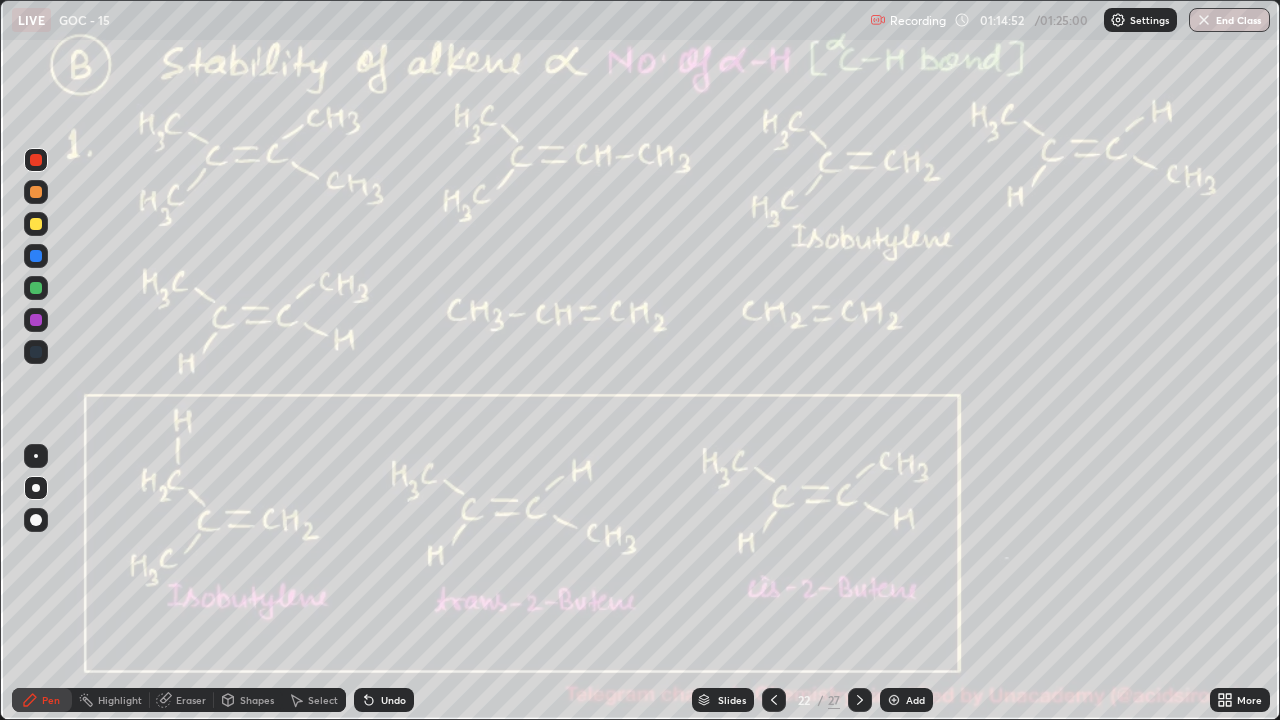 click on "Undo" at bounding box center (384, 700) 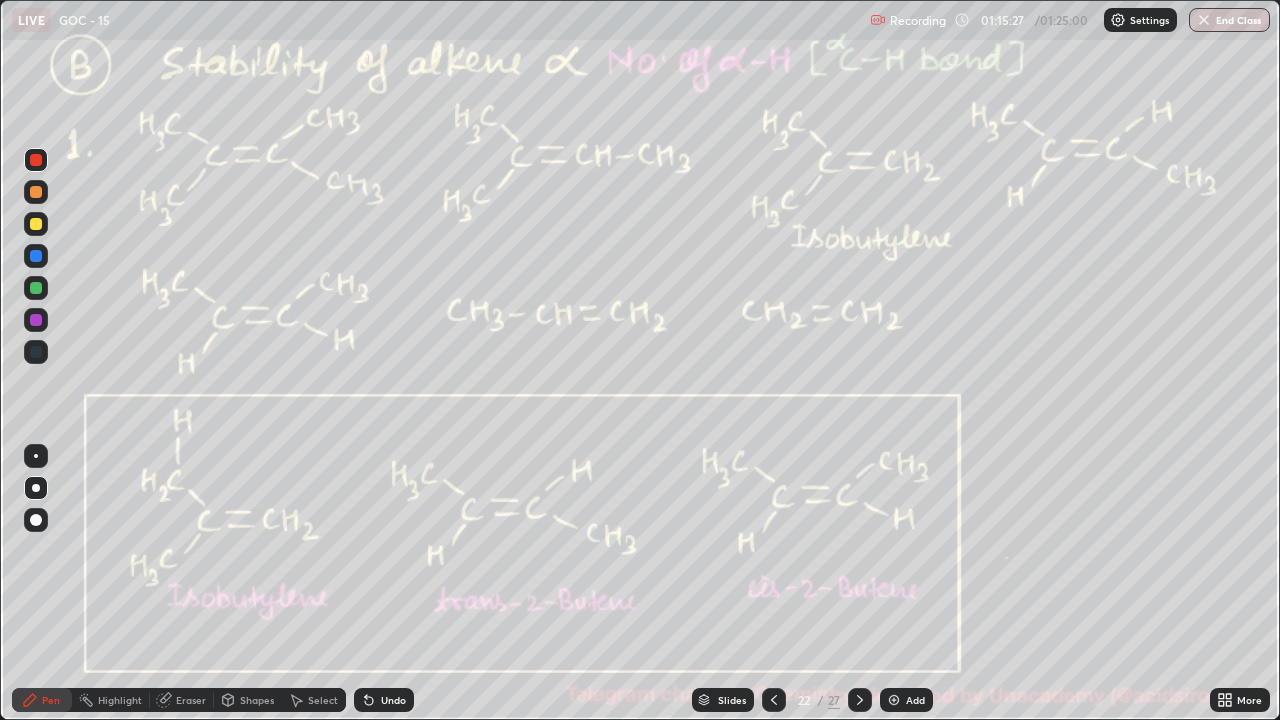 click on "Shapes" at bounding box center (257, 700) 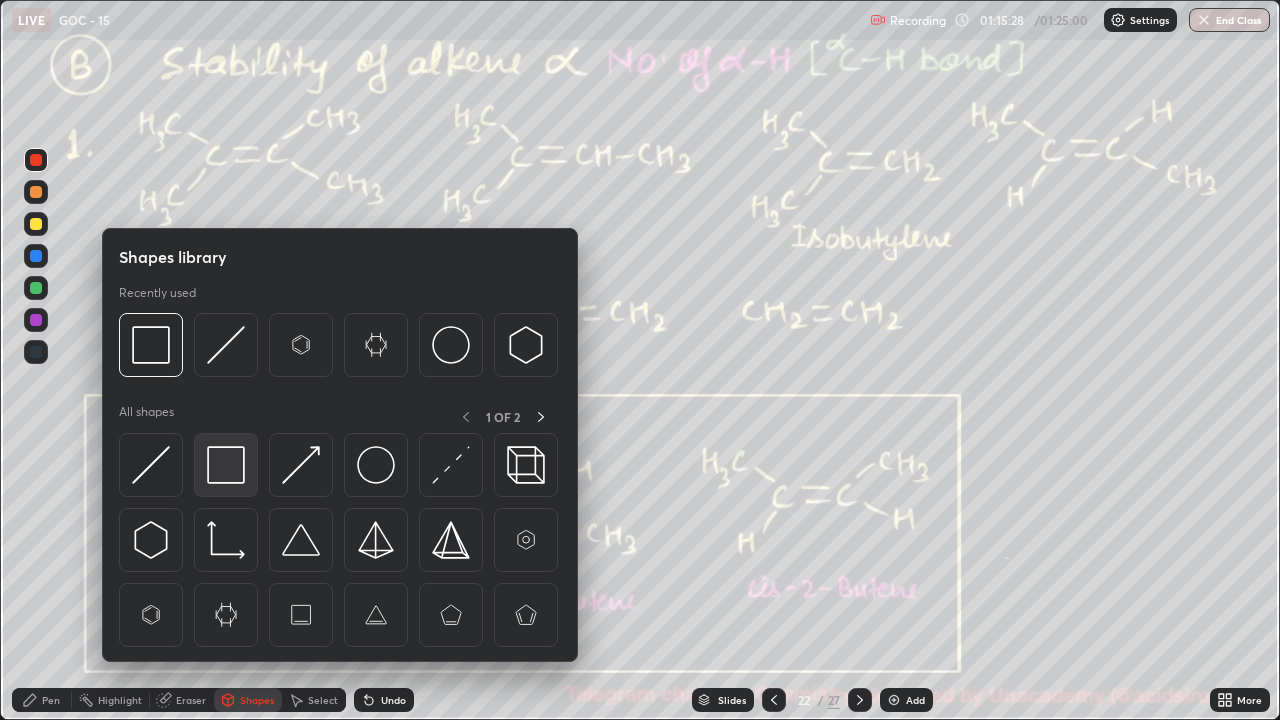 click at bounding box center (226, 465) 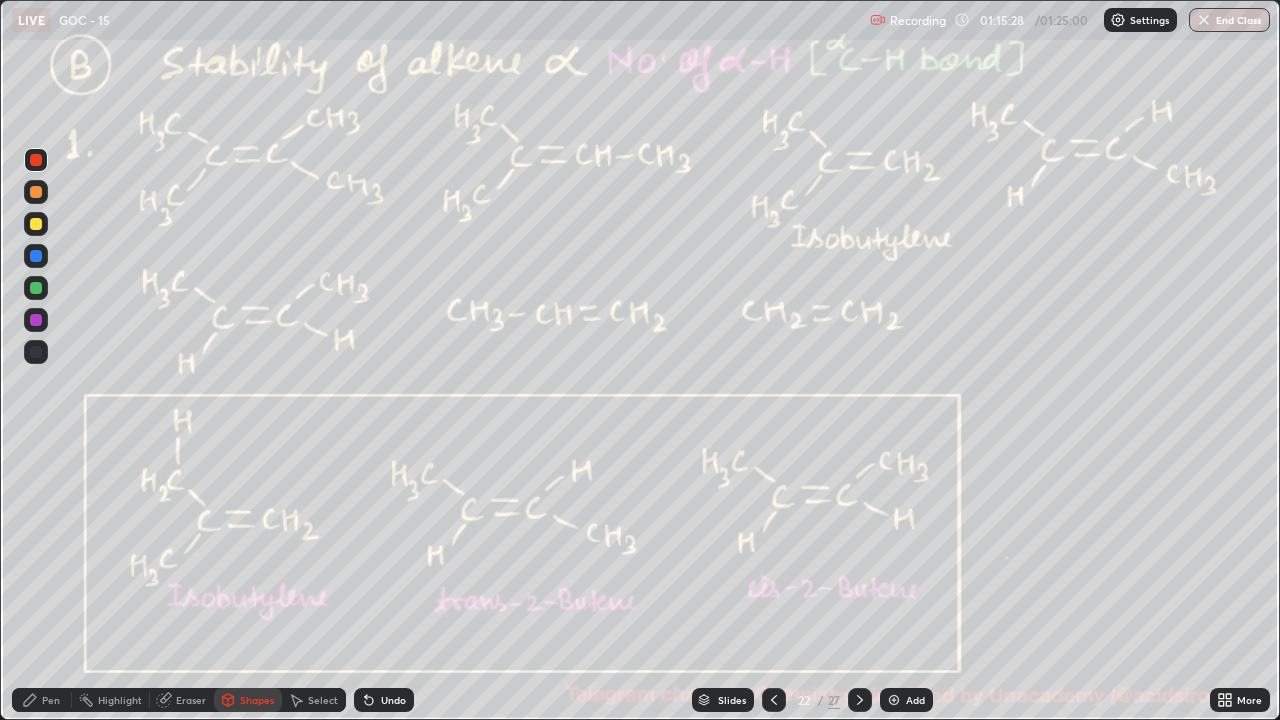 click at bounding box center [36, 288] 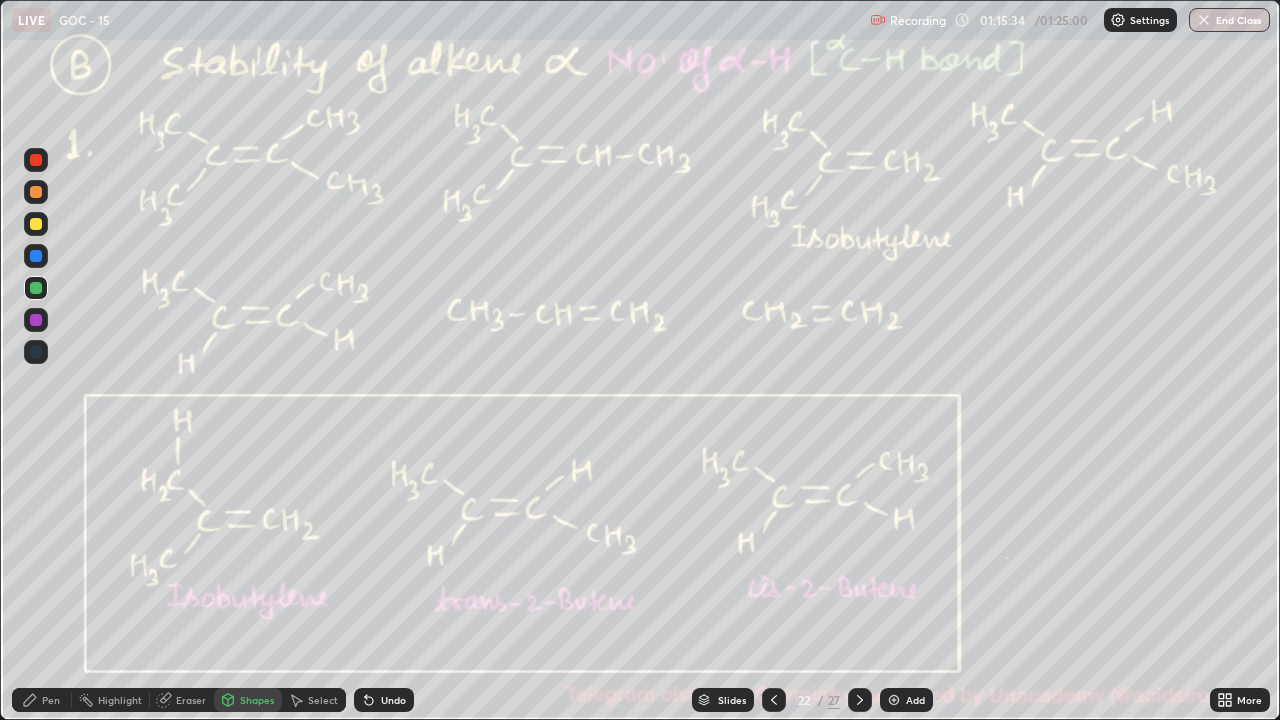 click on "Pen" at bounding box center [42, 700] 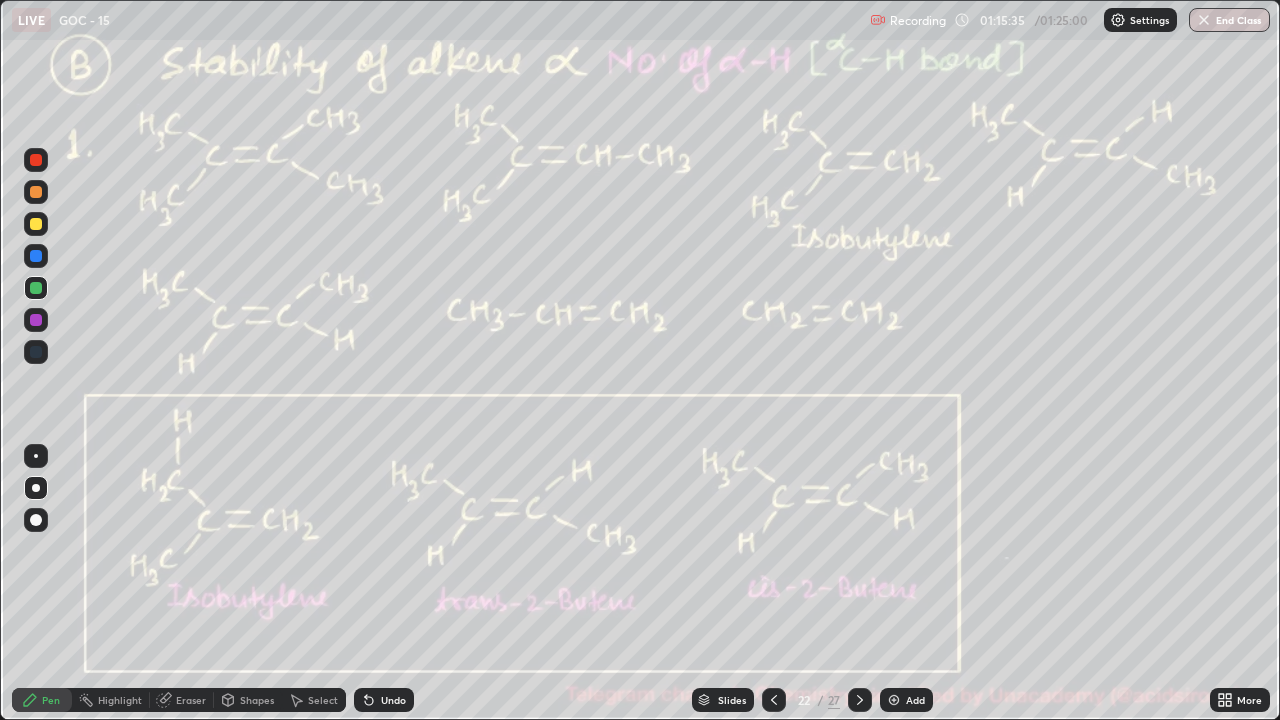 click at bounding box center (36, 160) 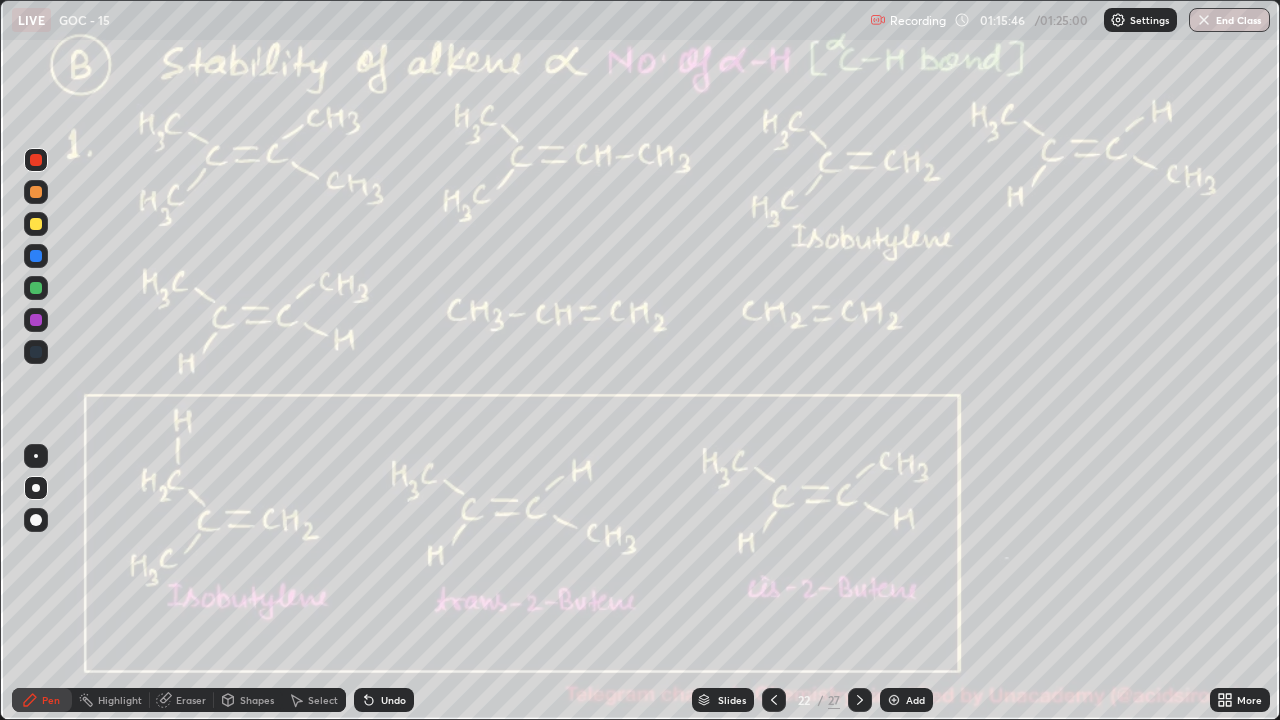 click on "Undo" at bounding box center [384, 700] 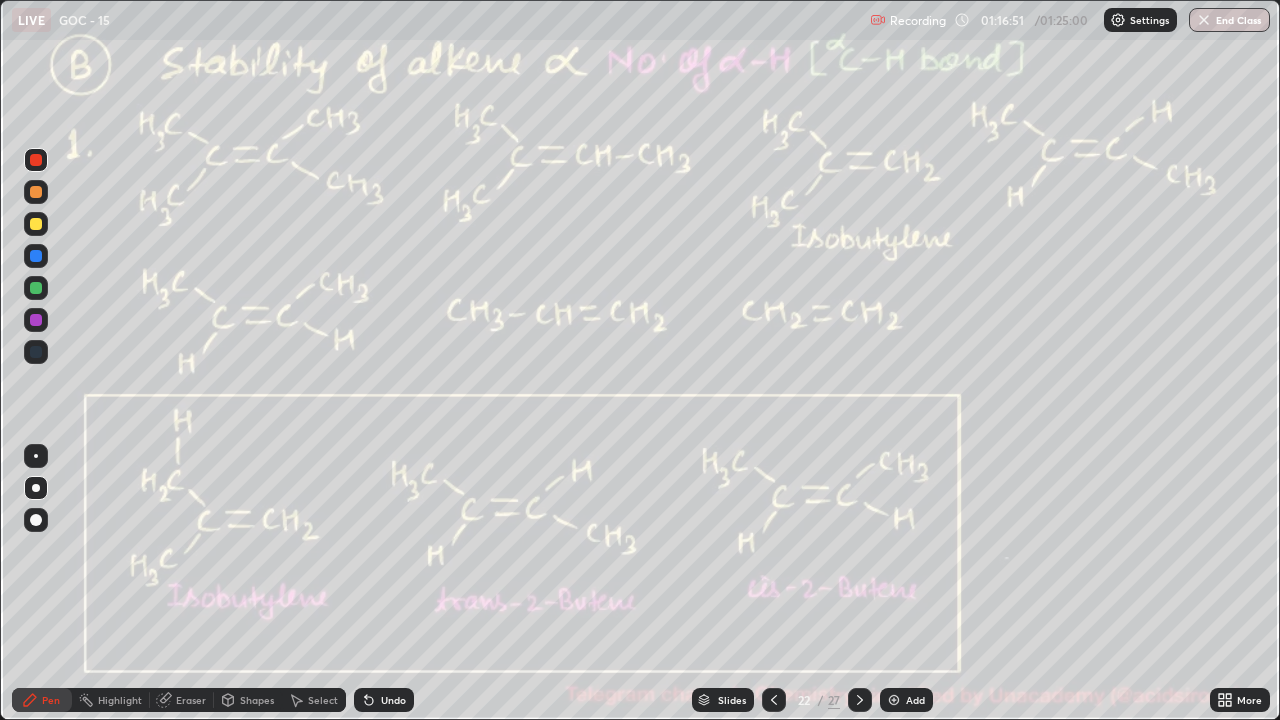 click at bounding box center (36, 224) 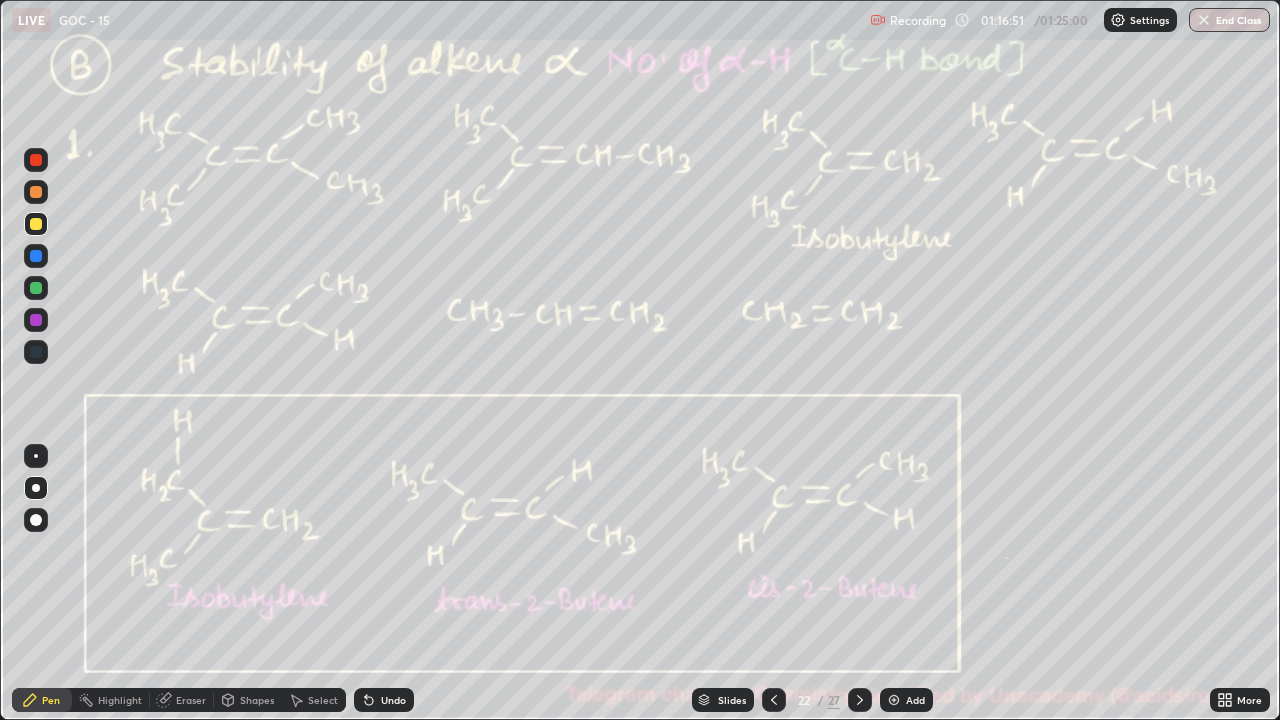 click at bounding box center [36, 224] 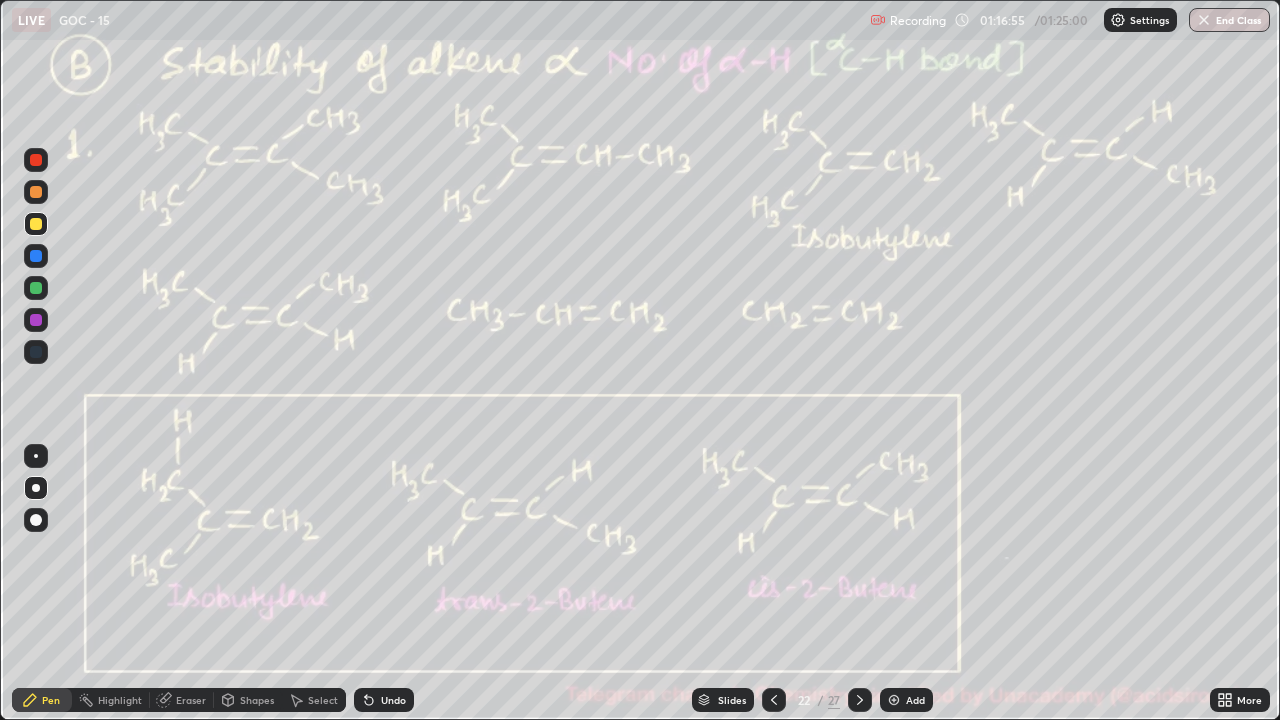 click at bounding box center (36, 320) 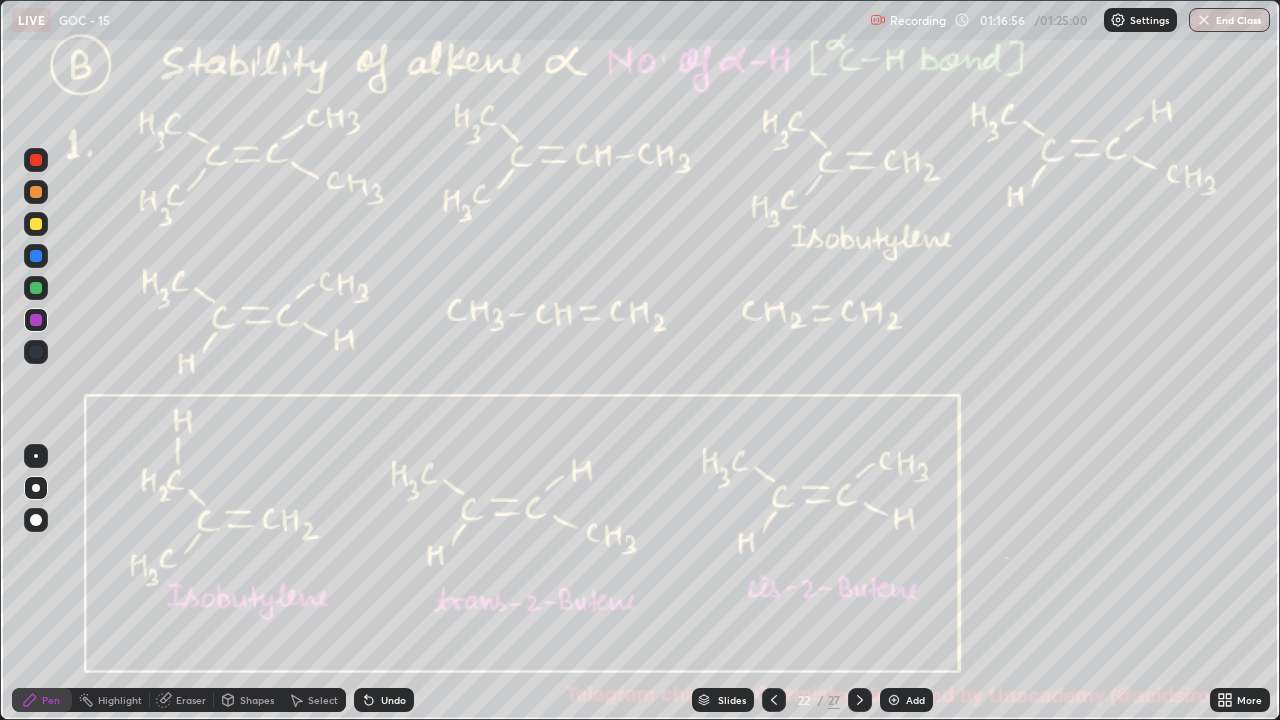 click at bounding box center [36, 320] 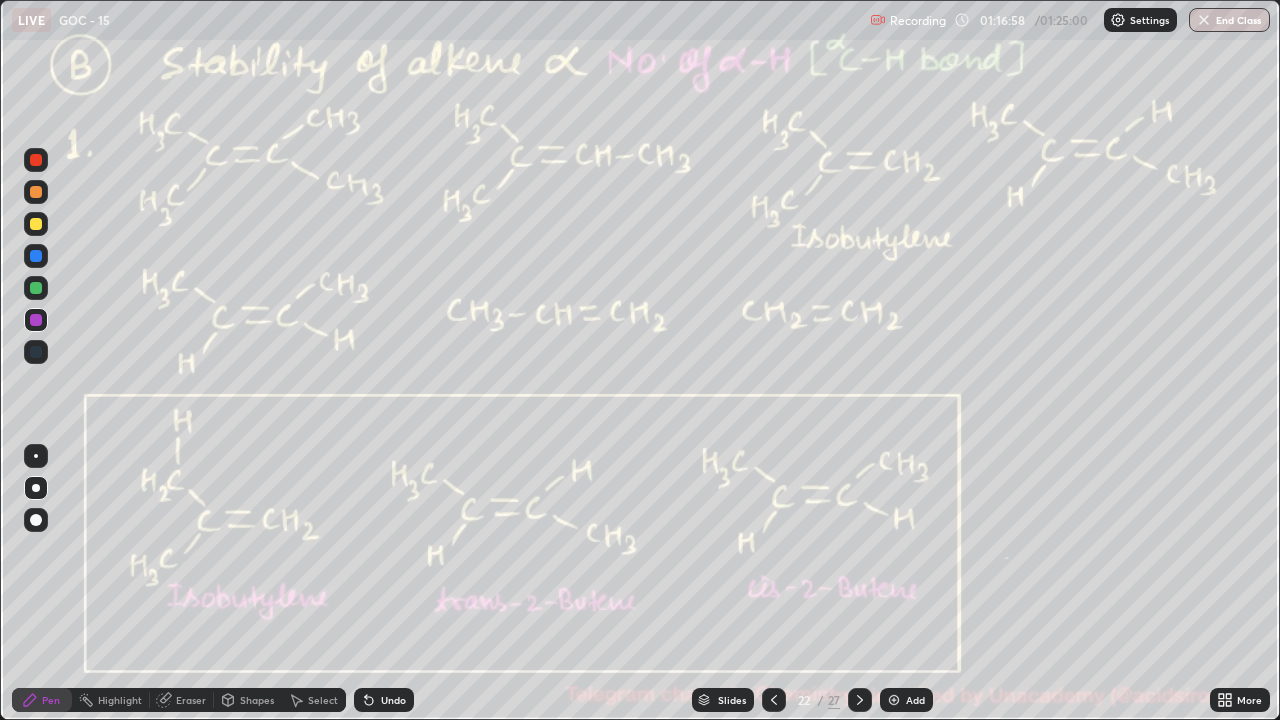 click at bounding box center [36, 288] 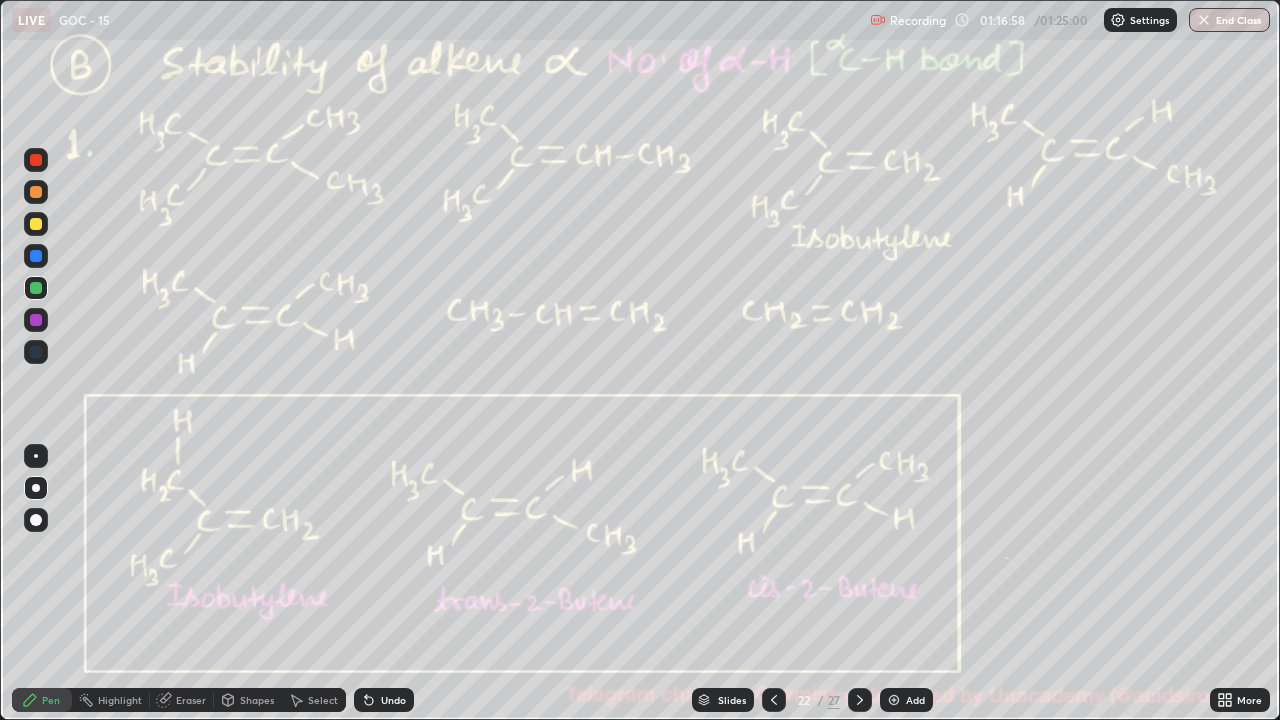 click at bounding box center [36, 288] 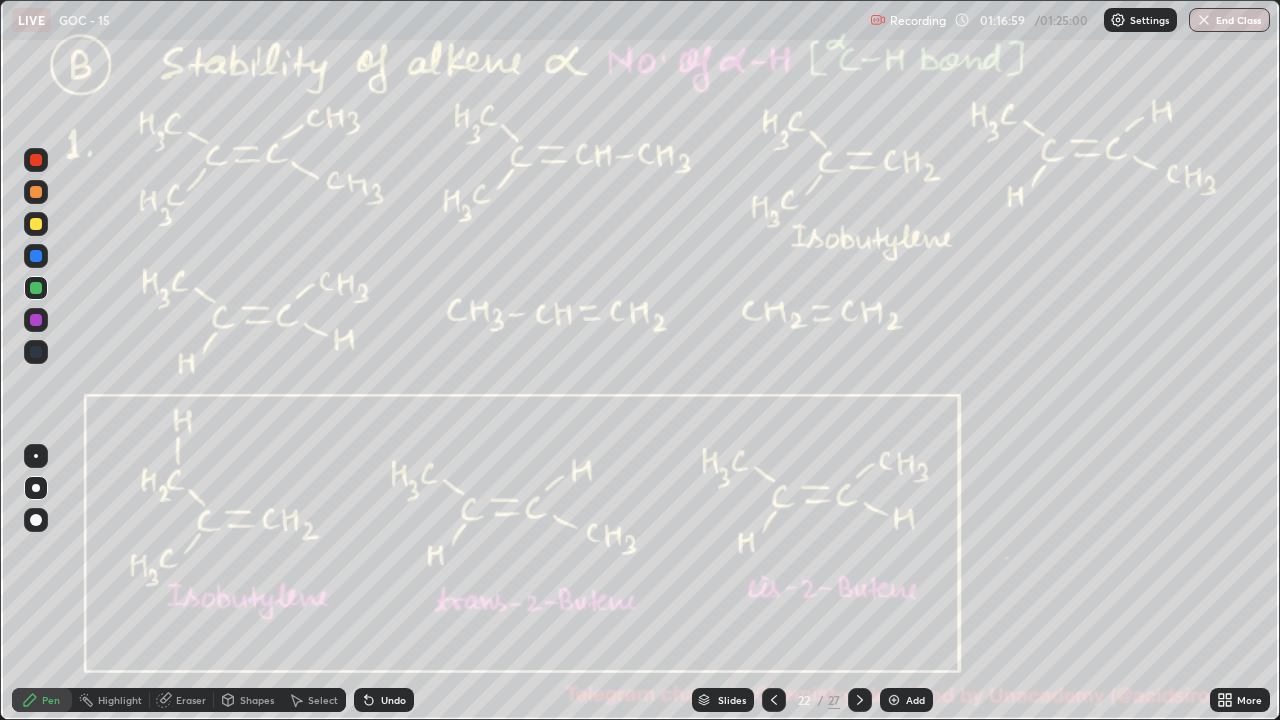 click on "Setting up your live class" at bounding box center [640, 360] 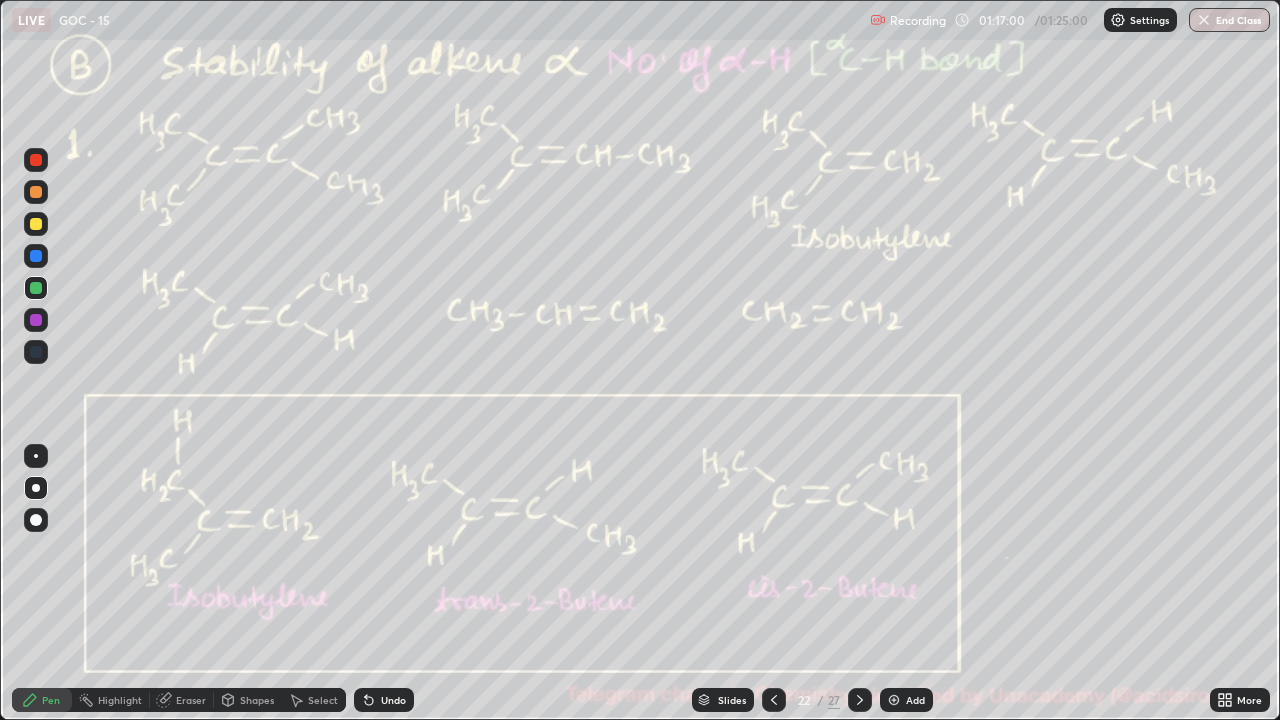 click on "Highlight" at bounding box center [120, 700] 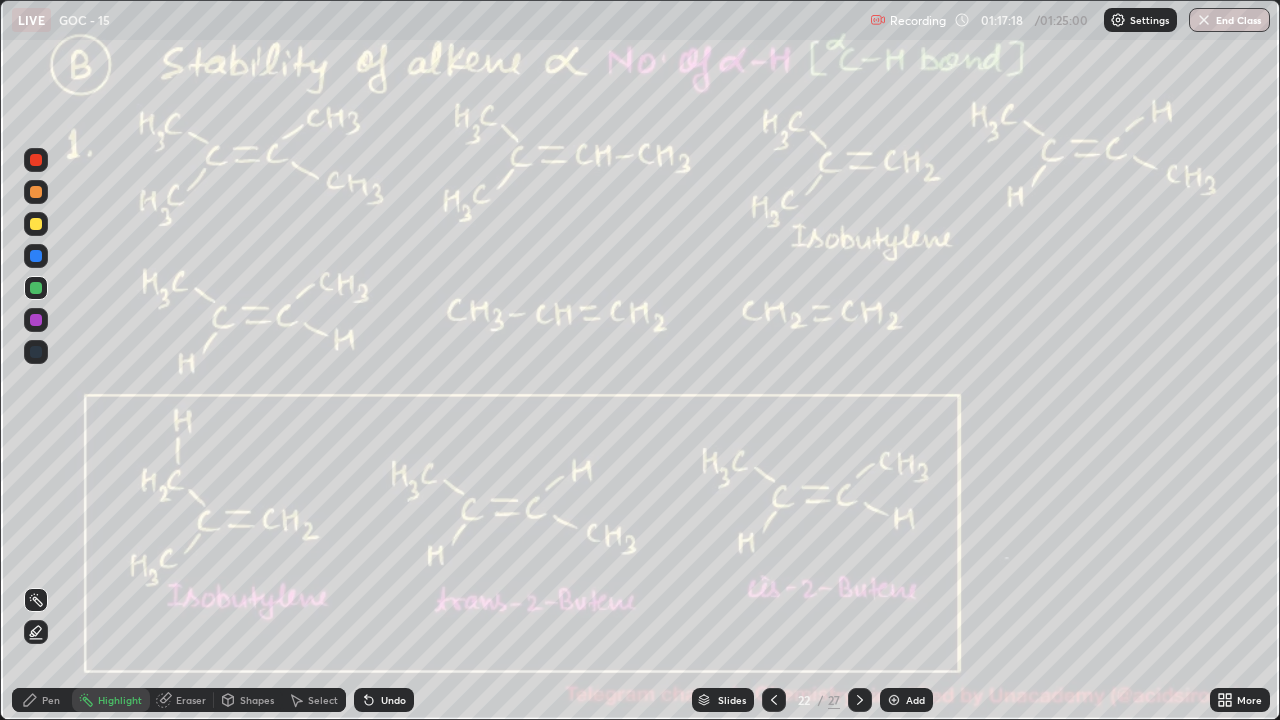 click 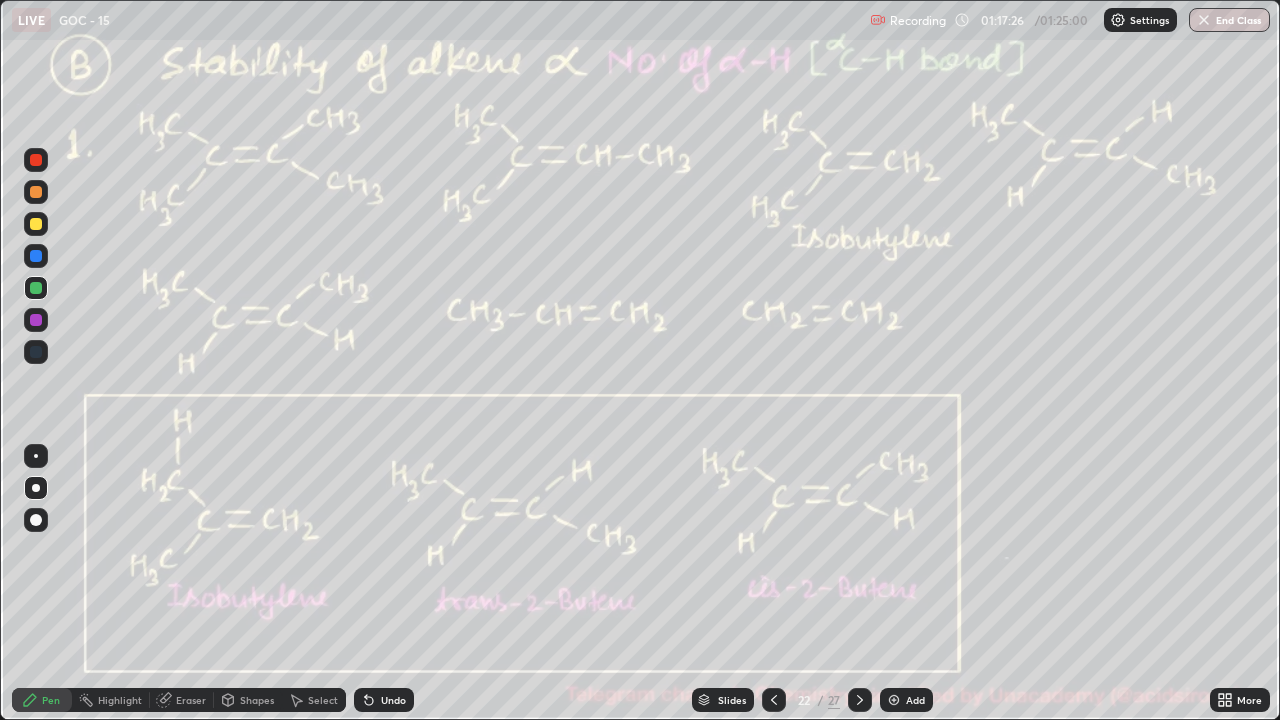 click on "Undo" at bounding box center (384, 700) 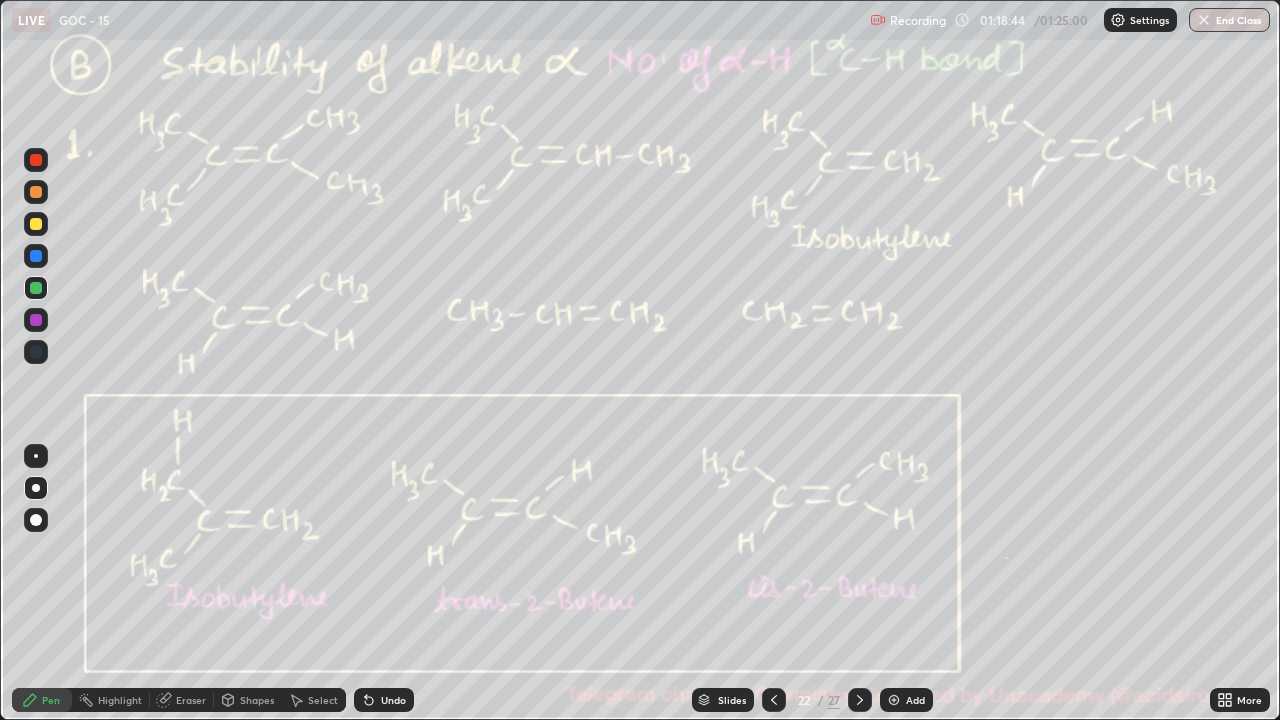 click at bounding box center [36, 224] 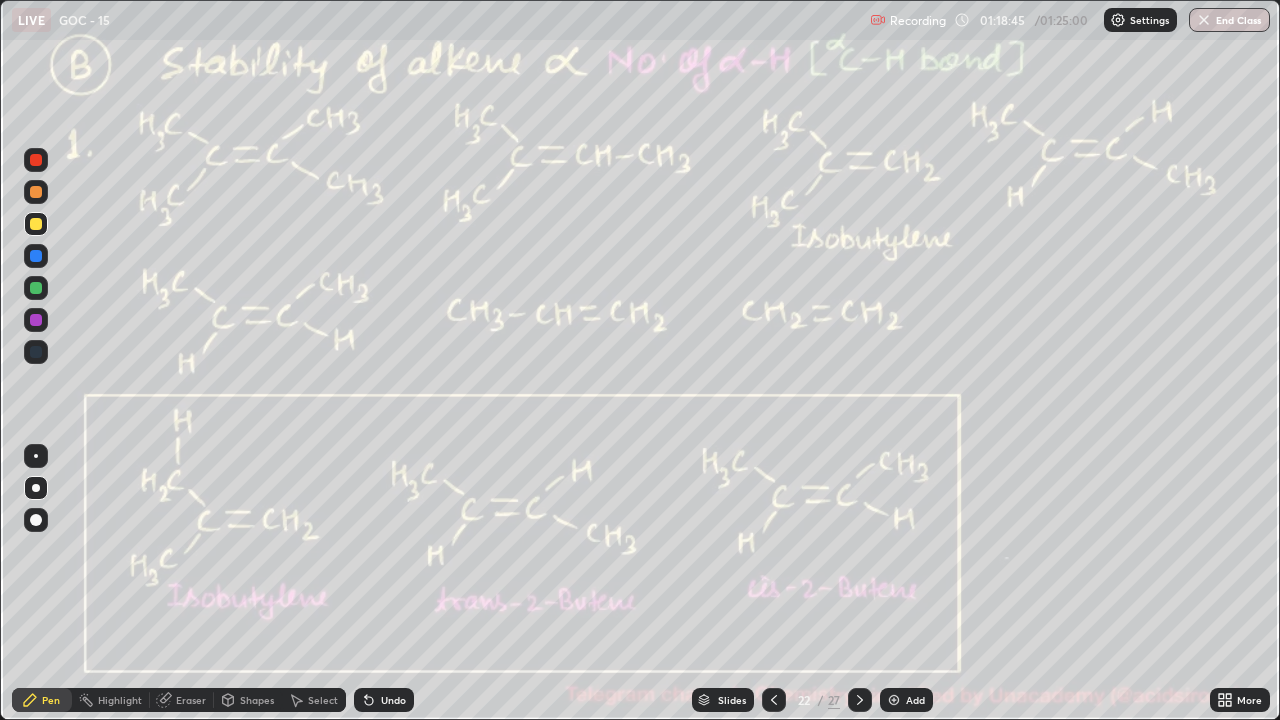 click at bounding box center (36, 160) 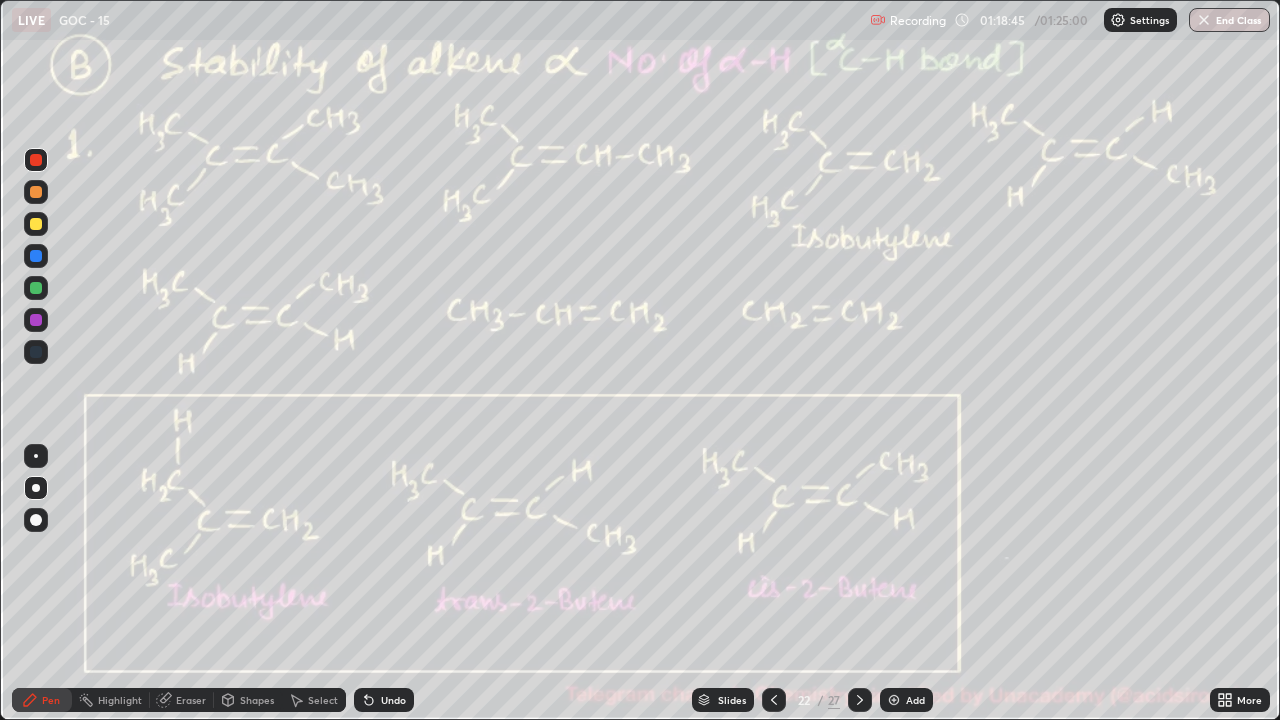 click at bounding box center (36, 160) 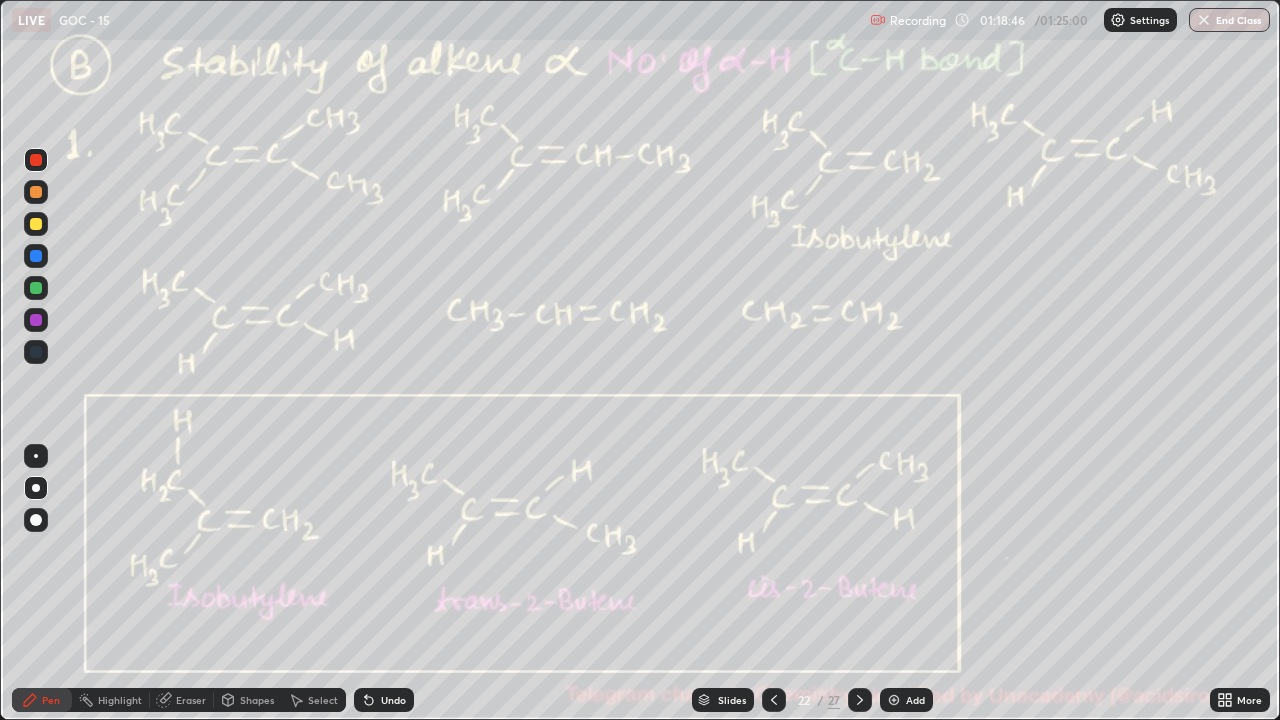 click at bounding box center [36, 288] 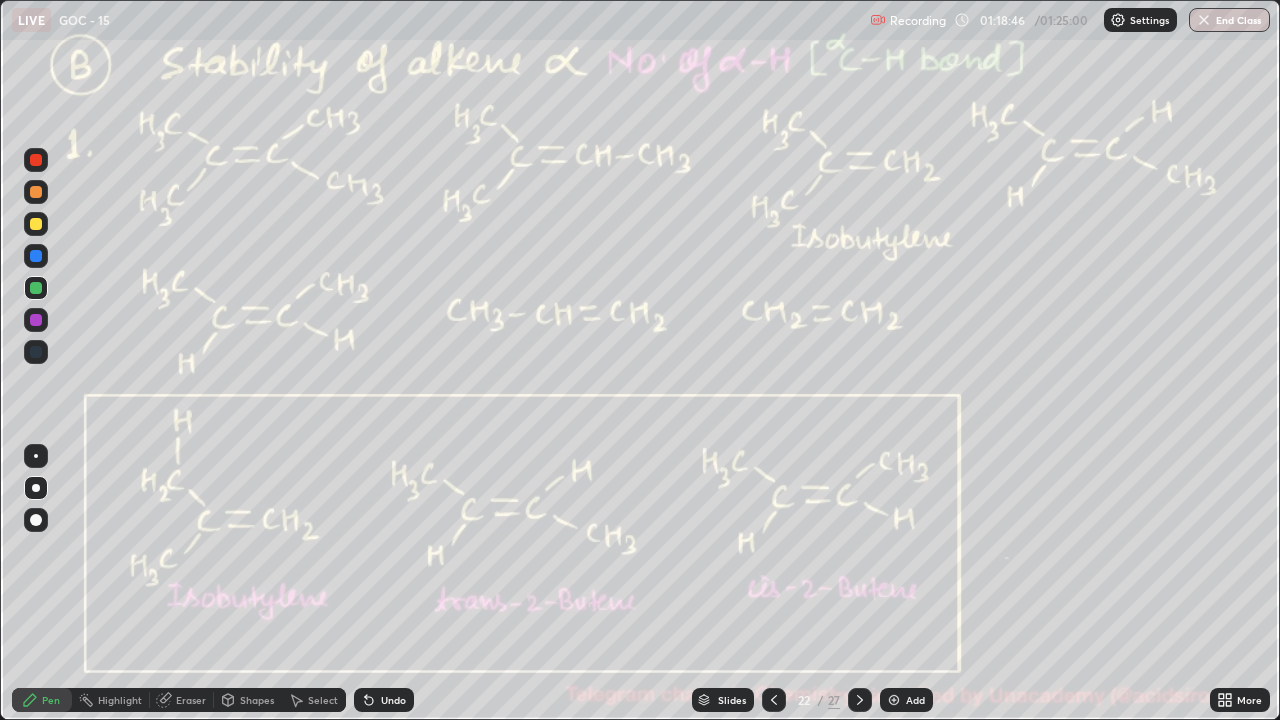 click at bounding box center (36, 288) 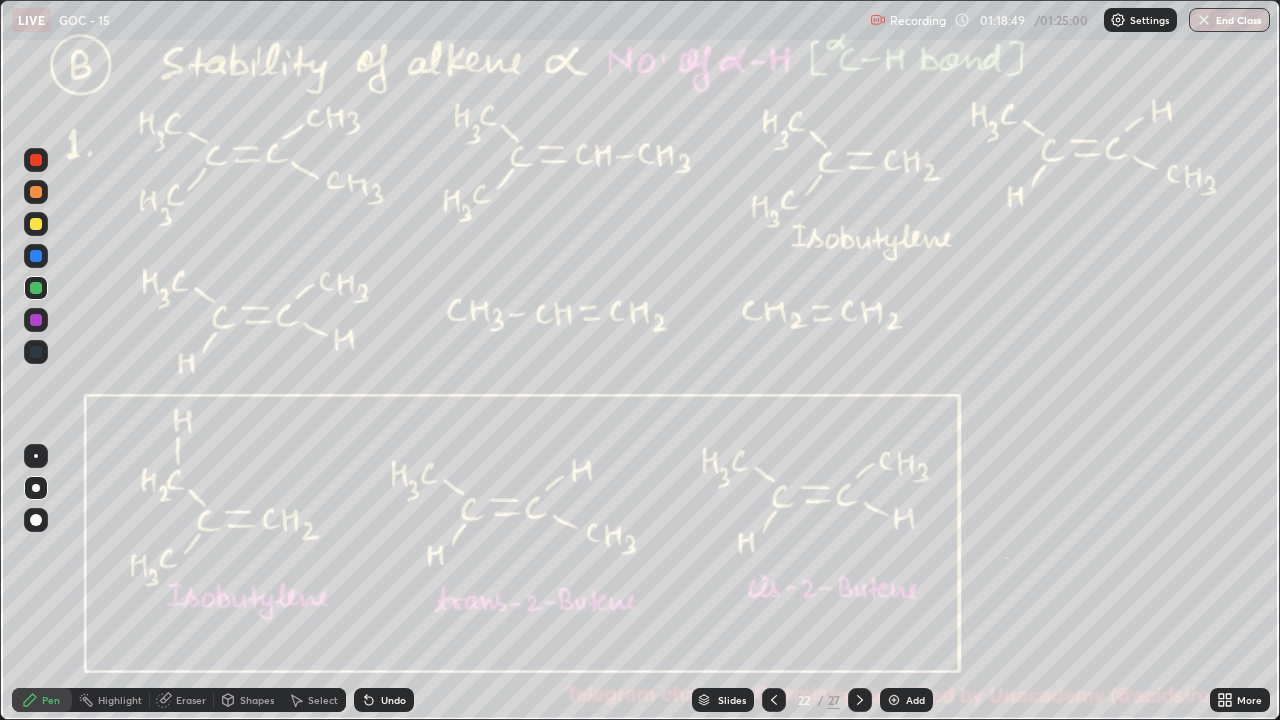 click 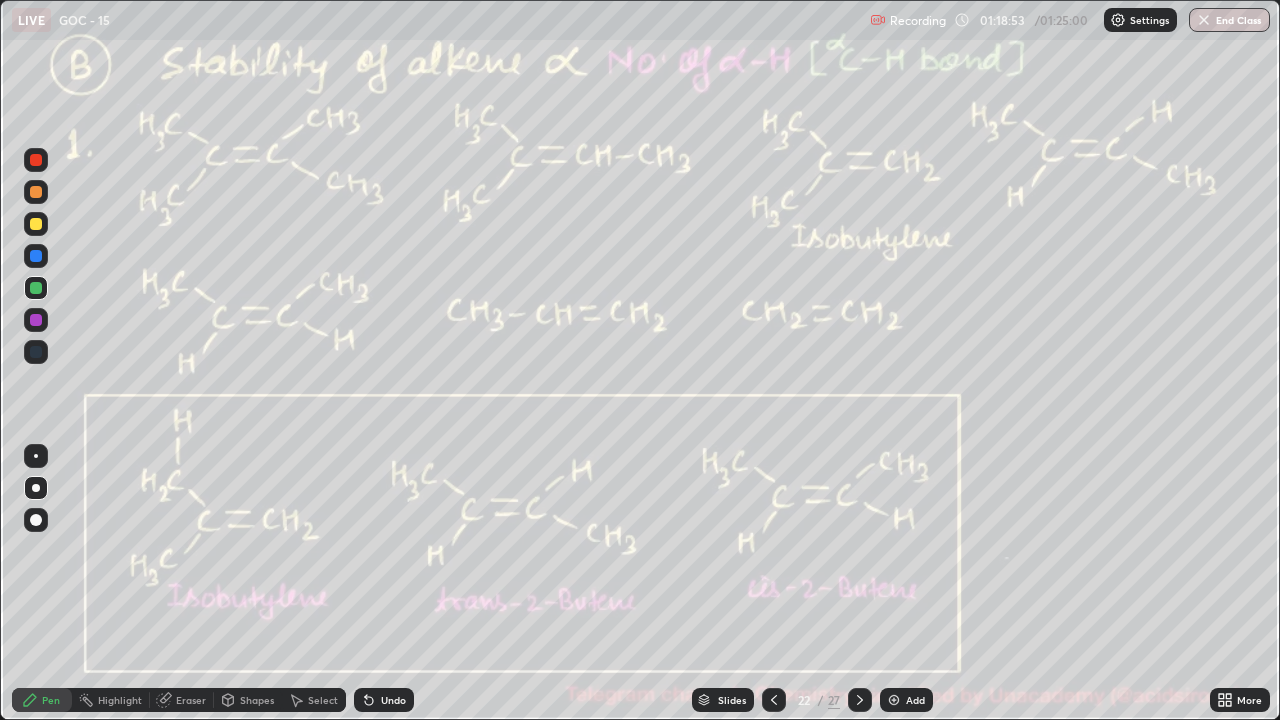 click at bounding box center [36, 160] 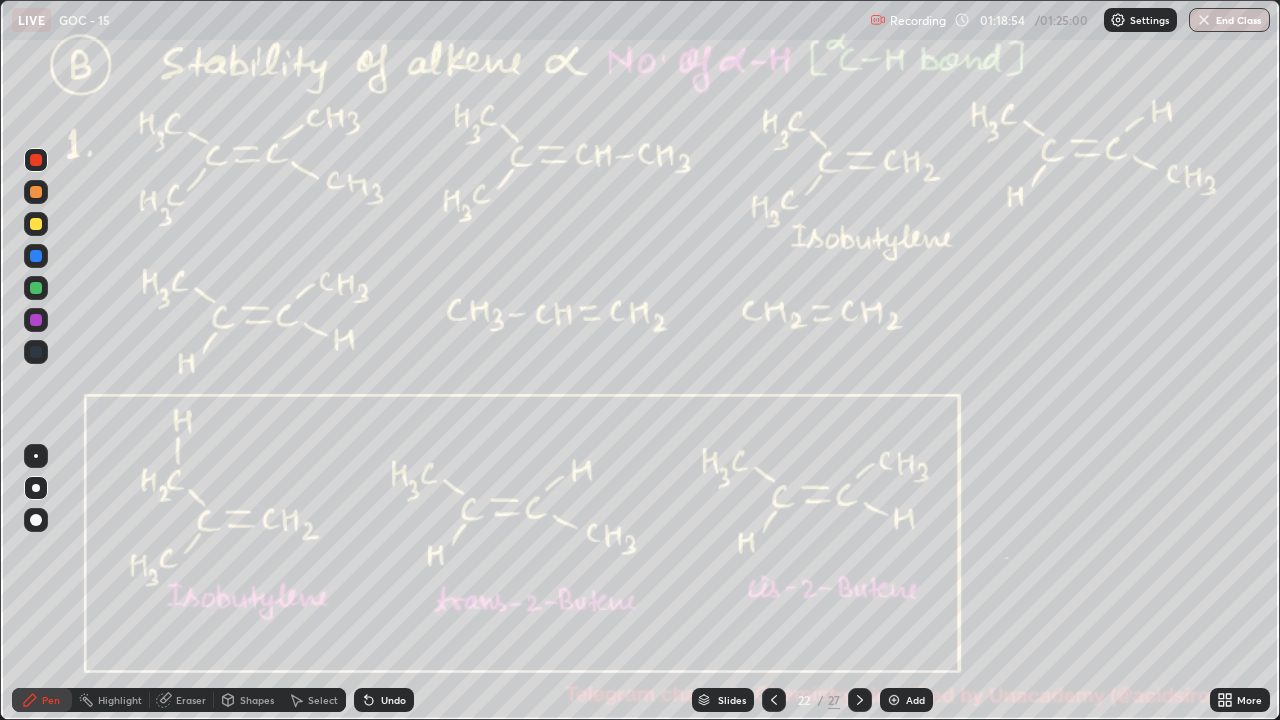 click on "Shapes" at bounding box center [257, 700] 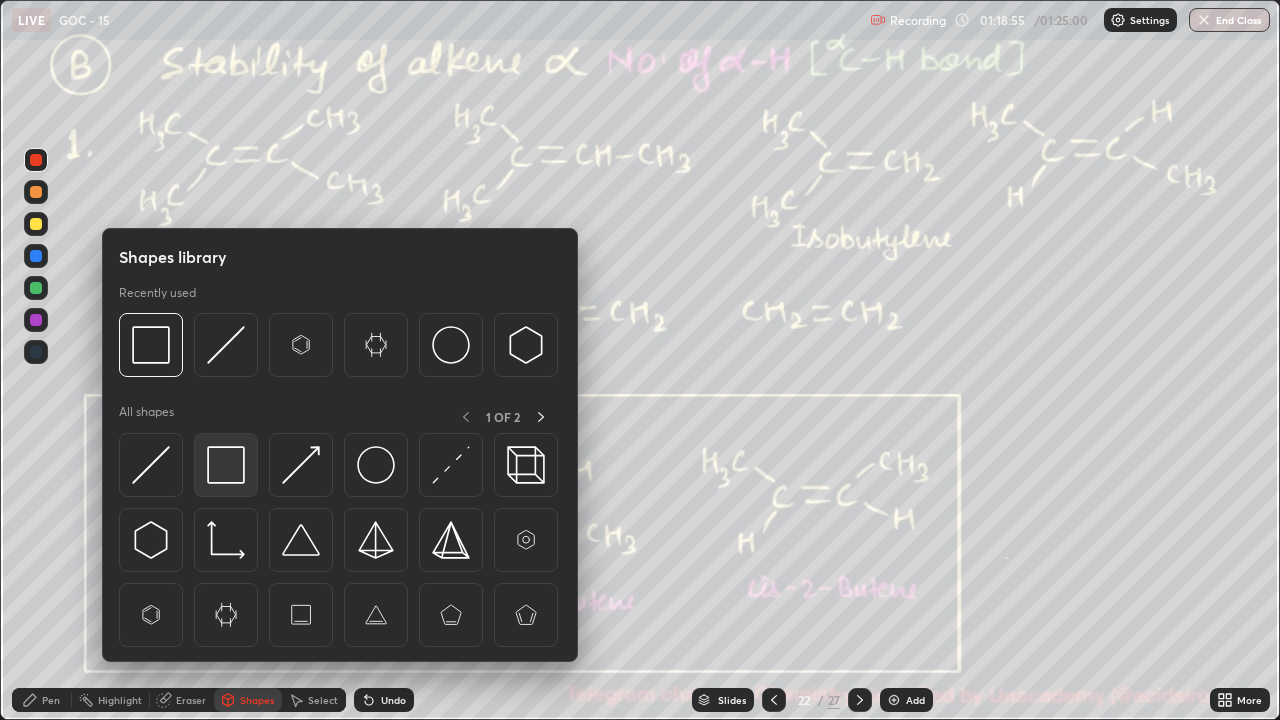 click at bounding box center (226, 465) 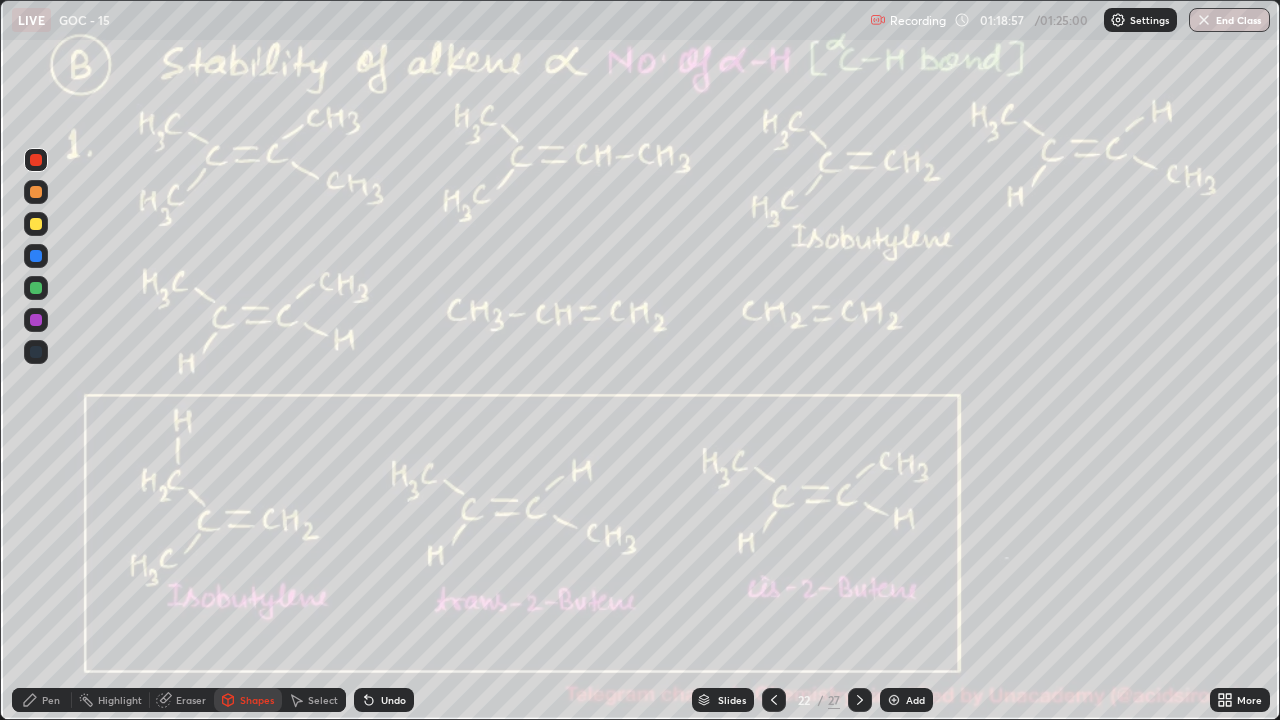 click on "Highlight" at bounding box center [120, 700] 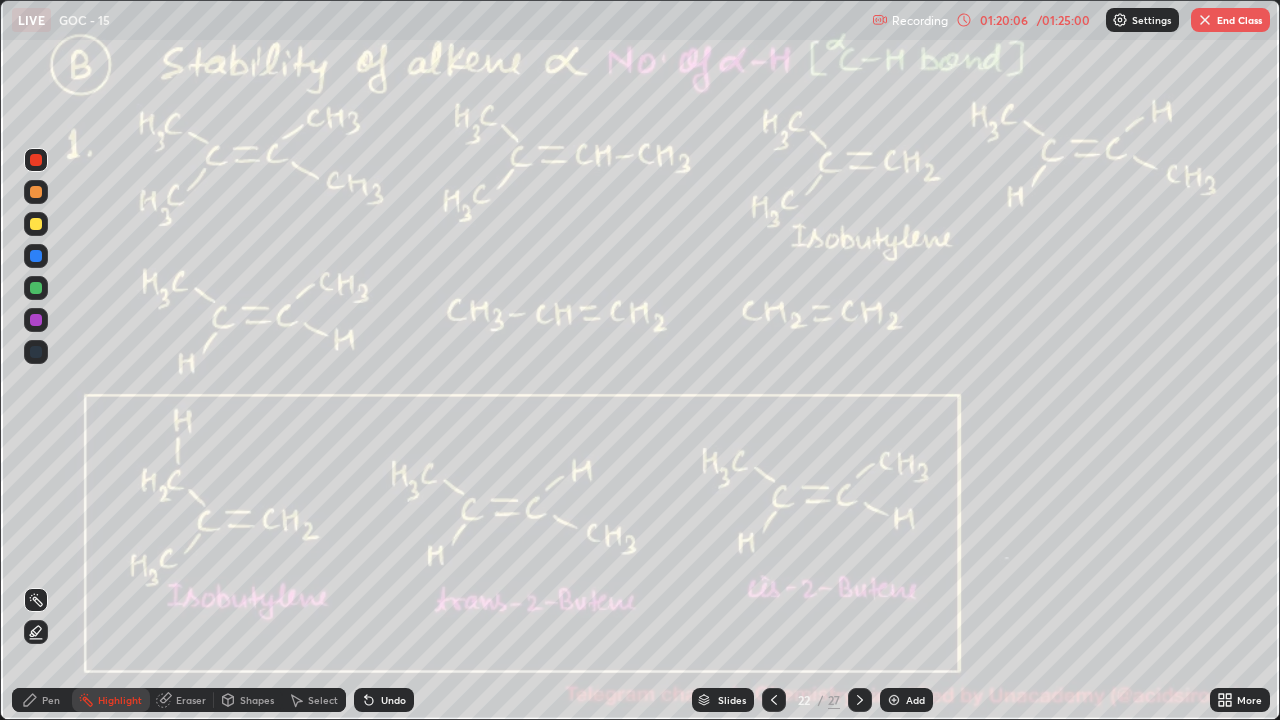 click on "Pen" at bounding box center (42, 700) 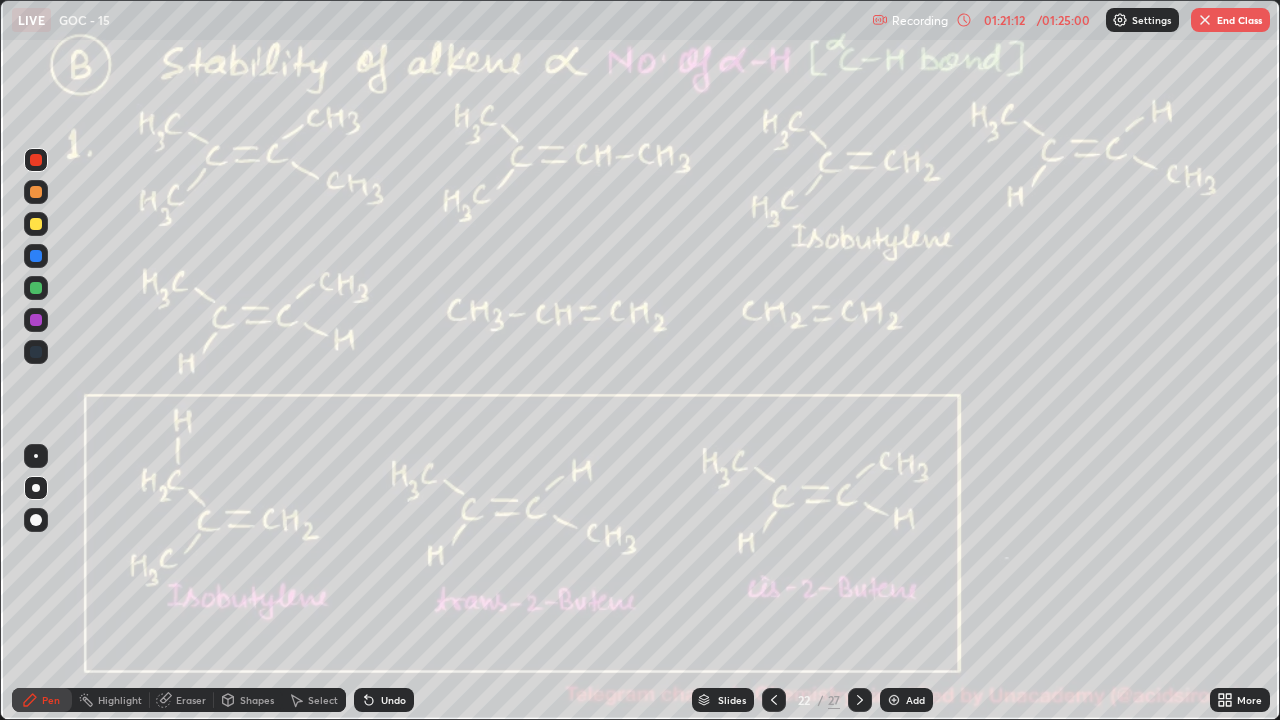 click 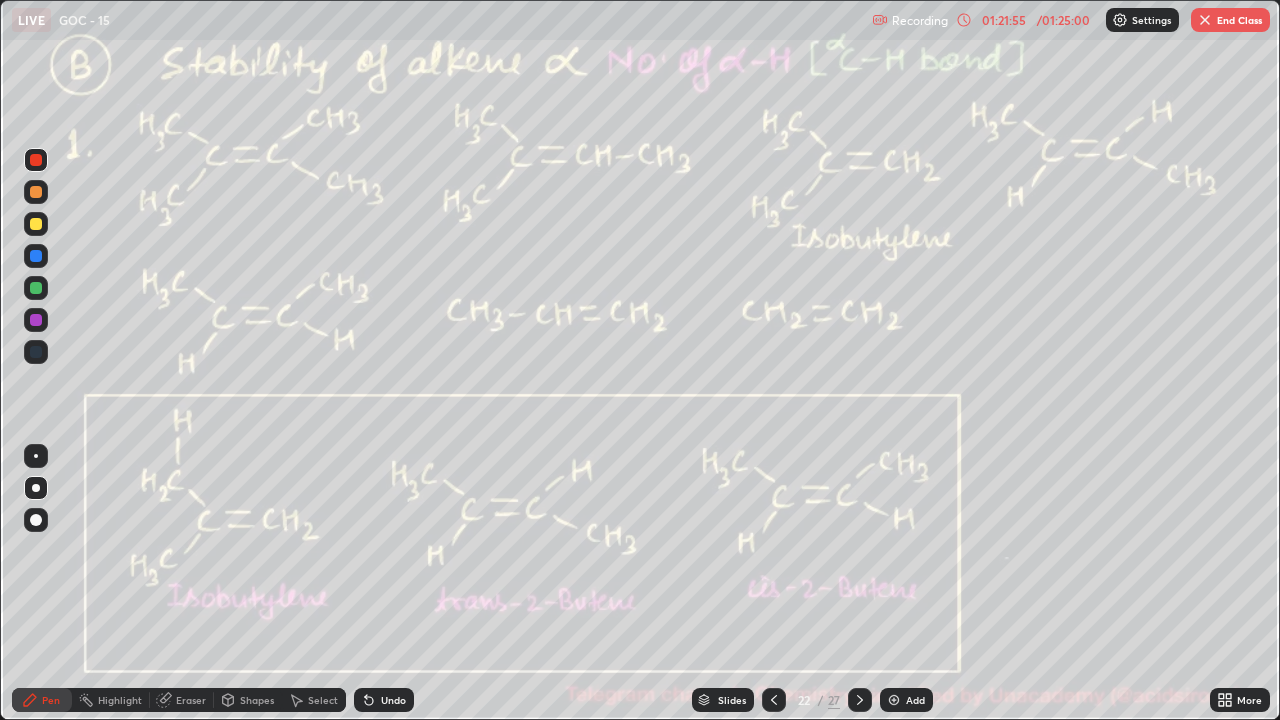 click 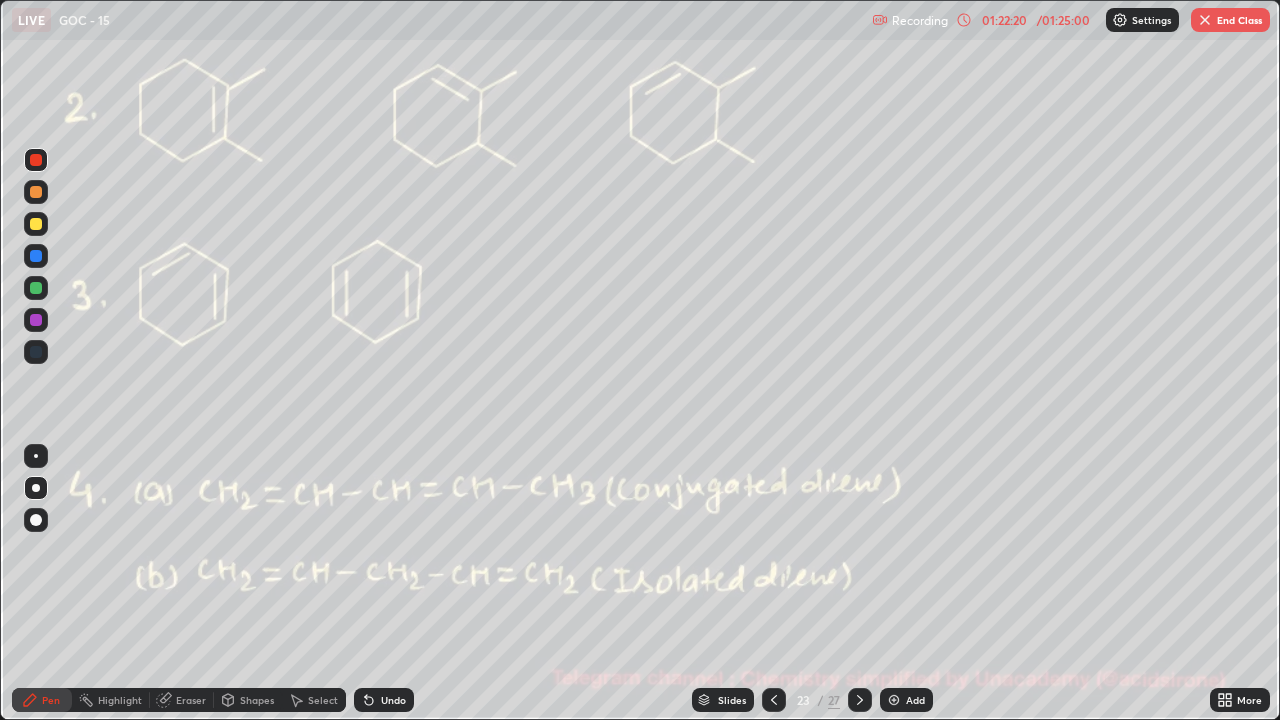 click on "Pen" at bounding box center (42, 700) 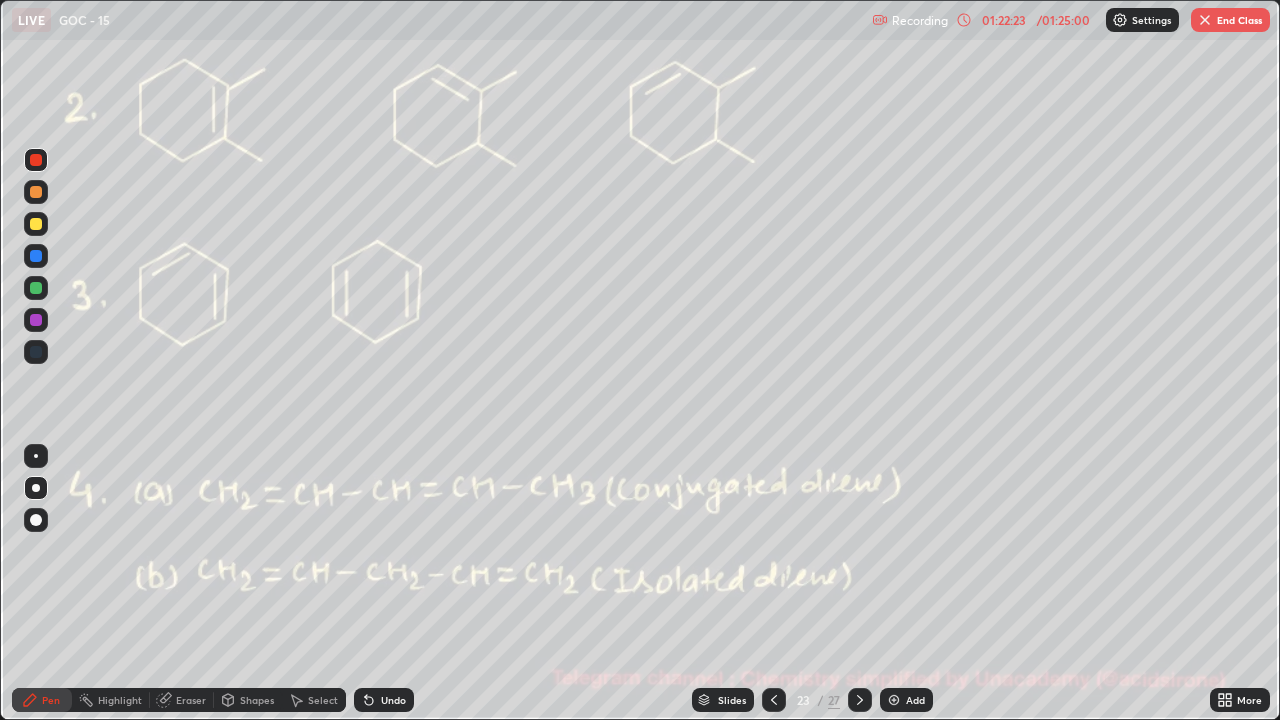 click at bounding box center (36, 288) 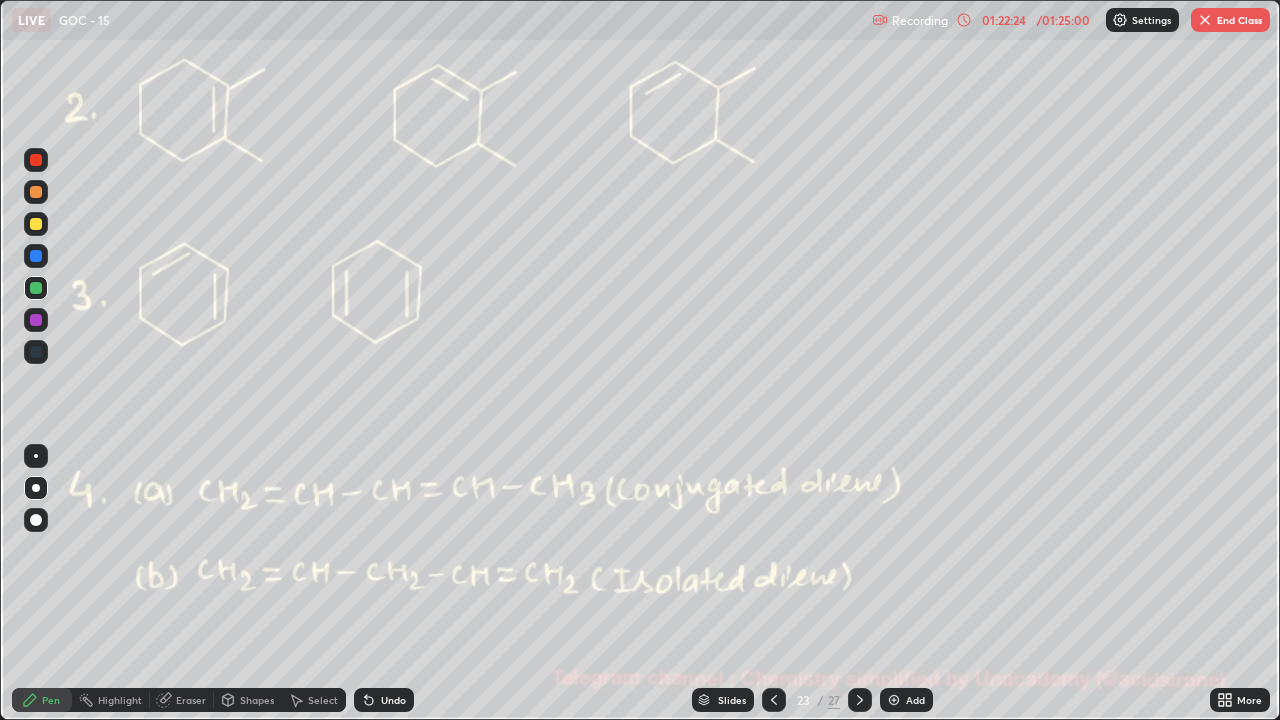 click at bounding box center (36, 288) 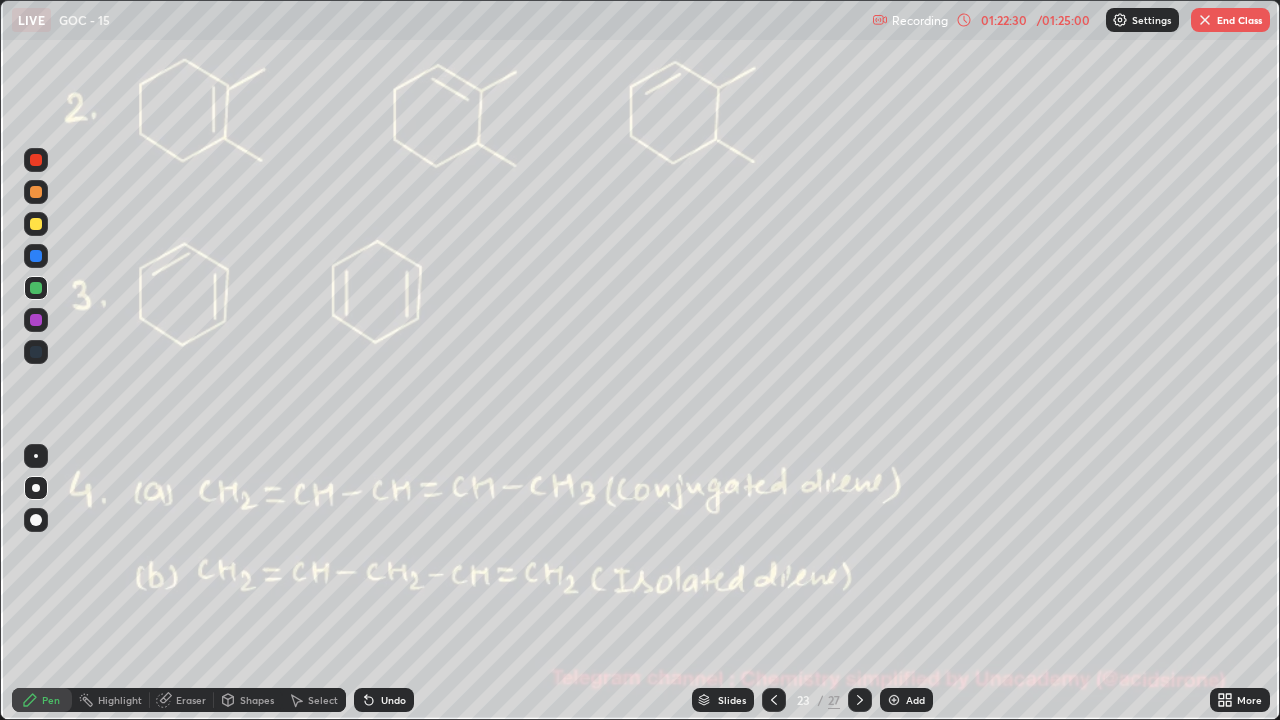 click on "Shapes" at bounding box center [257, 700] 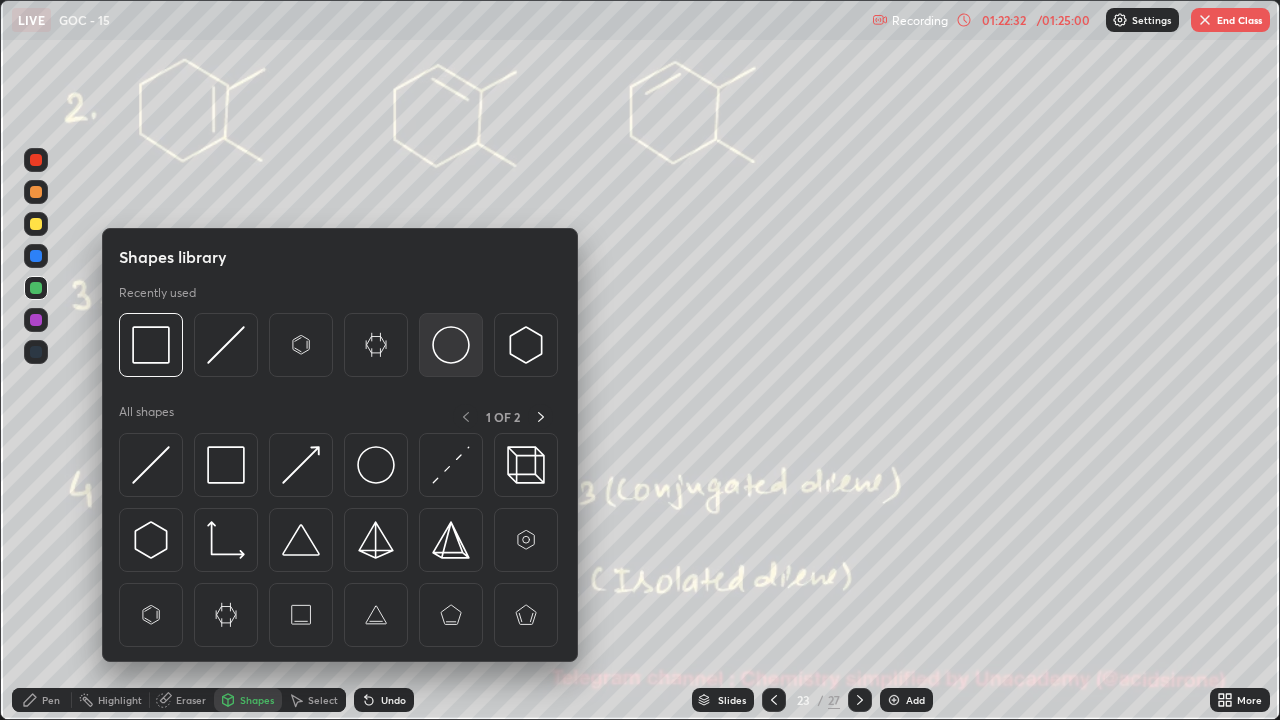 click at bounding box center [451, 345] 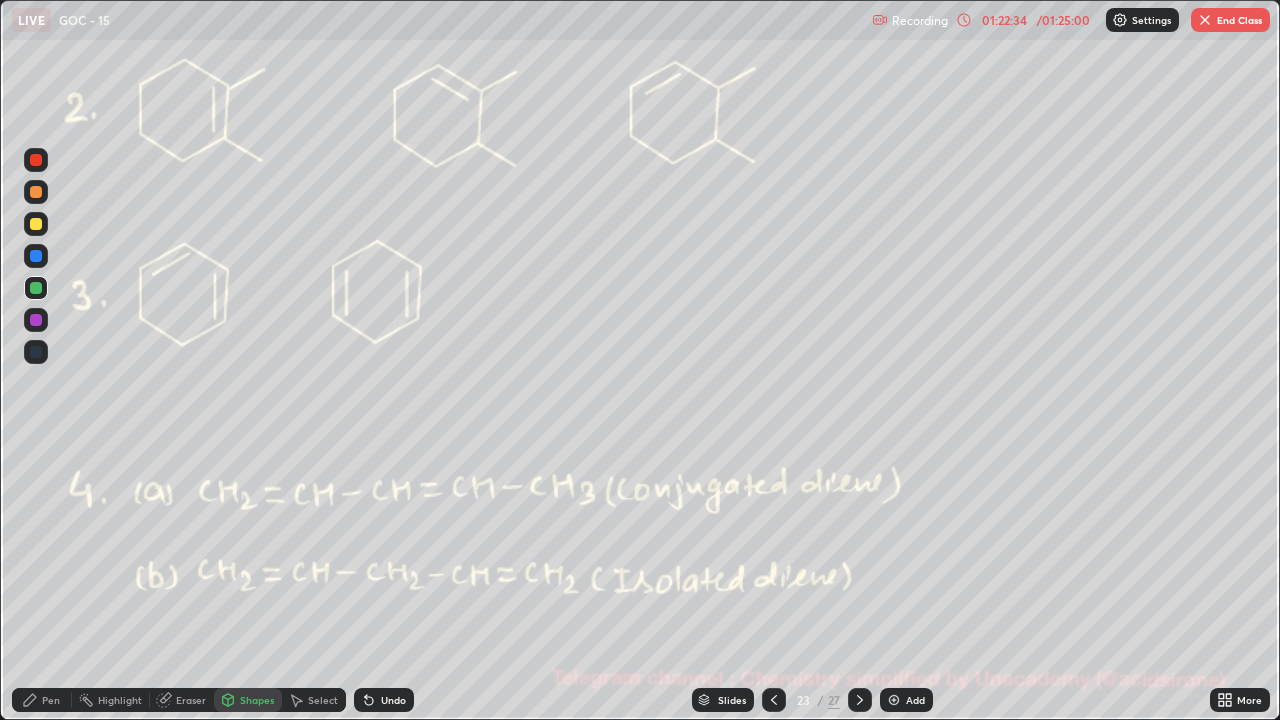 click at bounding box center (36, 288) 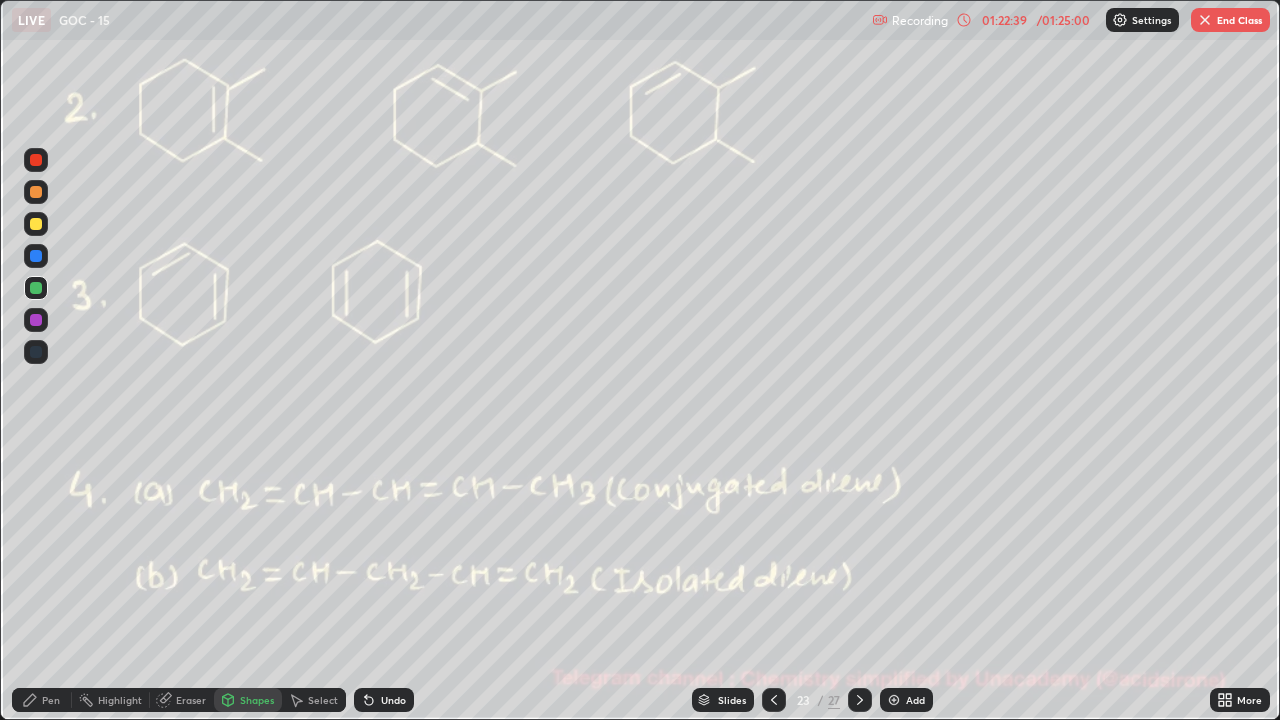 click 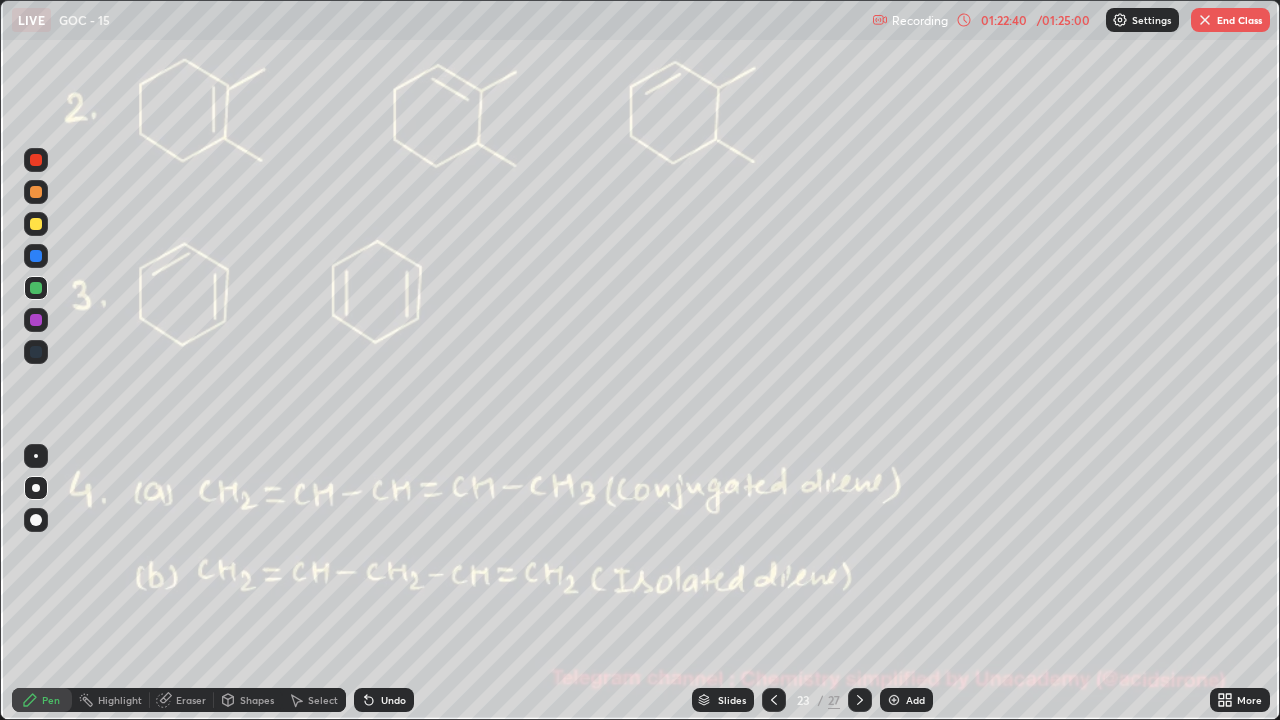 click at bounding box center (36, 160) 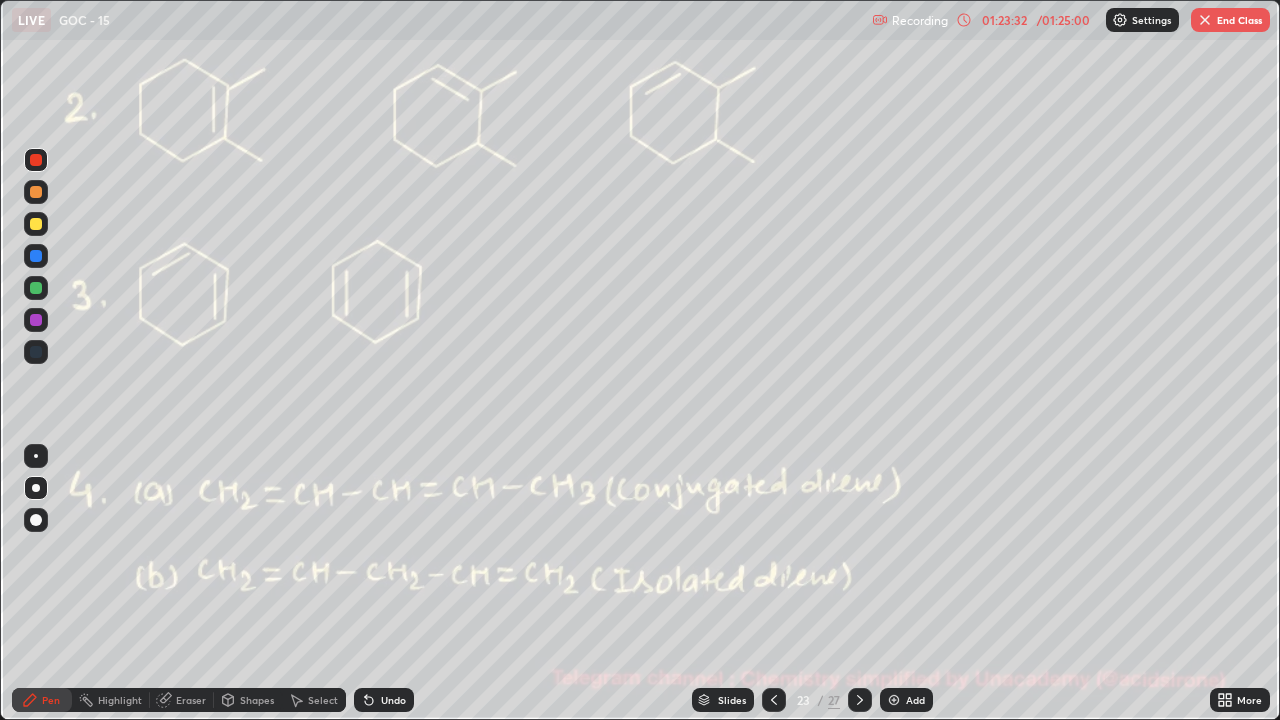 click at bounding box center (36, 288) 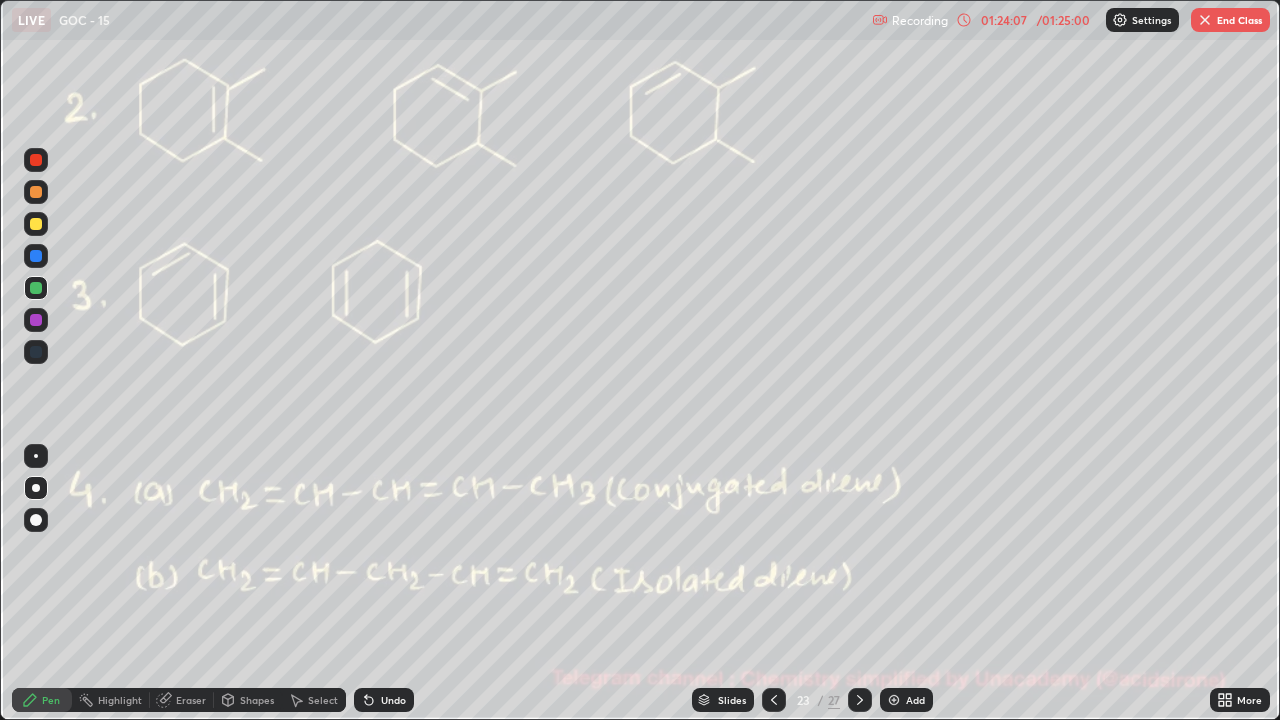 click on "Undo" at bounding box center (393, 700) 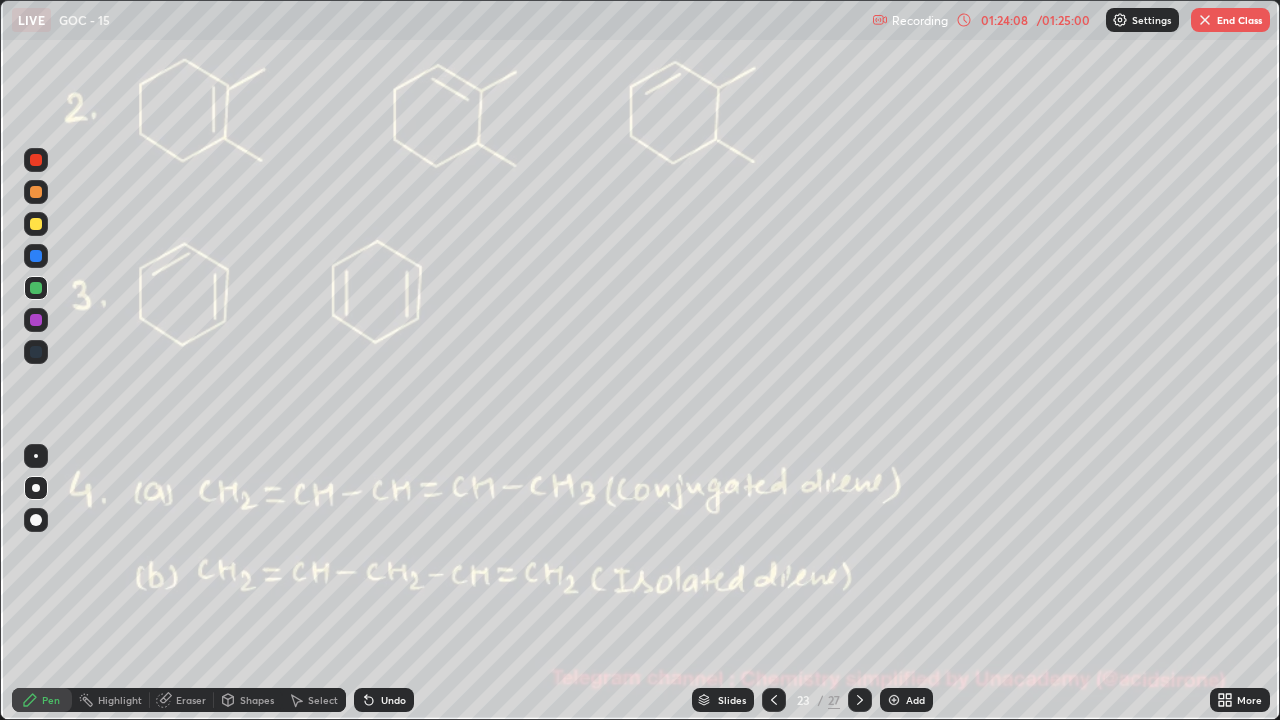 click on "Undo" at bounding box center (393, 700) 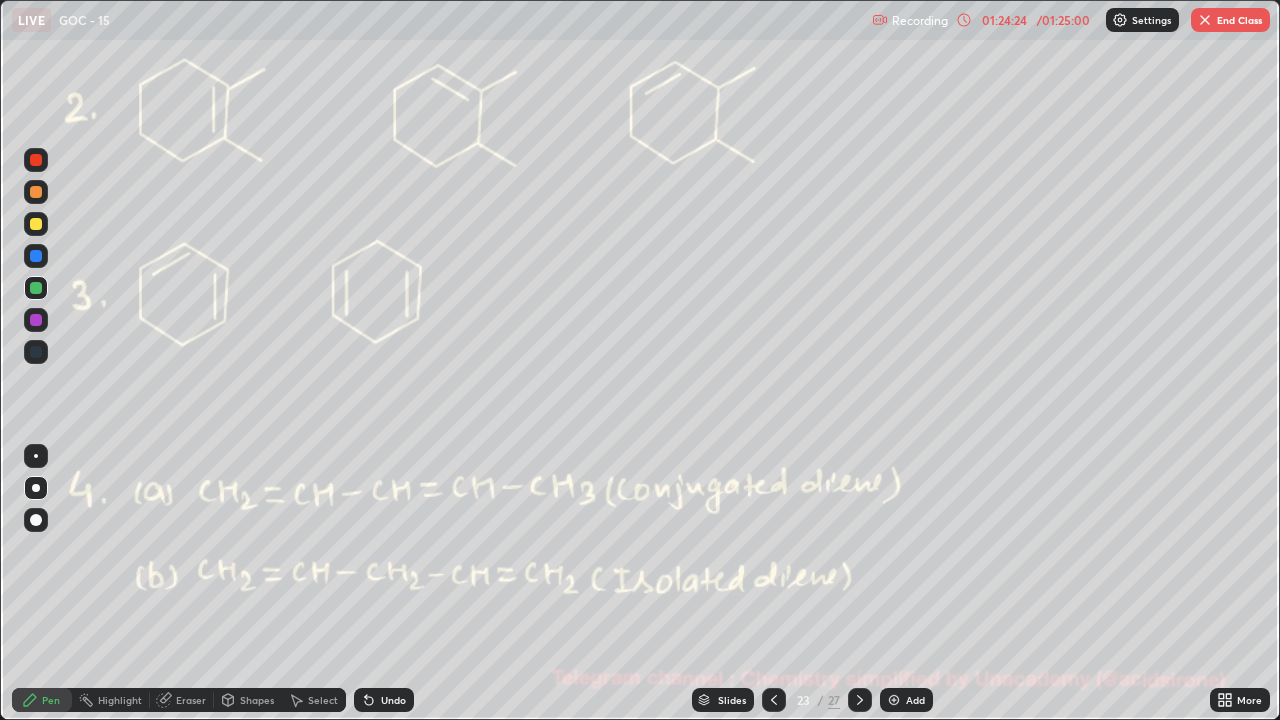 click on "/  01:25:00" at bounding box center (1063, 20) 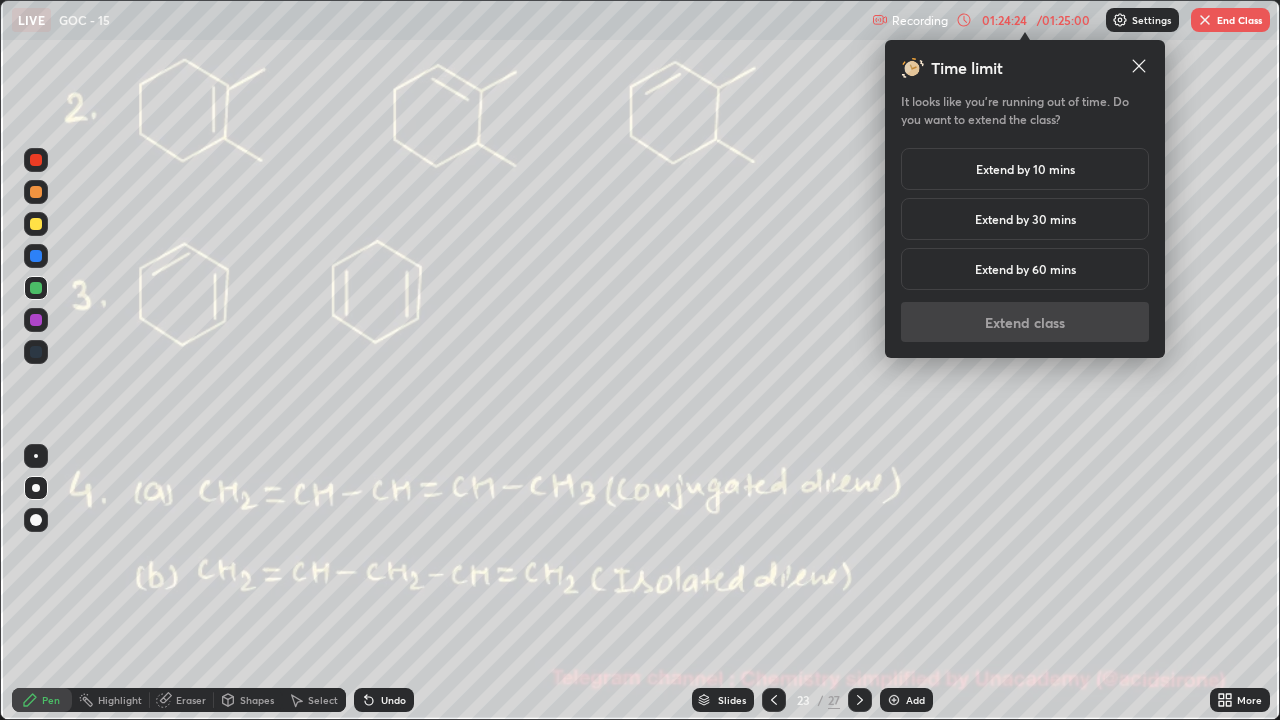 click on "Extend by 10 mins" at bounding box center (1025, 169) 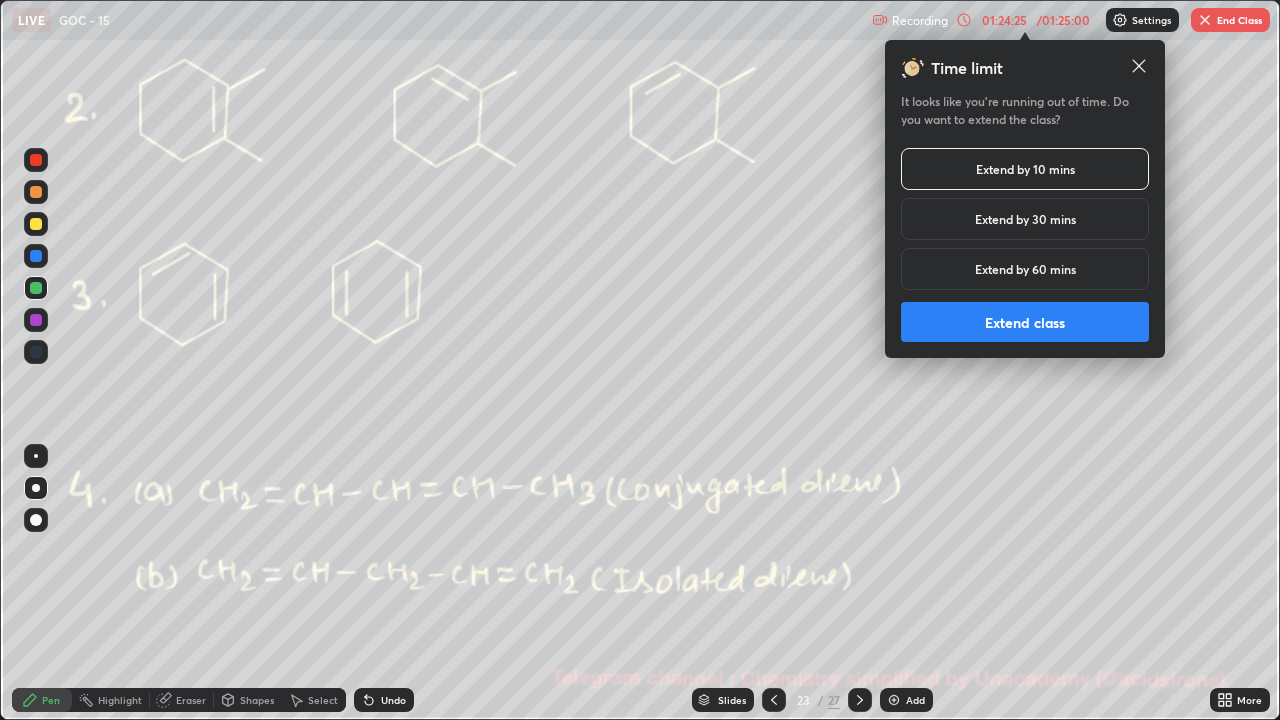 click on "Extend class" at bounding box center (1025, 322) 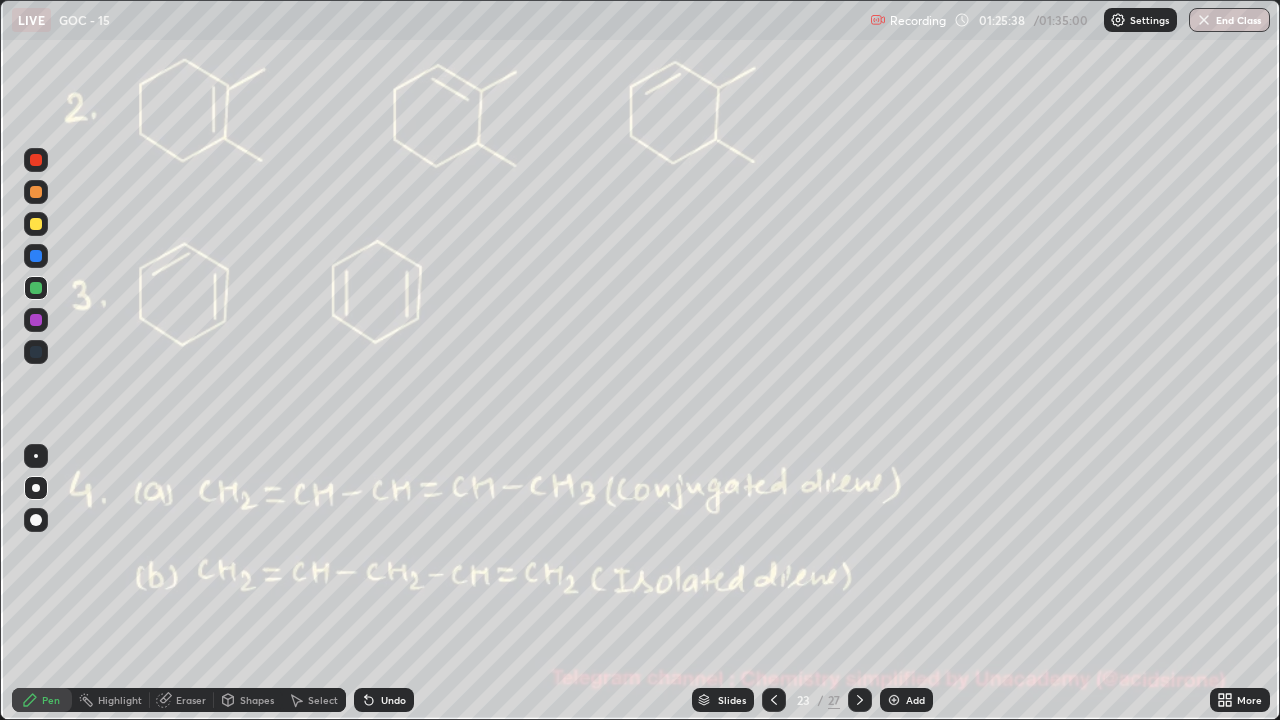 click at bounding box center (36, 160) 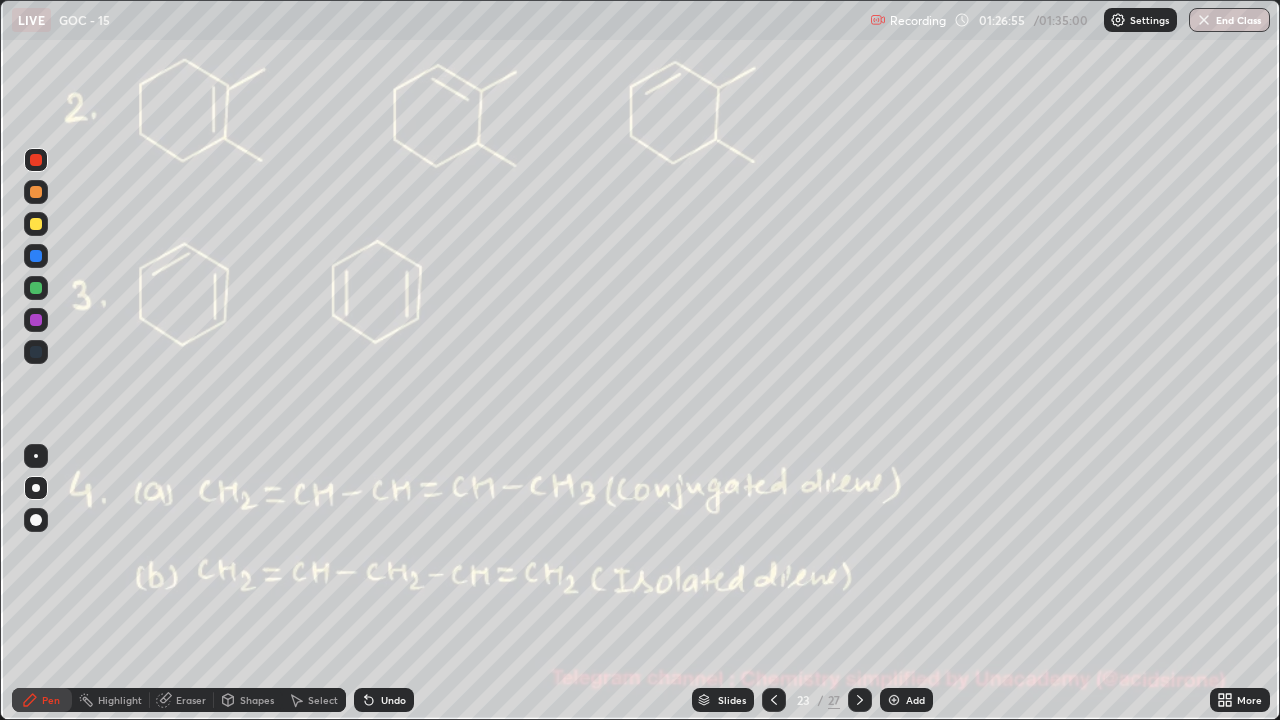 click 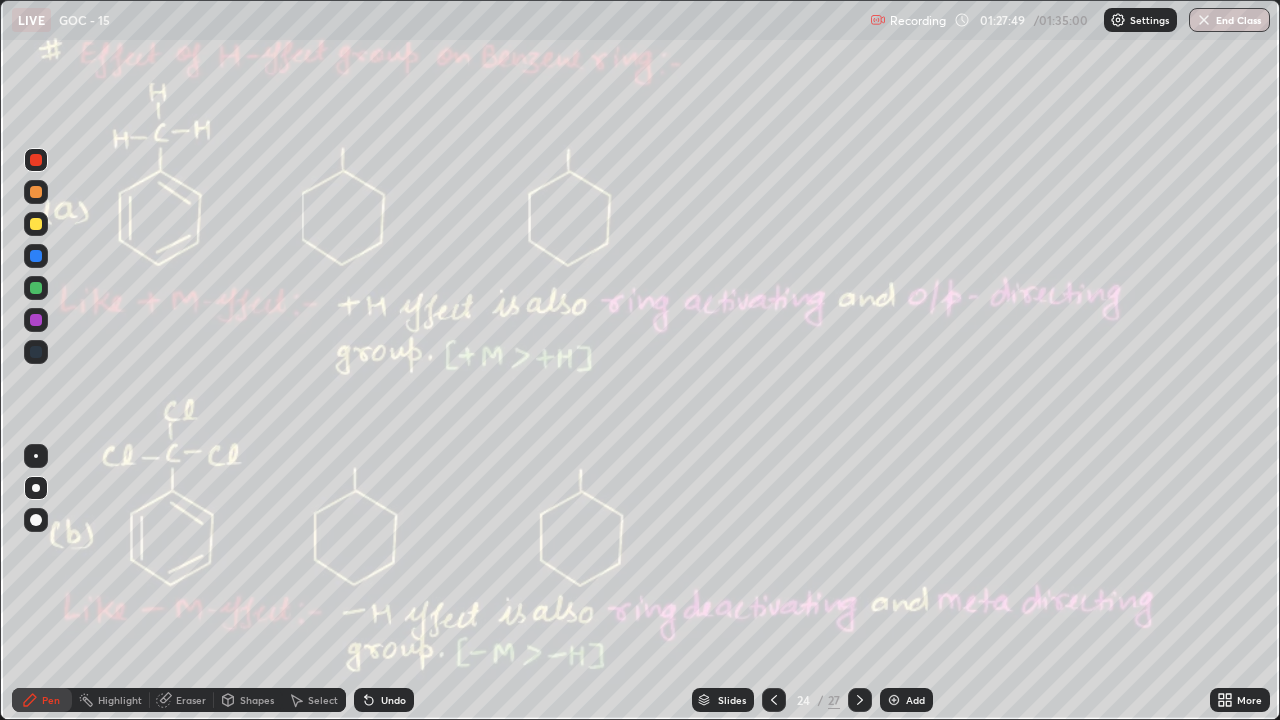 click at bounding box center [36, 224] 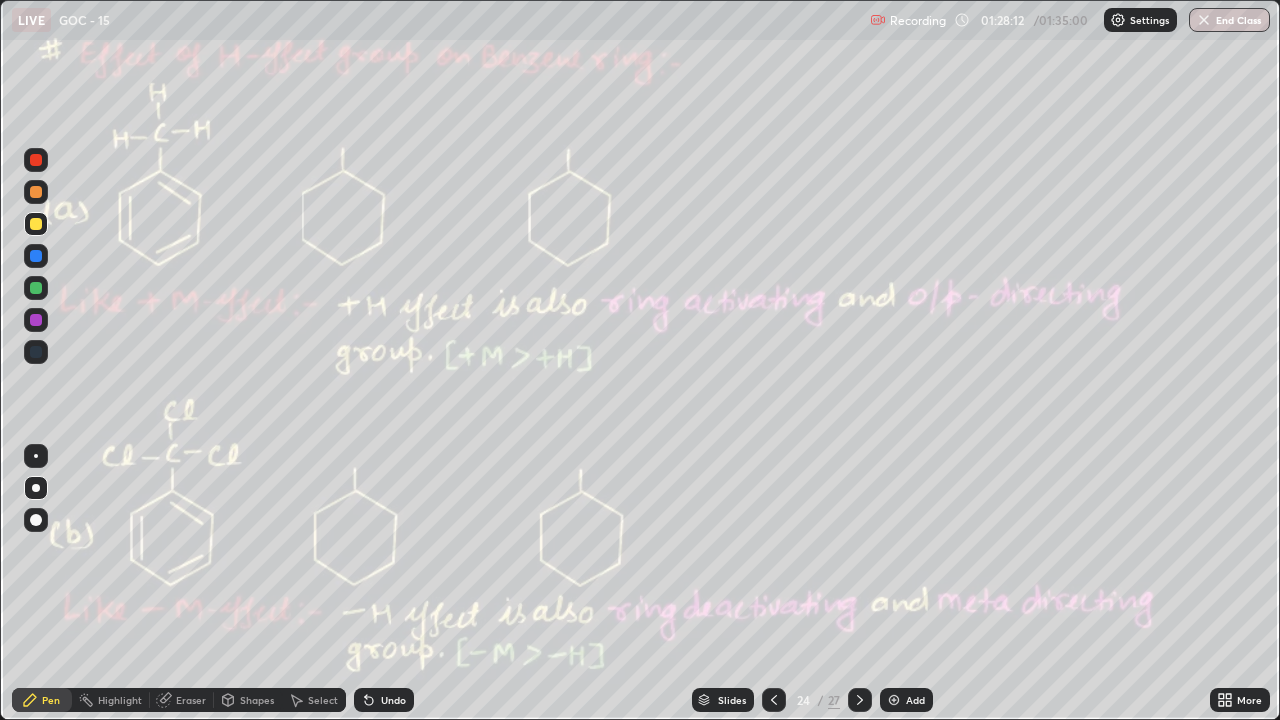 click on "Undo" at bounding box center [384, 700] 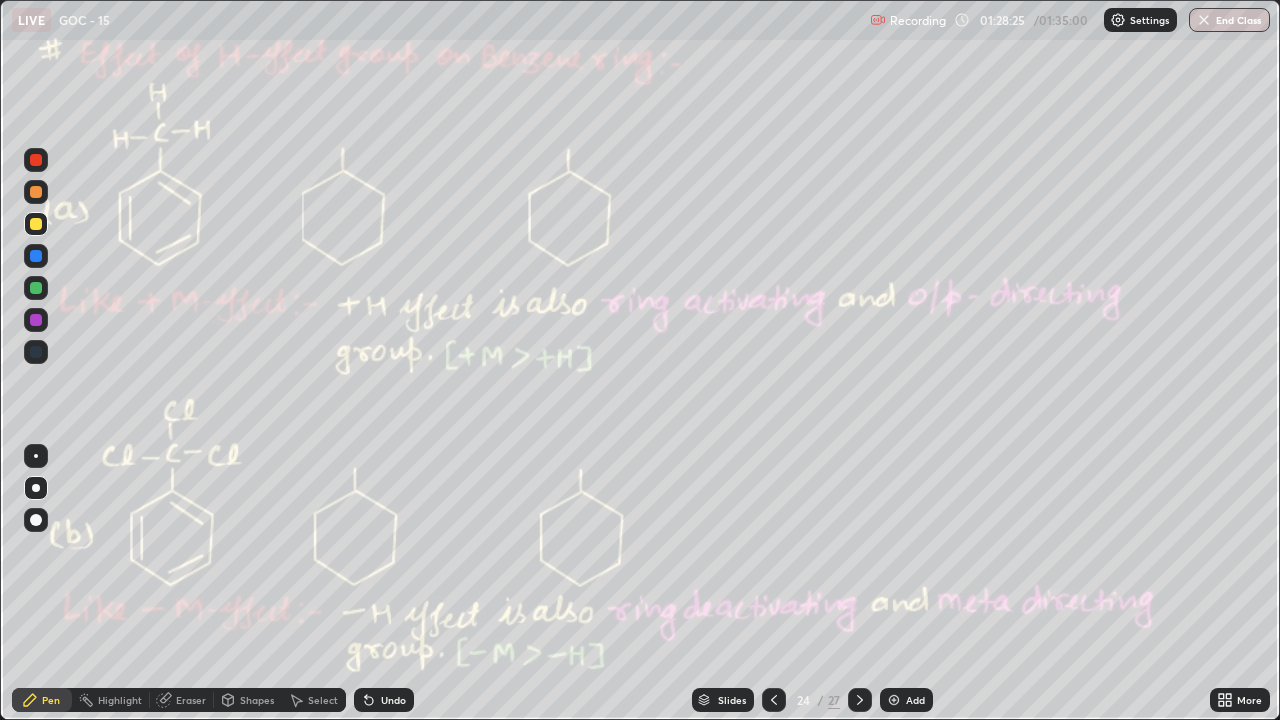 click at bounding box center (36, 288) 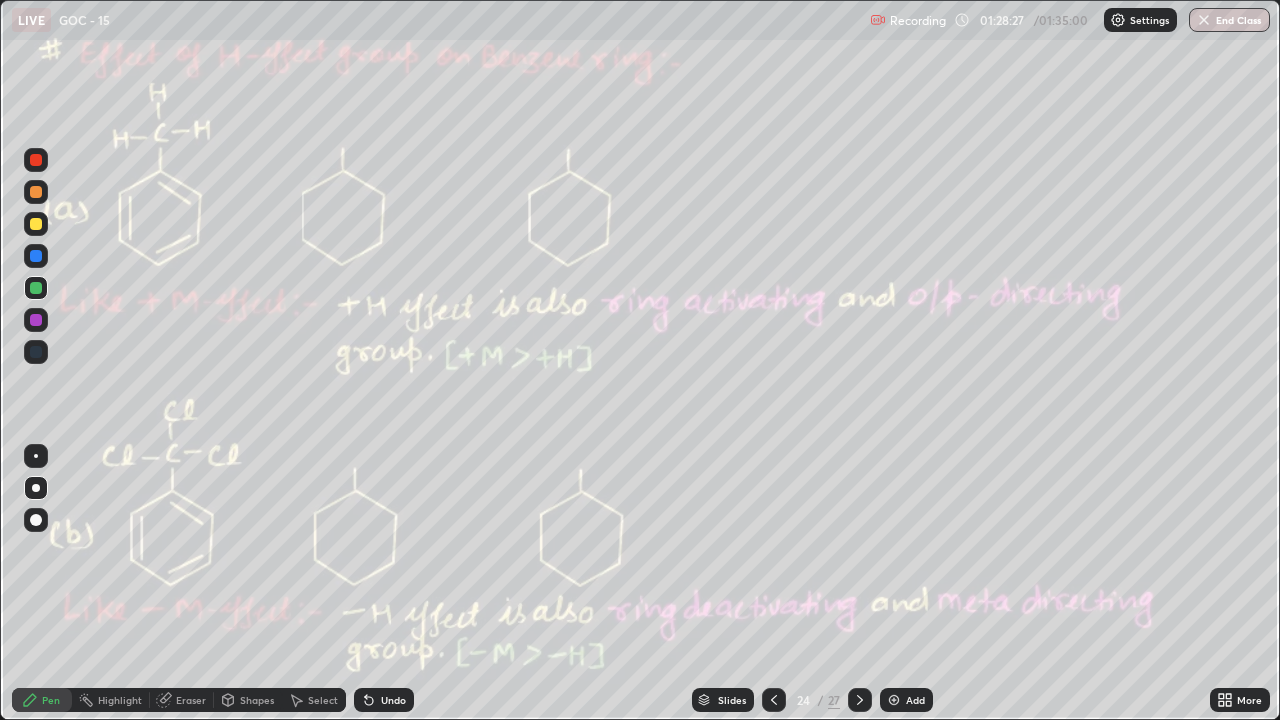 click at bounding box center (36, 160) 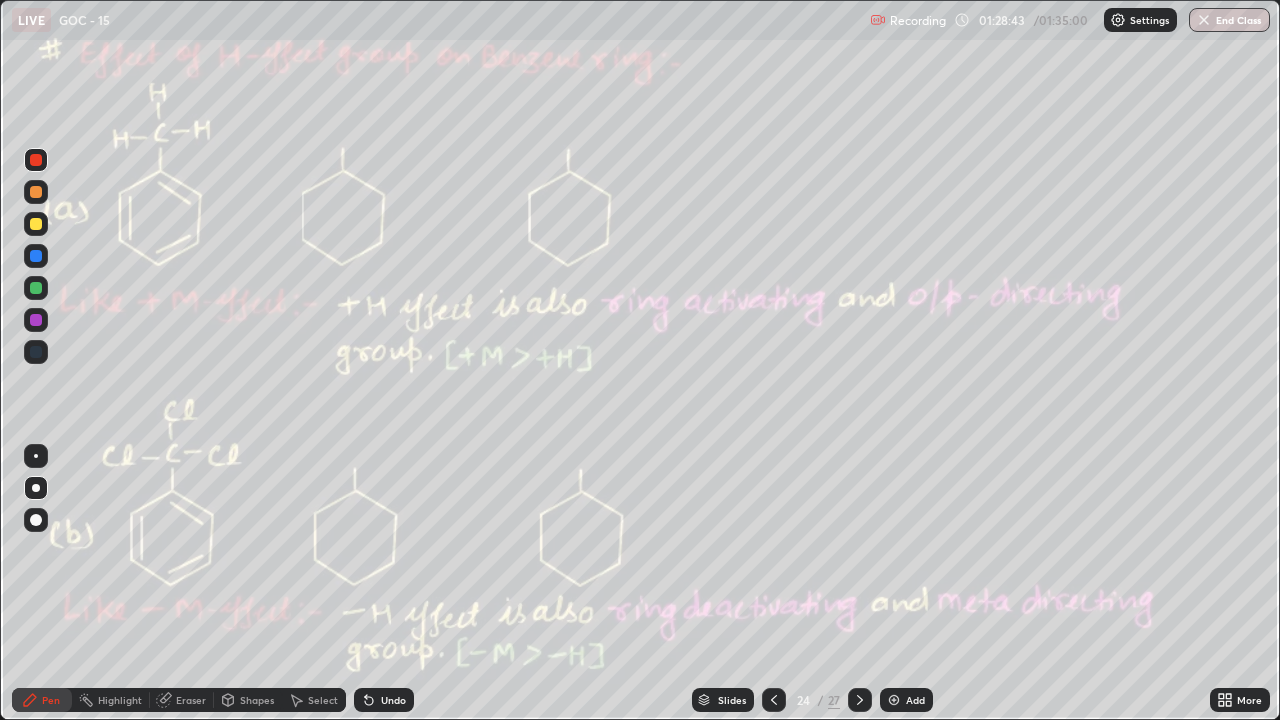 click on "Undo" at bounding box center (393, 700) 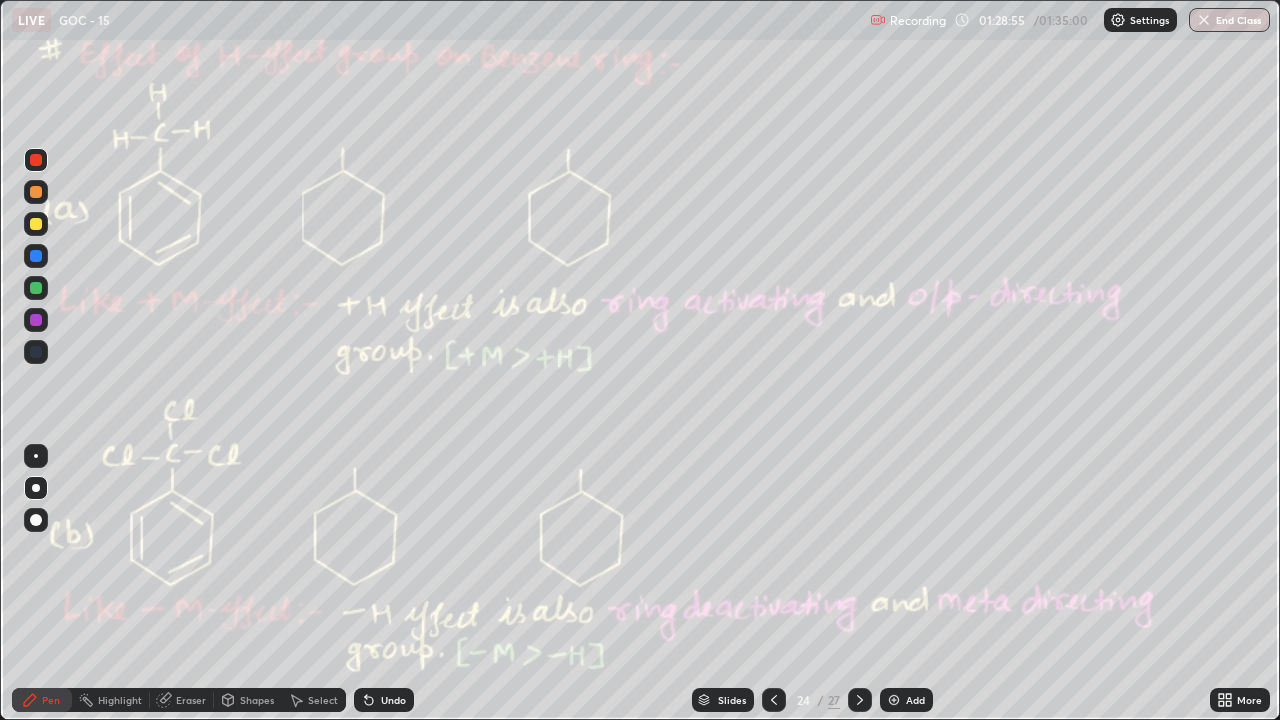 click at bounding box center [36, 224] 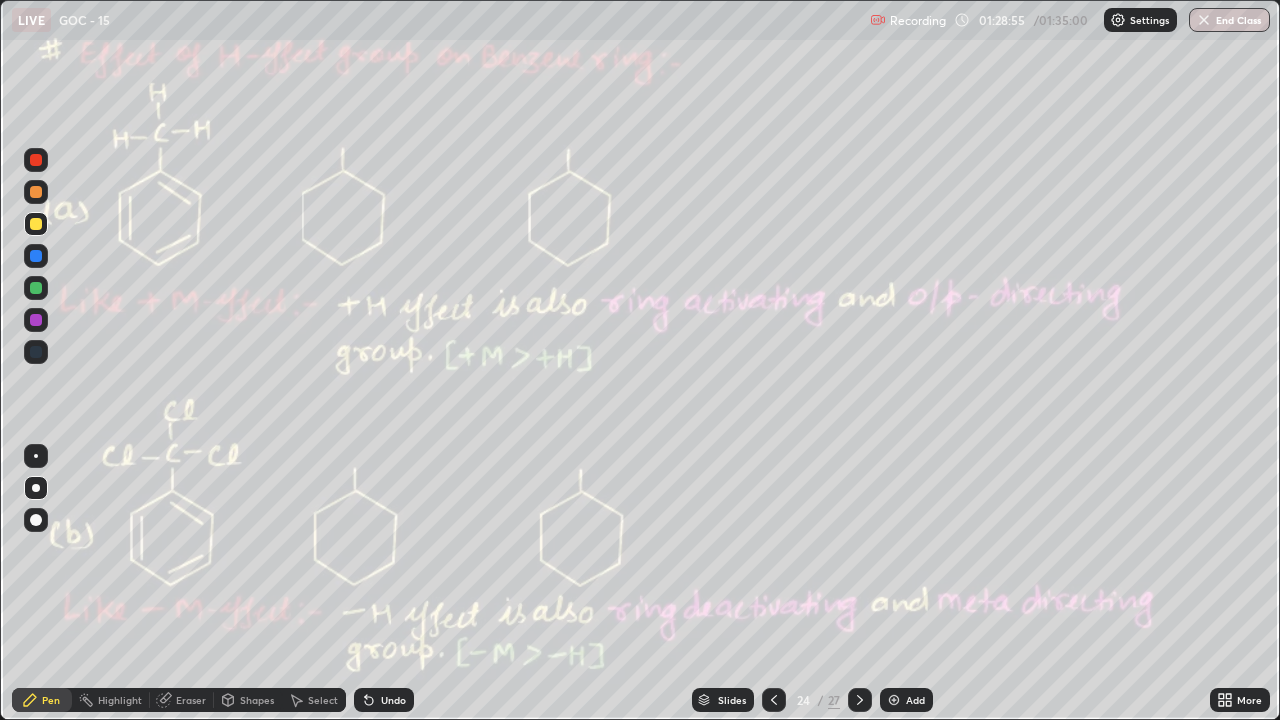 click at bounding box center (36, 224) 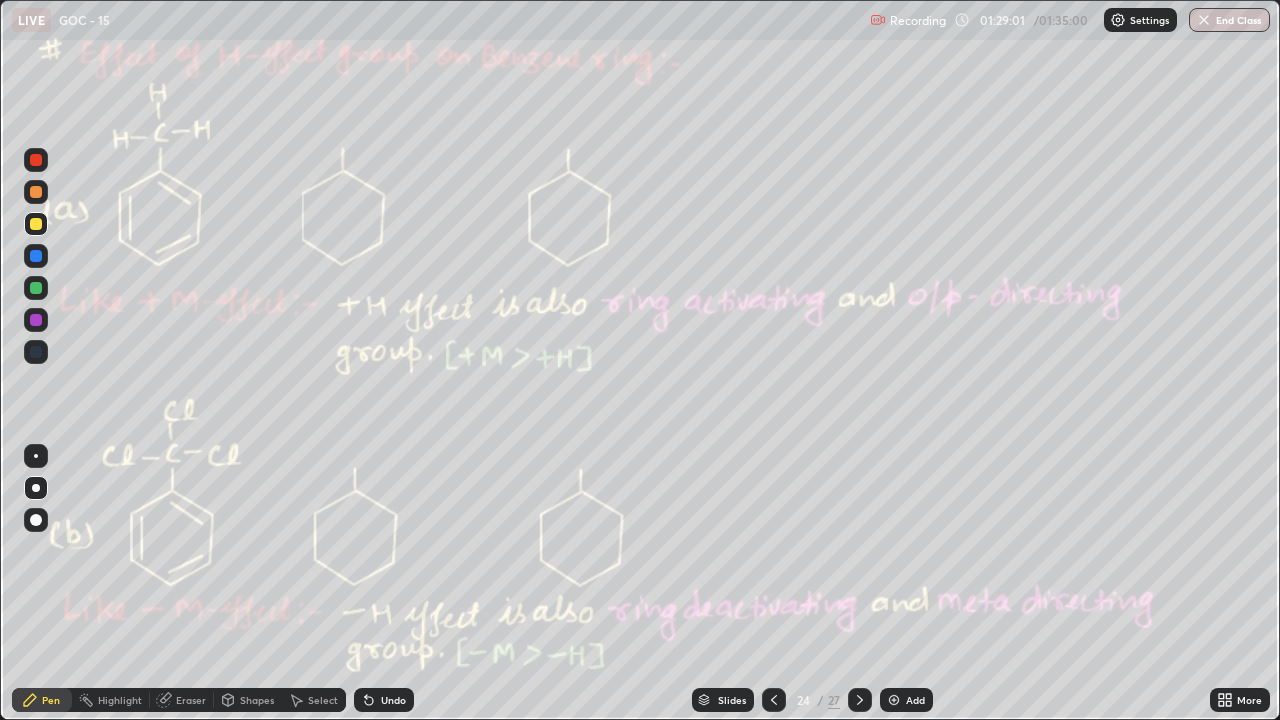 click at bounding box center (36, 224) 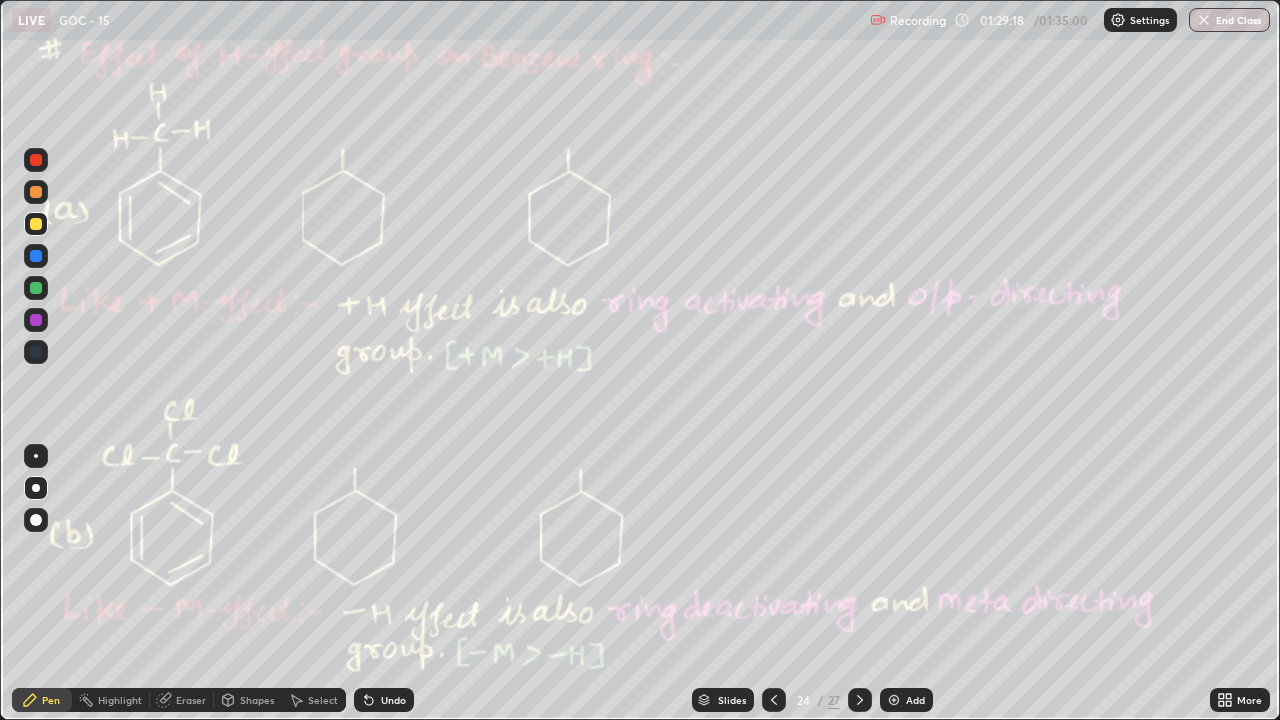click on "Select" at bounding box center (314, 700) 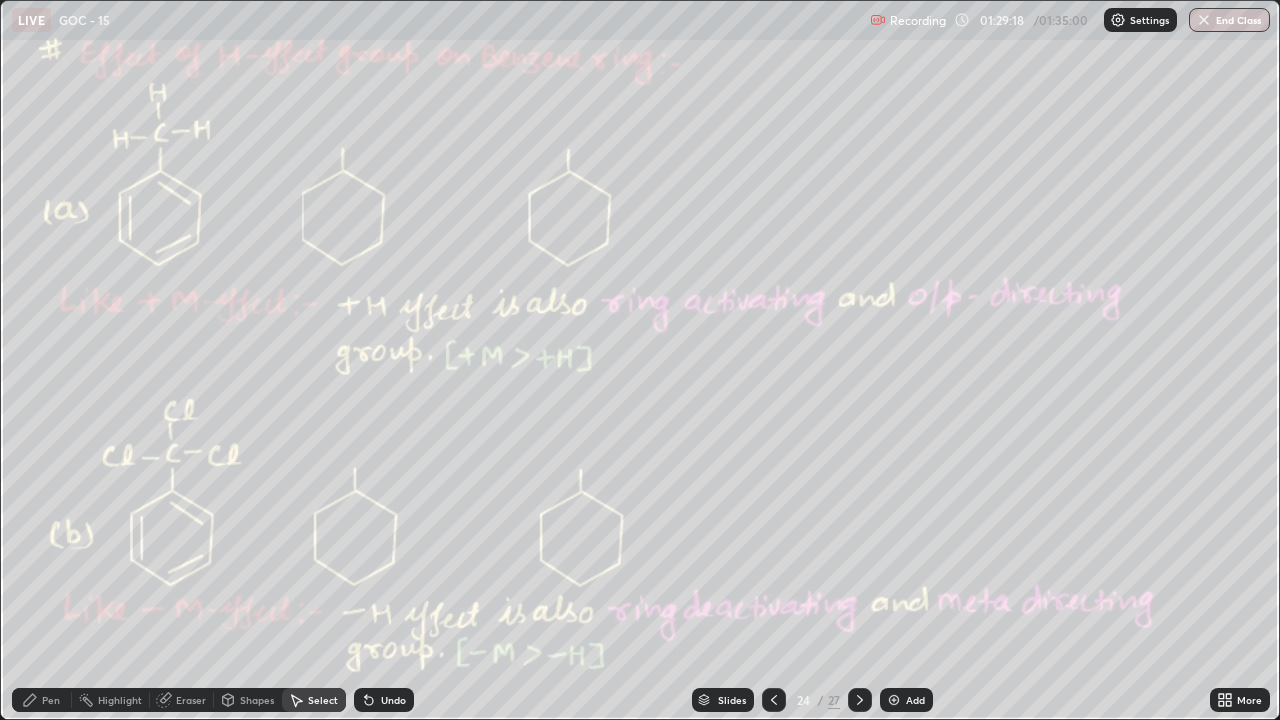 click on "Undo" at bounding box center [393, 700] 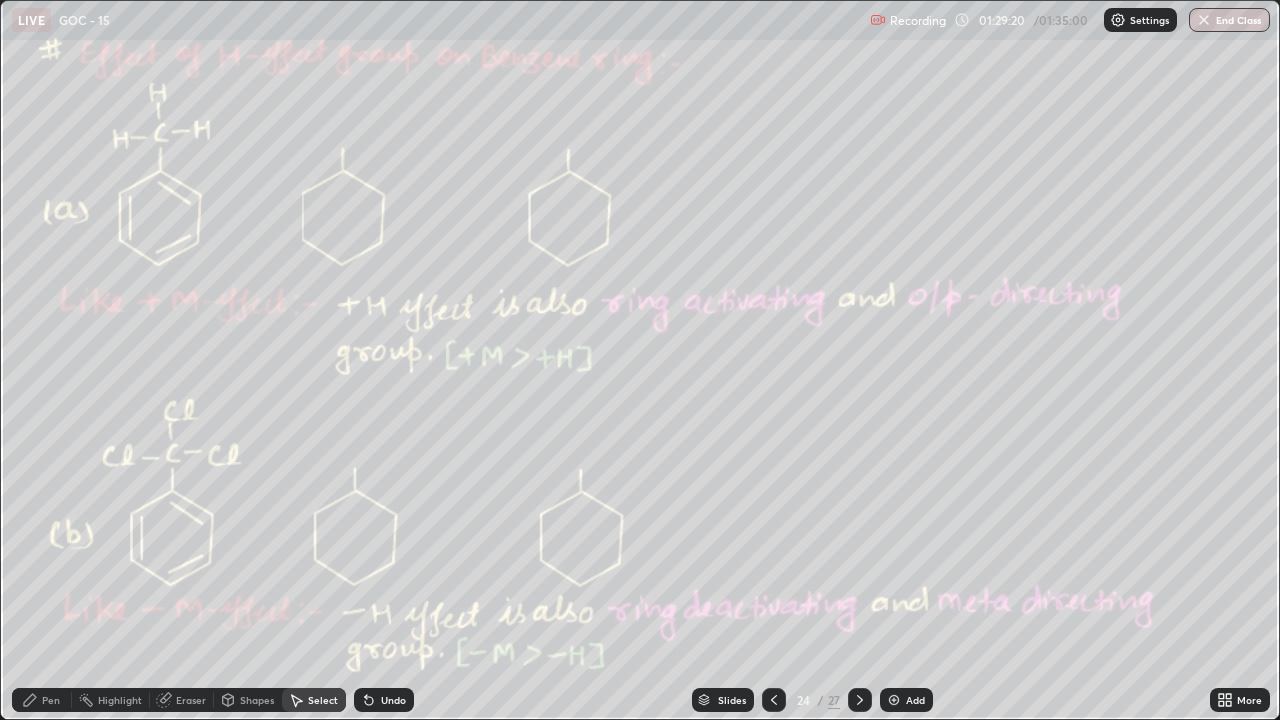 click on "Pen" at bounding box center (51, 700) 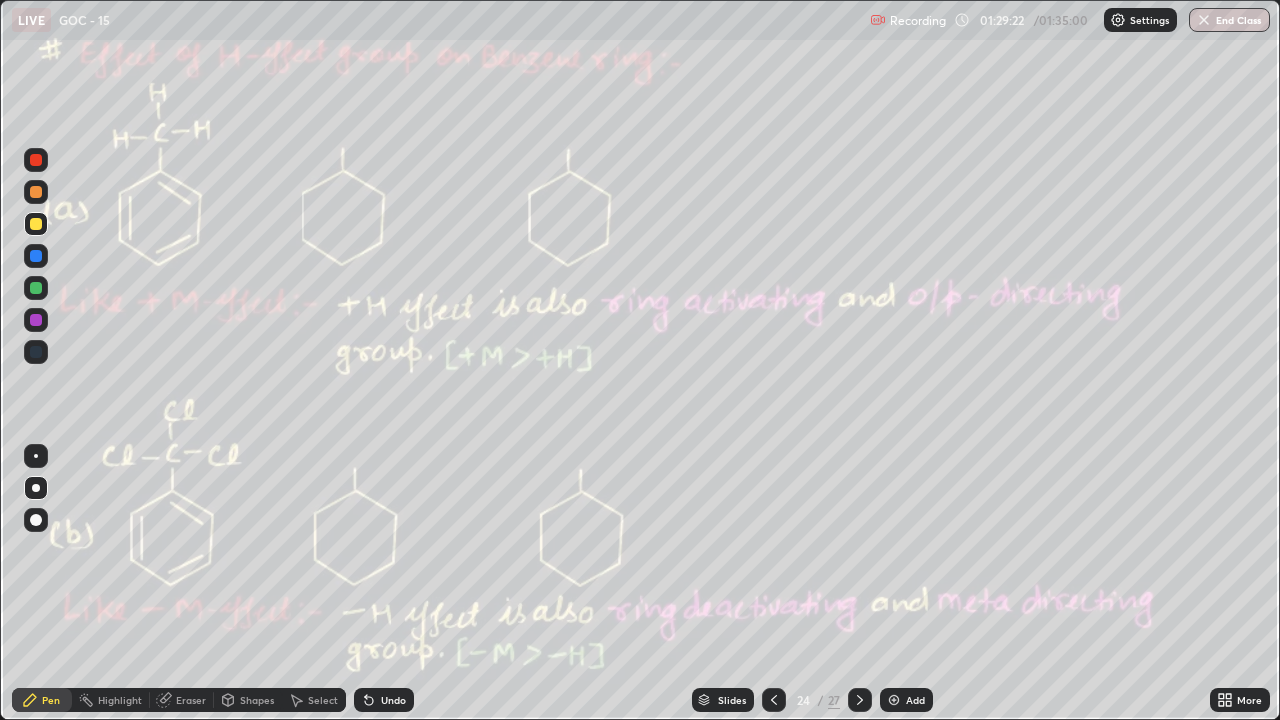 click on "Undo" at bounding box center (393, 700) 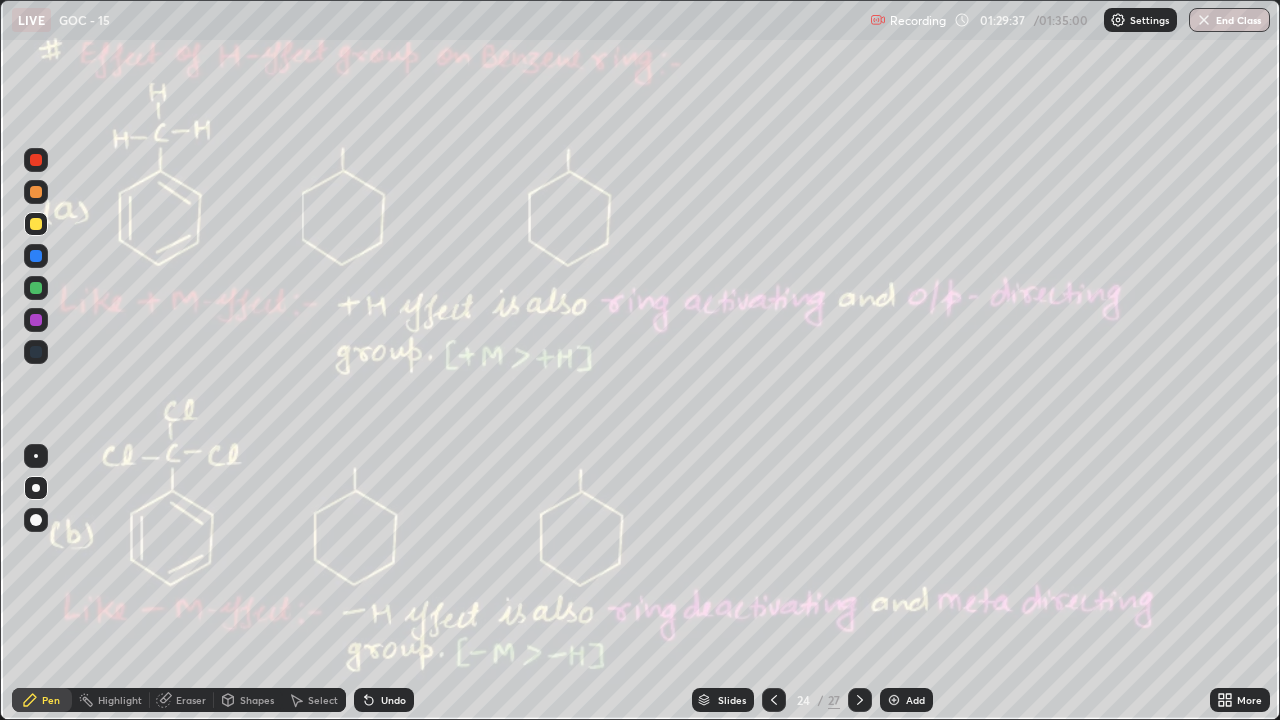 click on "Slides" at bounding box center (732, 700) 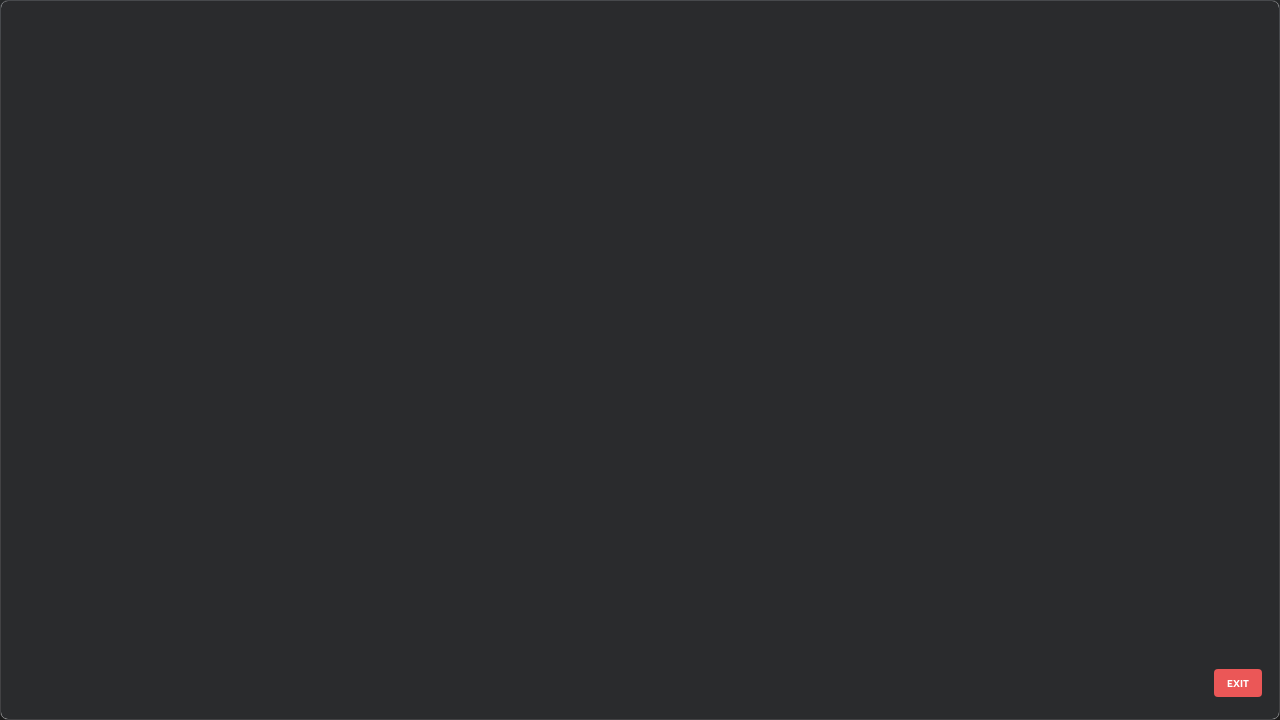 scroll, scrollTop: 1079, scrollLeft: 0, axis: vertical 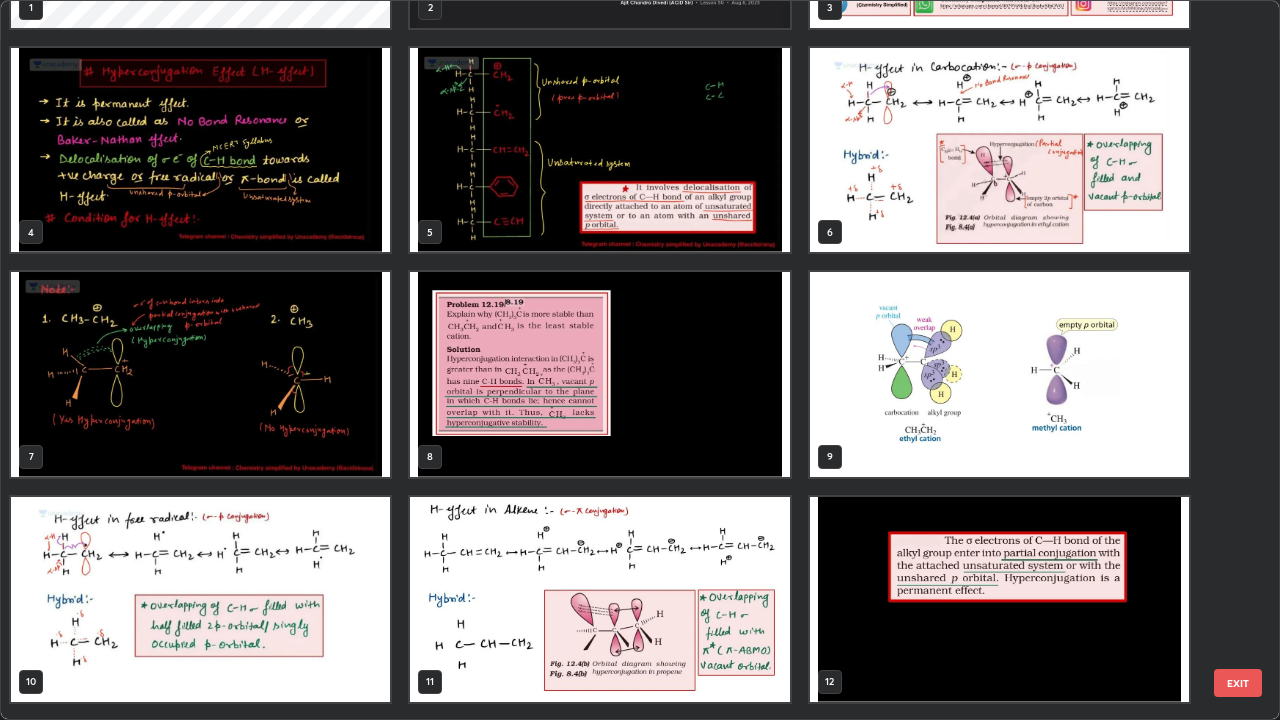 click at bounding box center (999, 150) 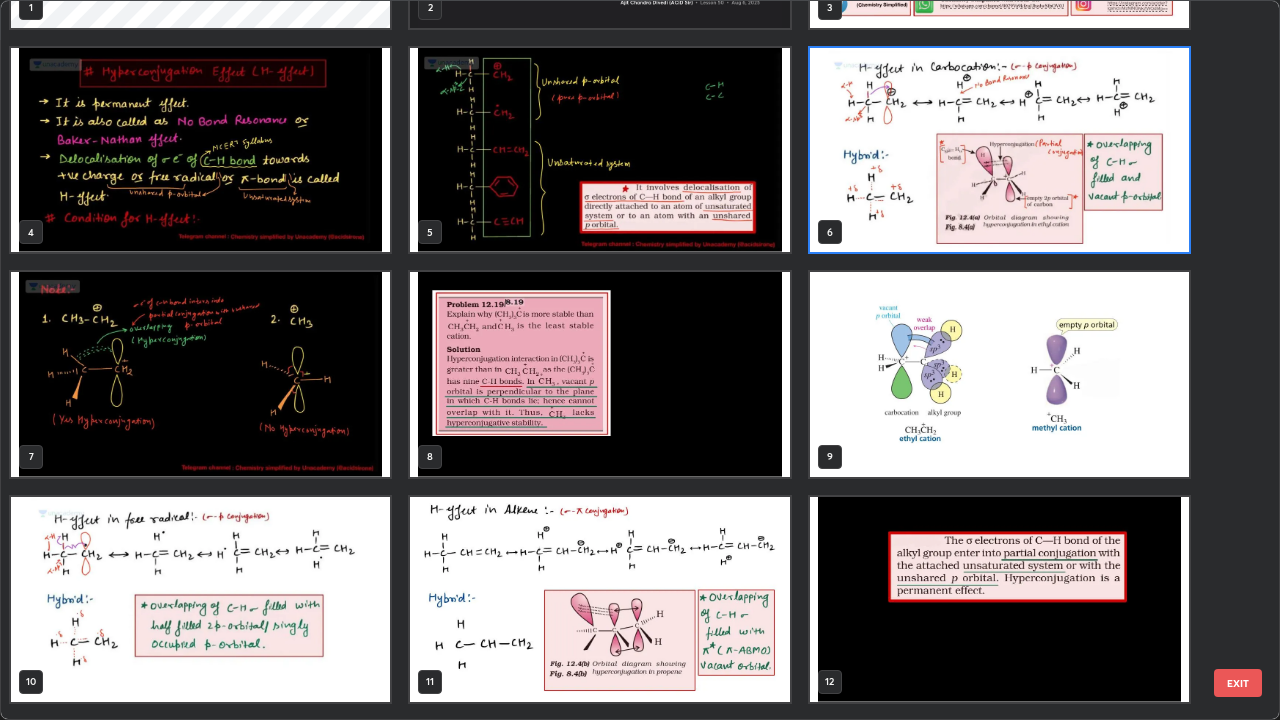 click at bounding box center [999, 150] 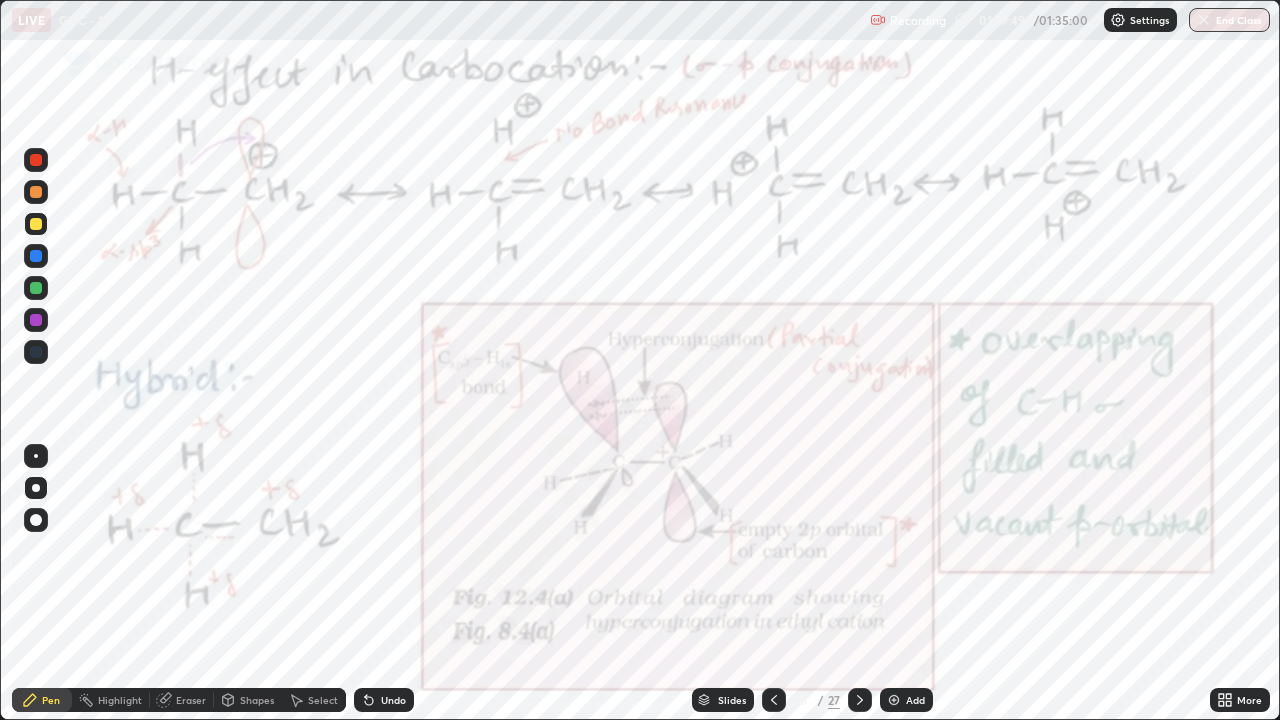 click on "Highlight" at bounding box center [120, 700] 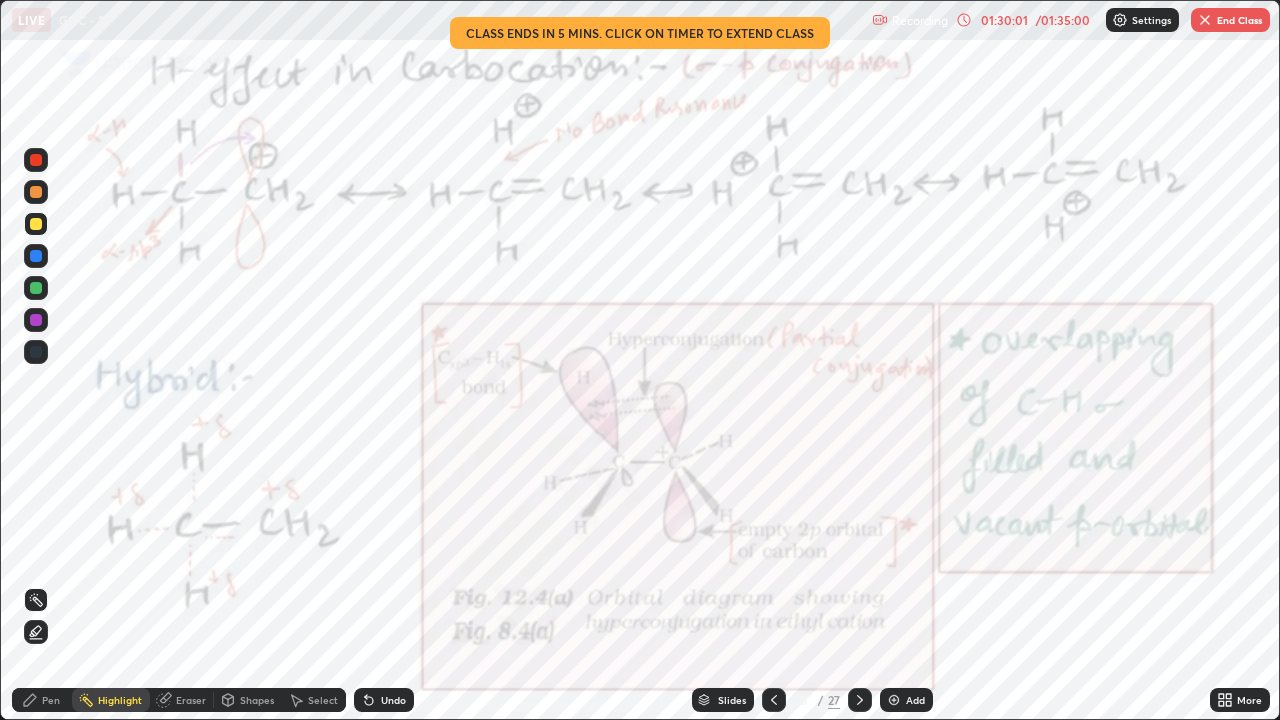click 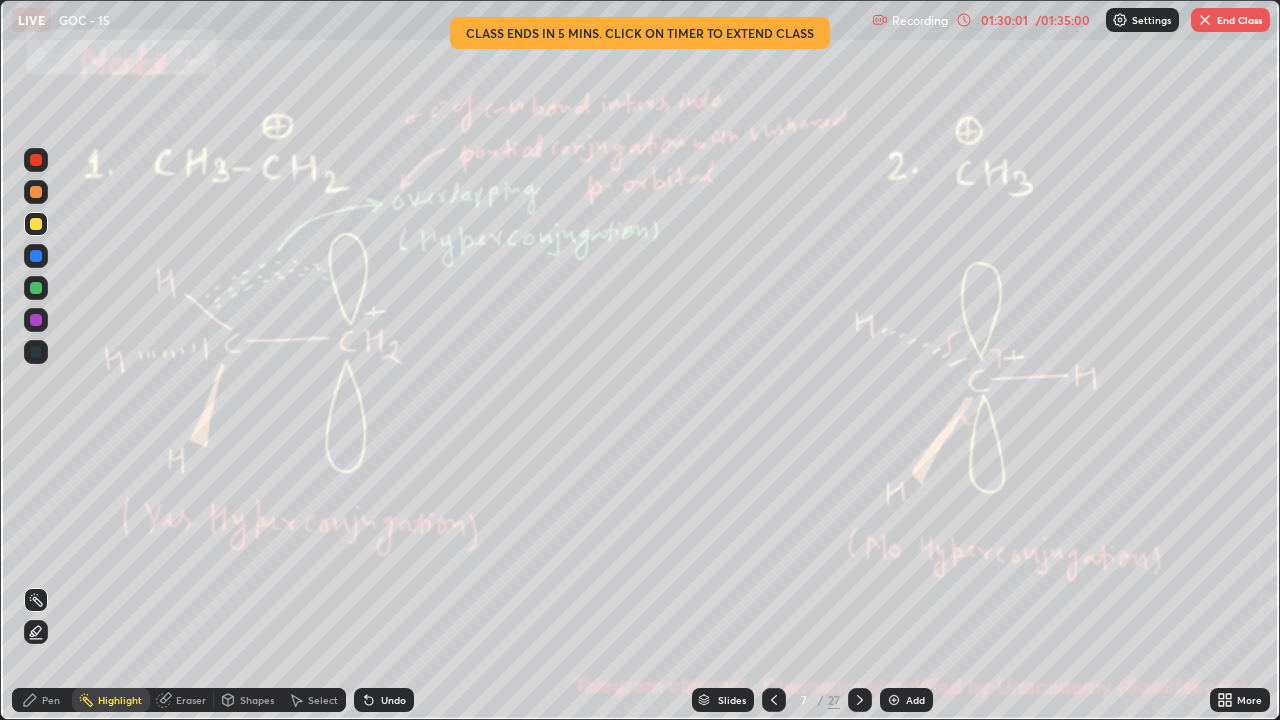 click 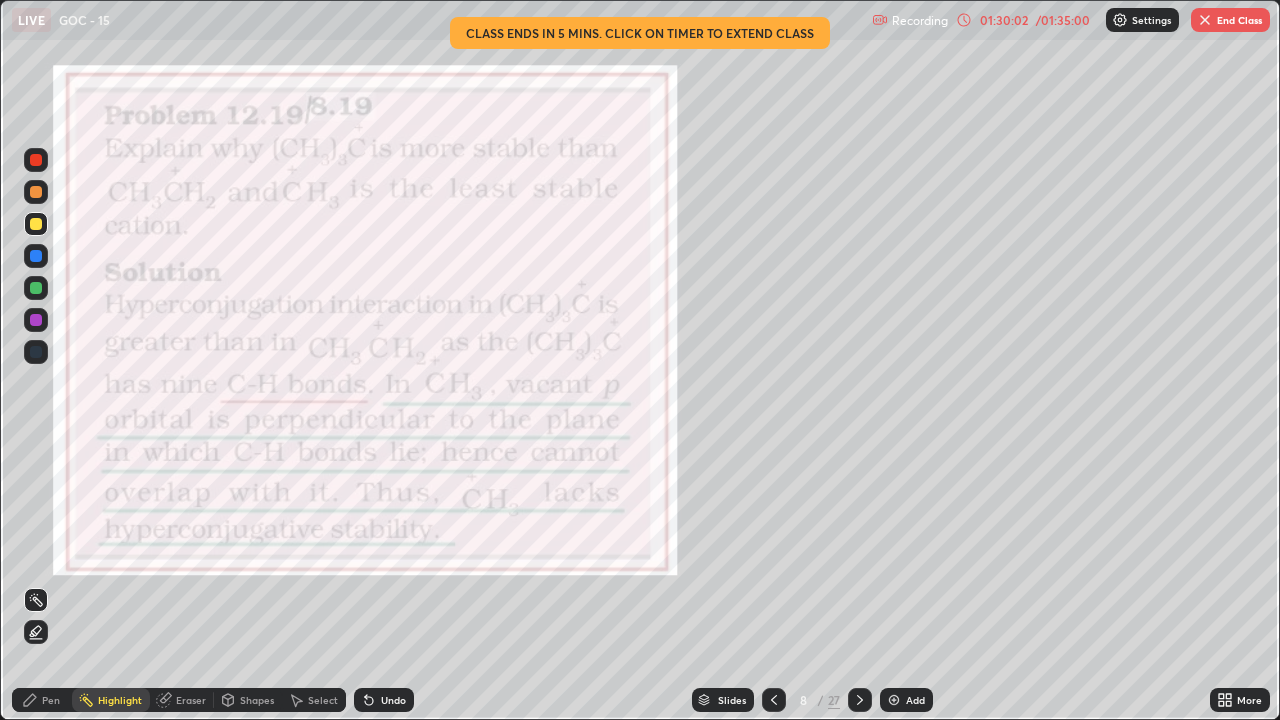 click 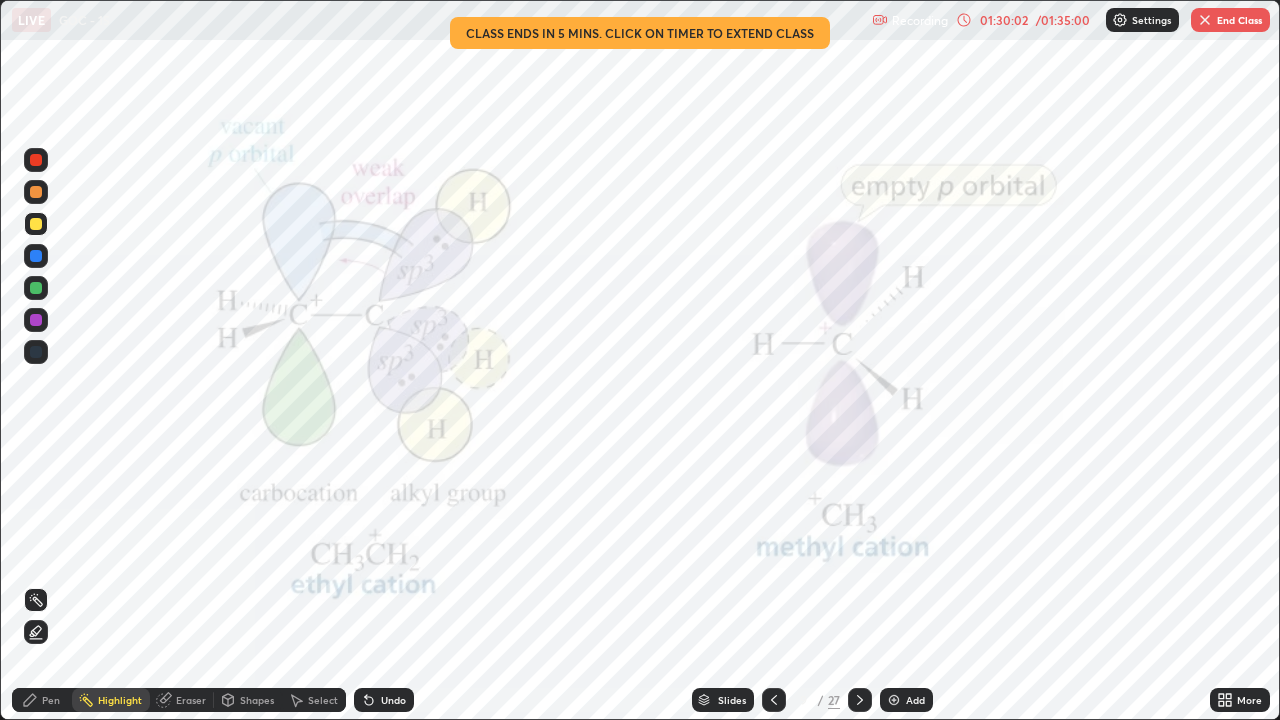 click 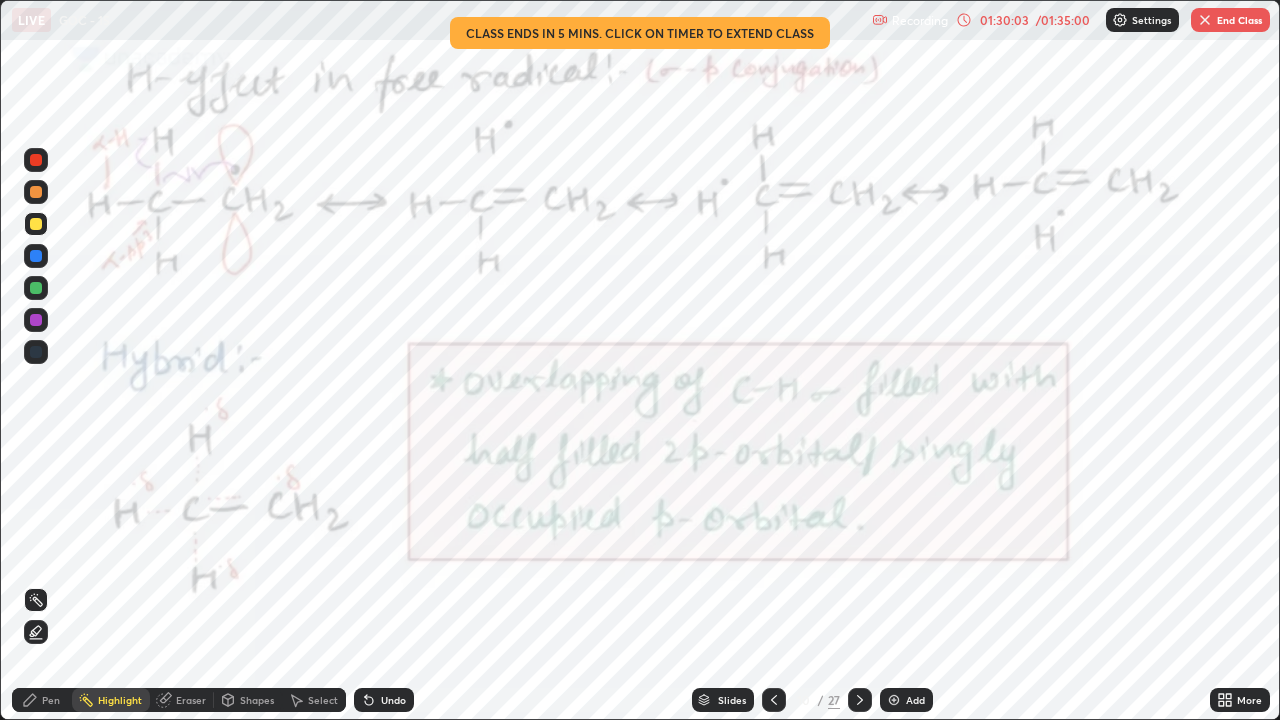 click 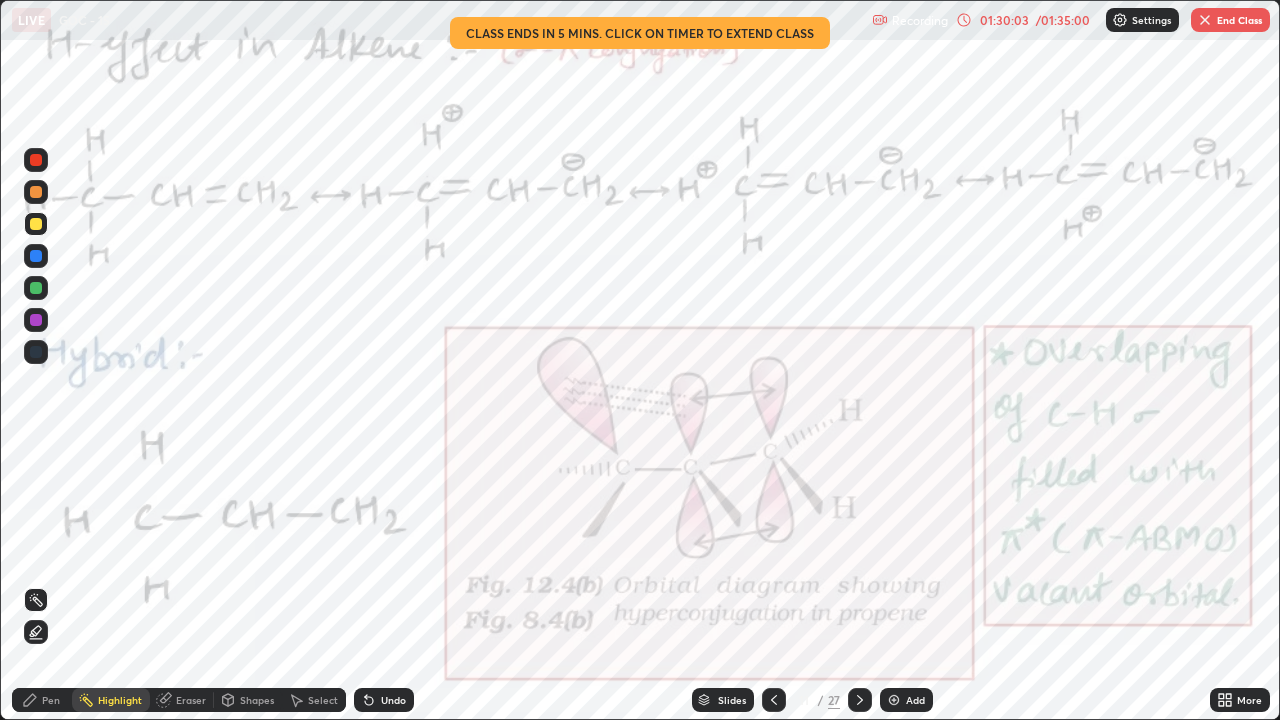 click 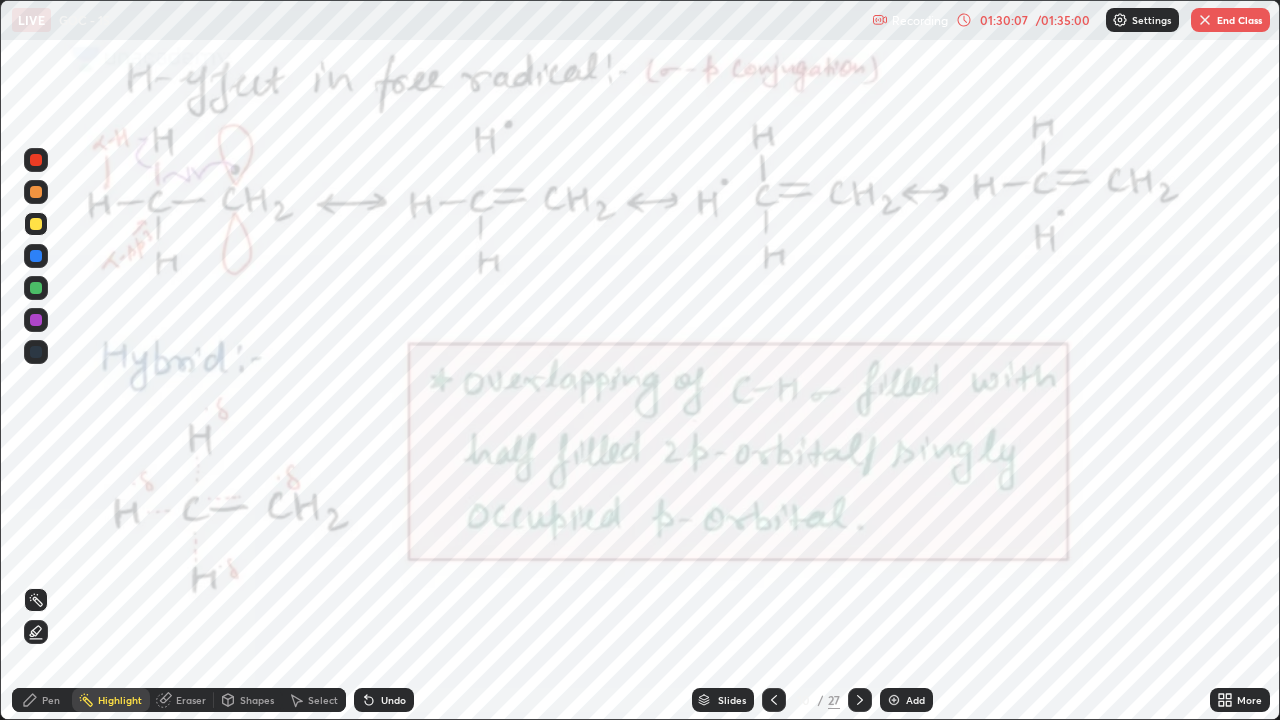 click 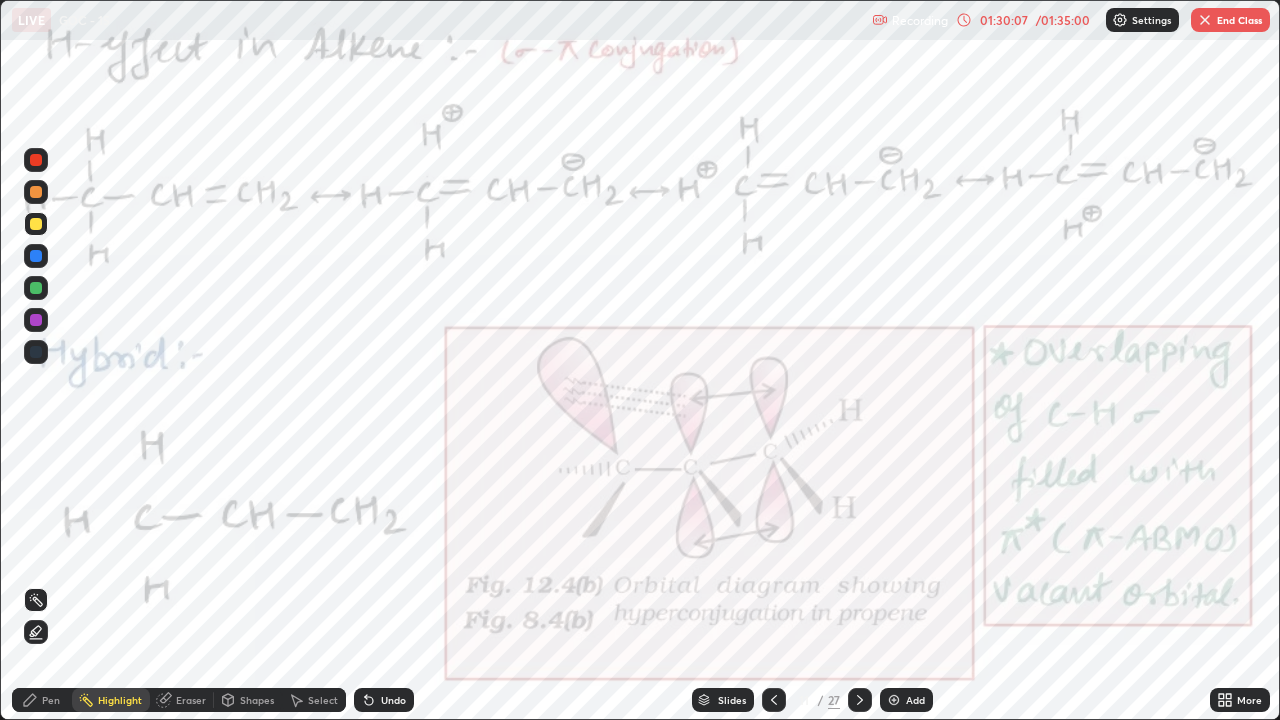 click 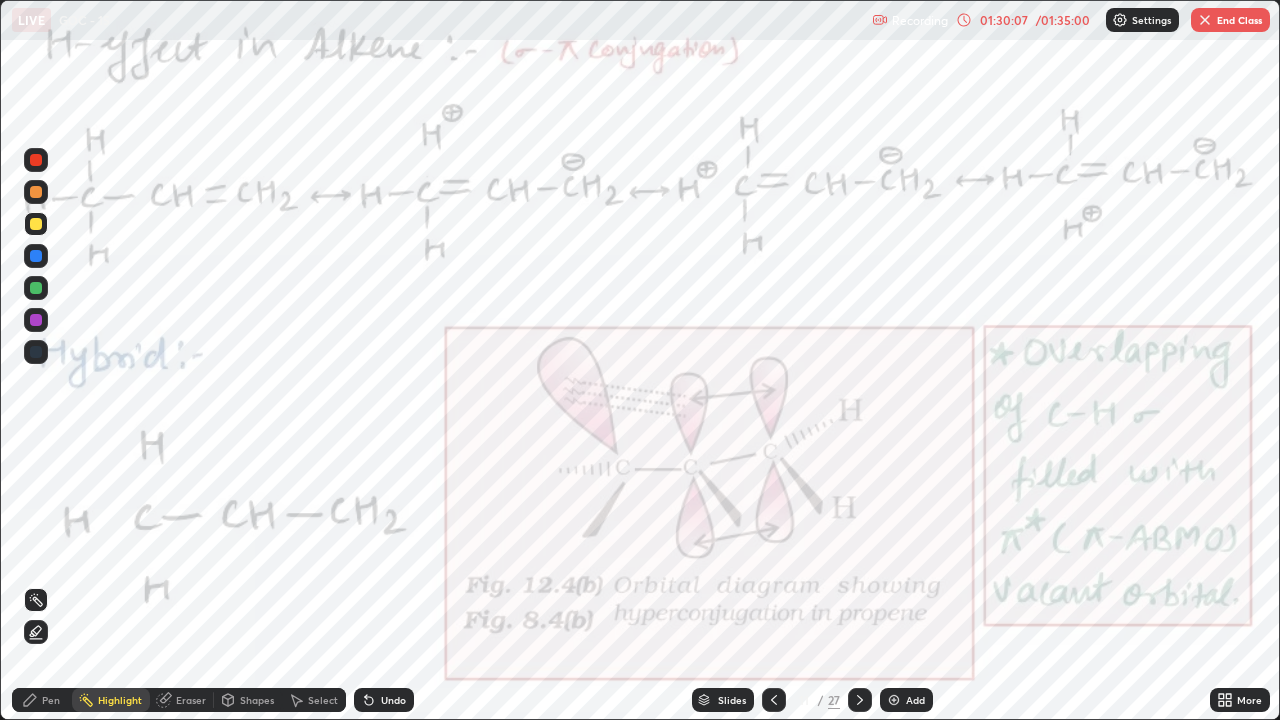 click 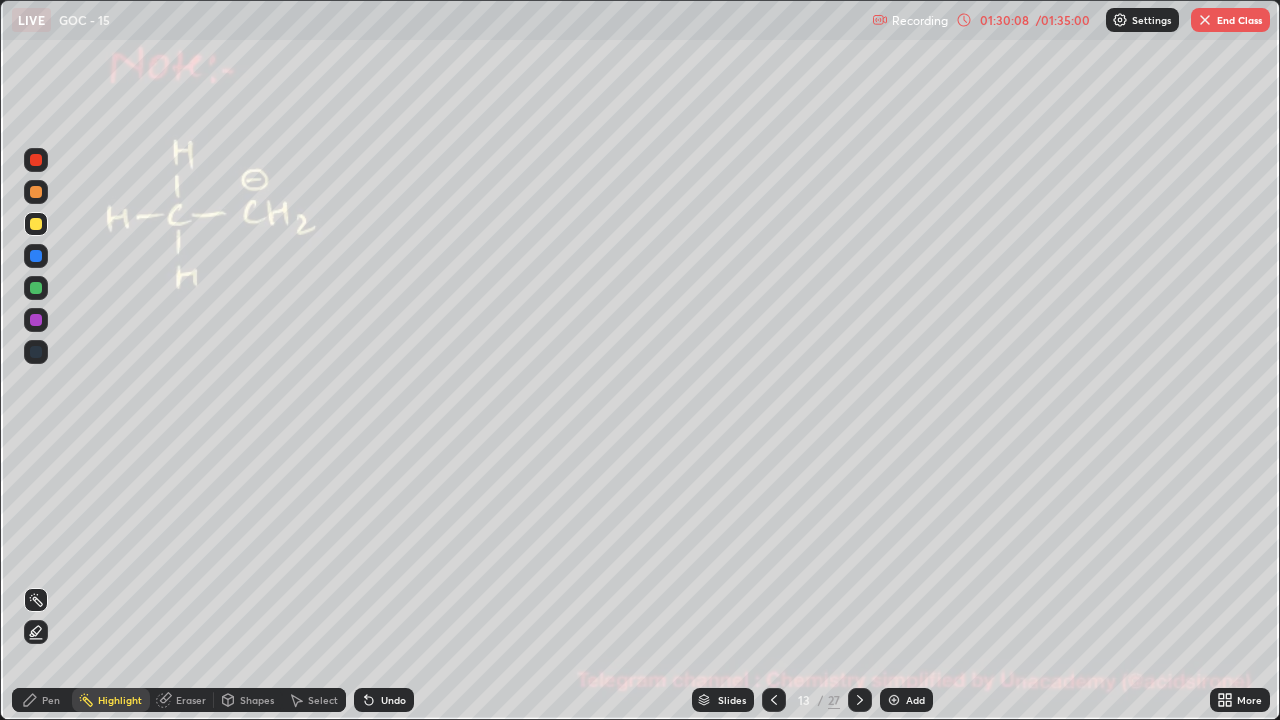 click 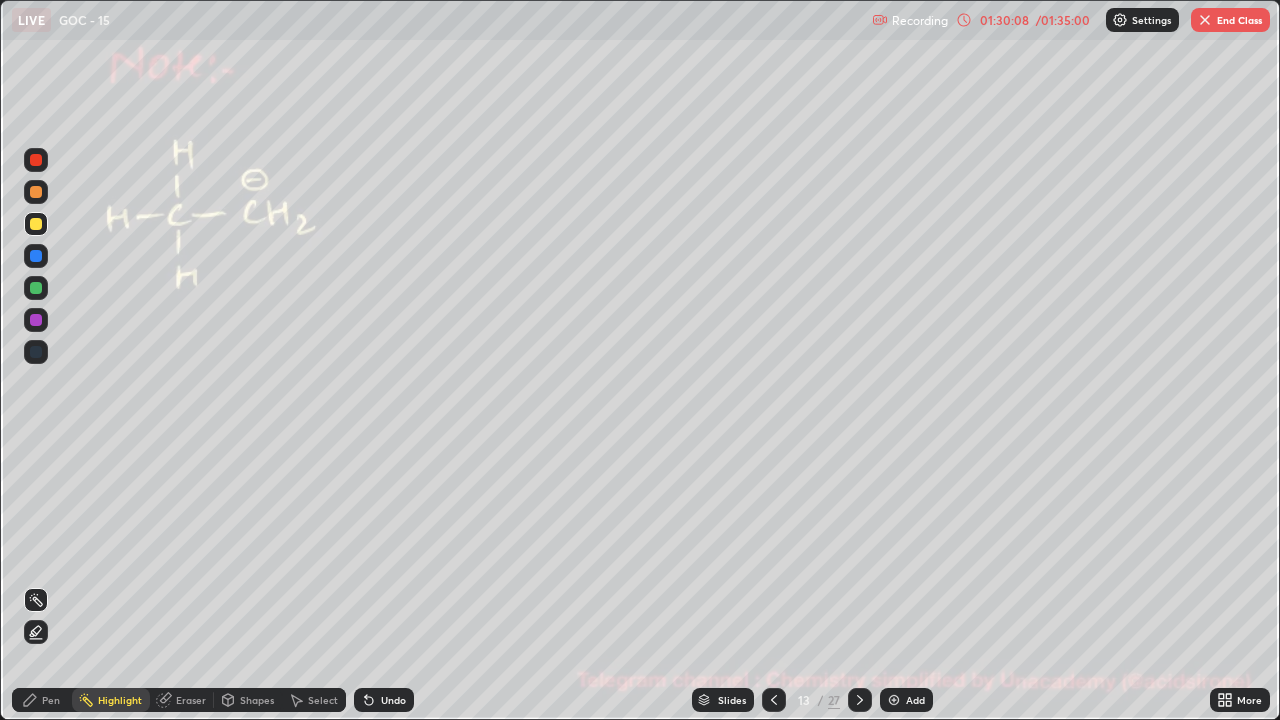 click 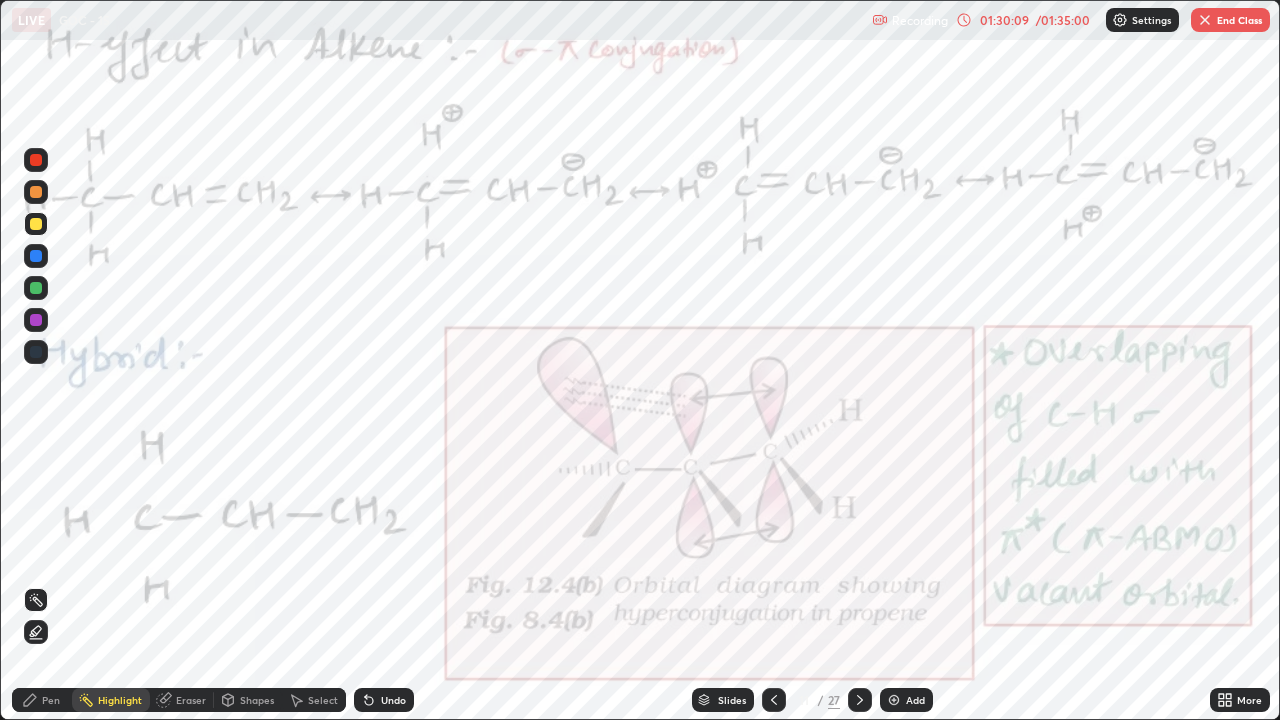 click on "Highlight" at bounding box center [120, 700] 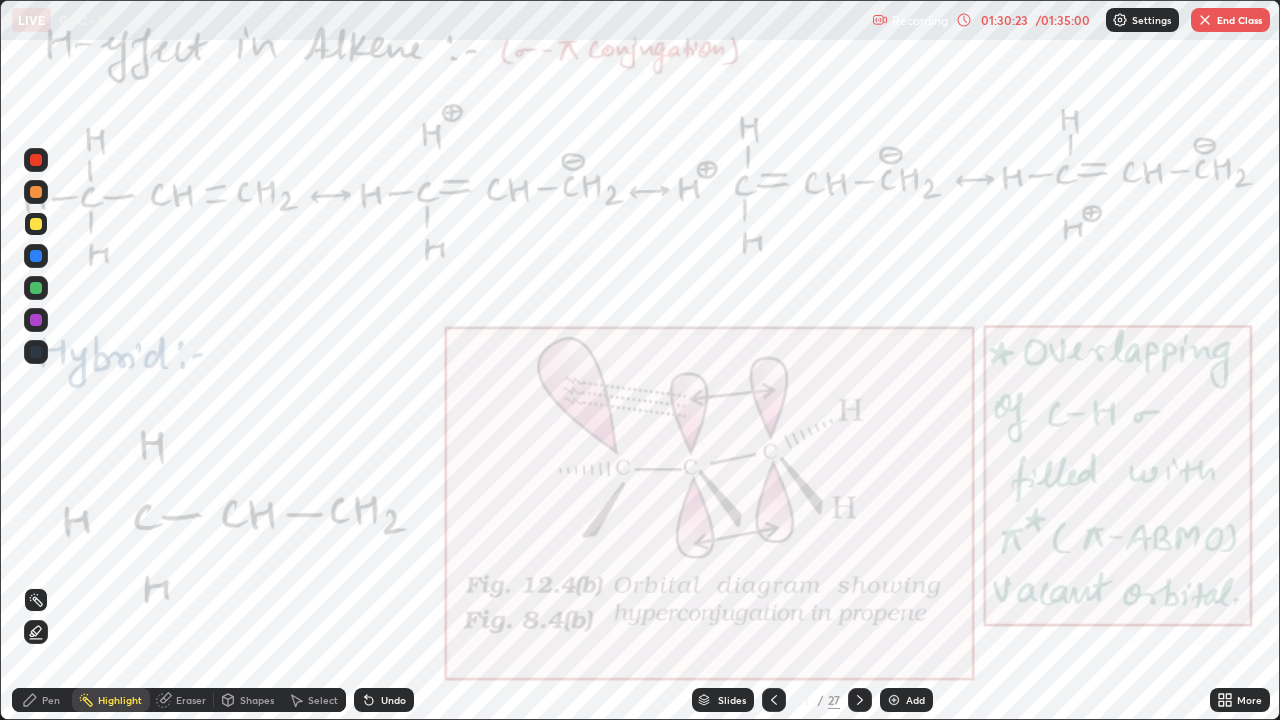 click on "Slides" at bounding box center (732, 700) 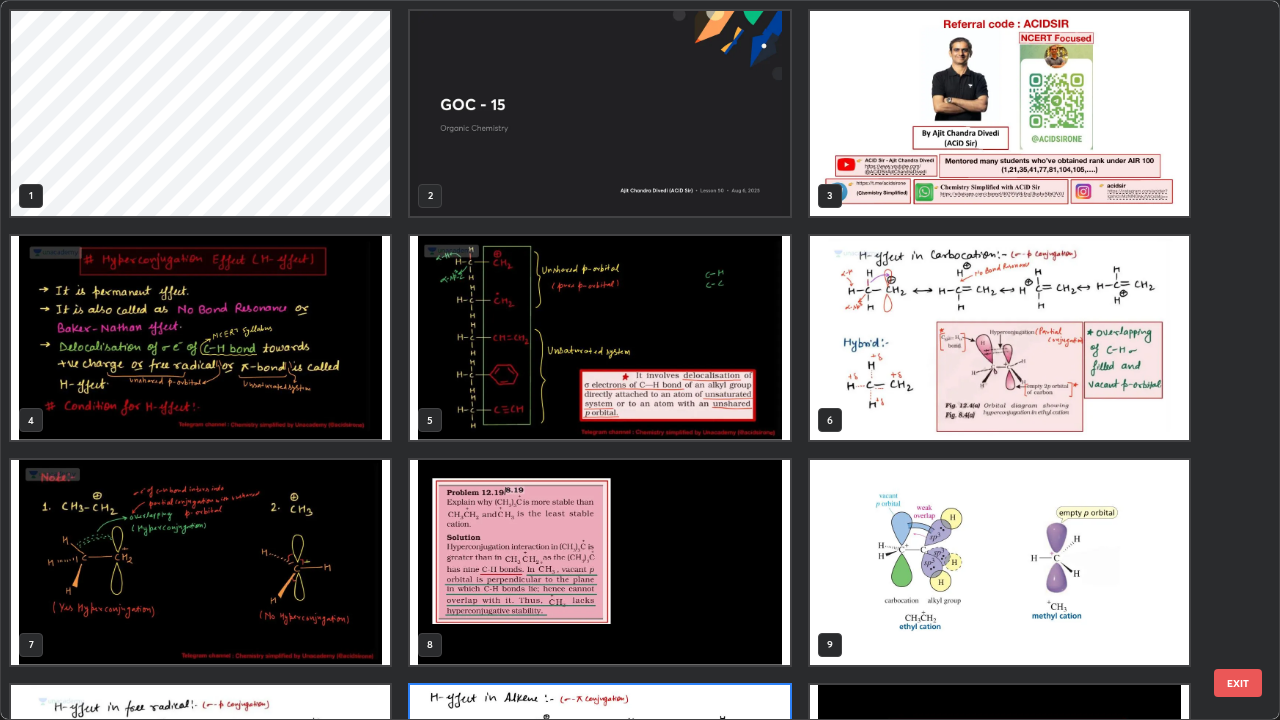 scroll, scrollTop: 287, scrollLeft: 0, axis: vertical 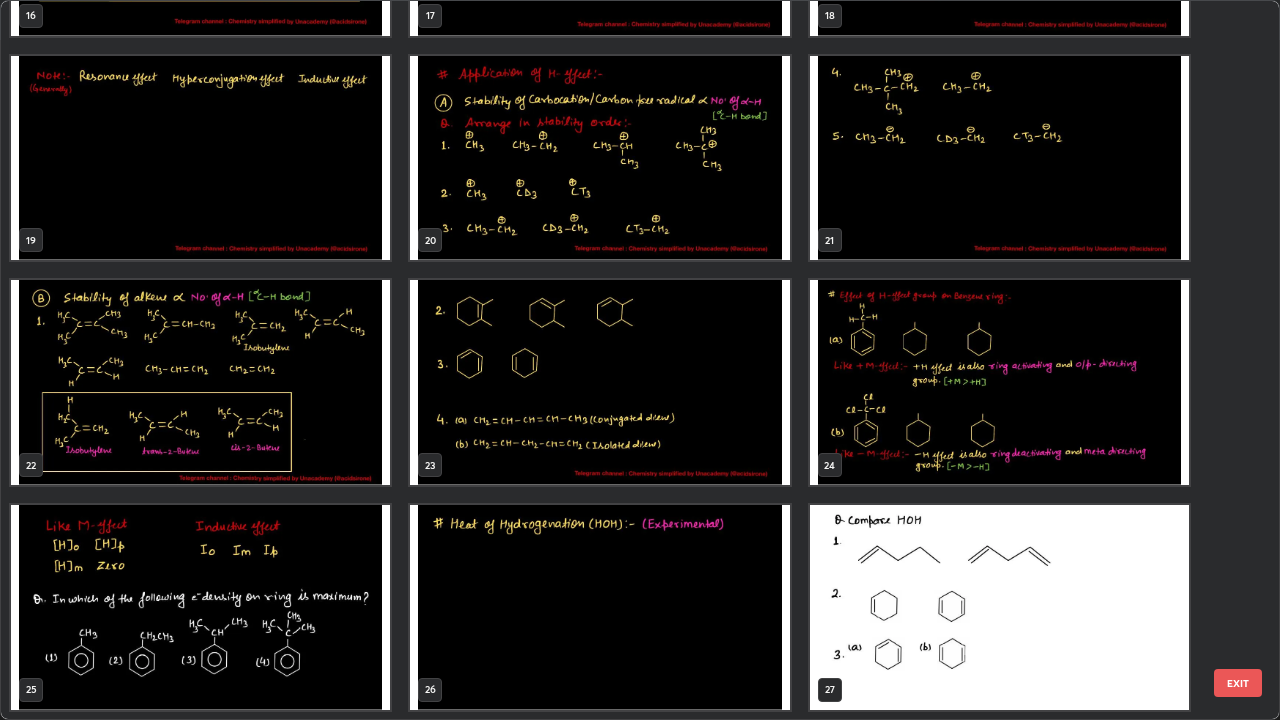click at bounding box center [999, 382] 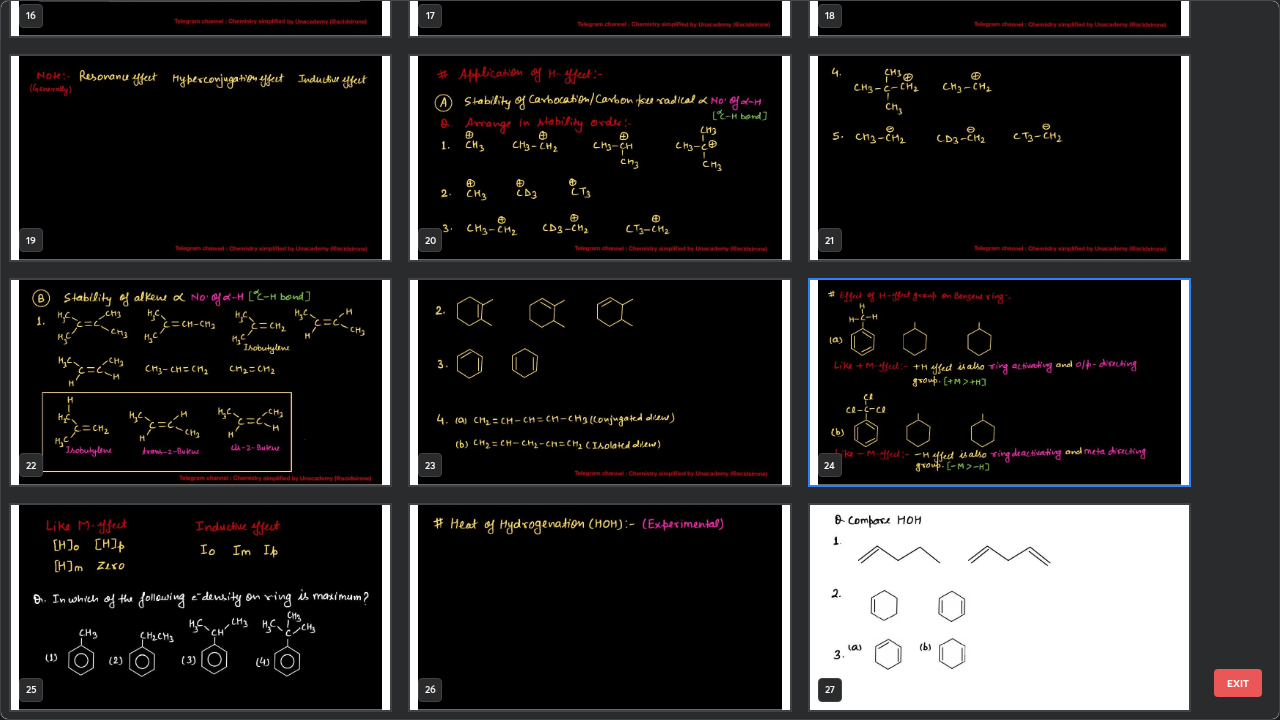click at bounding box center [999, 382] 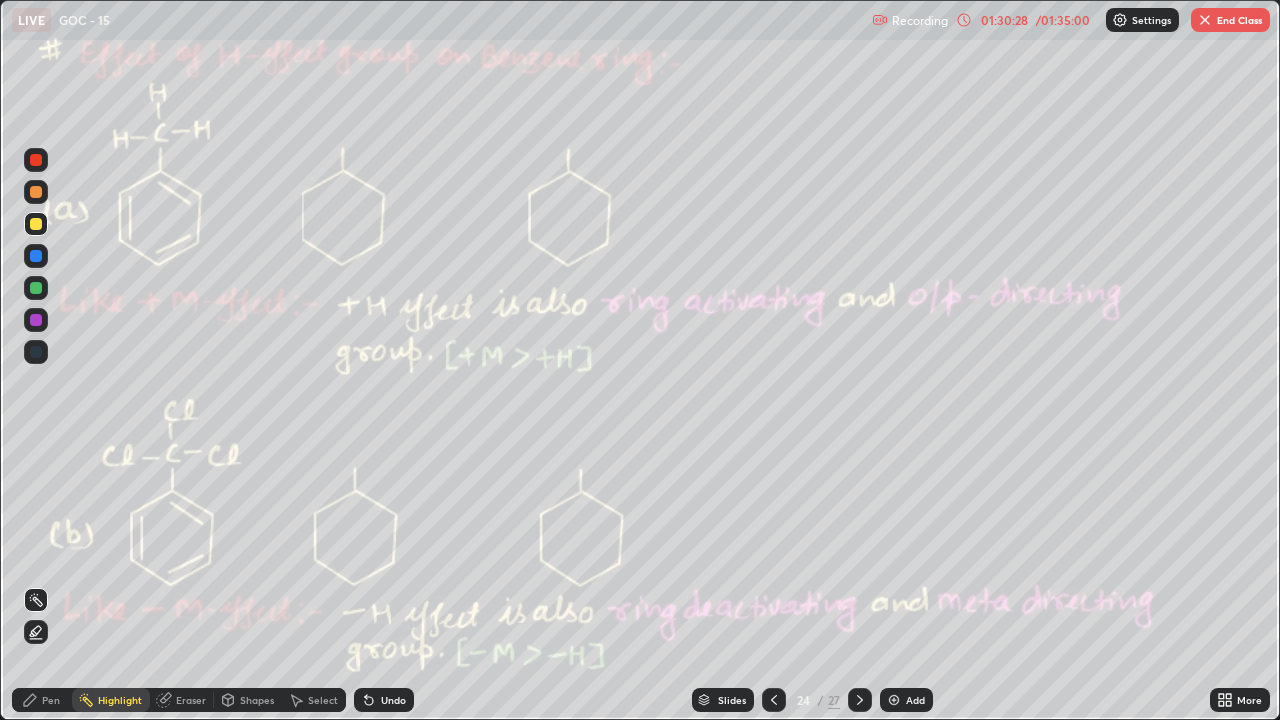 click on "01:30:28 /  01:35:00" at bounding box center (1025, 20) 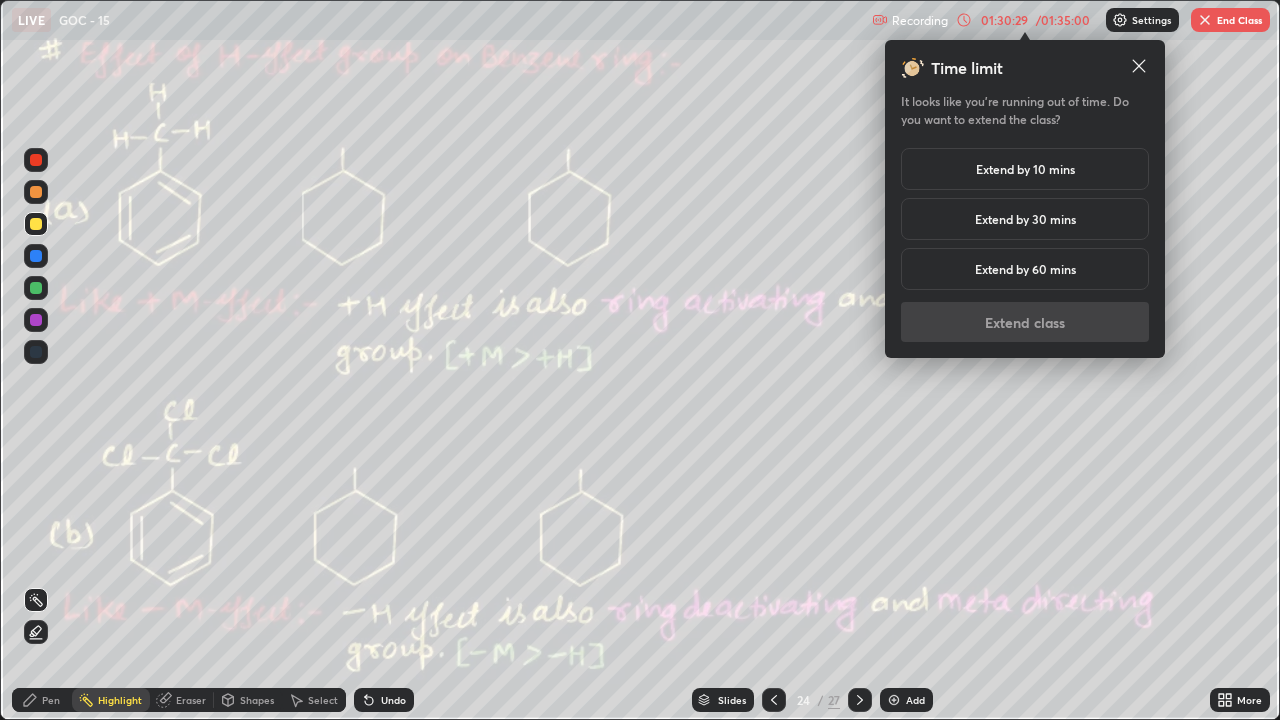 click on "Extend by 10 mins" at bounding box center [1025, 169] 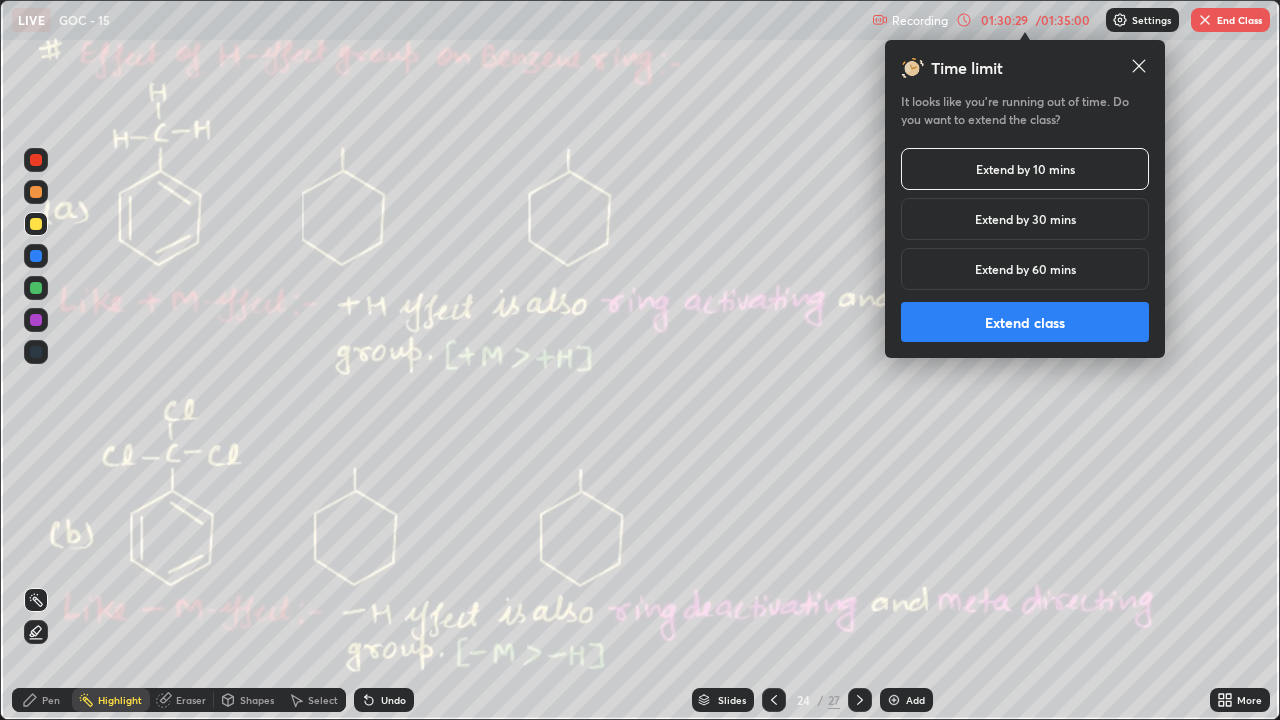 click on "Extend class" at bounding box center (1025, 322) 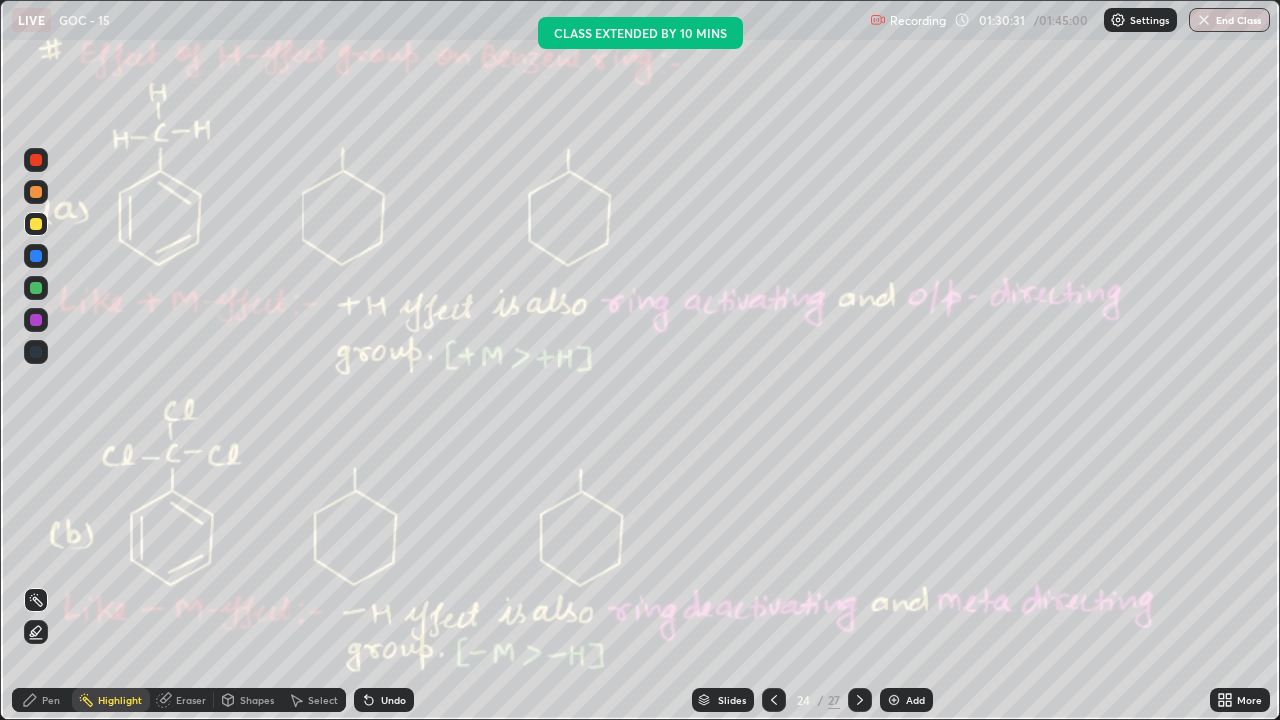 click on "Pen" at bounding box center [51, 700] 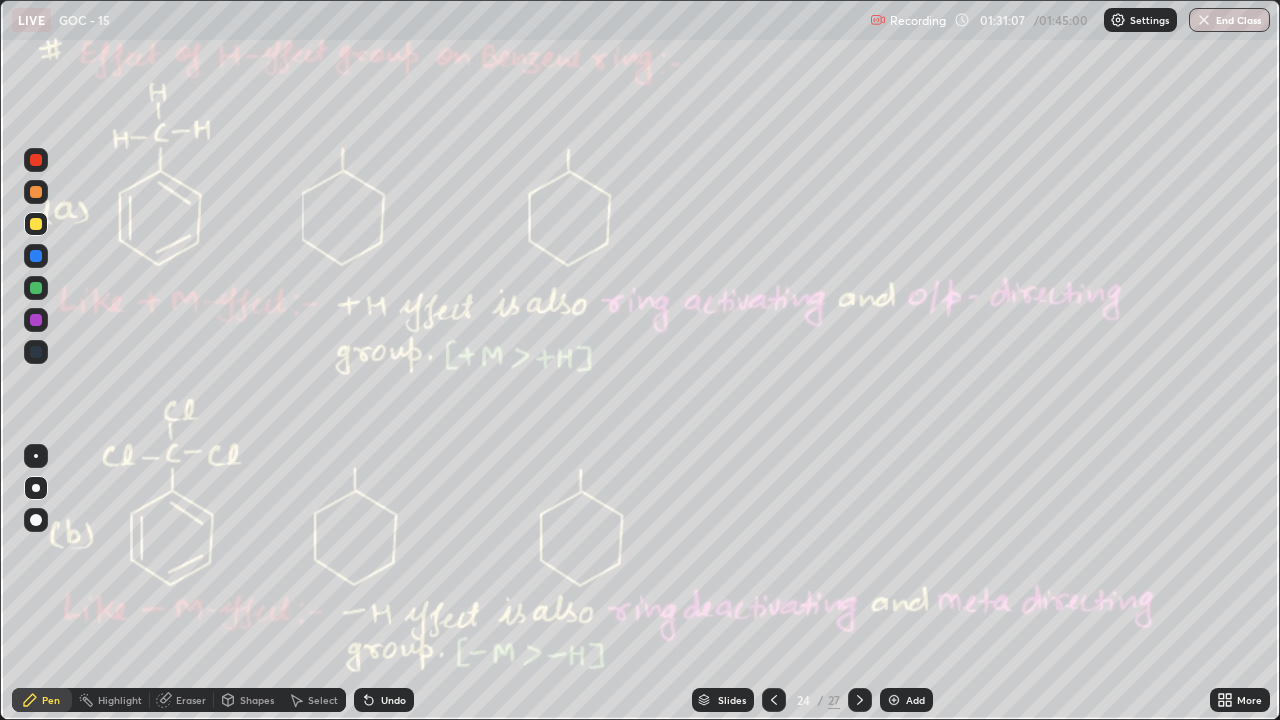click 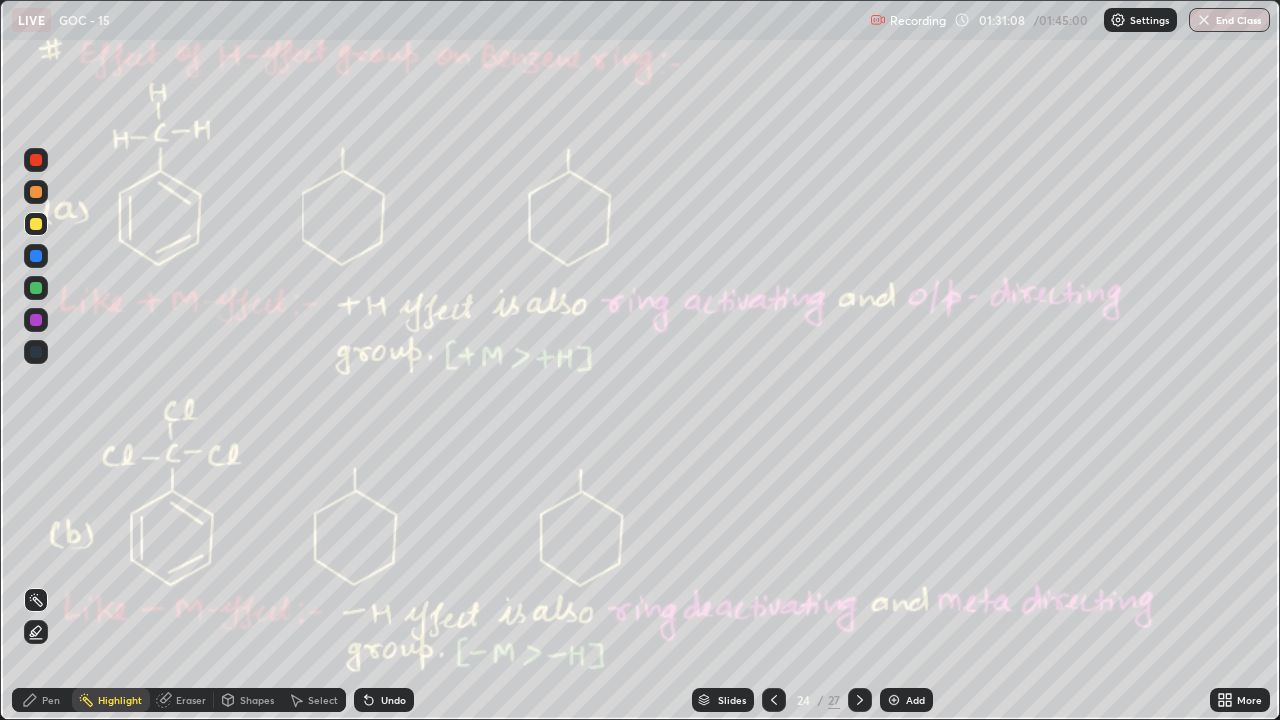 click at bounding box center [36, 160] 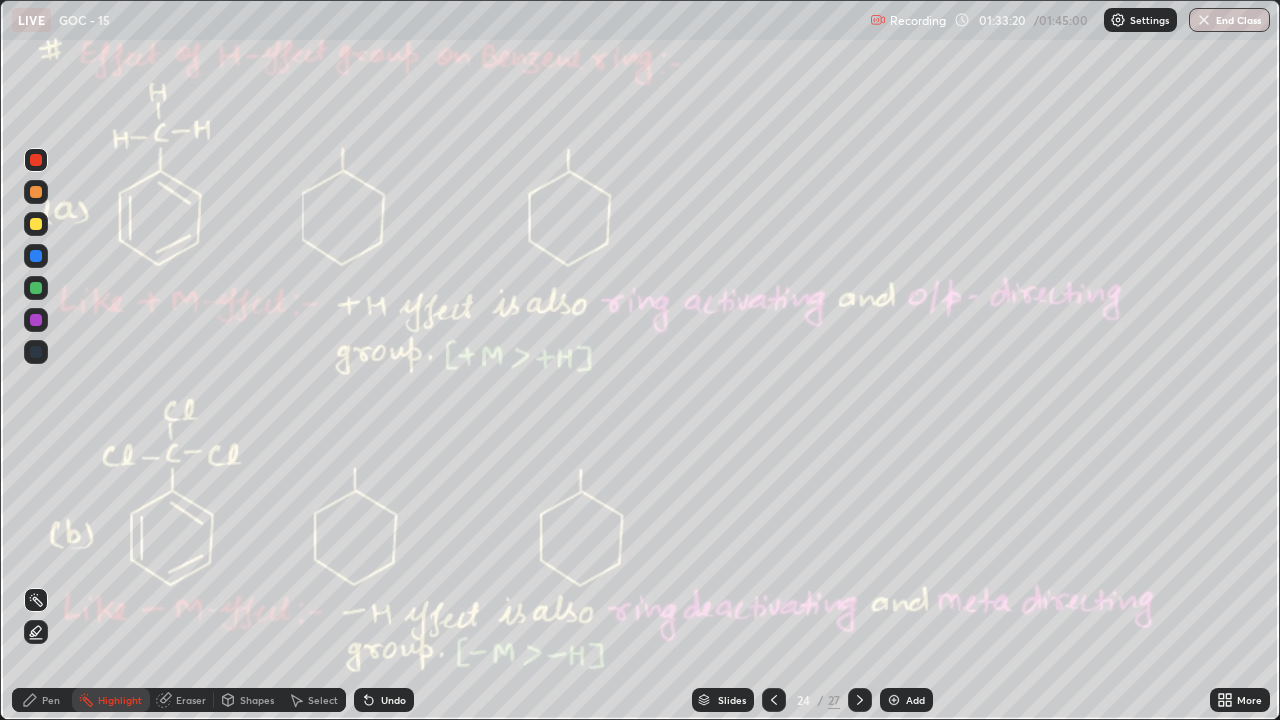 click on "Pen" at bounding box center (42, 700) 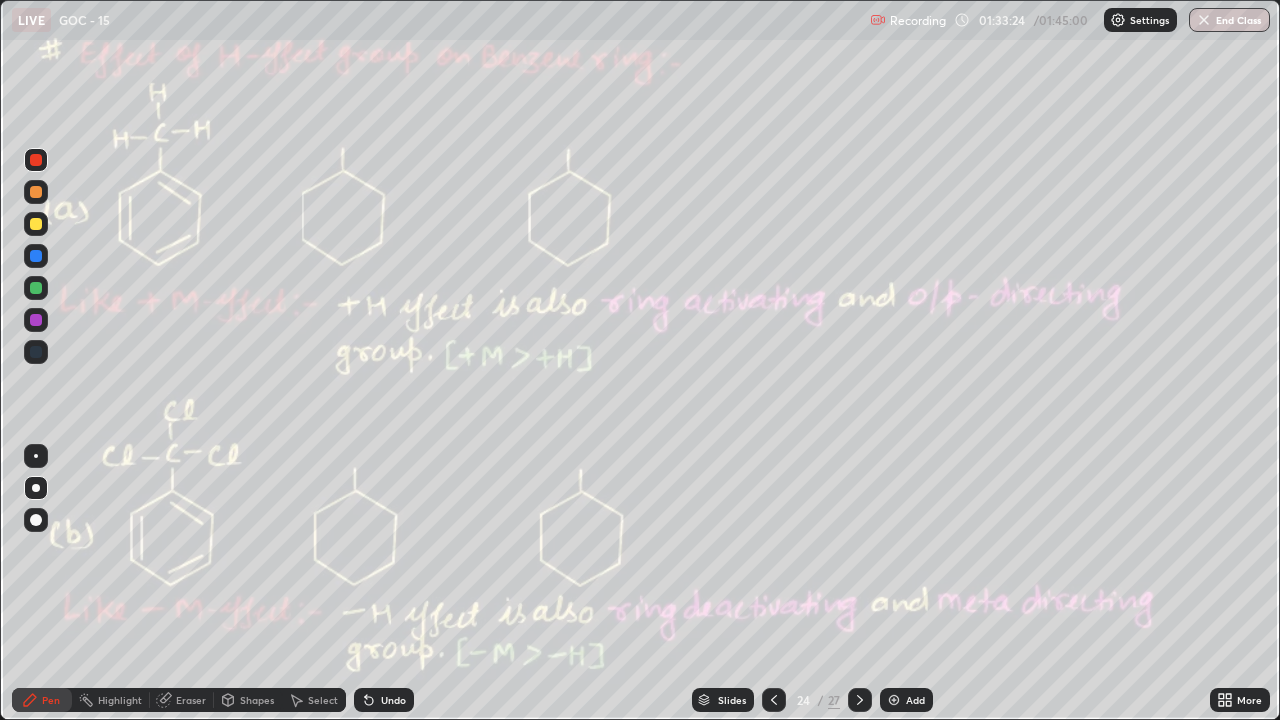 click at bounding box center (36, 224) 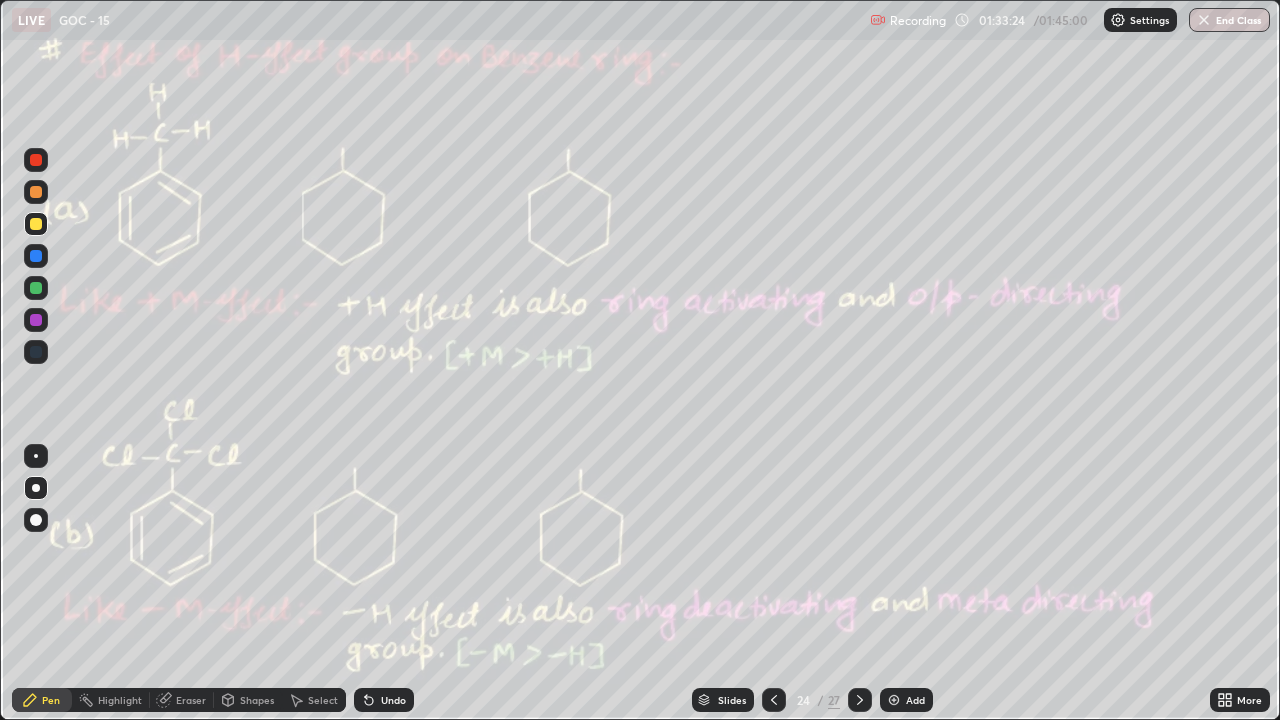 click at bounding box center (36, 224) 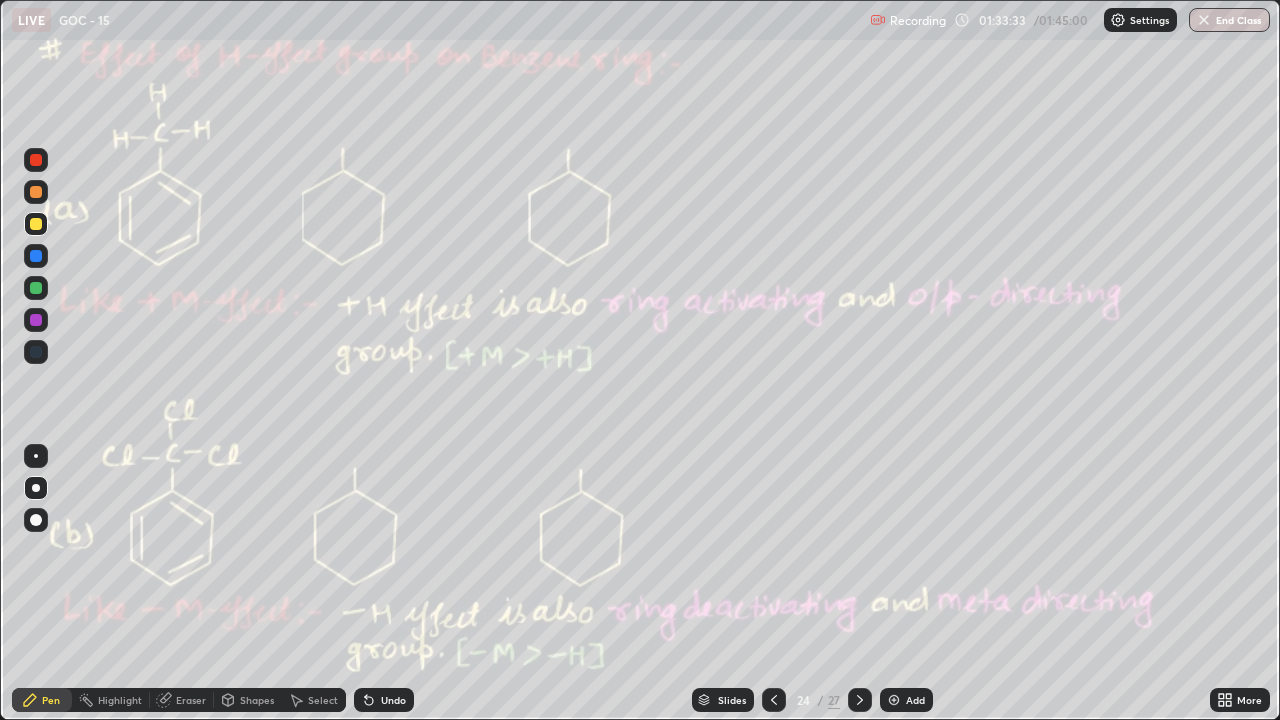 click on "Undo" at bounding box center (384, 700) 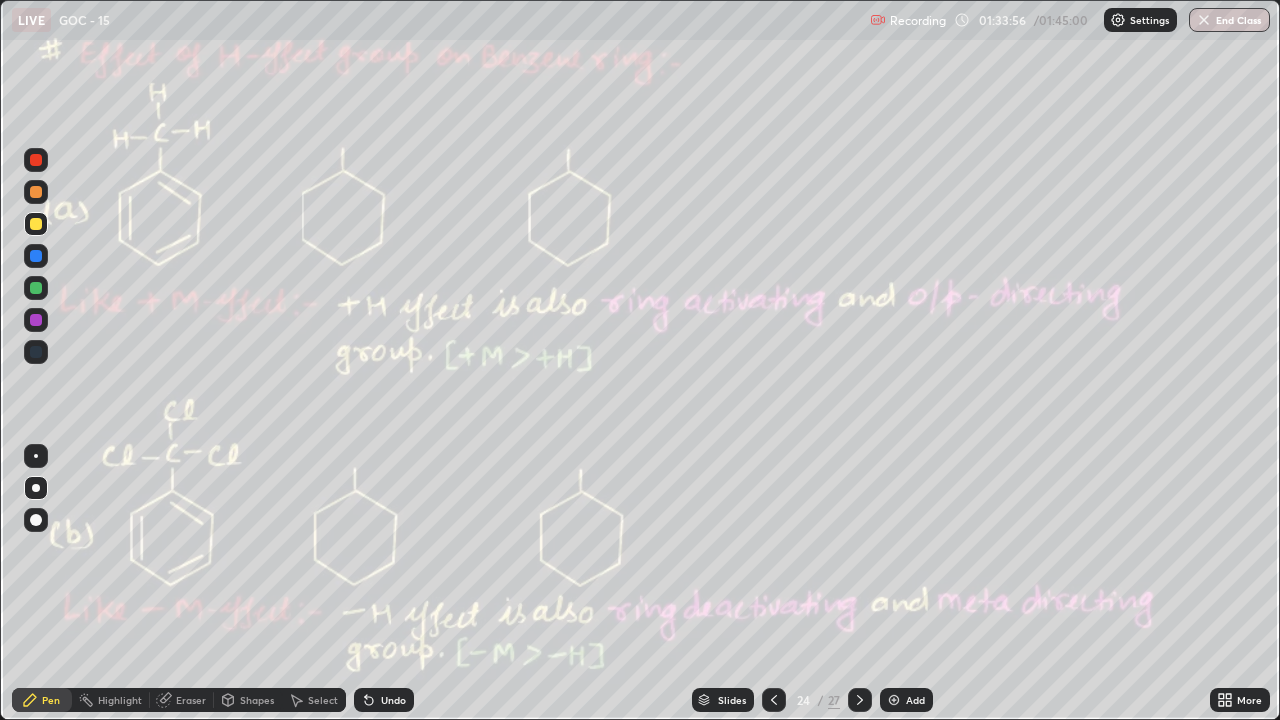 click on "Undo" at bounding box center (393, 700) 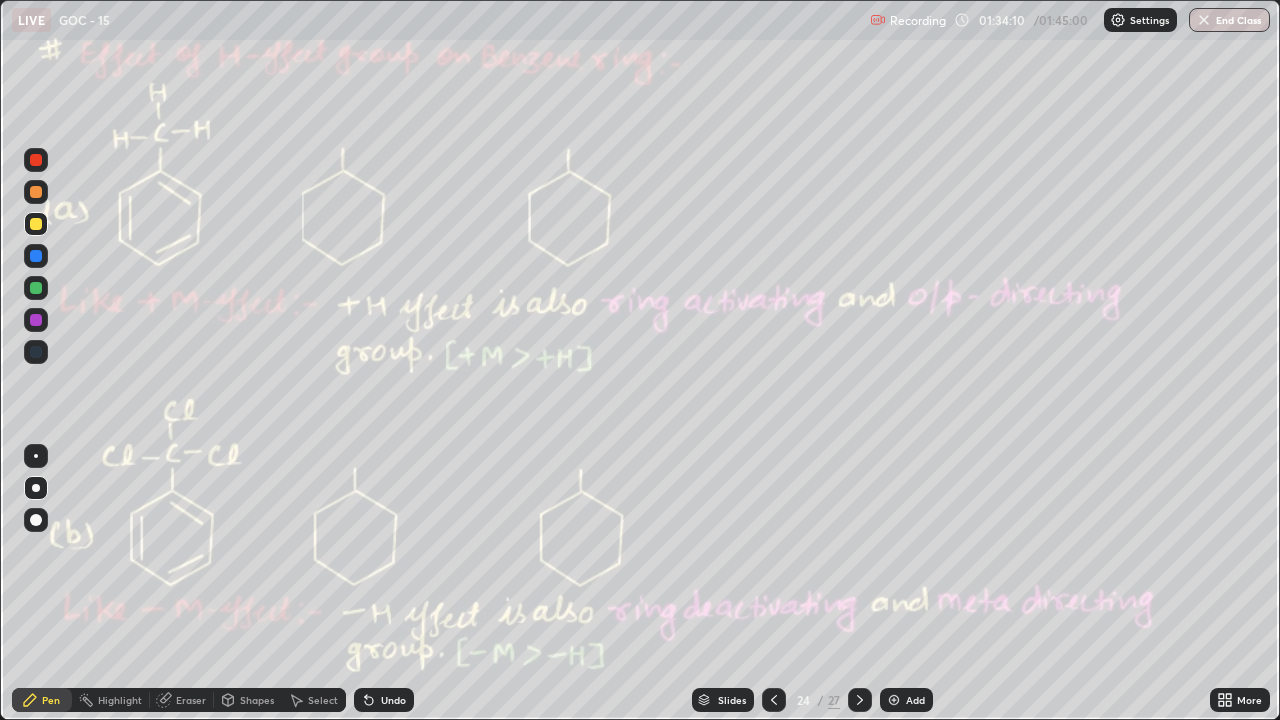 click on "Highlight" at bounding box center [120, 700] 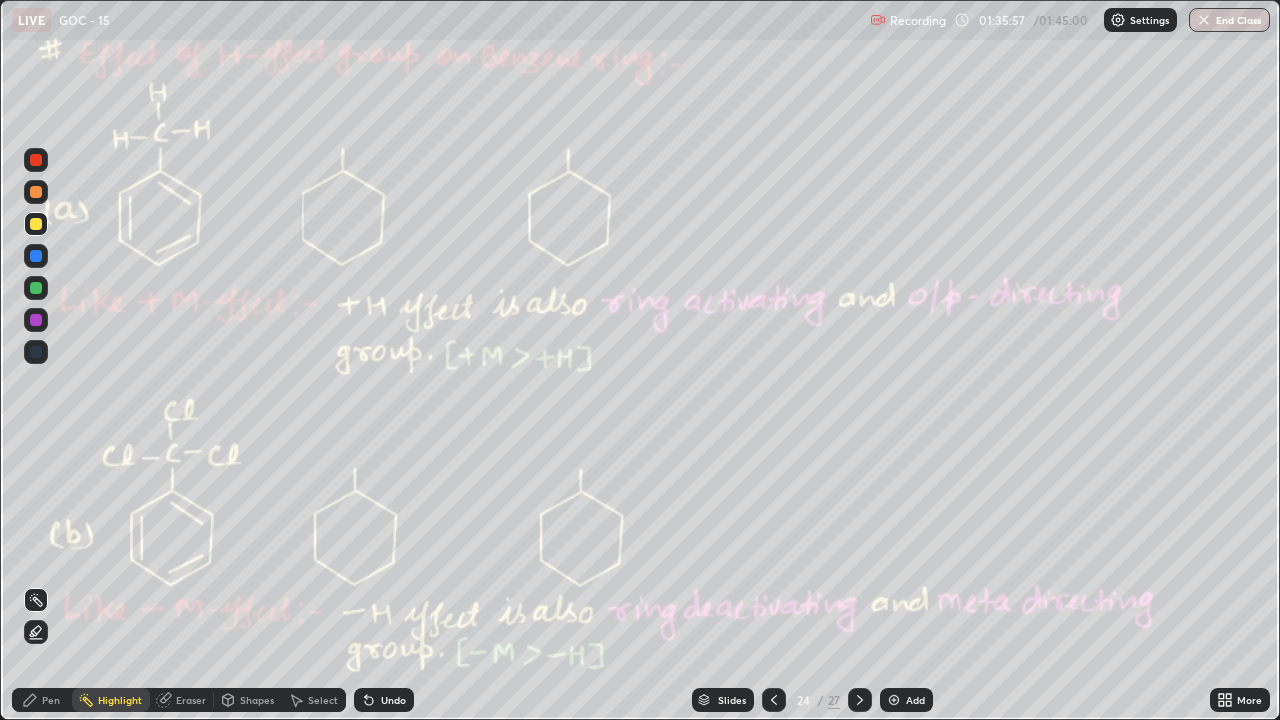 click 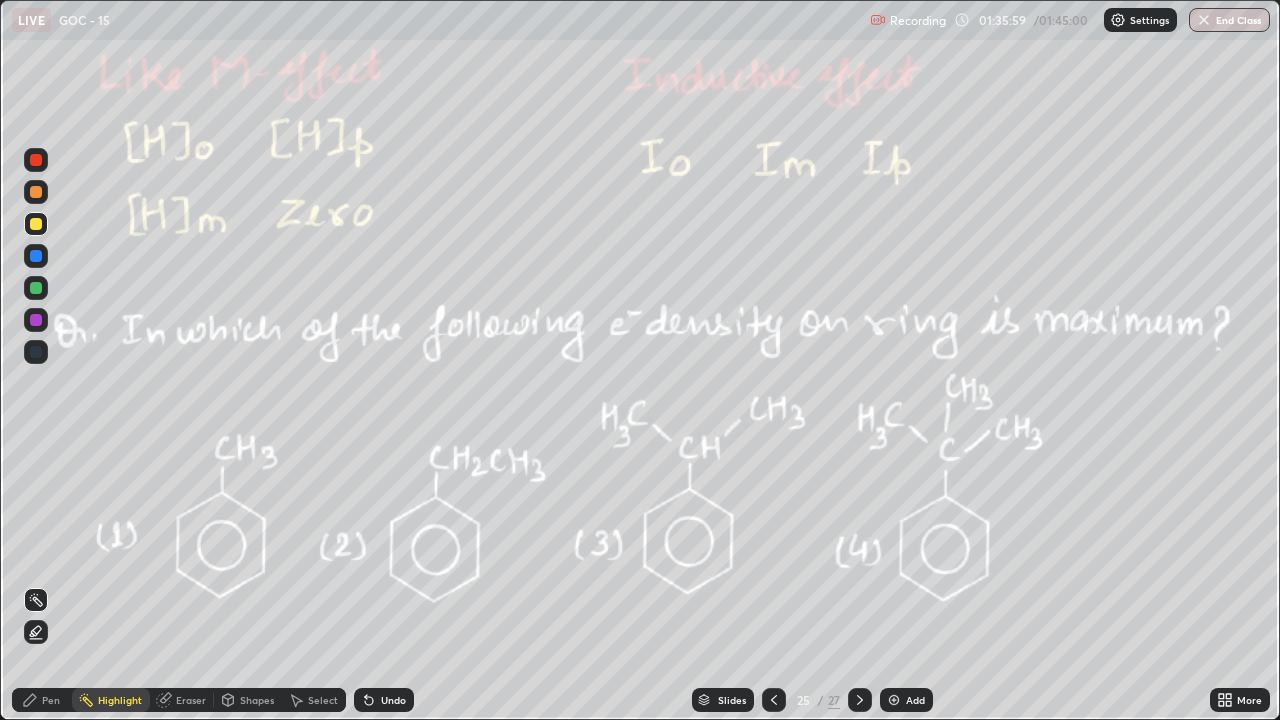 click on "Pen" at bounding box center (51, 700) 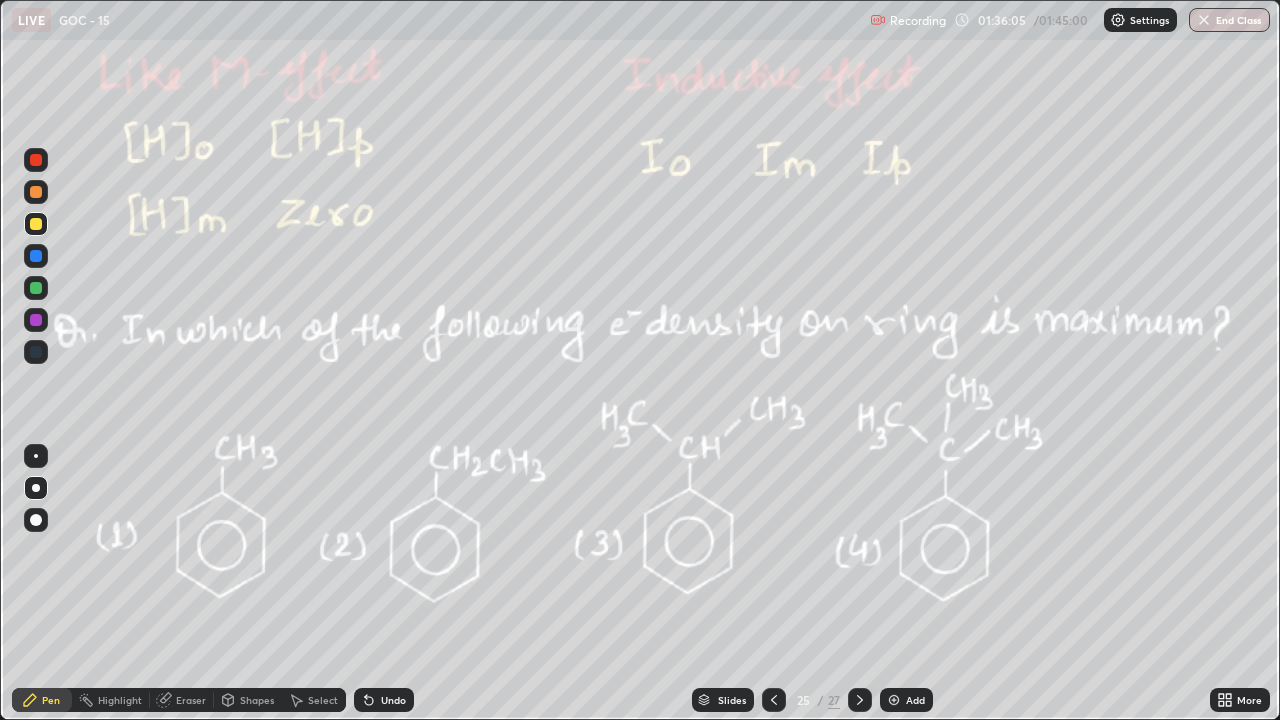 click at bounding box center (36, 160) 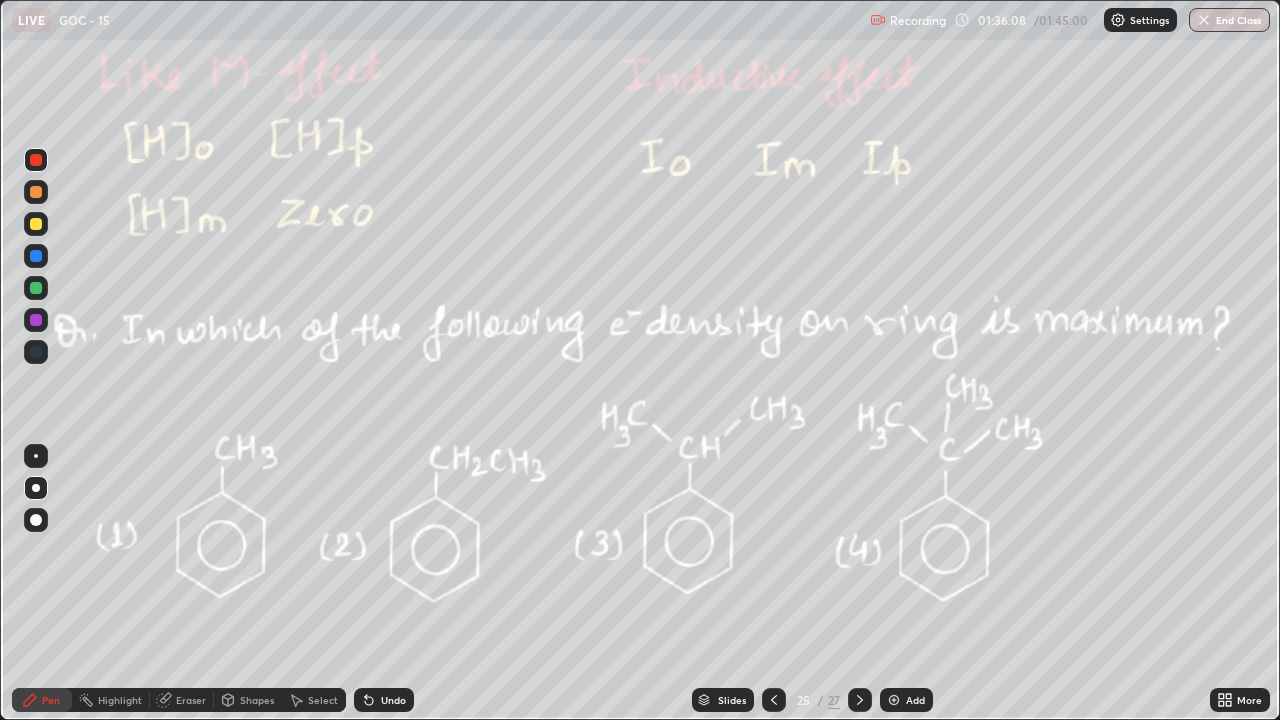 click 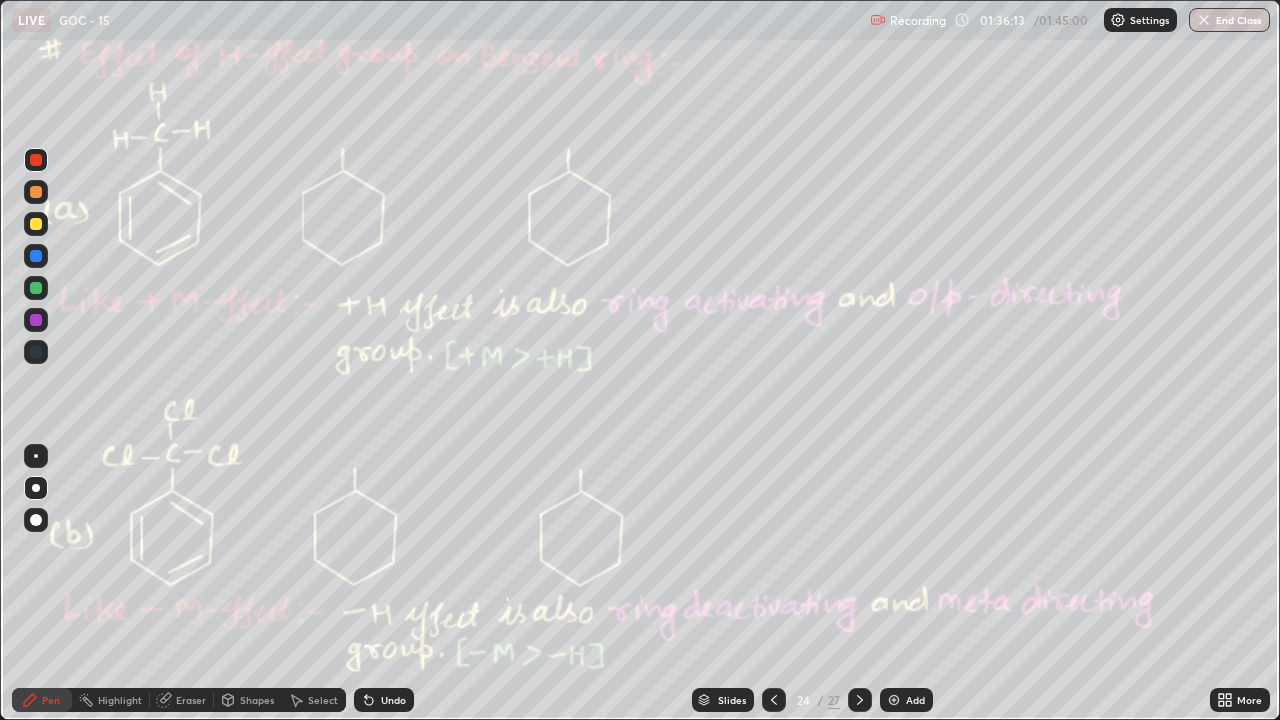 click at bounding box center (860, 700) 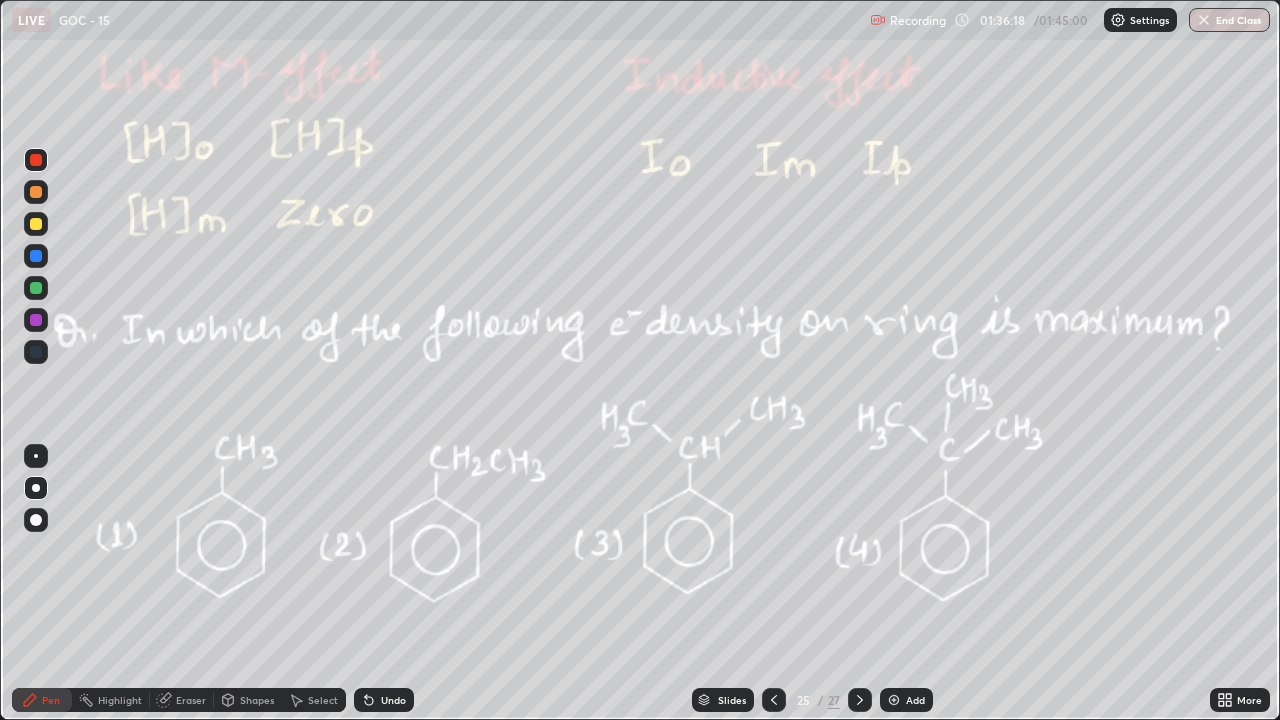 click 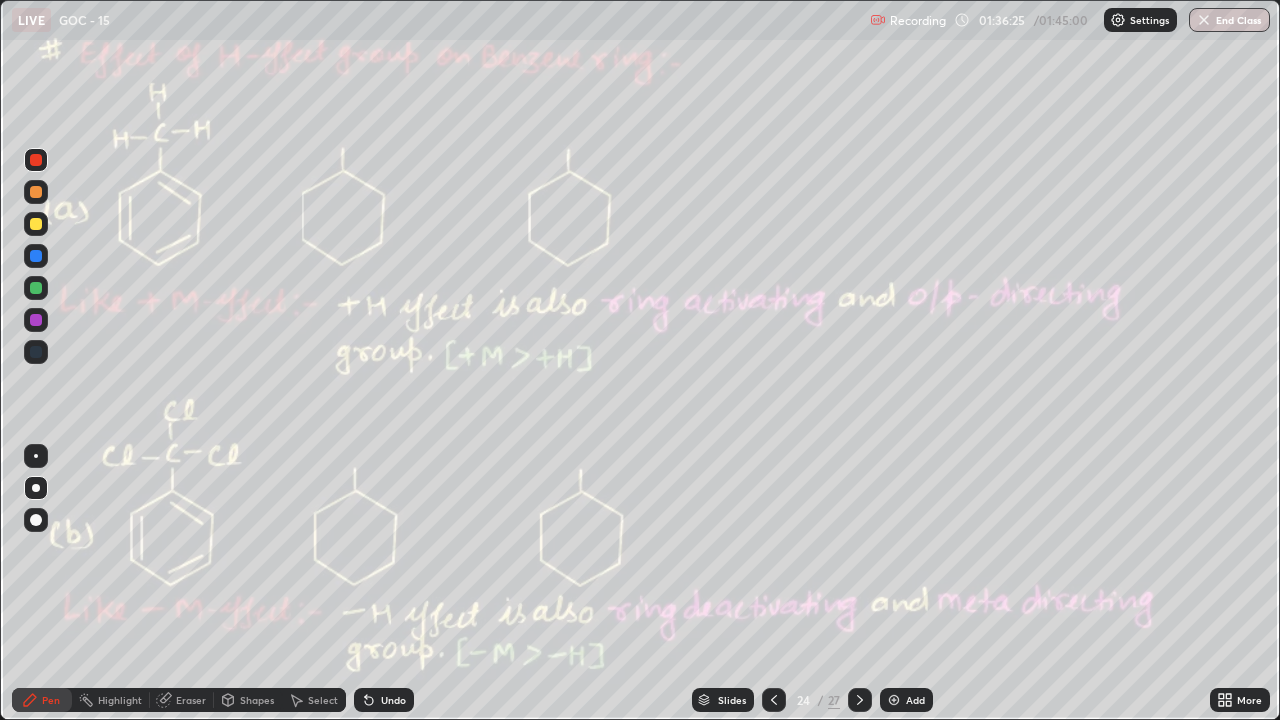 click 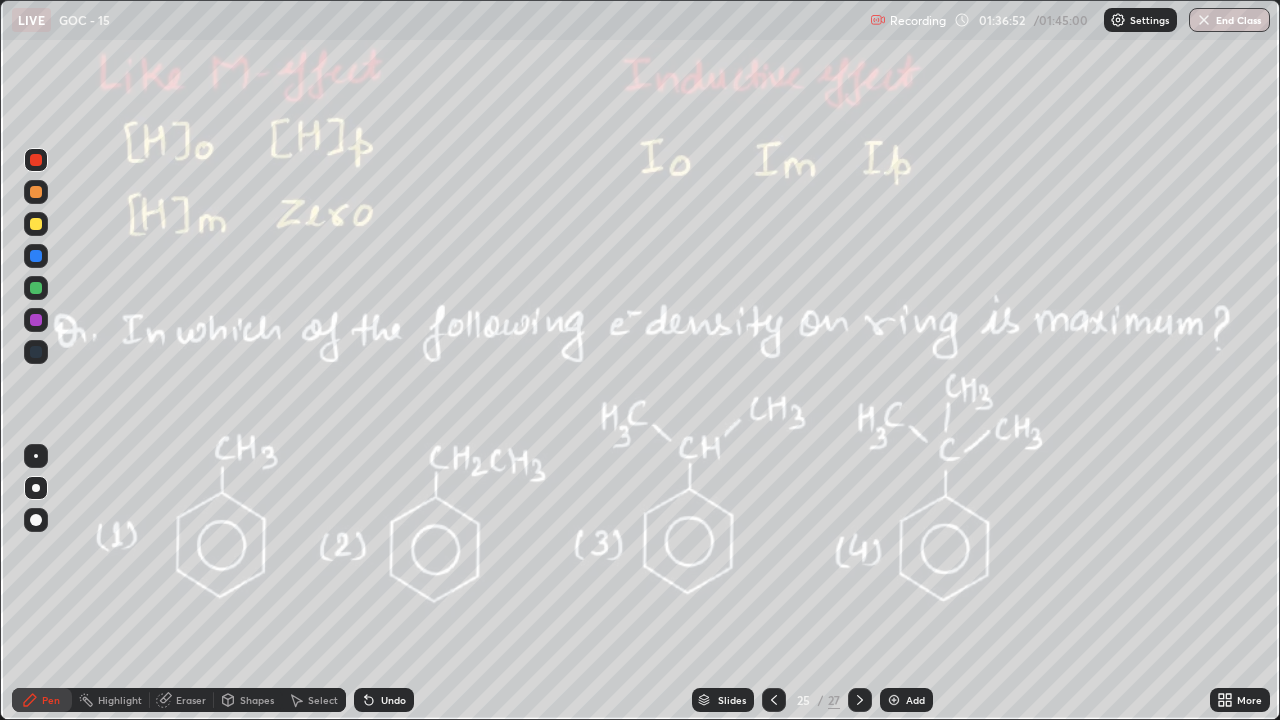 click on "Shapes" at bounding box center [257, 700] 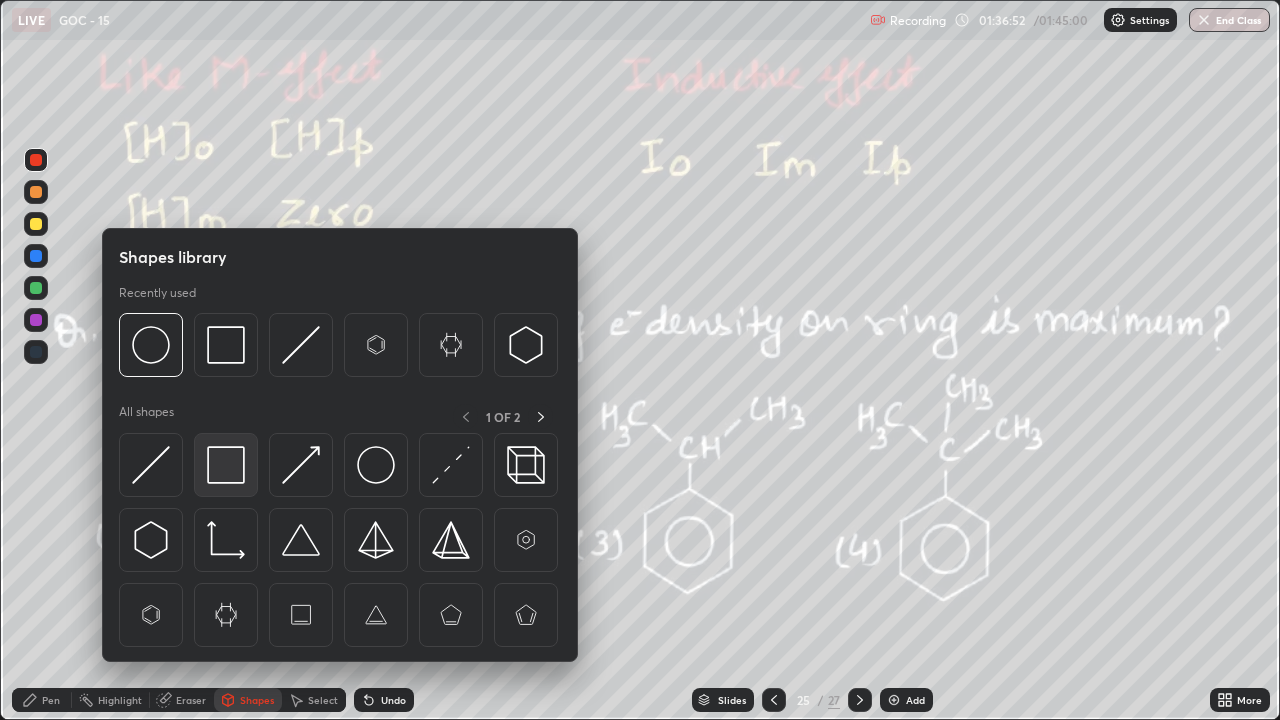 click at bounding box center [226, 465] 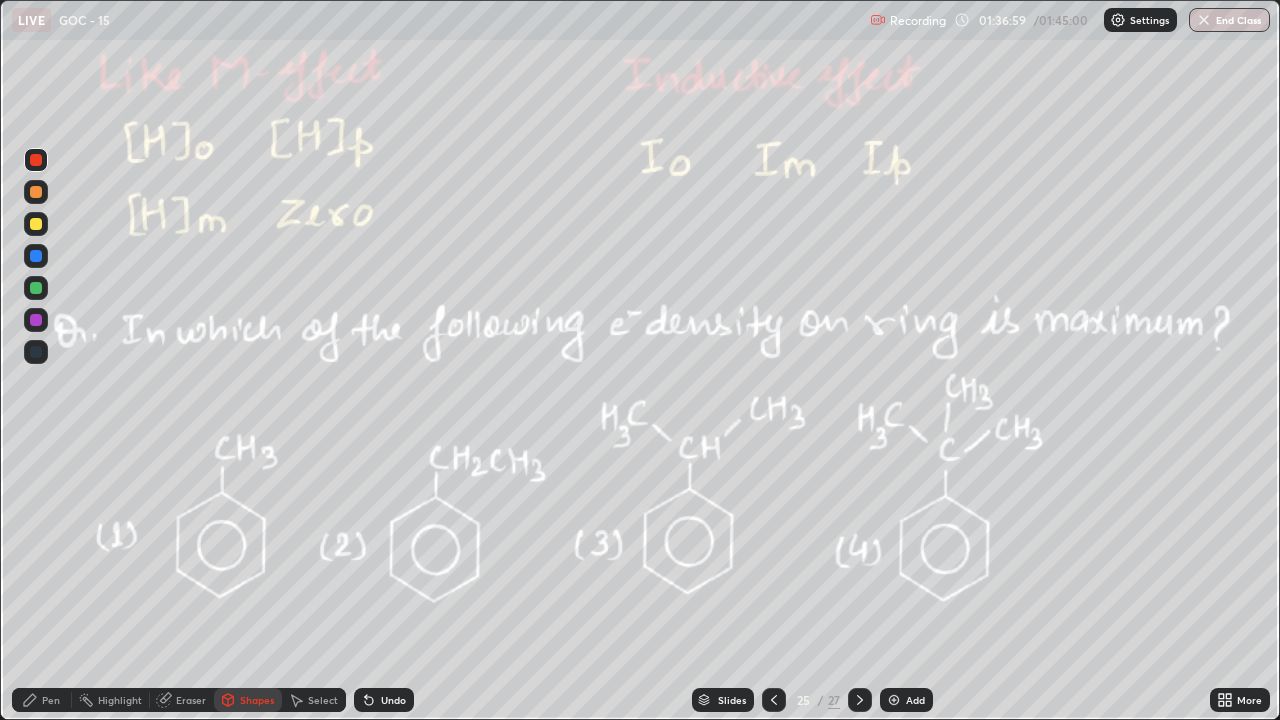 click at bounding box center [36, 288] 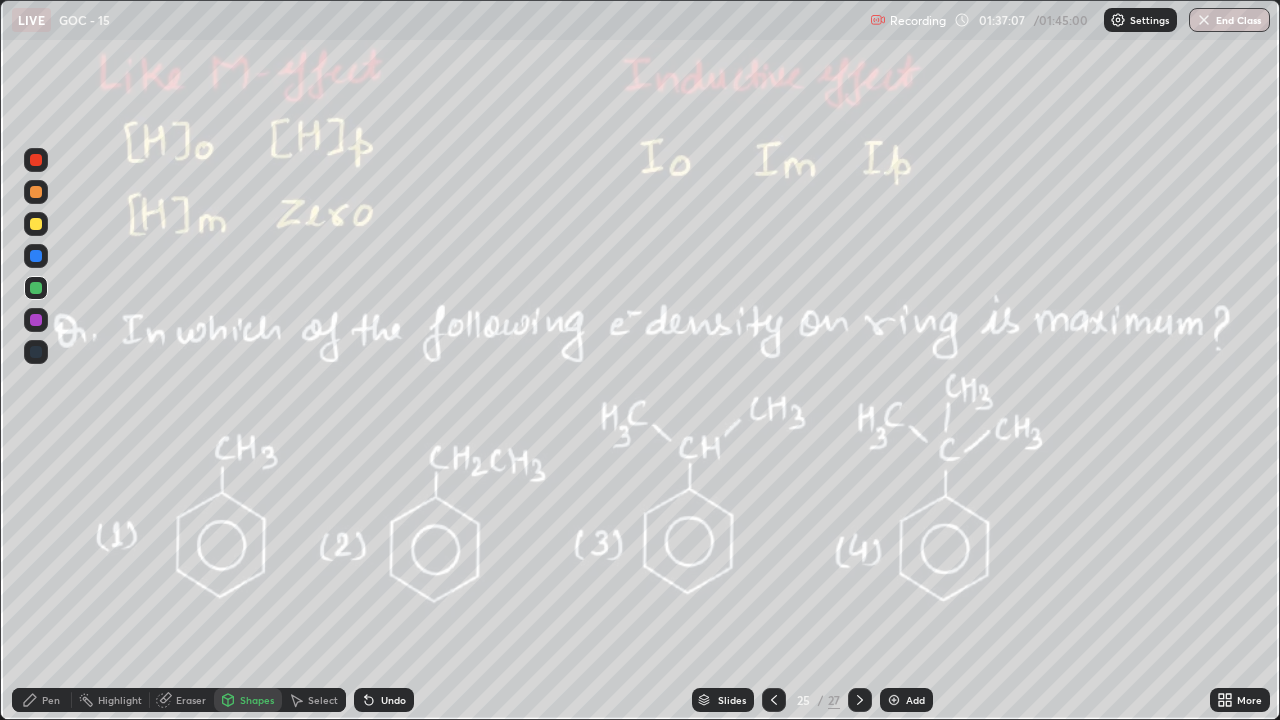 click at bounding box center (36, 160) 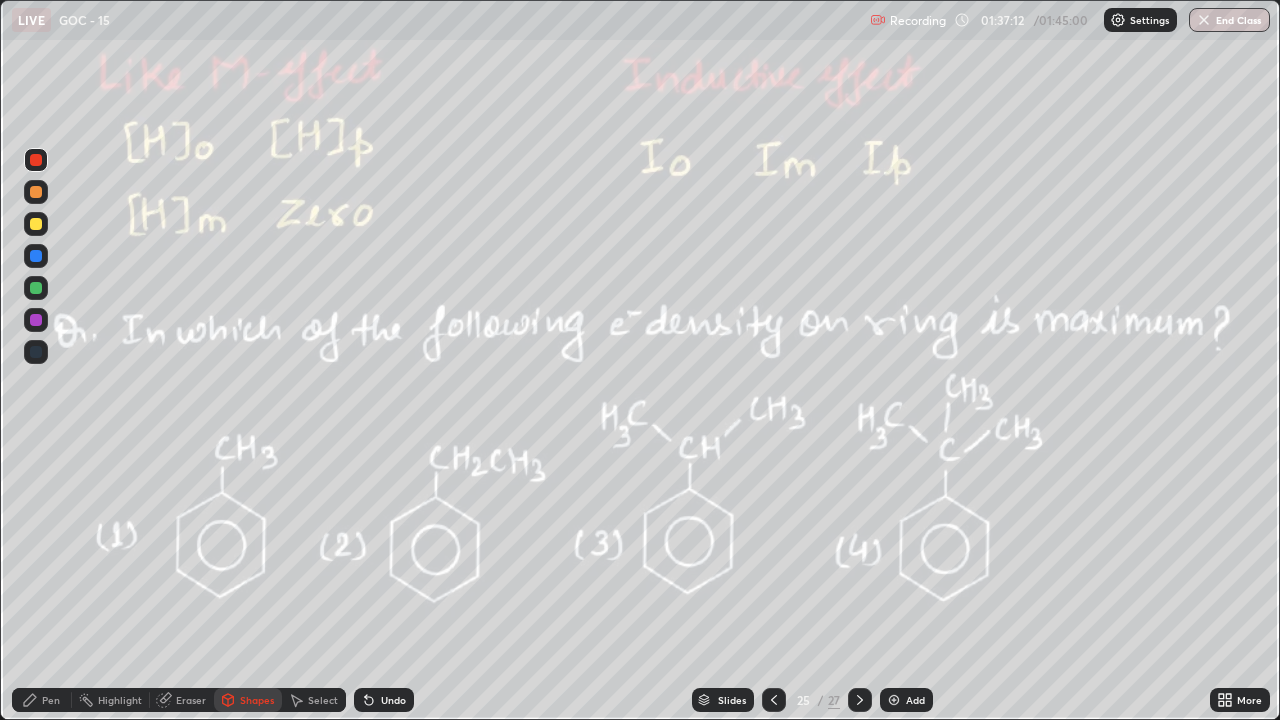click at bounding box center (36, 288) 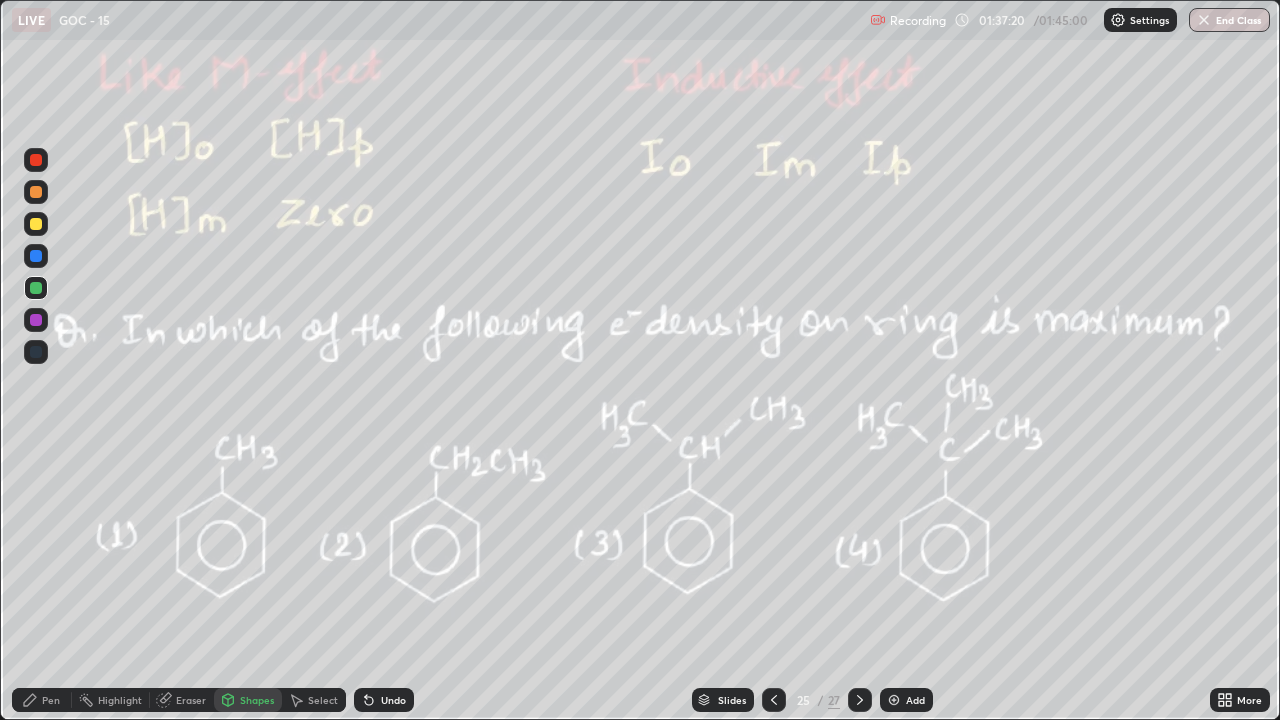 click 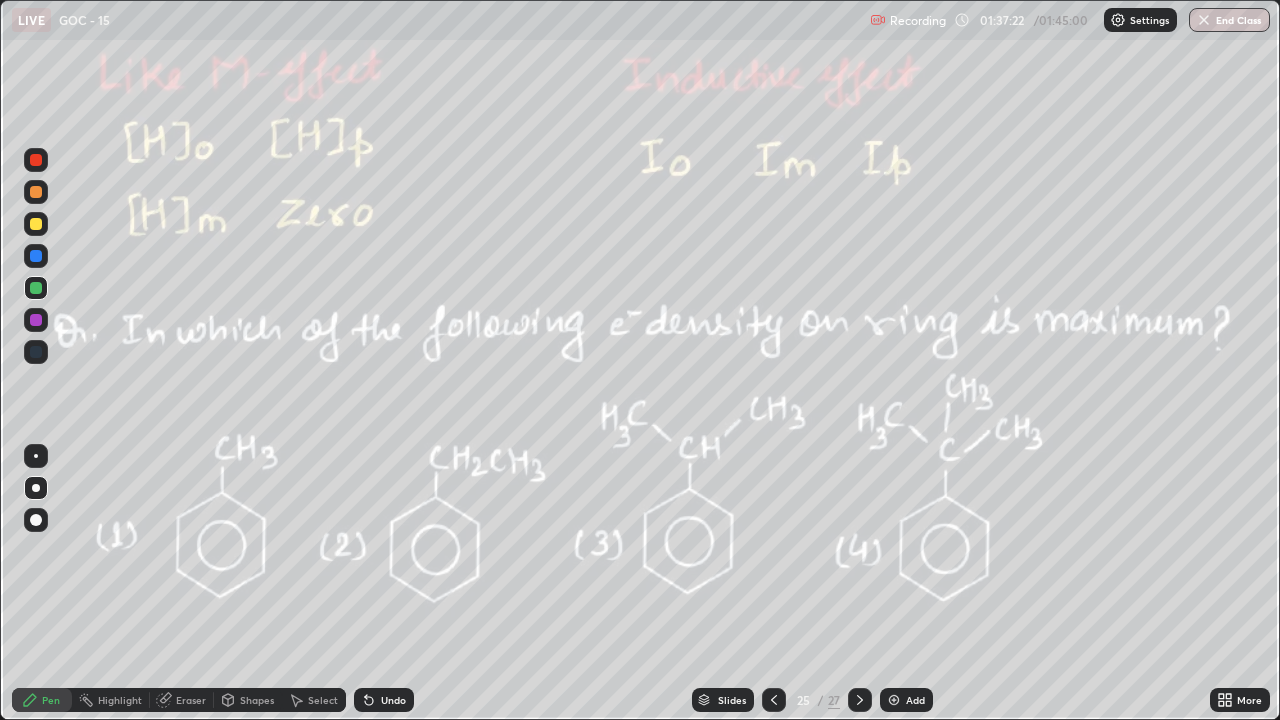 click at bounding box center [36, 160] 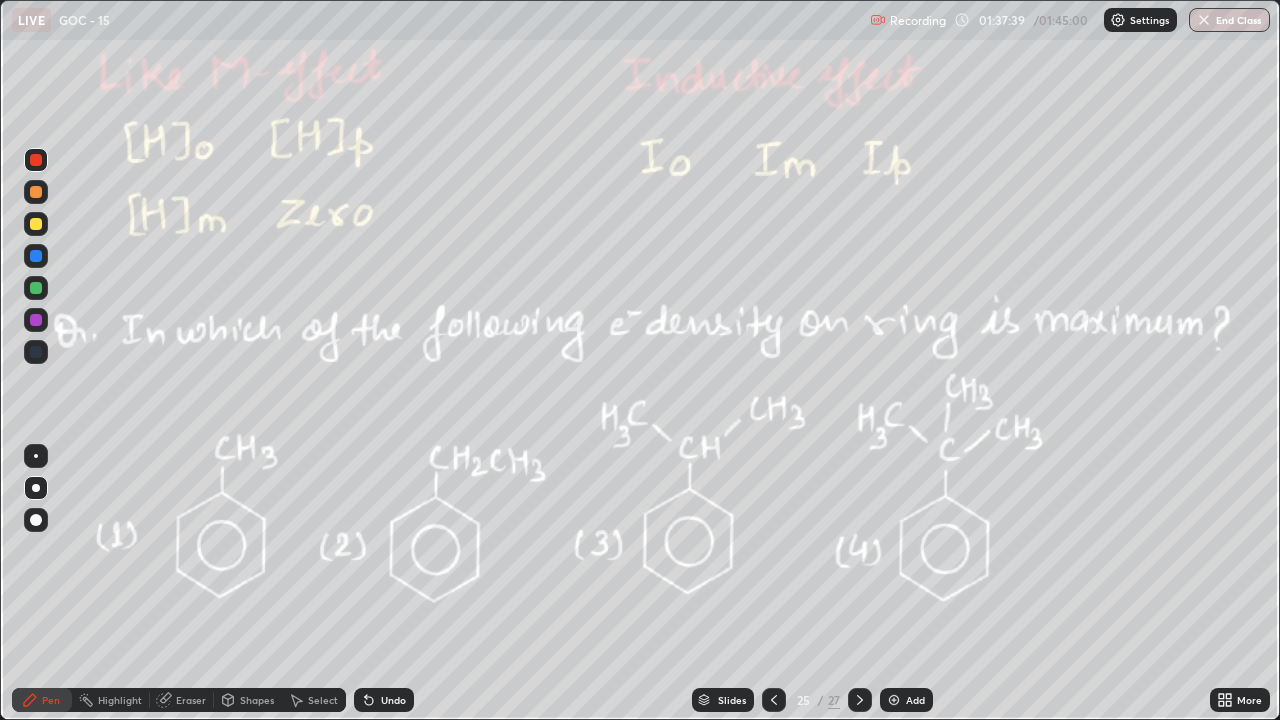 click at bounding box center (36, 160) 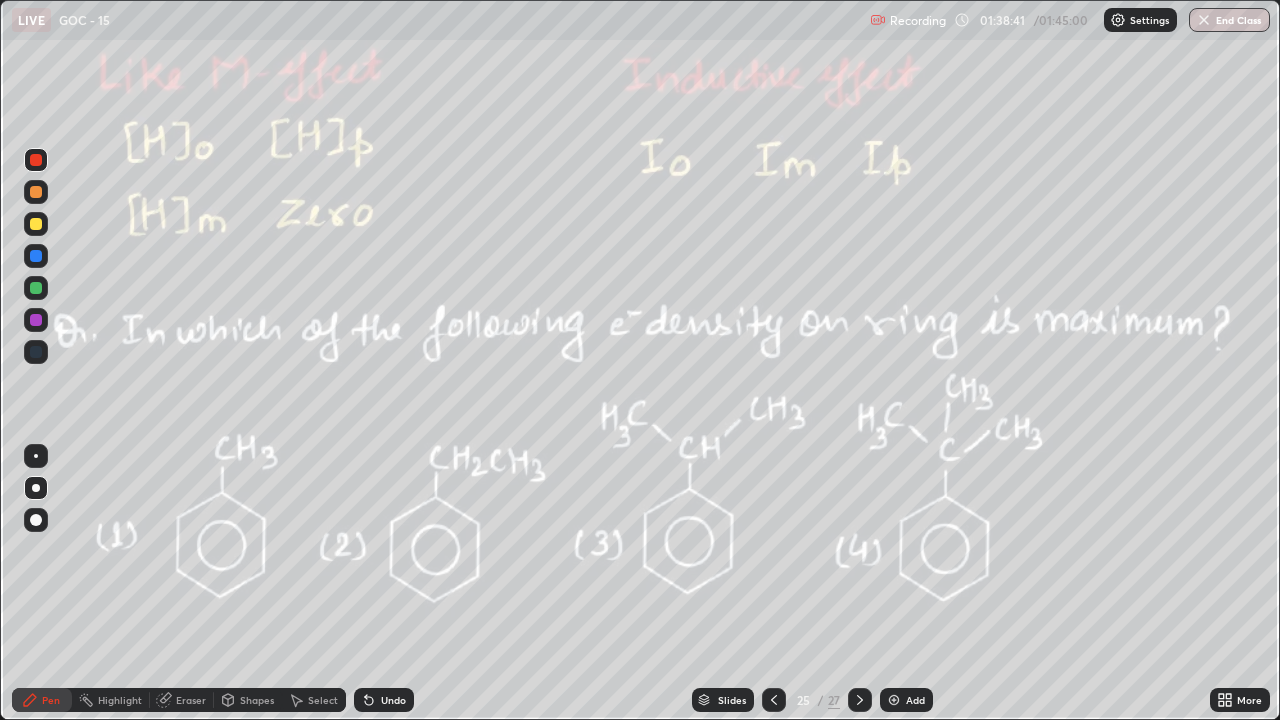 click at bounding box center (36, 224) 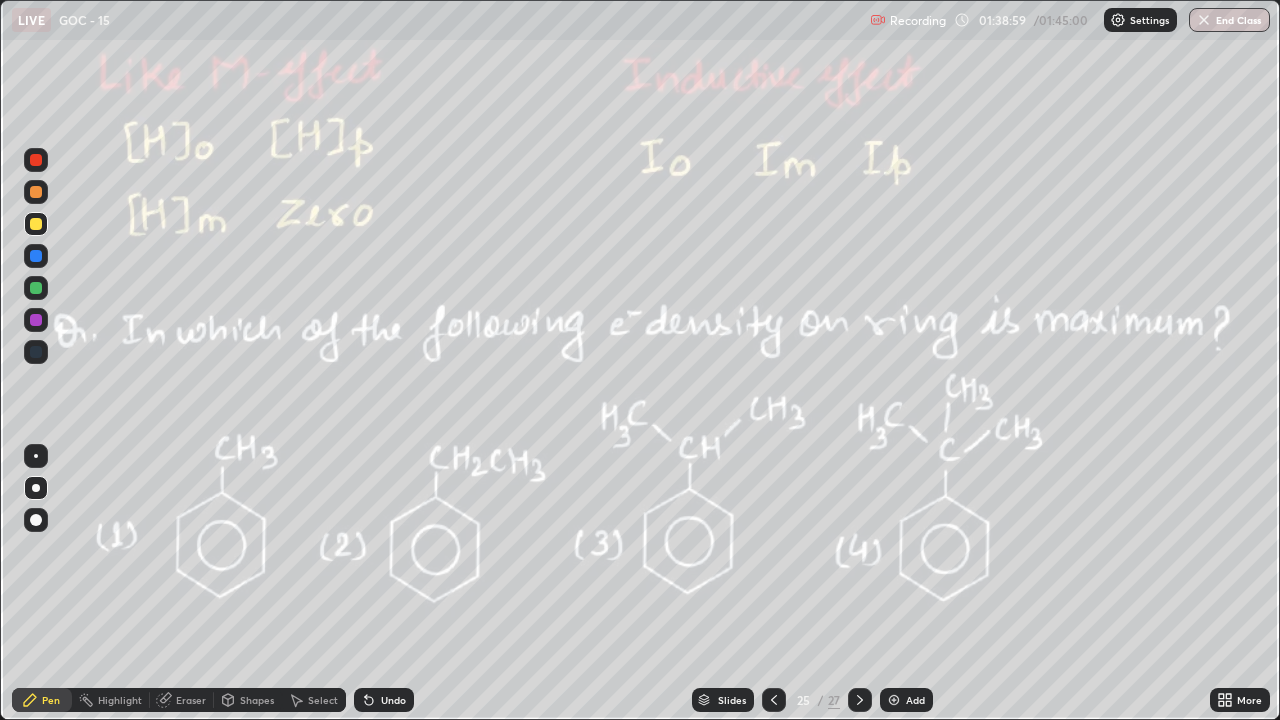 click 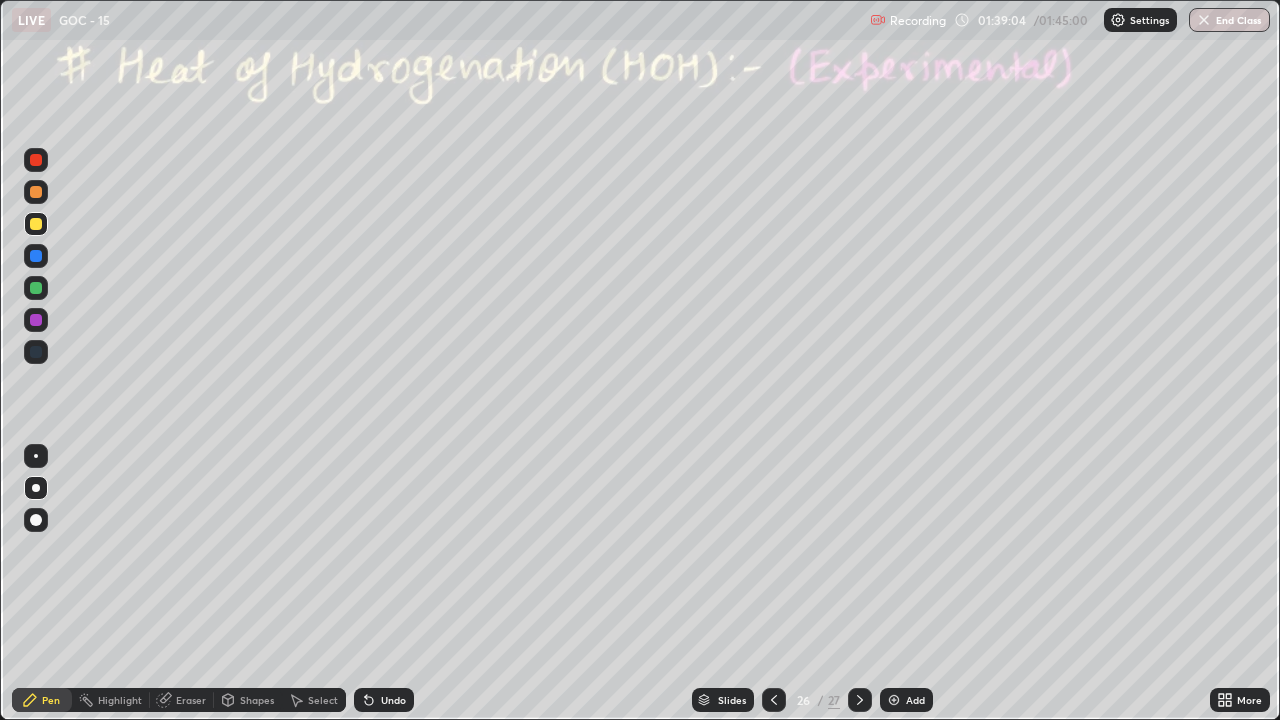 click 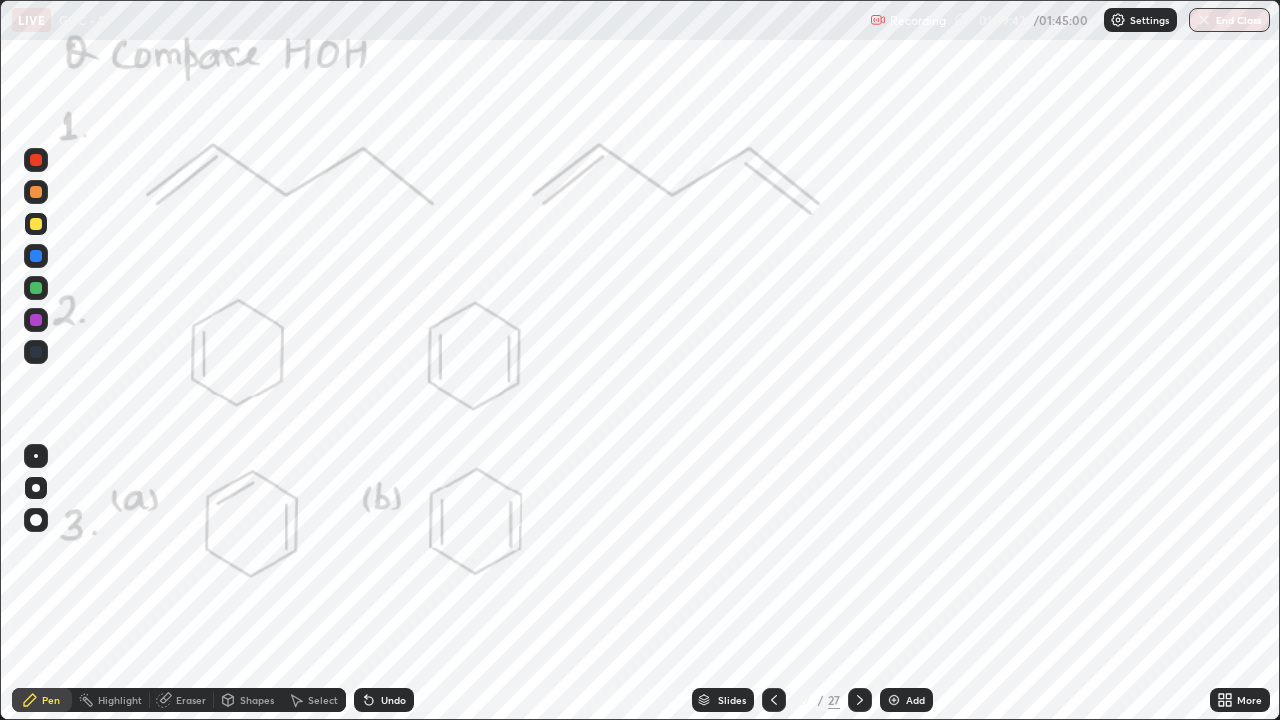 click 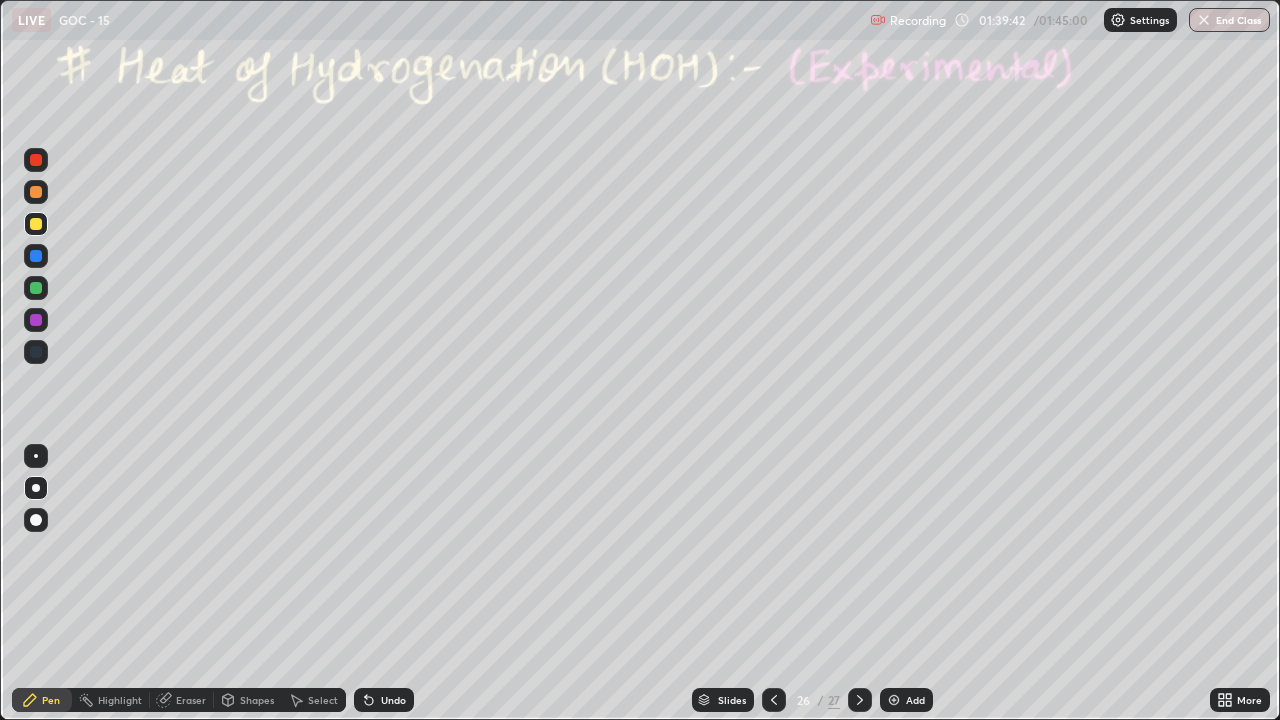 click 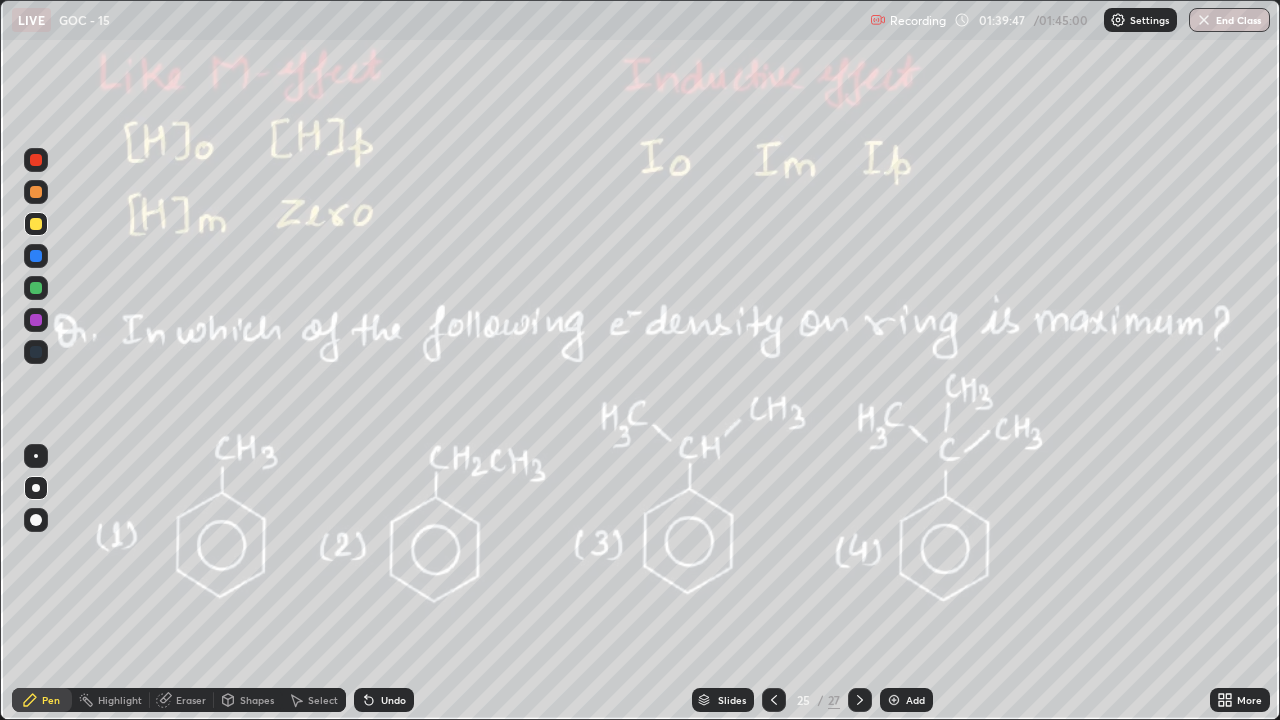click at bounding box center (860, 700) 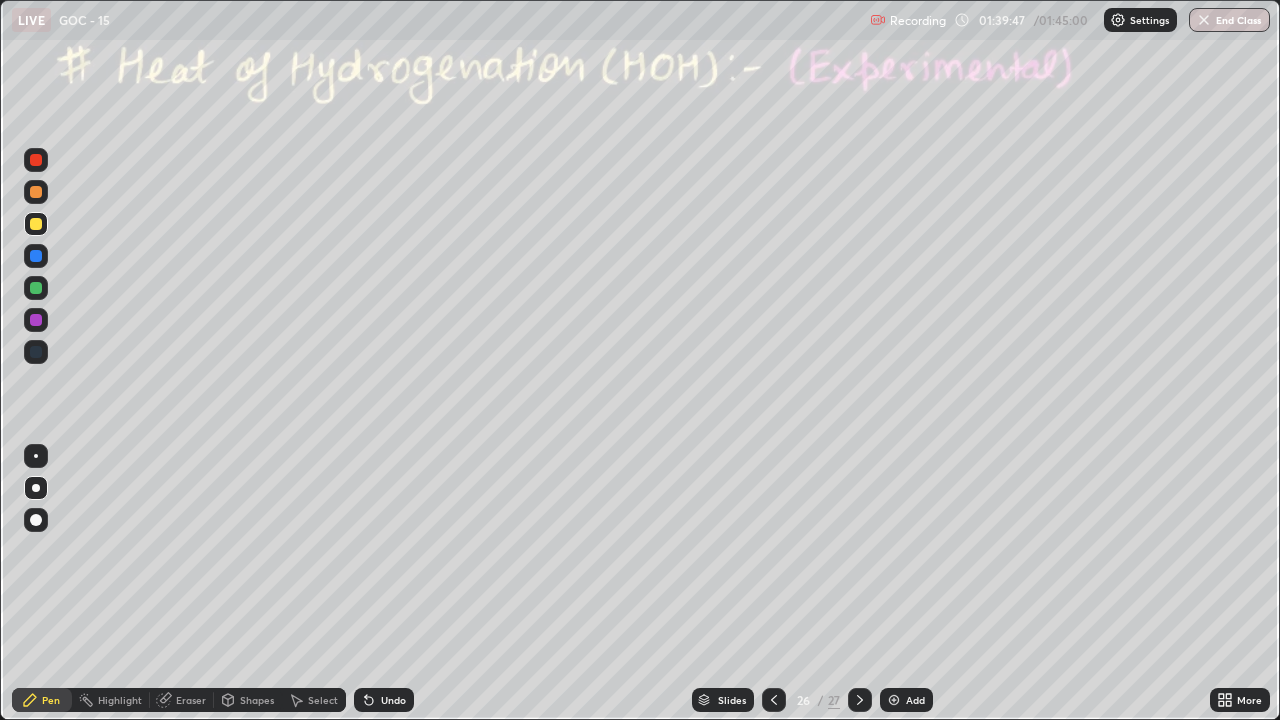 click 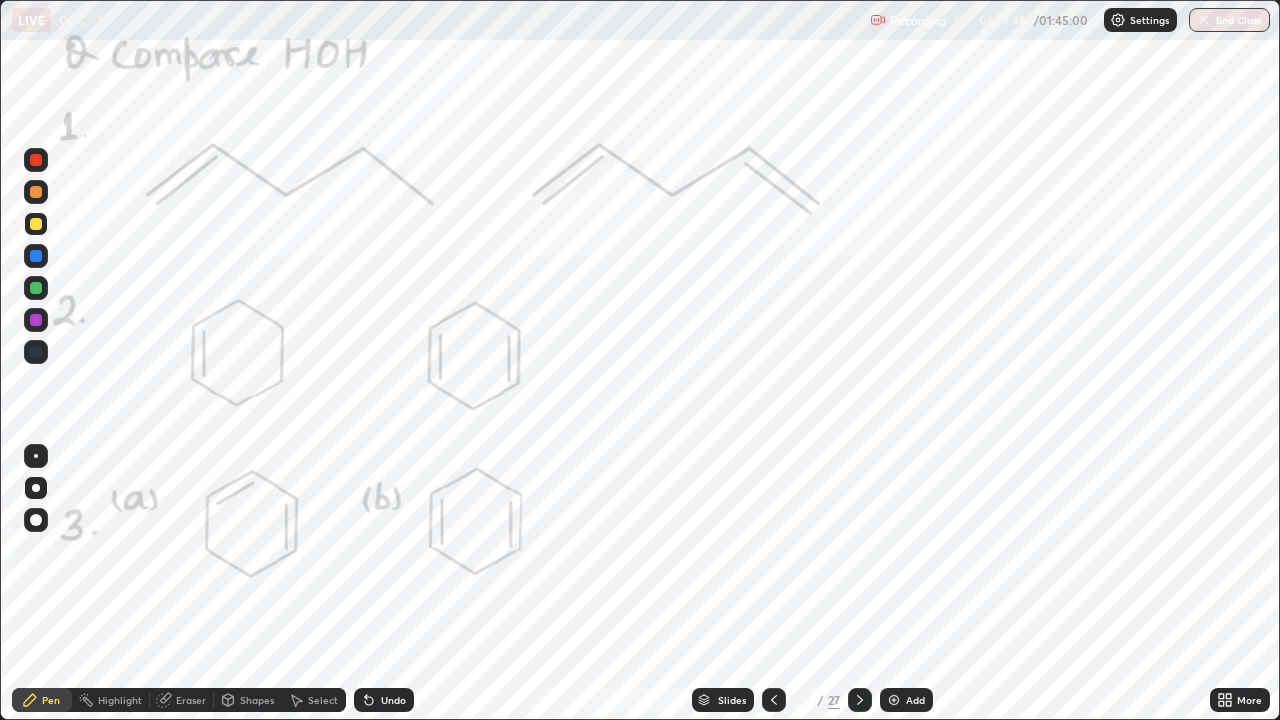 click 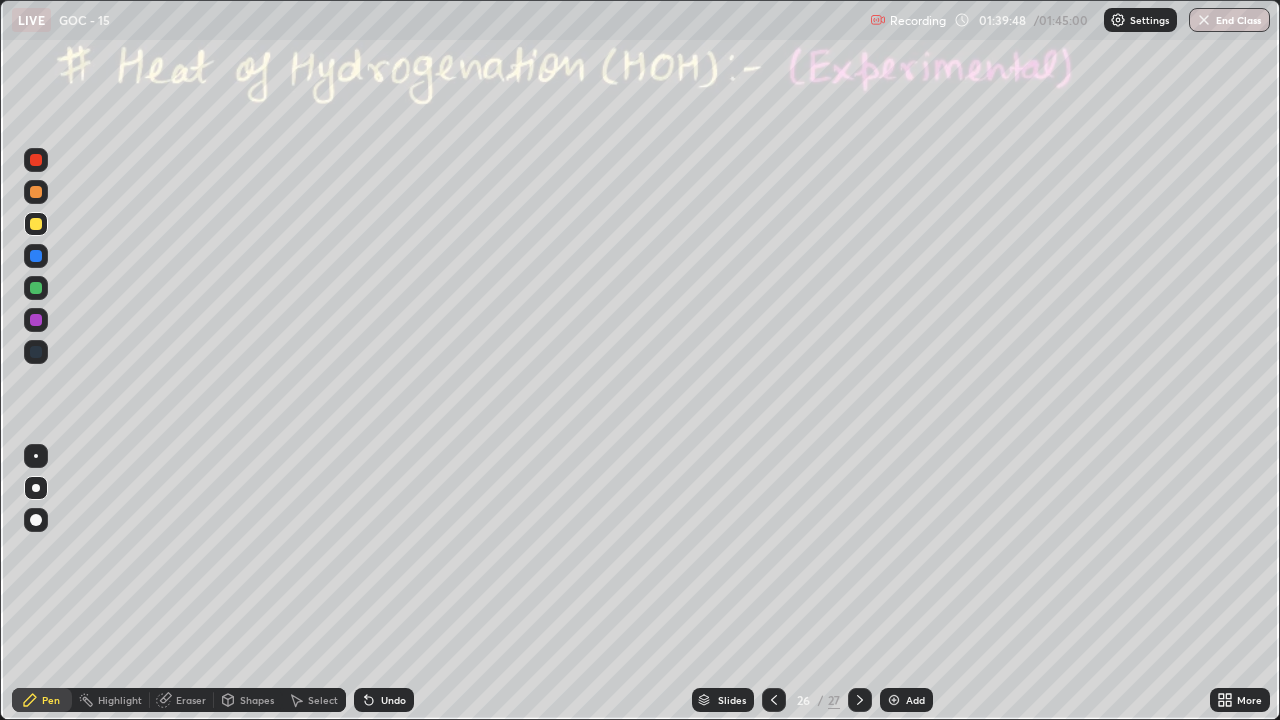 click 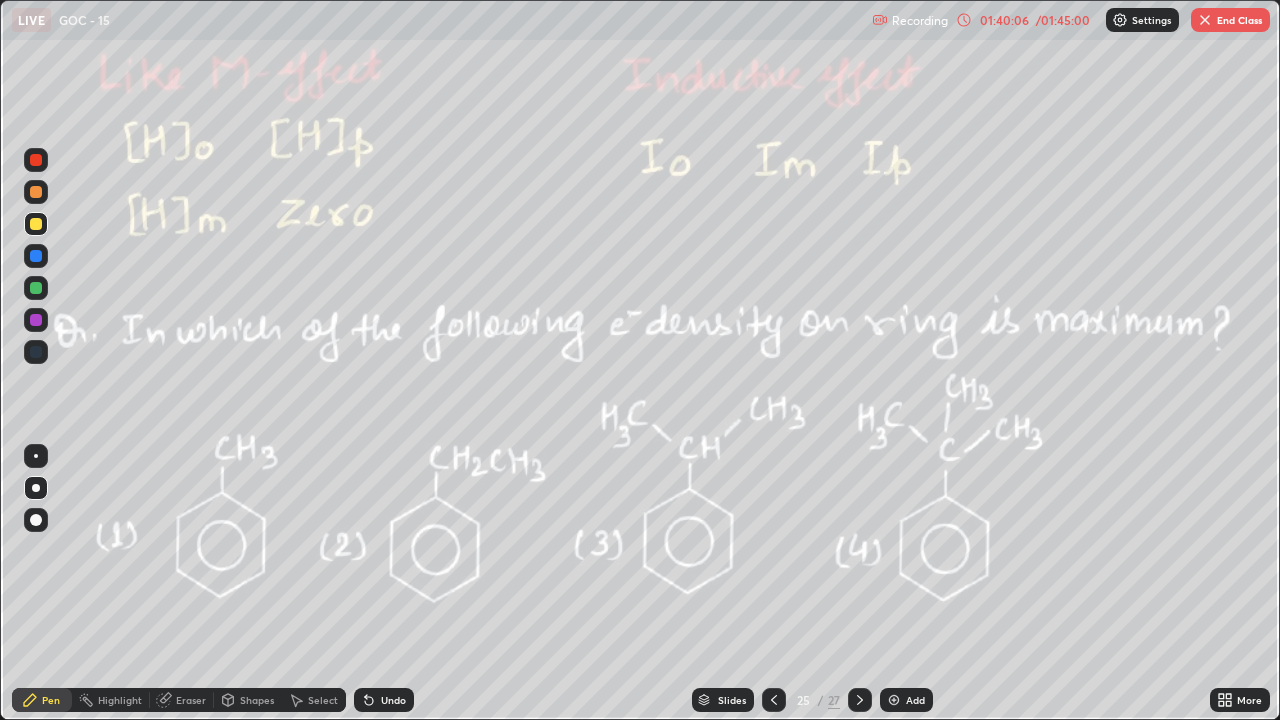click 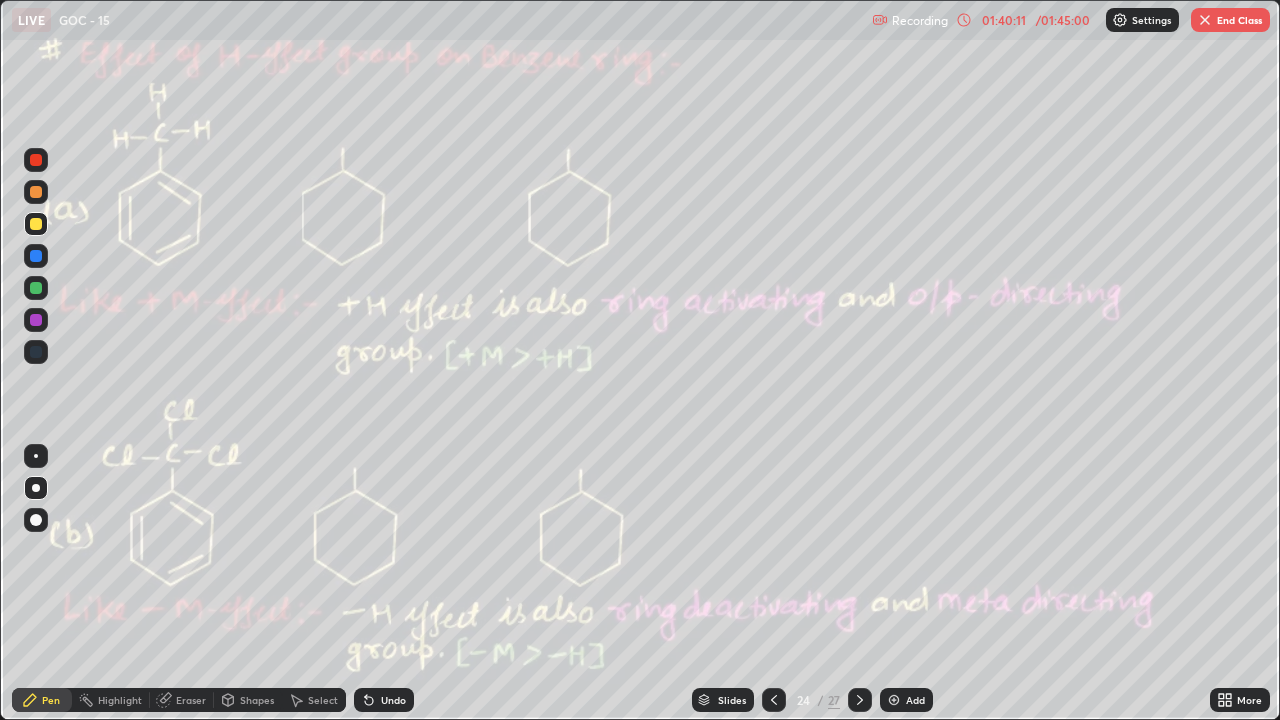 click 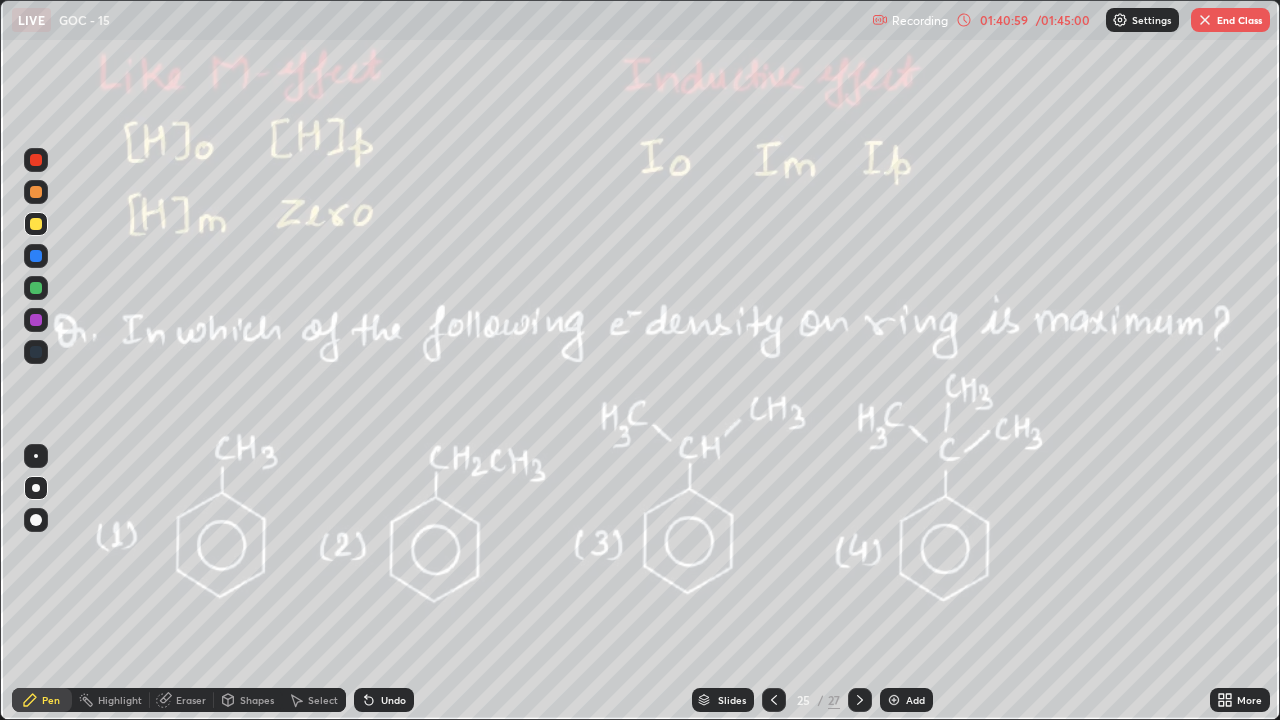 click 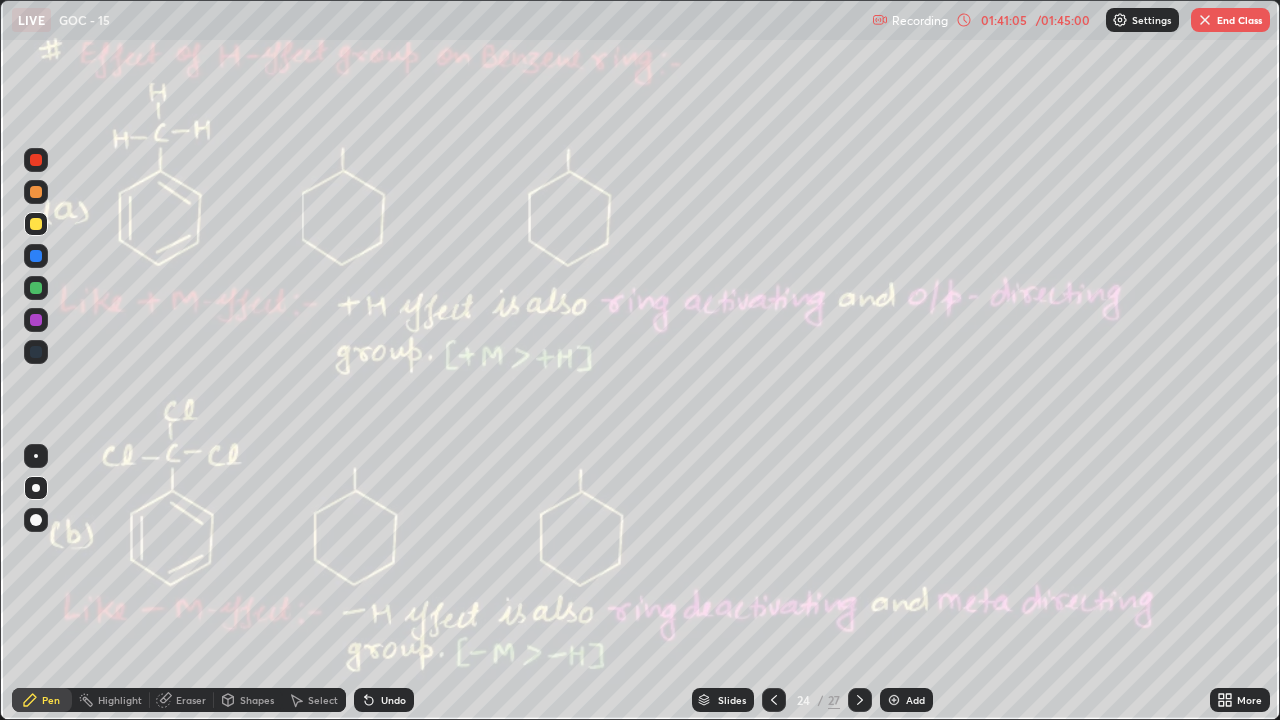 click 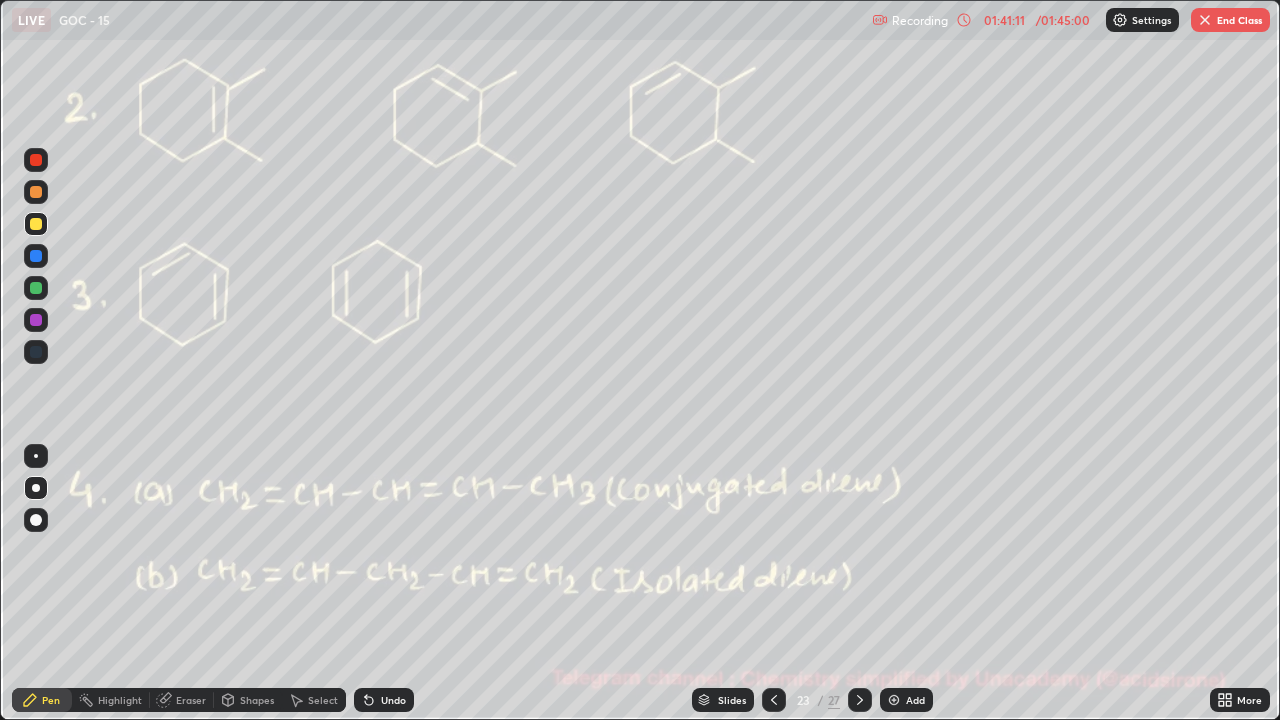 click at bounding box center [860, 700] 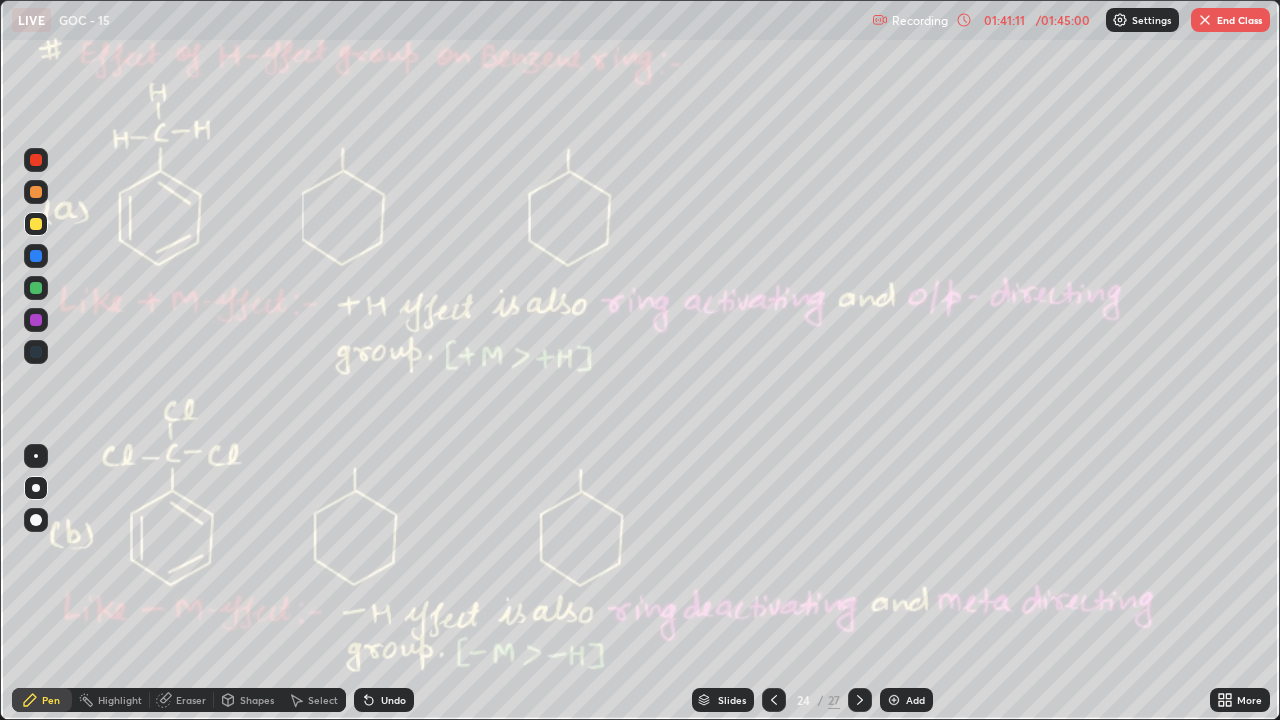 click 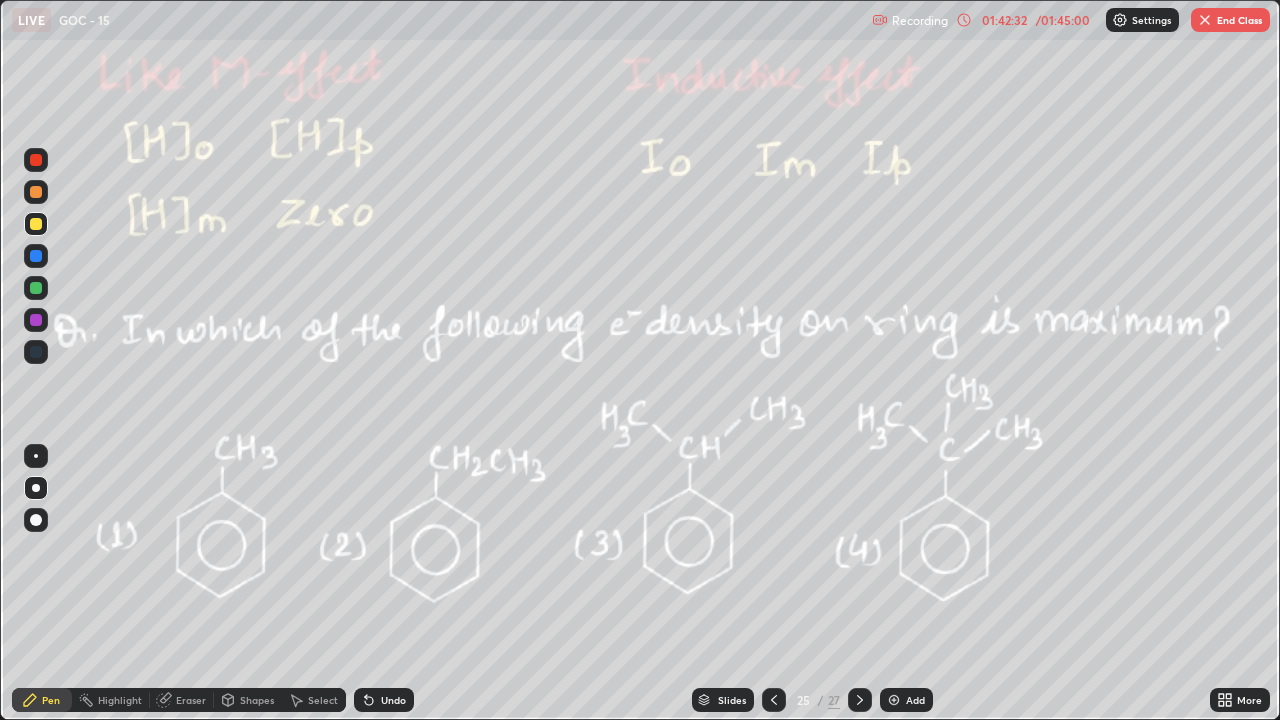 click on "End Class" at bounding box center (1230, 20) 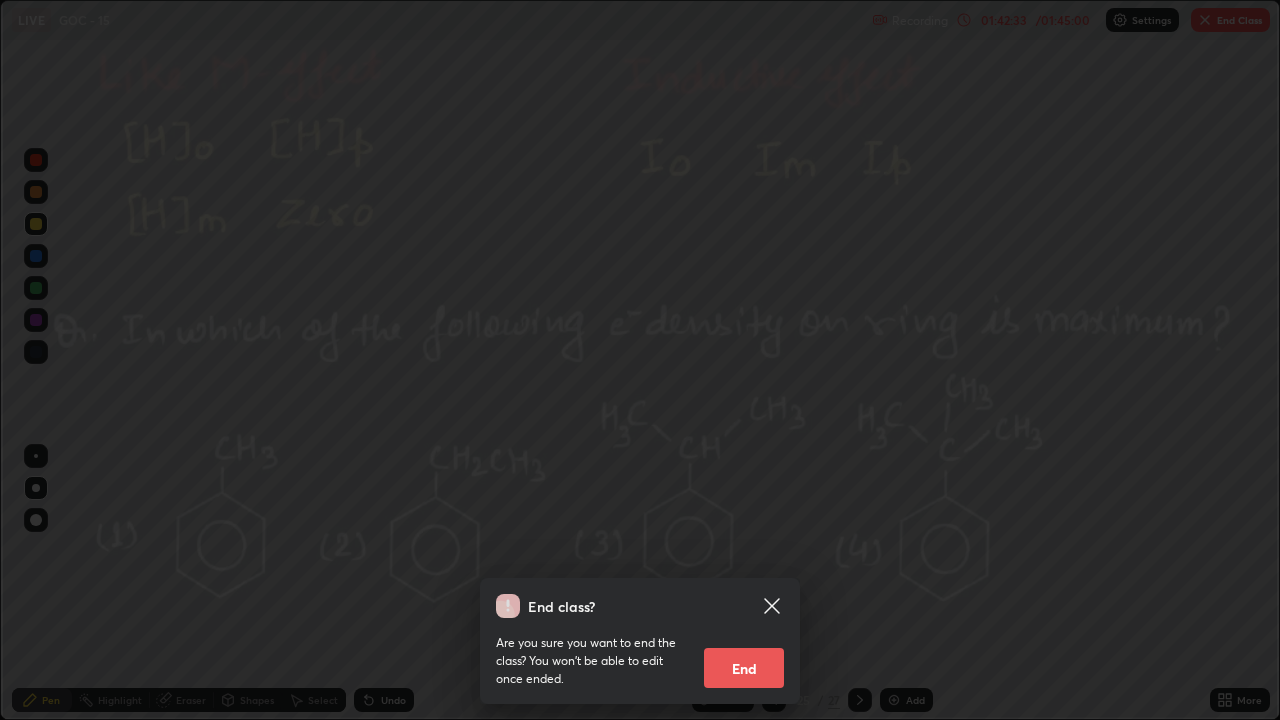 click on "End" at bounding box center [744, 668] 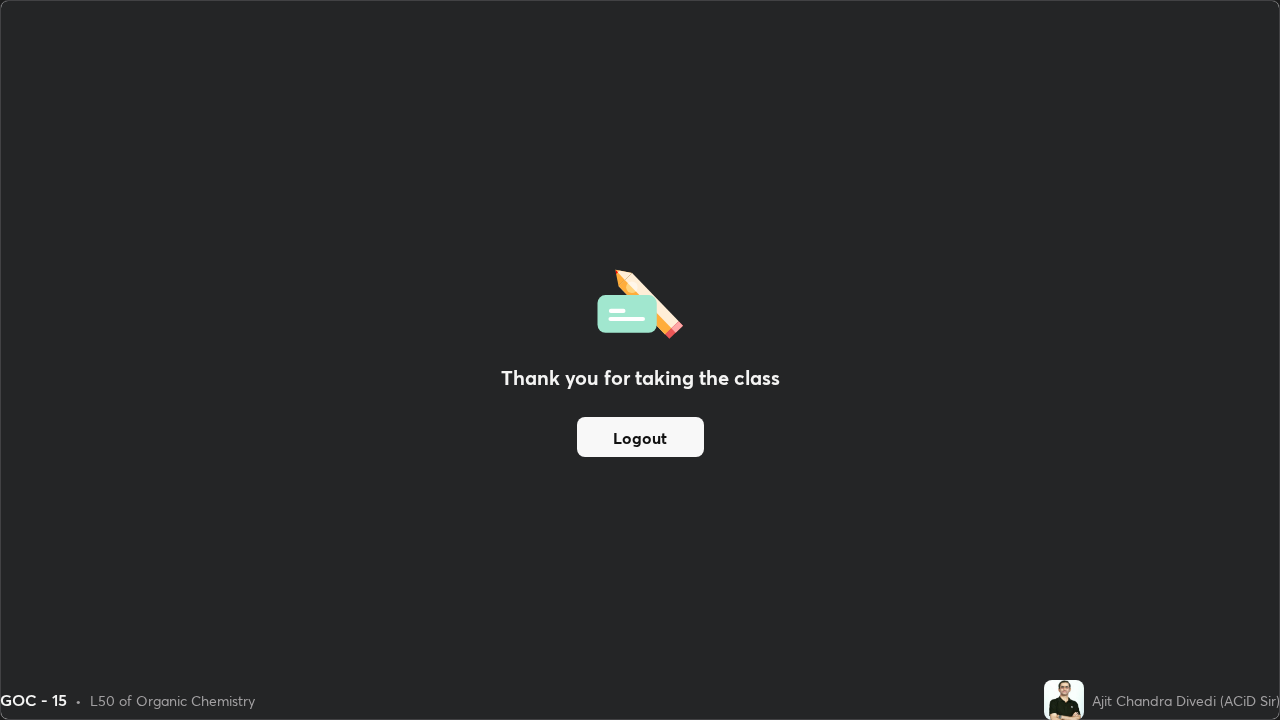click on "Logout" at bounding box center (640, 437) 